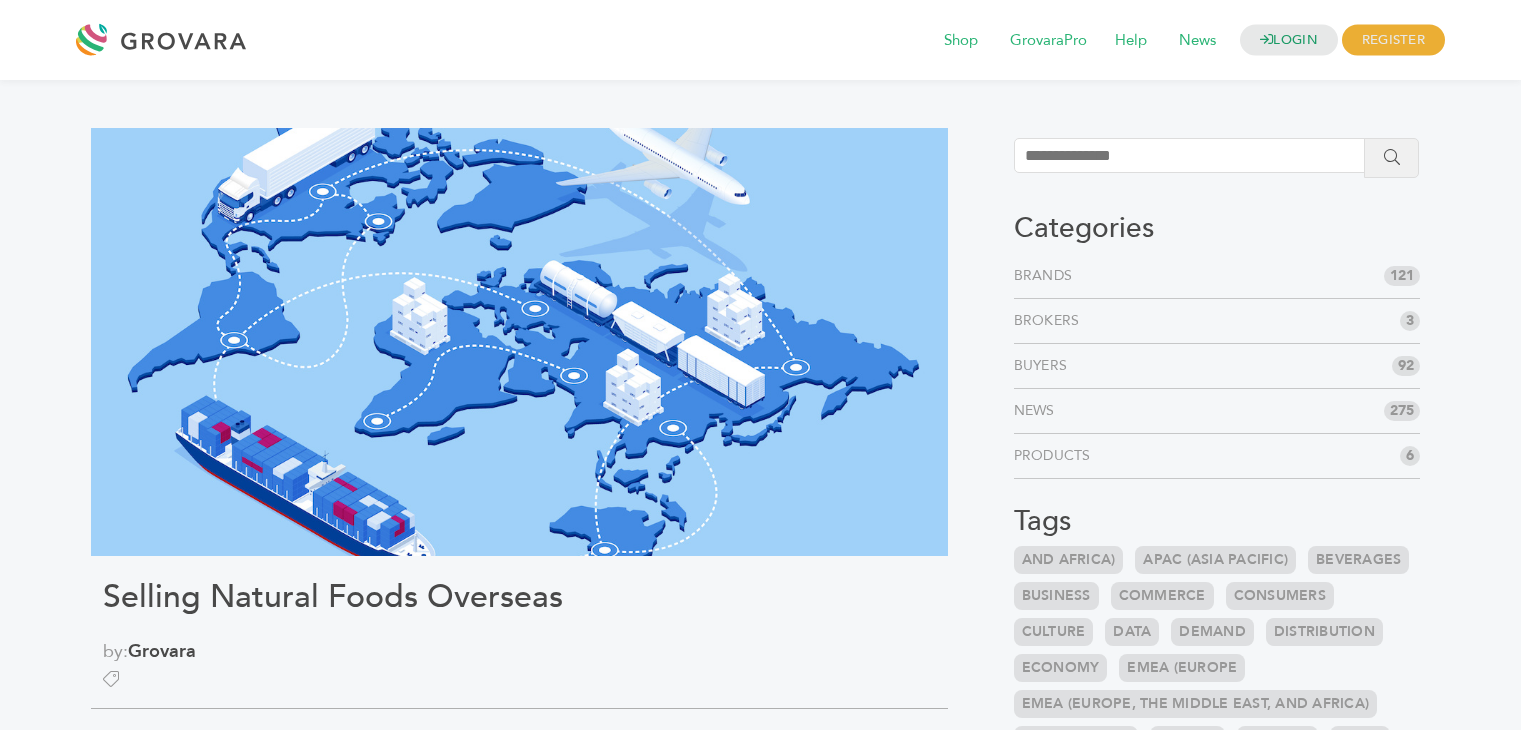 scroll, scrollTop: 0, scrollLeft: 0, axis: both 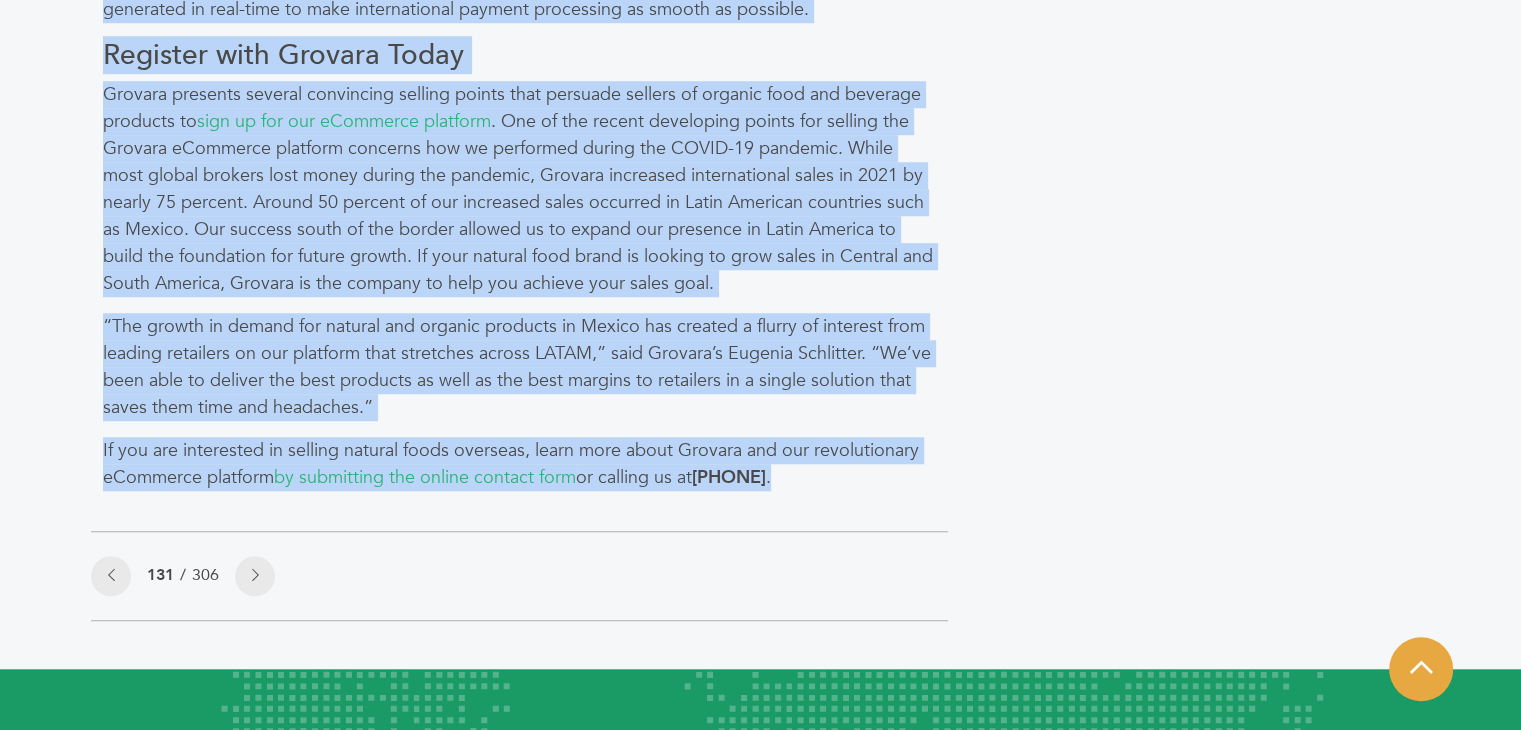 drag, startPoint x: 91, startPoint y: 214, endPoint x: 834, endPoint y: 487, distance: 791.5668 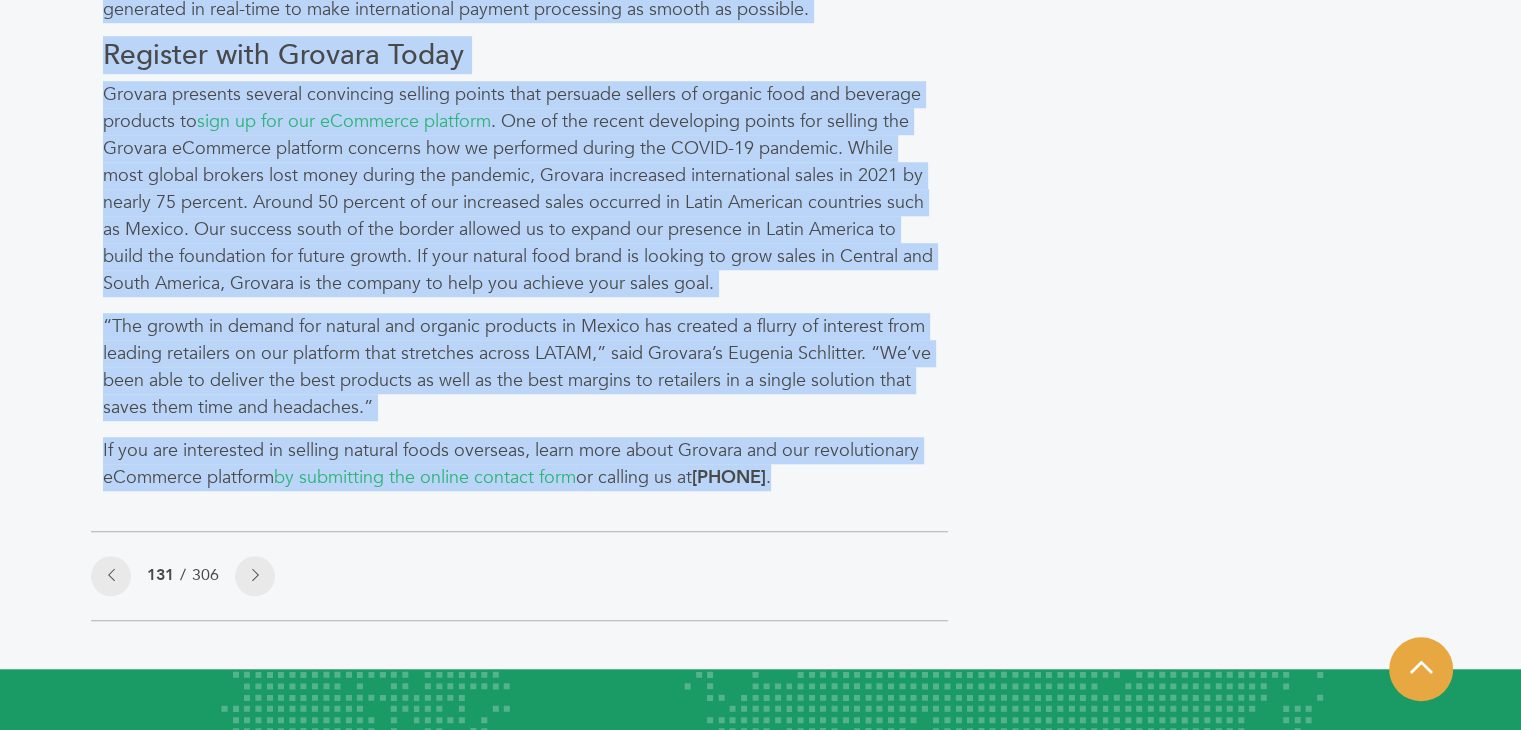 copy on "Cutting through the red tape to reach organic food and beverage consumers overseas can be frustrating when selling American natural foods. You have to deal with high tariffs in some countries, making it difficult to break even. Government trade regulations also can put a damper on profits. After addressing customs issues, your Better-For-You brand might decide to take your natural food and beverage products to another international market.
With our headquarters located in Philadelphia, Pennsylvania, Grovara helps the exporters of healthy food and beverage products reach consumers in global markets such as Southeast Asia and along the Pacific Coast of South America. We are much more than a traditional import-export company because our international market experts guide organic food brands through the often complex international sales process. Grovara also offers tools that help Better-For-You brands assess the feasibility of entering new overseas markets.
Because of our innovative approach to selling or..." 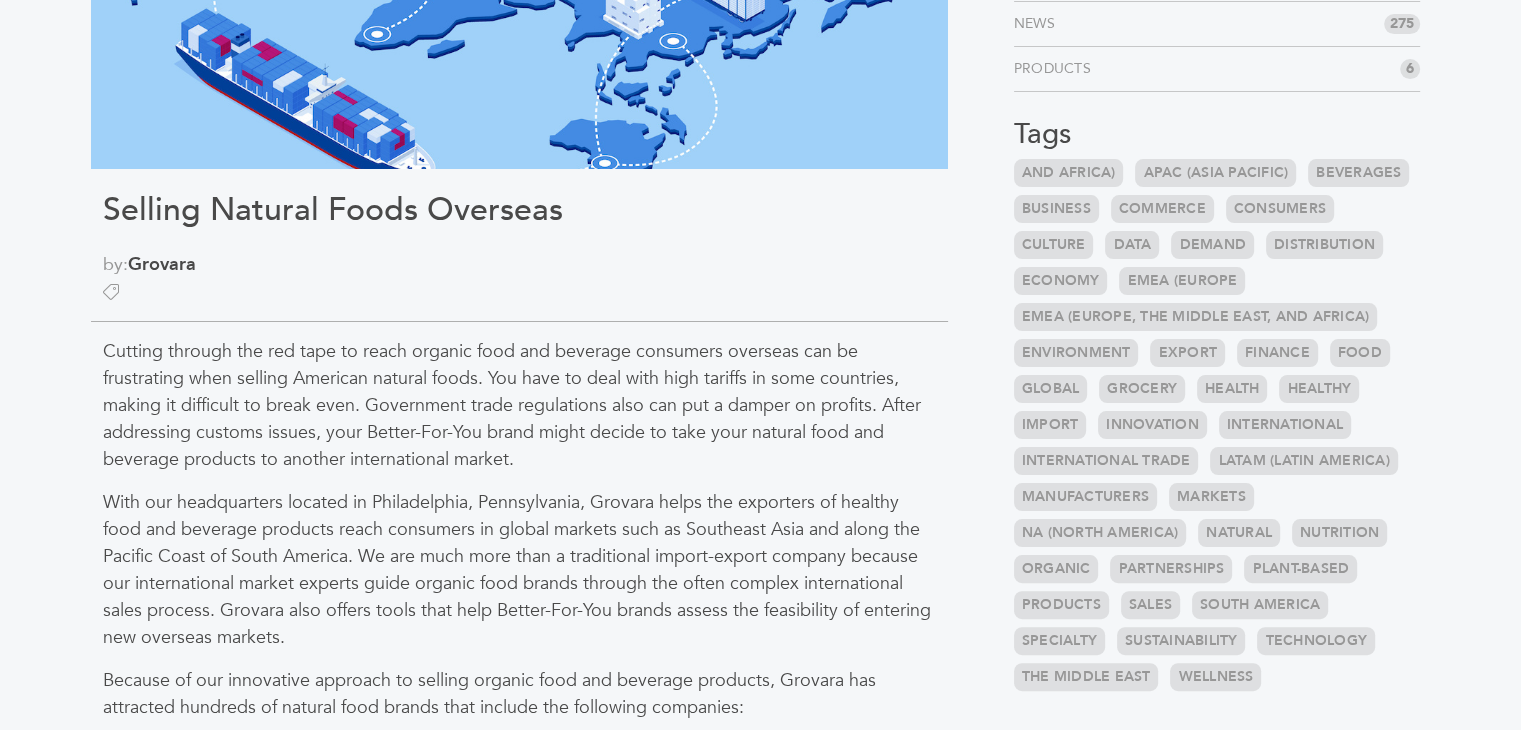 scroll, scrollTop: 384, scrollLeft: 0, axis: vertical 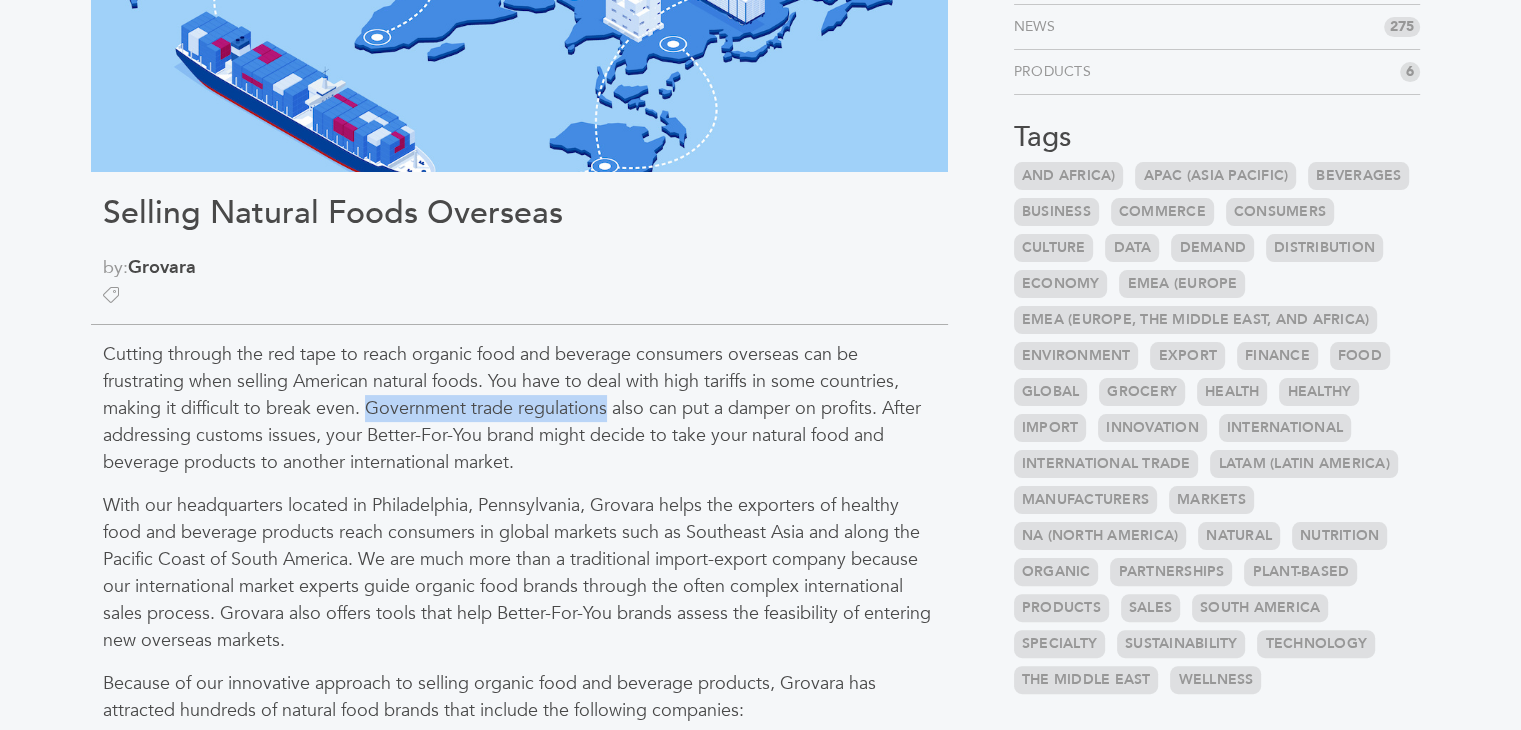 drag, startPoint x: 367, startPoint y: 409, endPoint x: 609, endPoint y: 410, distance: 242.00206 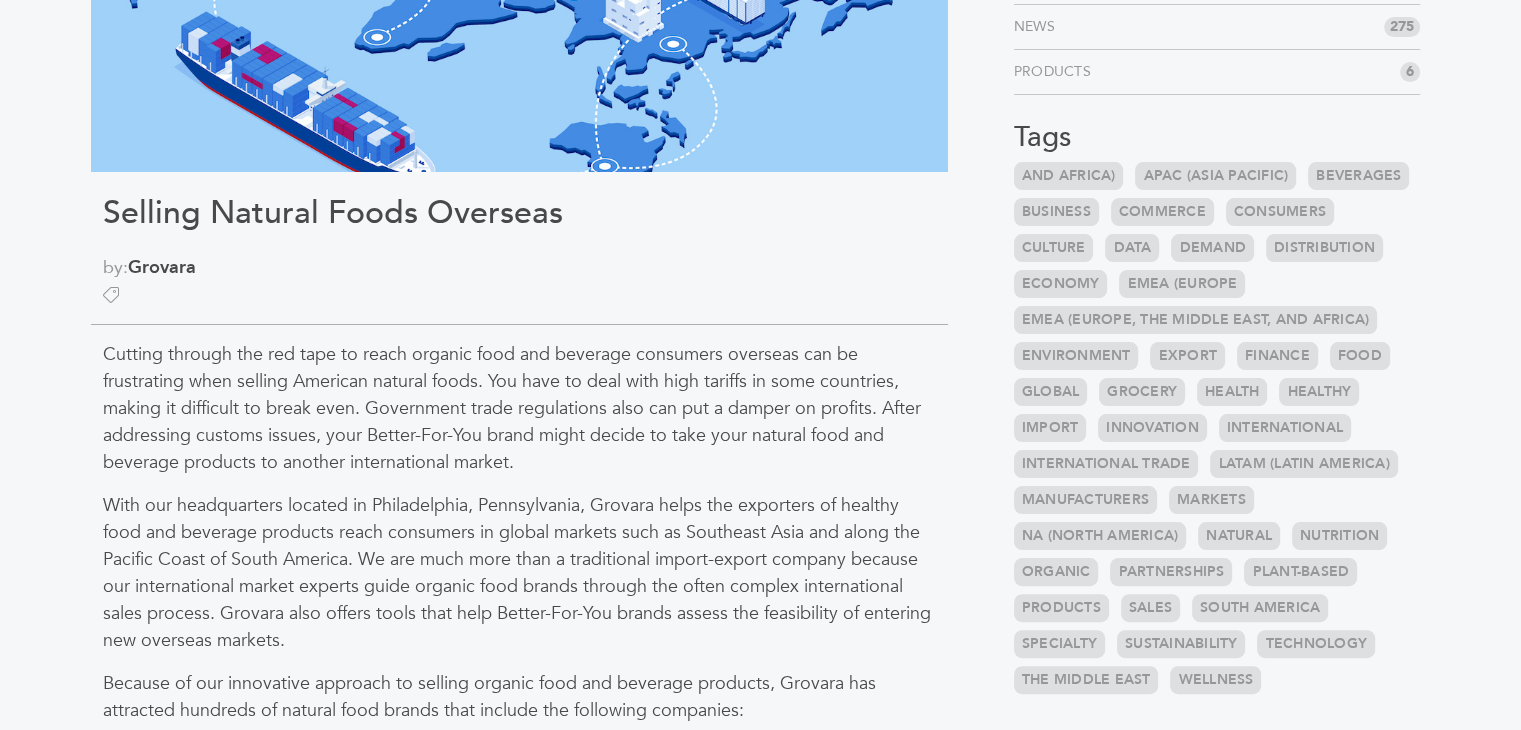 click on "With our headquarters located in Philadelphia, Pennsylvania, Grovara helps the exporters of healthy food and beverage products reach consumers in global markets such as Southeast Asia and along the Pacific Coast of South America. We are much more than a traditional import-export company because our international market experts guide organic food brands through the often complex international sales process. Grovara also offers tools that help Better-For-You brands assess the feasibility of entering new overseas markets." at bounding box center (519, 573) 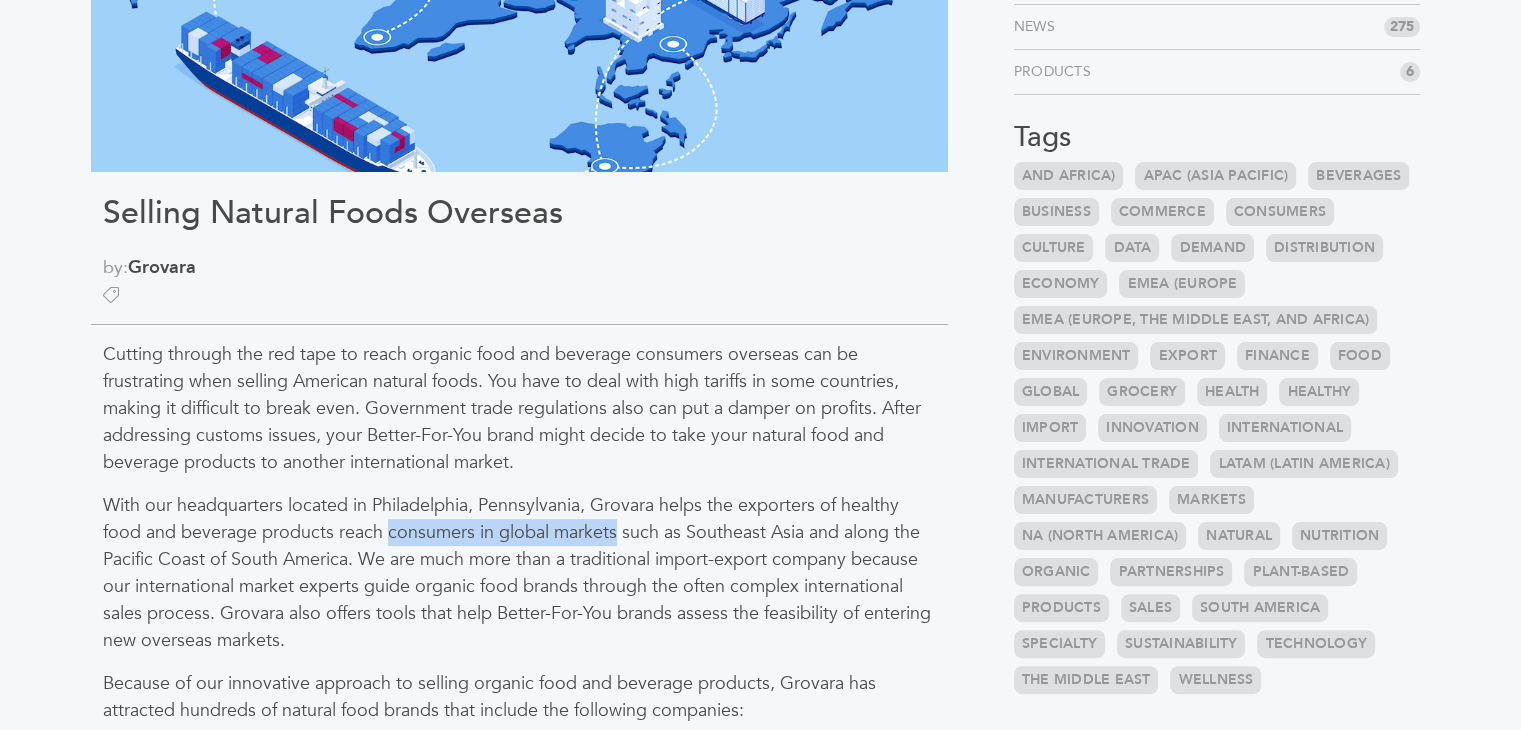 drag, startPoint x: 616, startPoint y: 531, endPoint x: 384, endPoint y: 533, distance: 232.00862 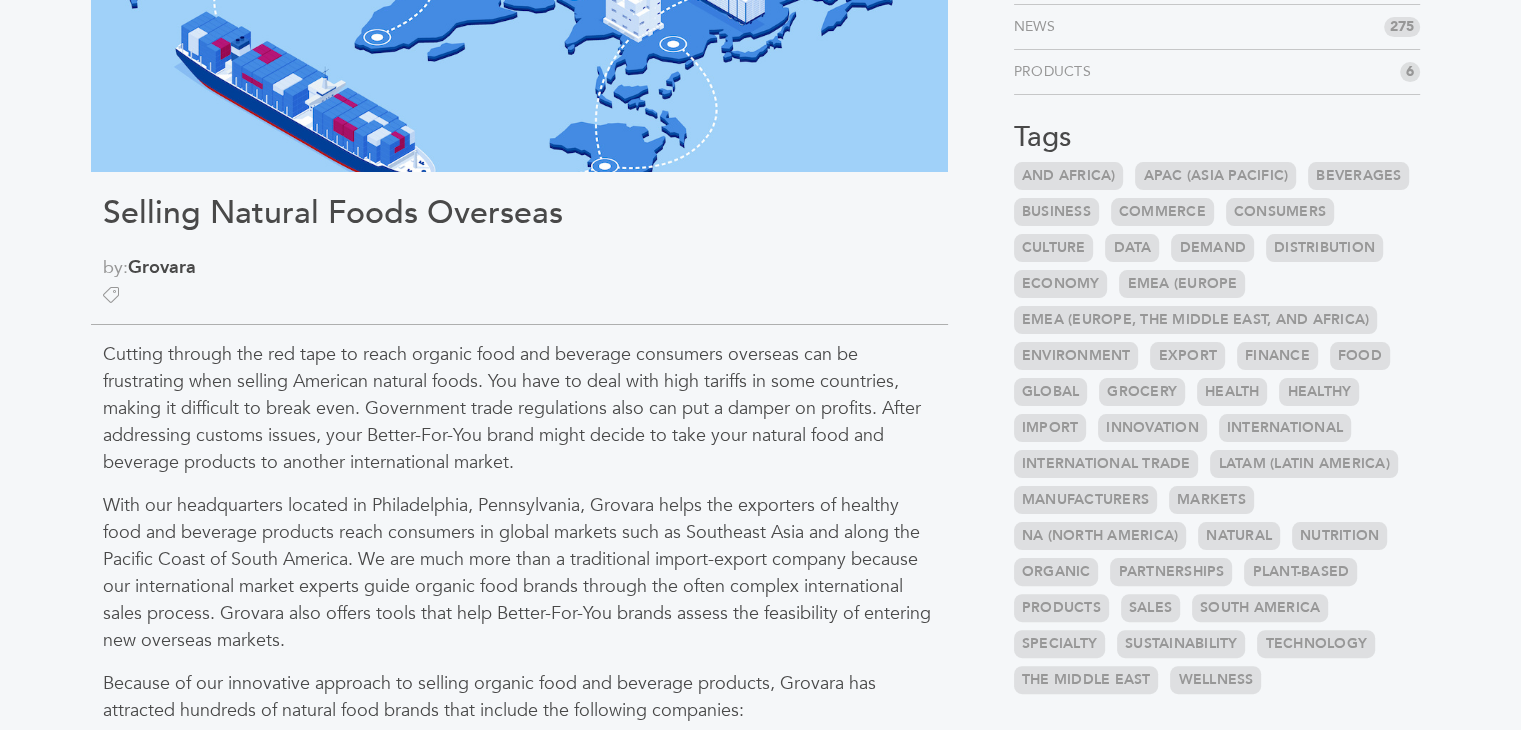 click on "With our headquarters located in Philadelphia, Pennsylvania, Grovara helps the exporters of healthy food and beverage products reach consumers in global markets such as Southeast Asia and along the Pacific Coast of South America. We are much more than a traditional import-export company because our international market experts guide organic food brands through the often complex international sales process. Grovara also offers tools that help Better-For-You brands assess the feasibility of entering new overseas markets." at bounding box center [519, 573] 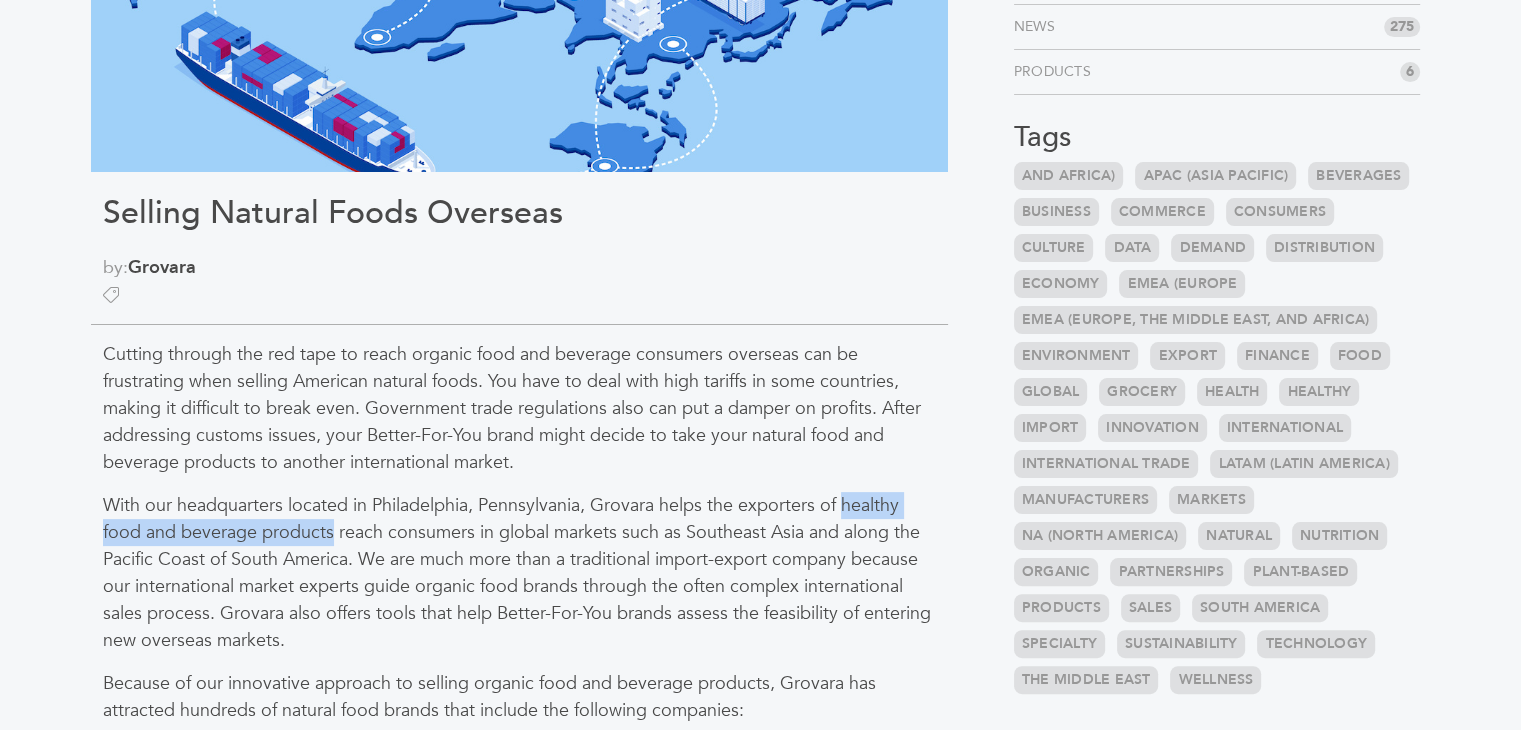 drag, startPoint x: 847, startPoint y: 498, endPoint x: 332, endPoint y: 529, distance: 515.9322 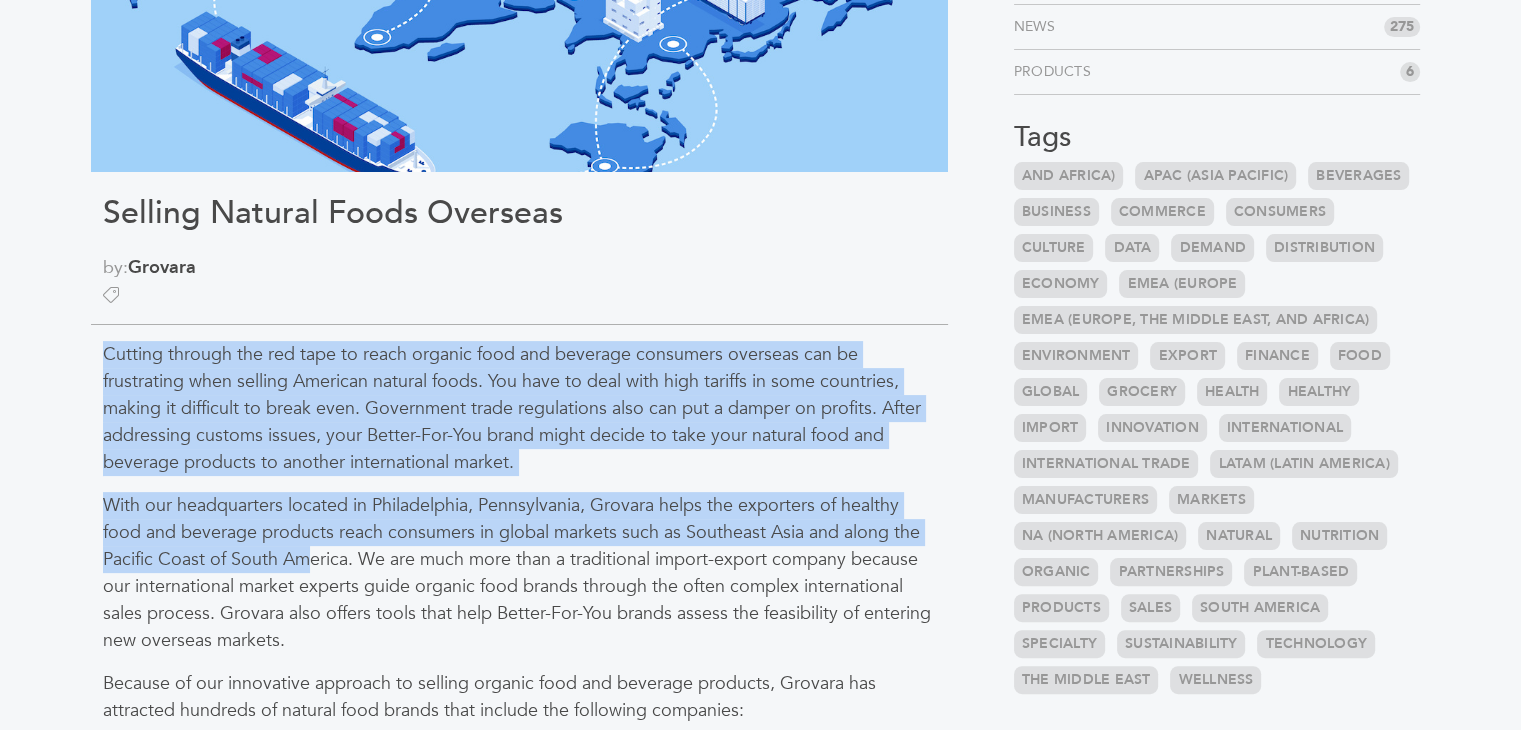 drag, startPoint x: 102, startPoint y: 345, endPoint x: 311, endPoint y: 546, distance: 289.96896 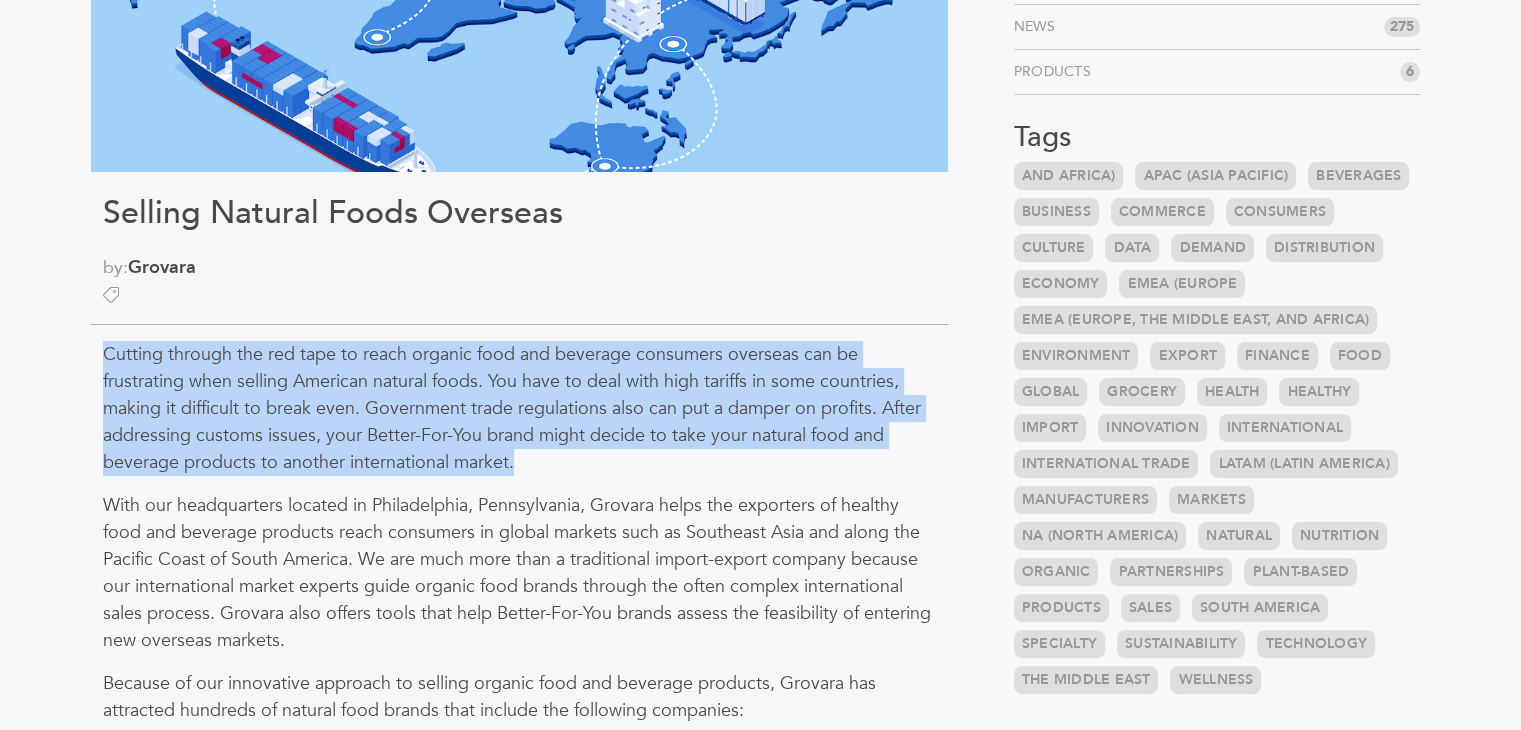 drag, startPoint x: 536, startPoint y: 471, endPoint x: 97, endPoint y: 365, distance: 451.616 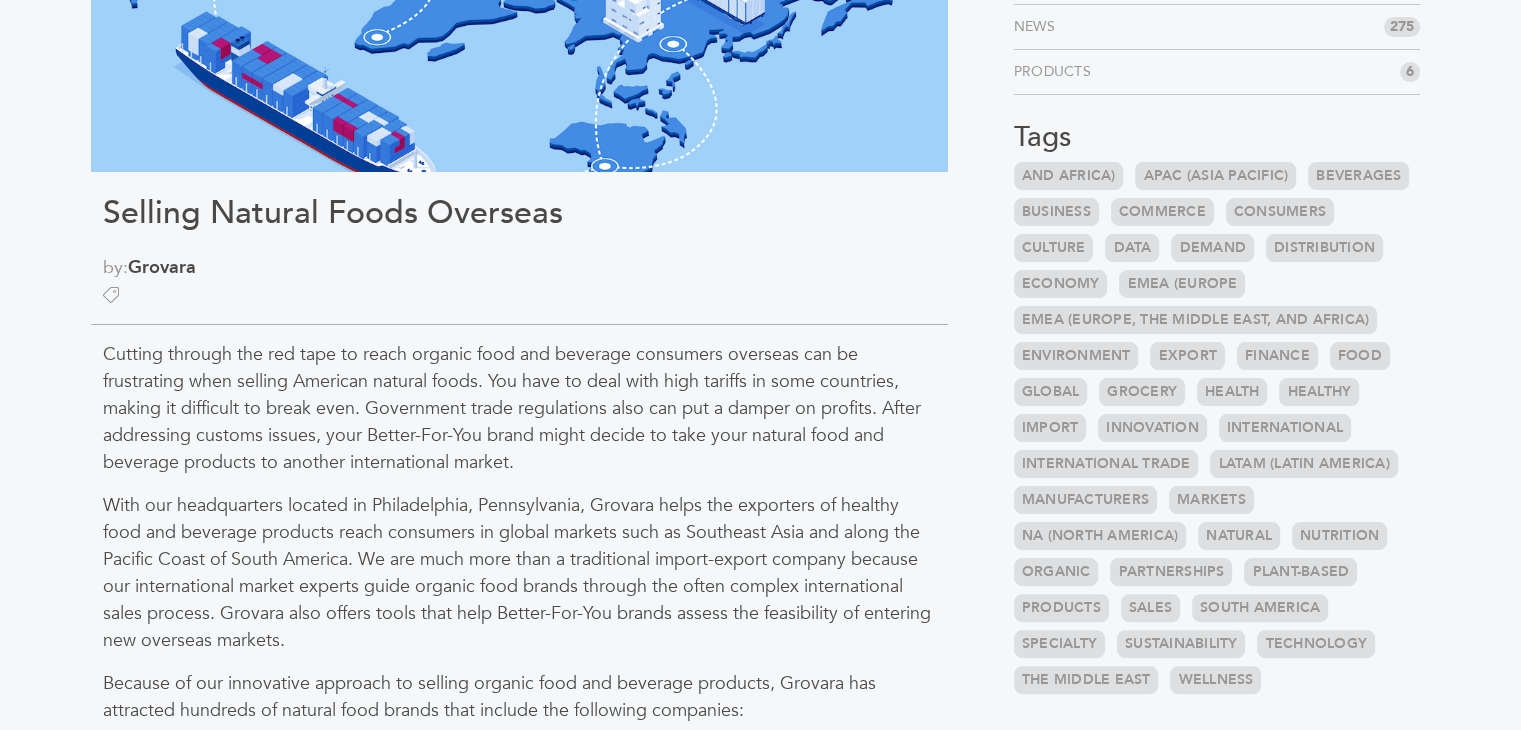 click on "Cutting through the red tape to reach organic food and beverage consumers overseas can be frustrating when selling American natural foods. You have to deal with high tariffs in some countries, making it difficult to break even. Government trade regulations also can put a damper on profits. After addressing customs issues, your Better-For-You brand might decide to take your natural food and beverage products to another international market.
With our headquarters located in Philadelphia, Pennsylvania, Grovara helps the exporters of healthy food and beverage products reach consumers in global markets such as Southeast Asia and along the Pacific Coast of South America. We are much more than a traditional import-export company because our international market experts guide organic food brands through the often complex international sales process. Grovara also offers tools that help Better-For-You brands assess the feasibility of entering new overseas markets.
Danone / Horizon Organic Milk  (now has cheese)" at bounding box center (519, 1021) 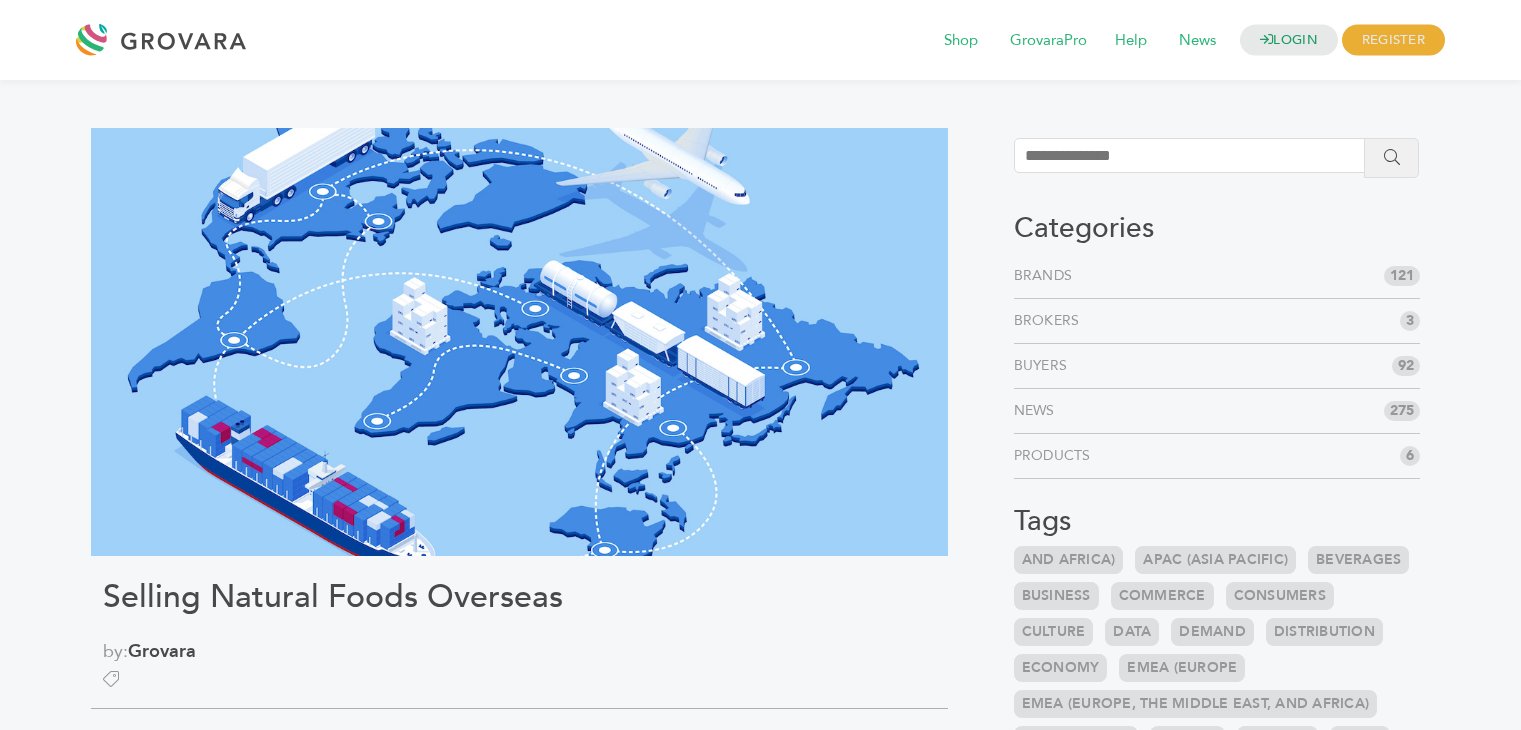 scroll, scrollTop: 0, scrollLeft: 0, axis: both 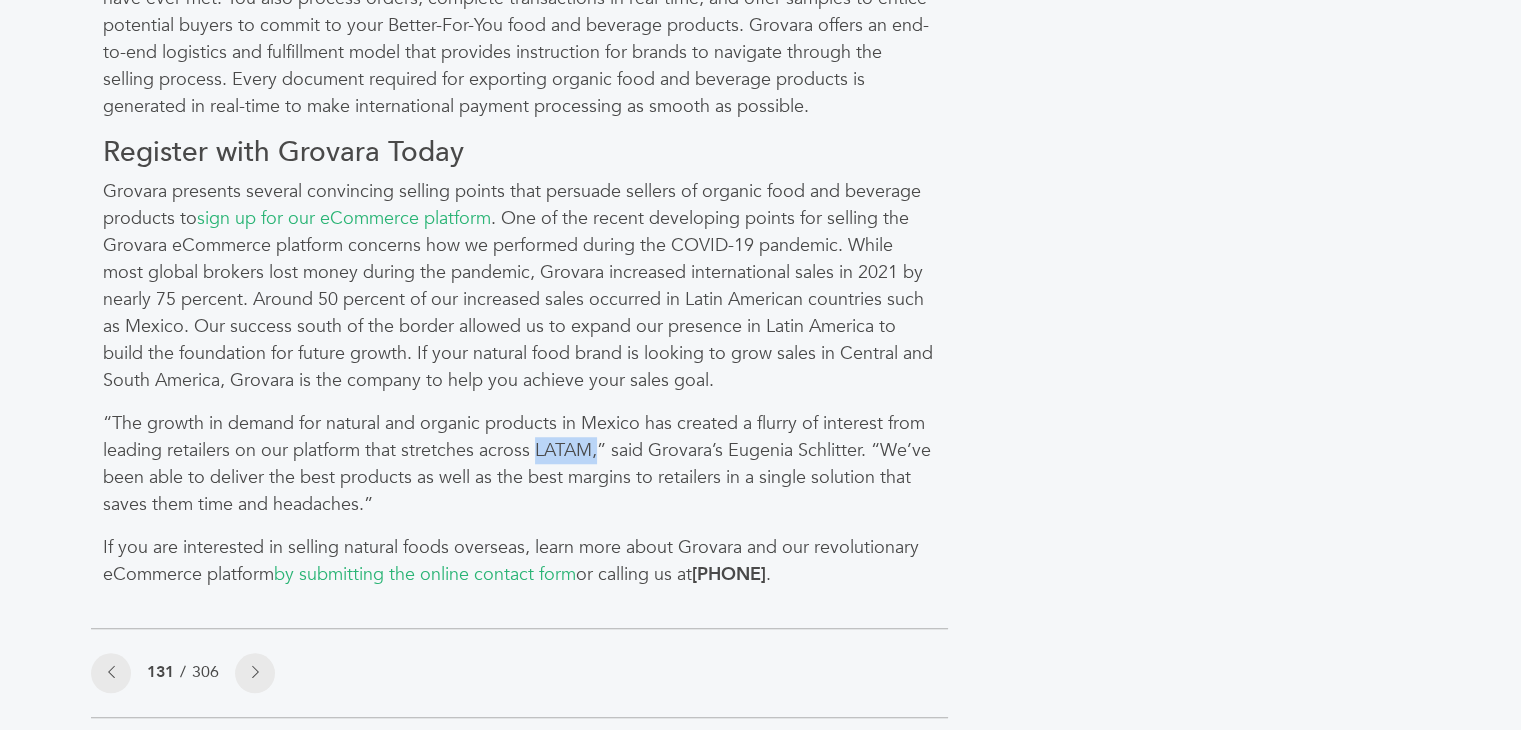 drag, startPoint x: 534, startPoint y: 445, endPoint x: 596, endPoint y: 446, distance: 62.008064 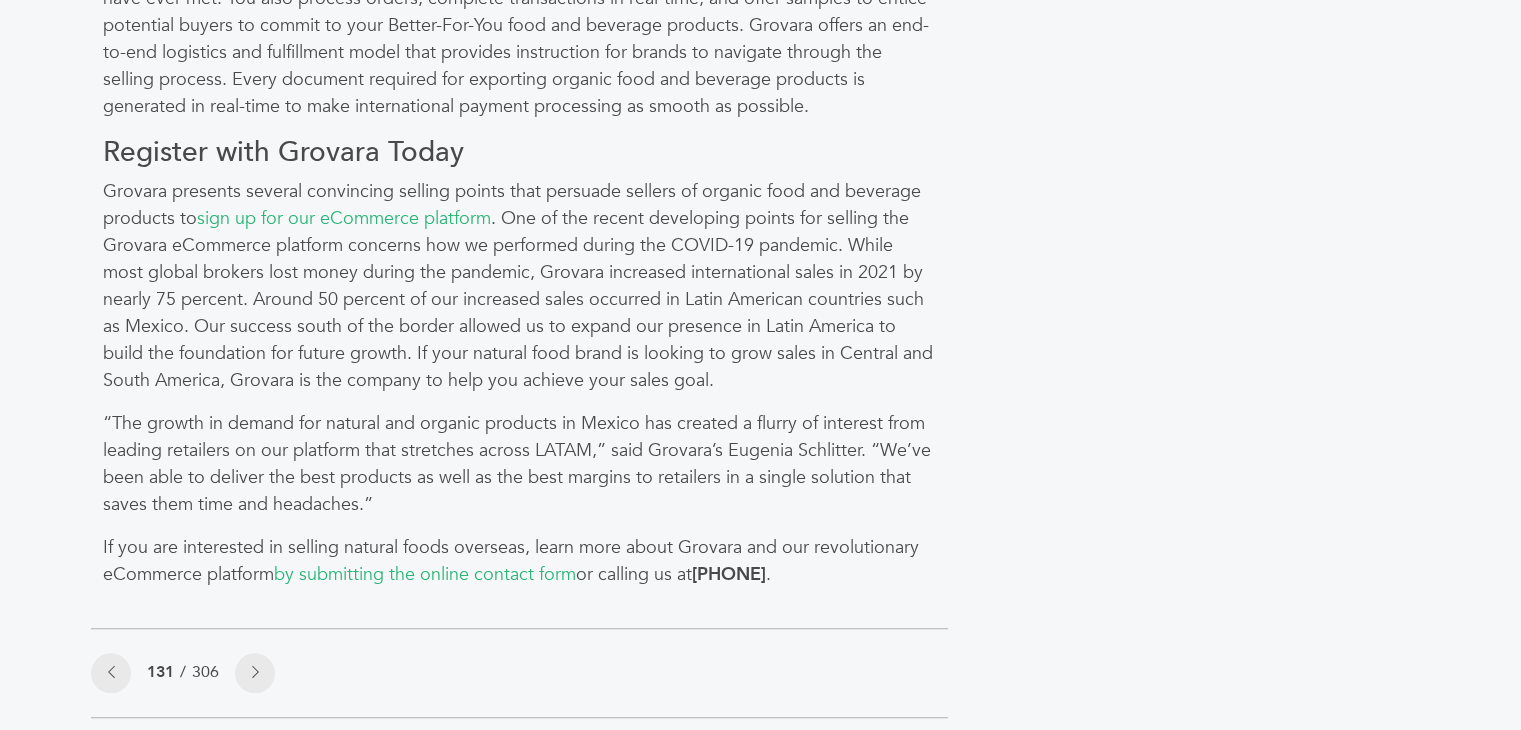 click on "Categories
Brands 121
Brokers 3
Buyers 92
News 275
6" at bounding box center [1217, -310] 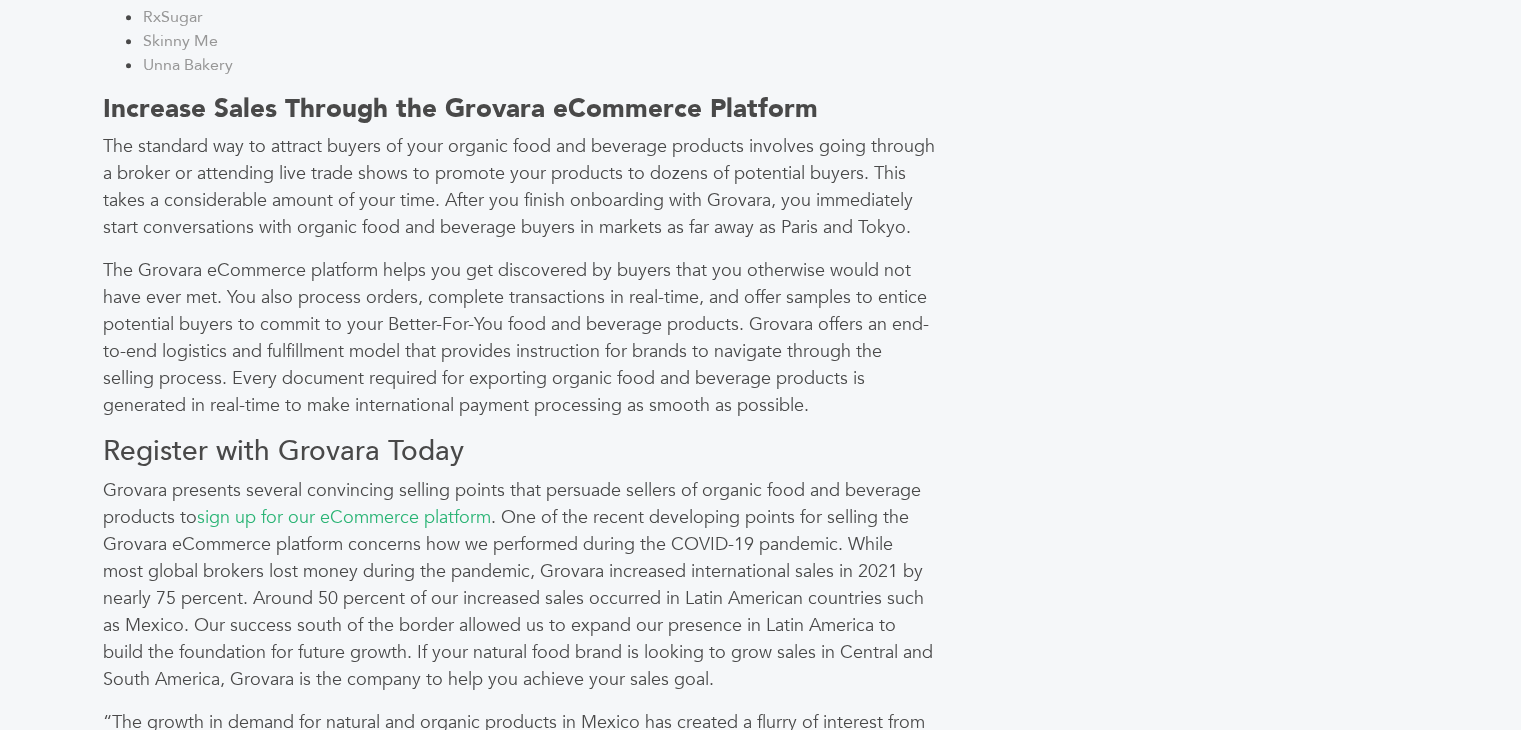 scroll, scrollTop: 1184, scrollLeft: 0, axis: vertical 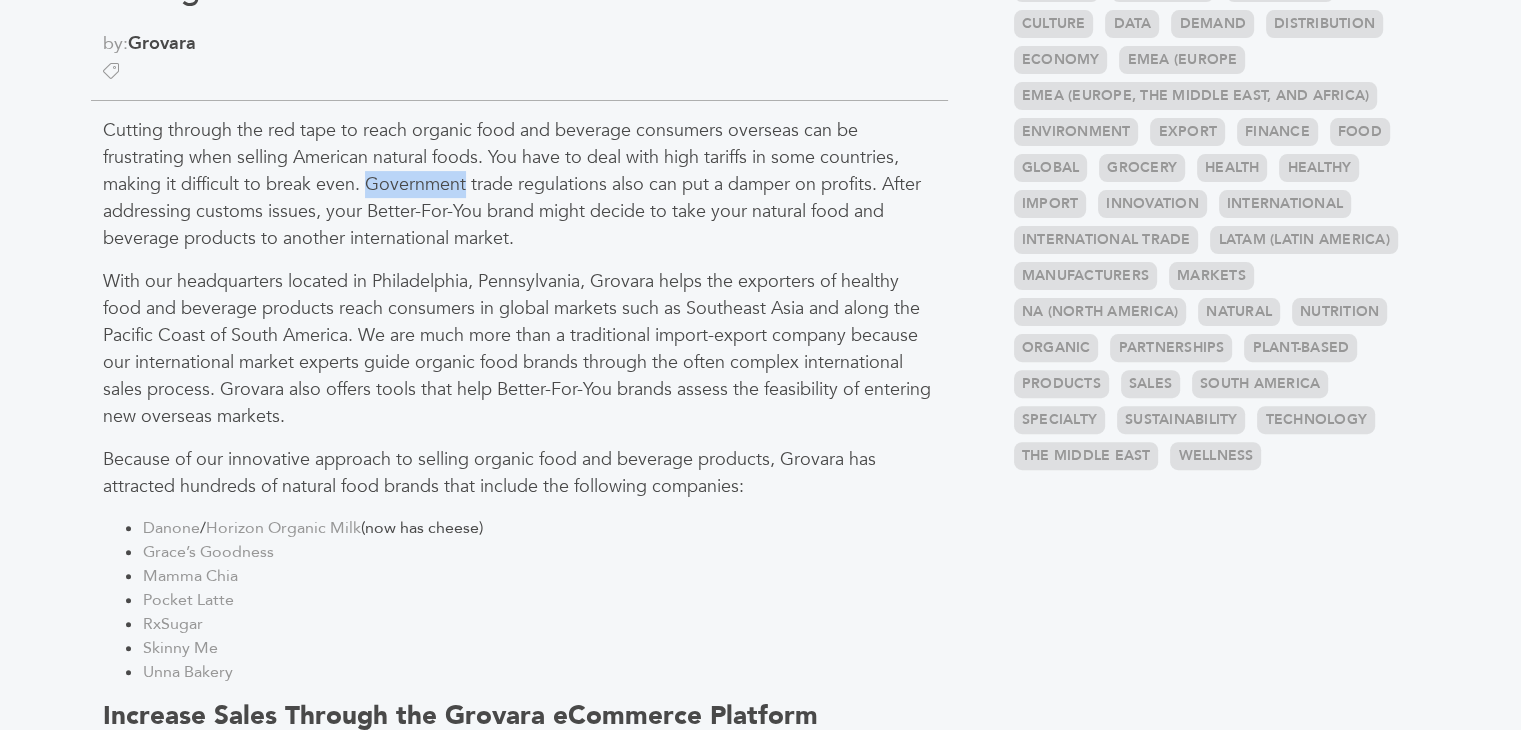 drag, startPoint x: 368, startPoint y: 179, endPoint x: 466, endPoint y: 177, distance: 98.02041 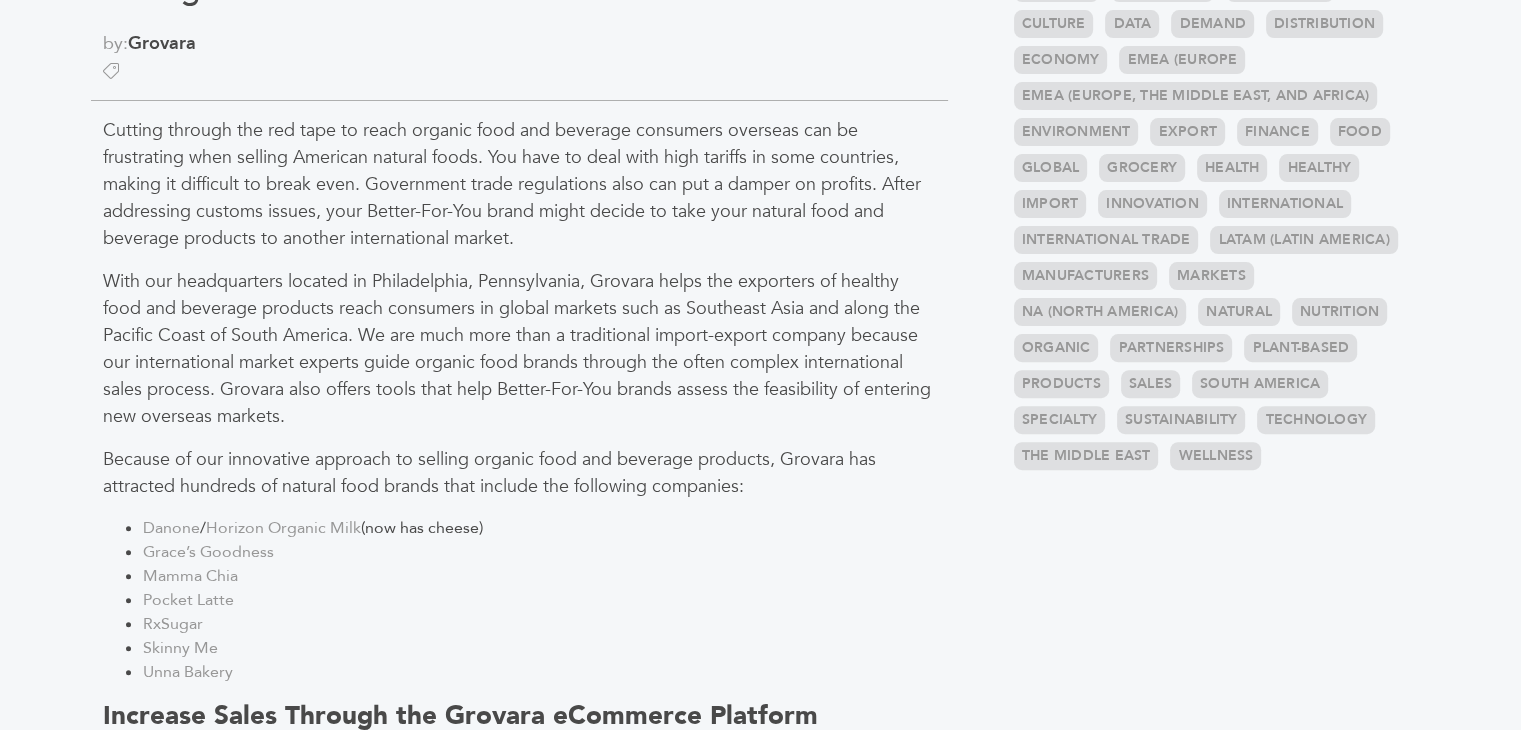 click on "Cutting through the red tape to reach organic food and beverage consumers overseas can be frustrating when selling American natural foods. You have to deal with high tariffs in some countries, making it difficult to break even. Government trade regulations also can put a damper on profits. After addressing customs issues, your Better-For-You brand might decide to take your natural food and beverage products to another international market." at bounding box center (519, 184) 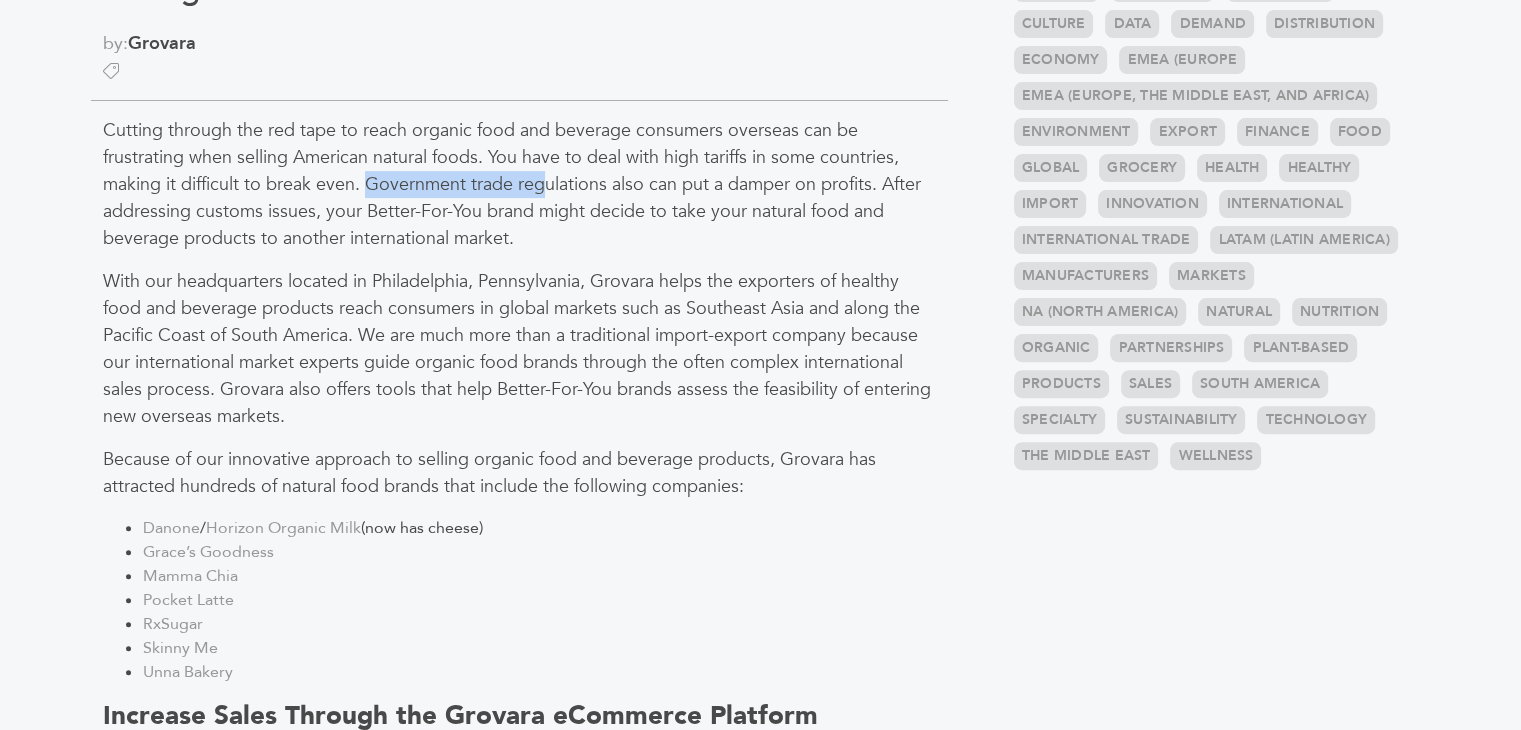 drag, startPoint x: 364, startPoint y: 178, endPoint x: 544, endPoint y: 189, distance: 180.3358 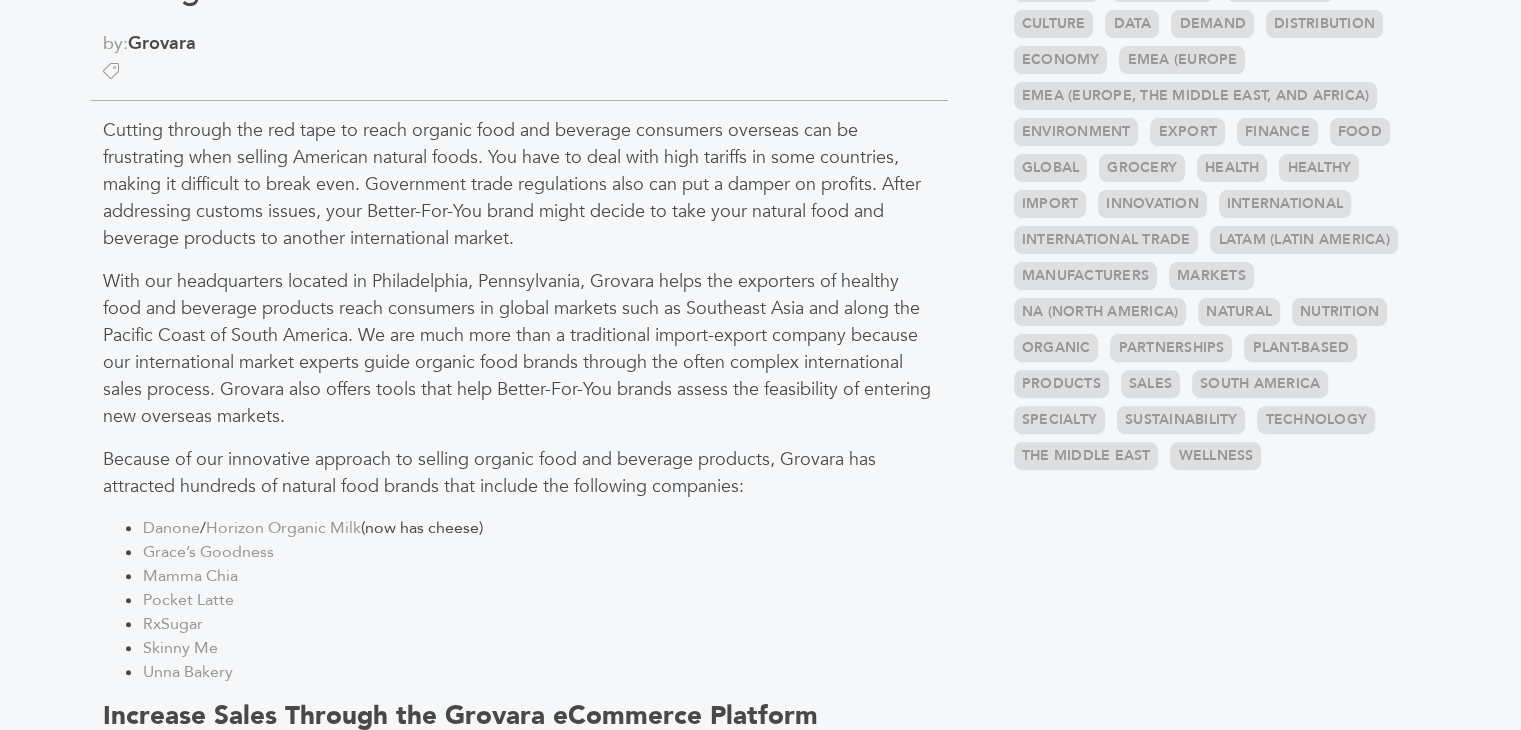 click on "With our headquarters located in Philadelphia, Pennsylvania, Grovara helps the exporters of healthy food and beverage products reach consumers in global markets such as Southeast Asia and along the Pacific Coast of South America. We are much more than a traditional import-export company because our international market experts guide organic food brands through the often complex international sales process. Grovara also offers tools that help Better-For-You brands assess the feasibility of entering new overseas markets." at bounding box center [519, 349] 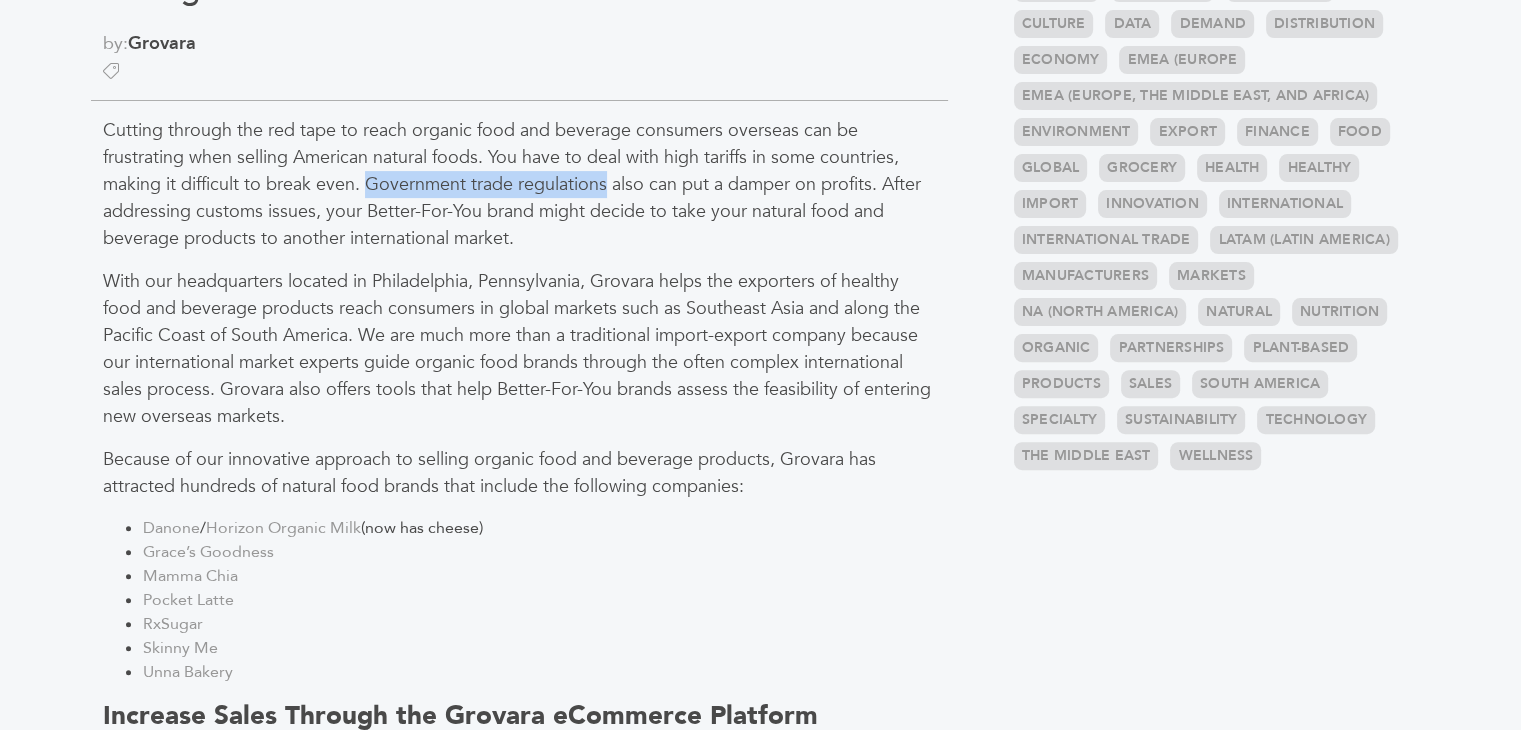 drag, startPoint x: 371, startPoint y: 181, endPoint x: 606, endPoint y: 189, distance: 235.13612 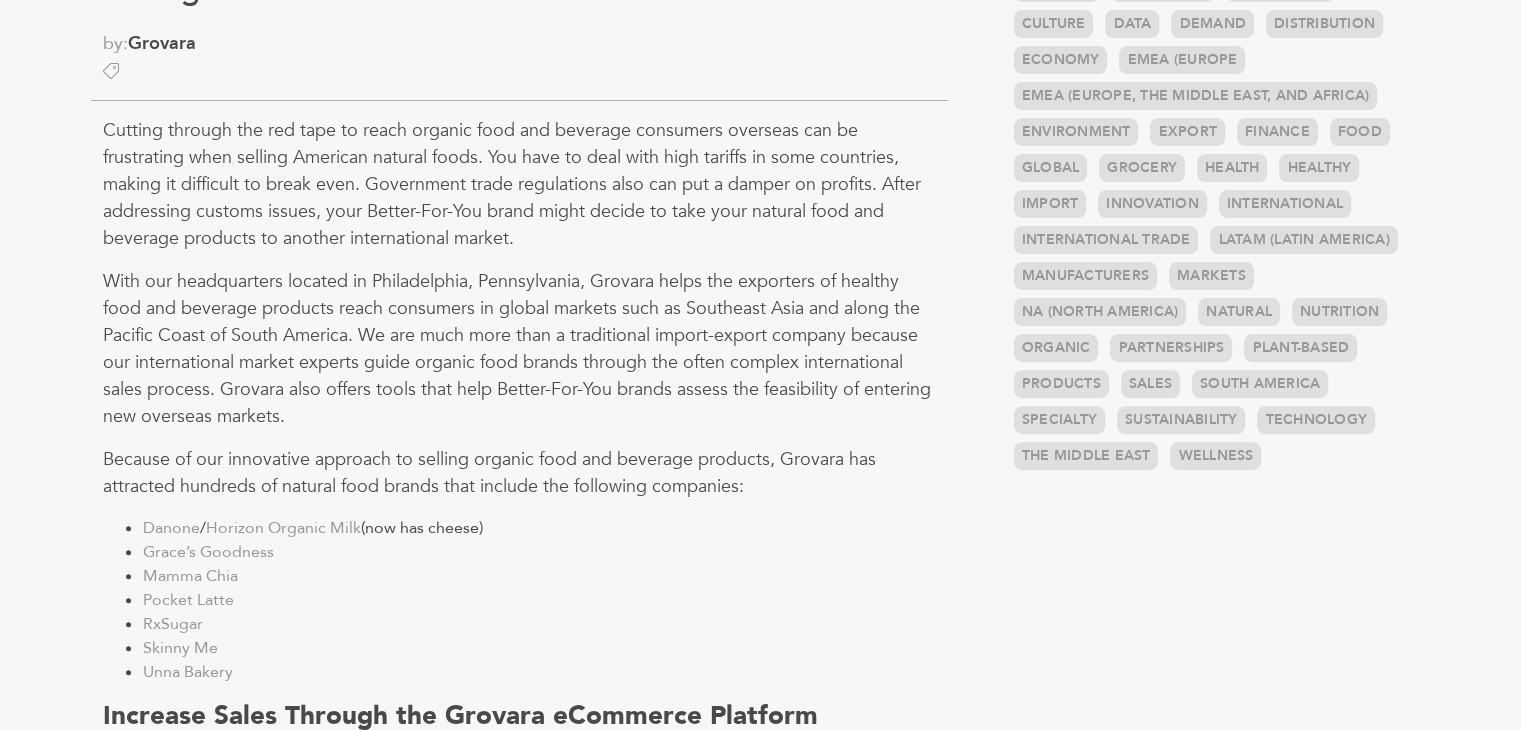 click on "Cutting through the red tape to reach organic food and beverage consumers overseas can be frustrating when selling American natural foods. You have to deal with high tariffs in some countries, making it difficult to break even. Government trade regulations also can put a damper on profits. After addressing customs issues, your Better-For-You brand might decide to take your natural food and beverage products to another international market." at bounding box center (519, 184) 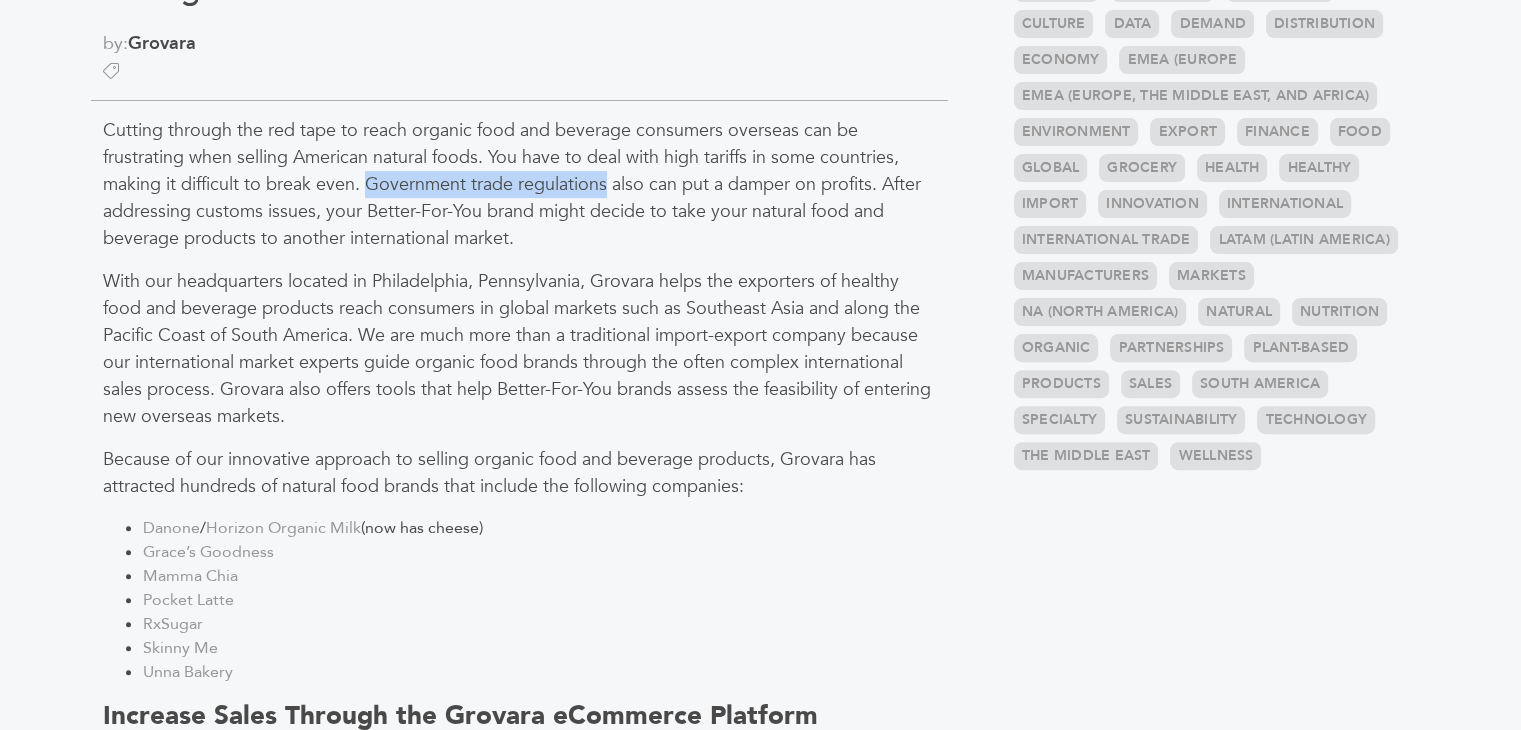 drag, startPoint x: 606, startPoint y: 178, endPoint x: 368, endPoint y: 179, distance: 238.0021 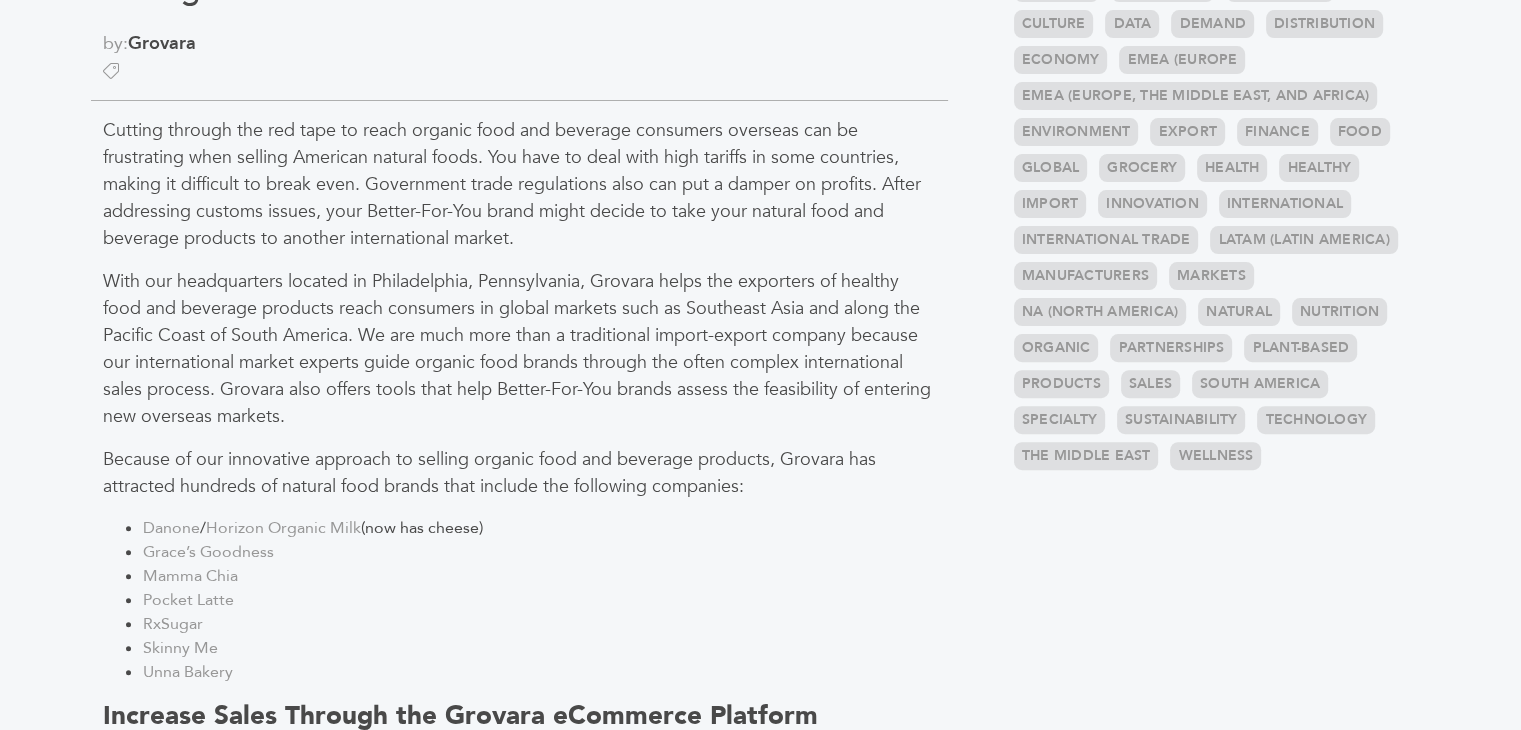click on "With our headquarters located in Philadelphia, Pennsylvania, Grovara helps the exporters of healthy food and beverage products reach consumers in global markets such as Southeast Asia and along the Pacific Coast of South America. We are much more than a traditional import-export company because our international market experts guide organic food brands through the often complex international sales process. Grovara also offers tools that help Better-For-You brands assess the feasibility of entering new overseas markets." at bounding box center [519, 349] 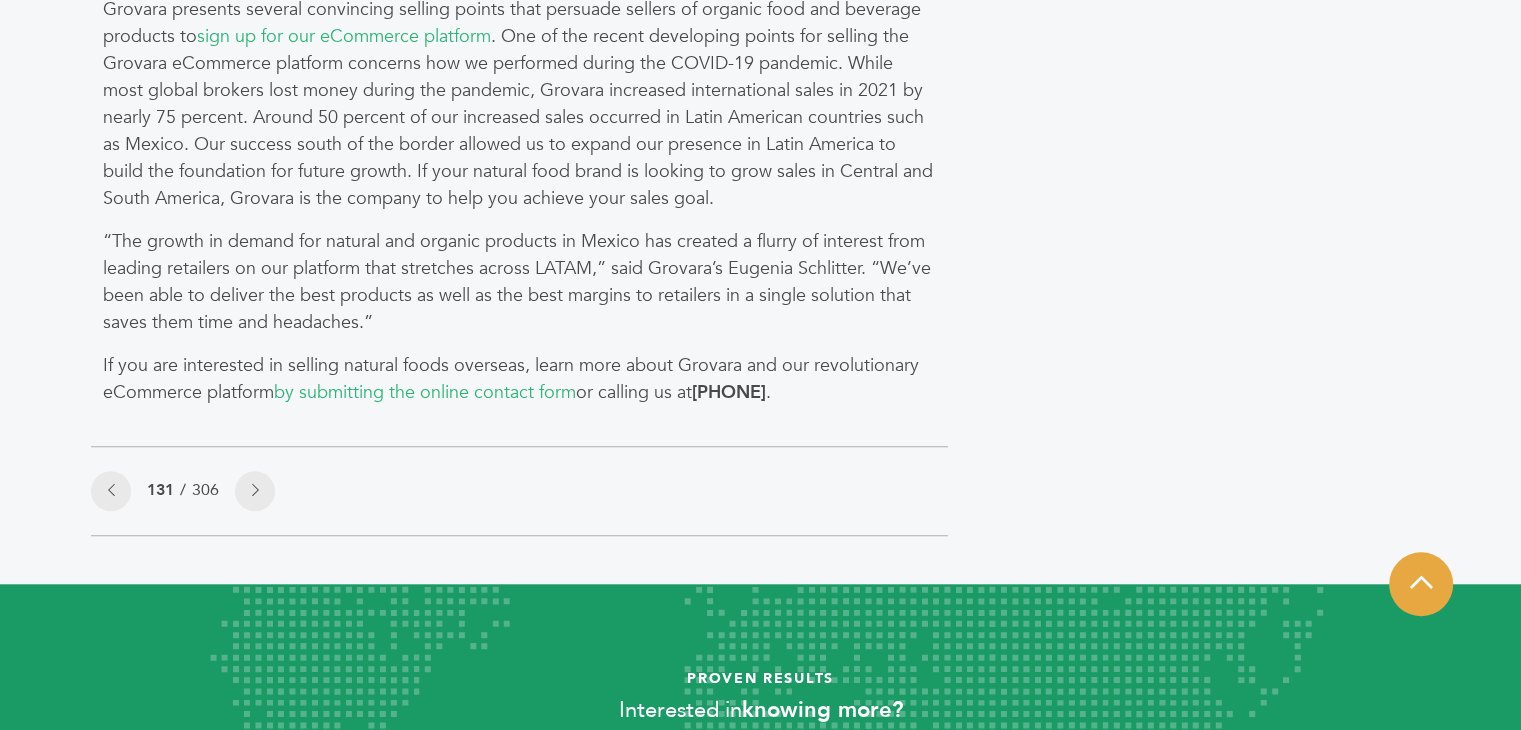 scroll, scrollTop: 232, scrollLeft: 0, axis: vertical 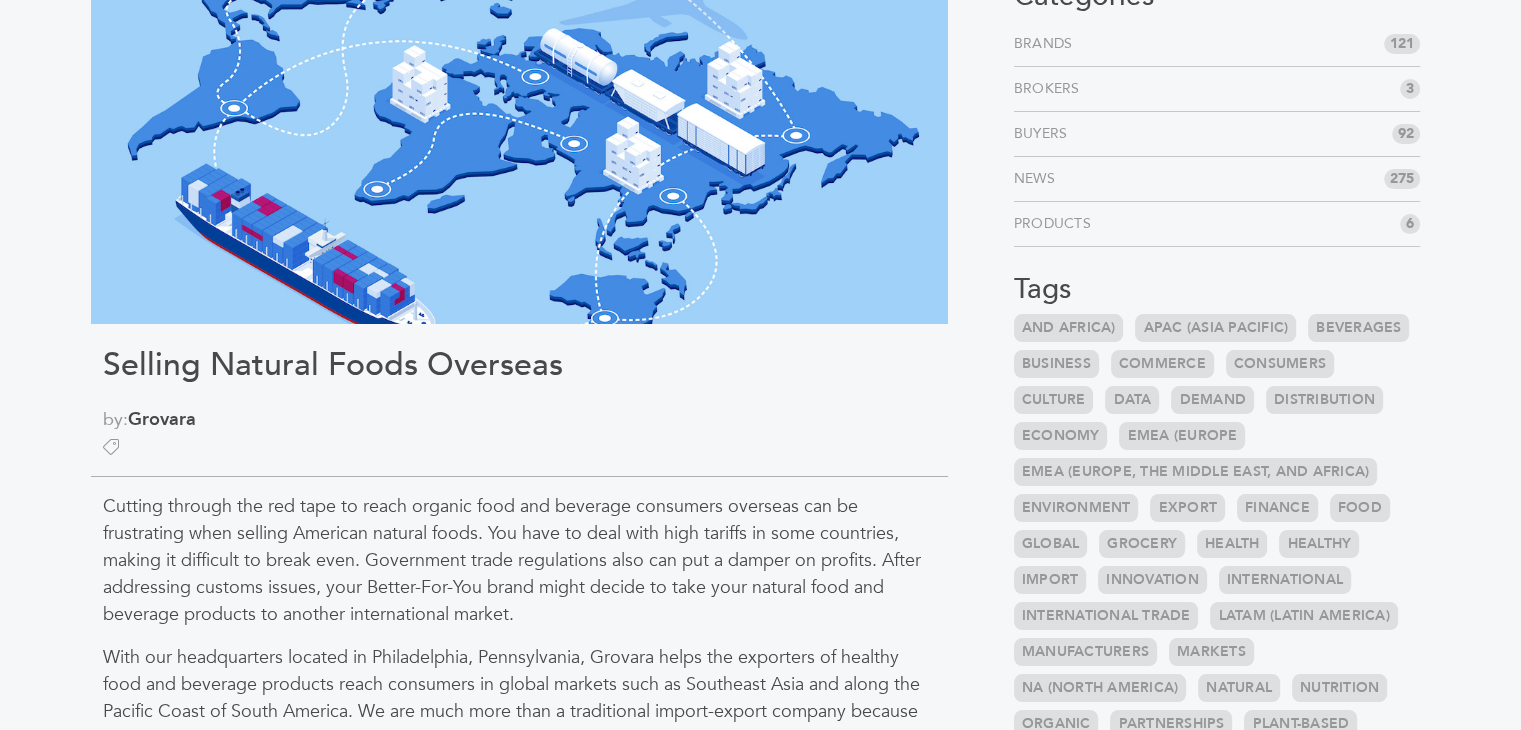 click on "by:  Grovara" at bounding box center [519, 419] 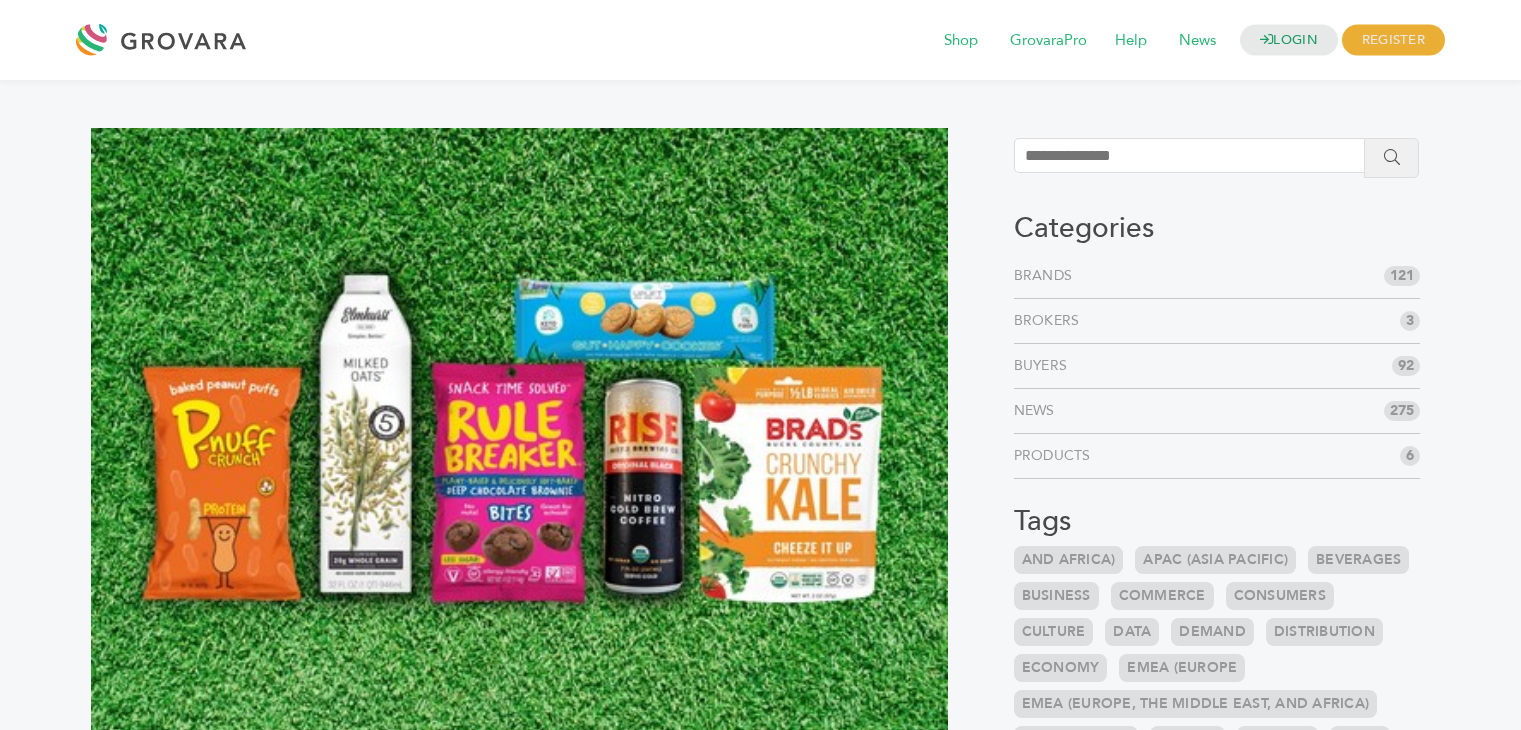 scroll, scrollTop: 0, scrollLeft: 0, axis: both 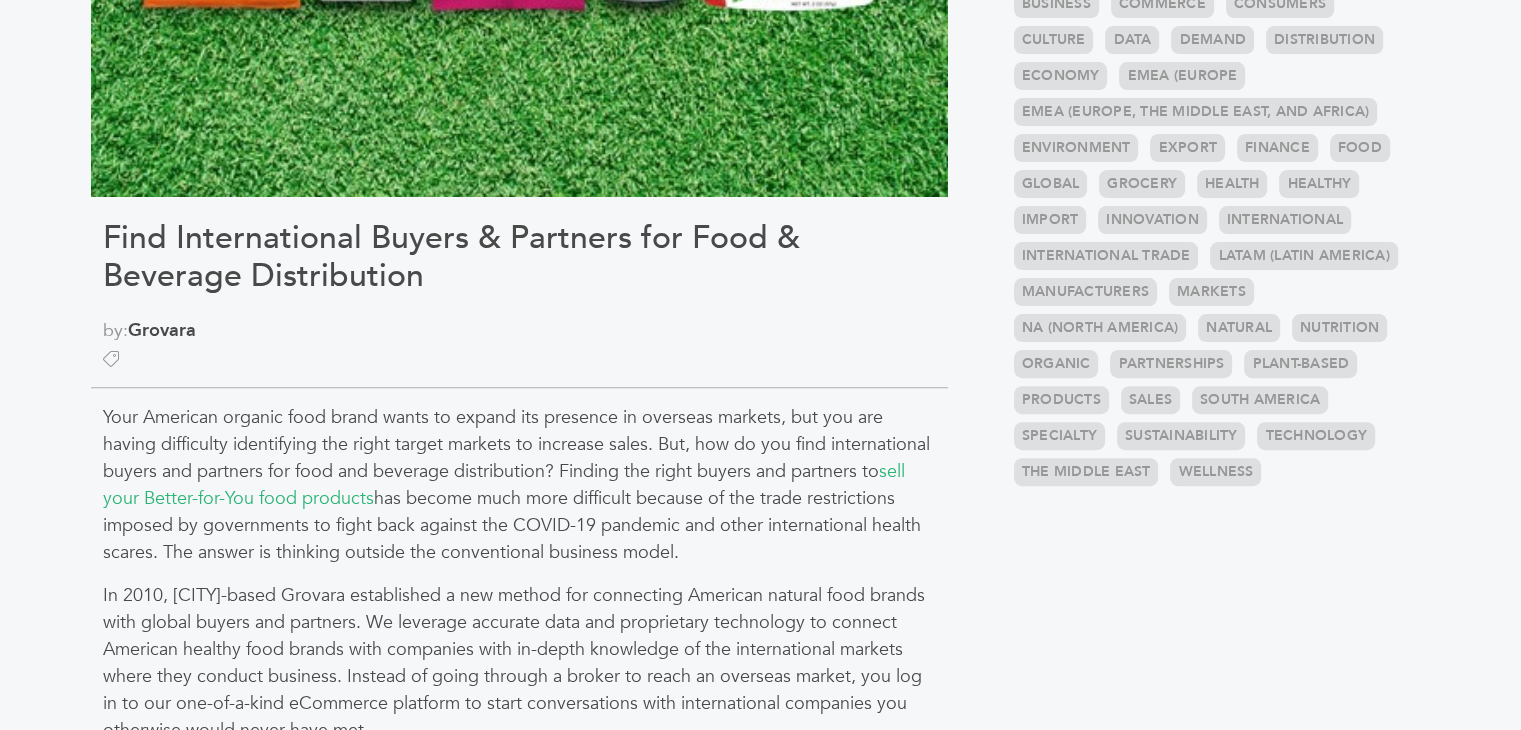 drag, startPoint x: 680, startPoint y: 559, endPoint x: 96, endPoint y: 411, distance: 602.4616 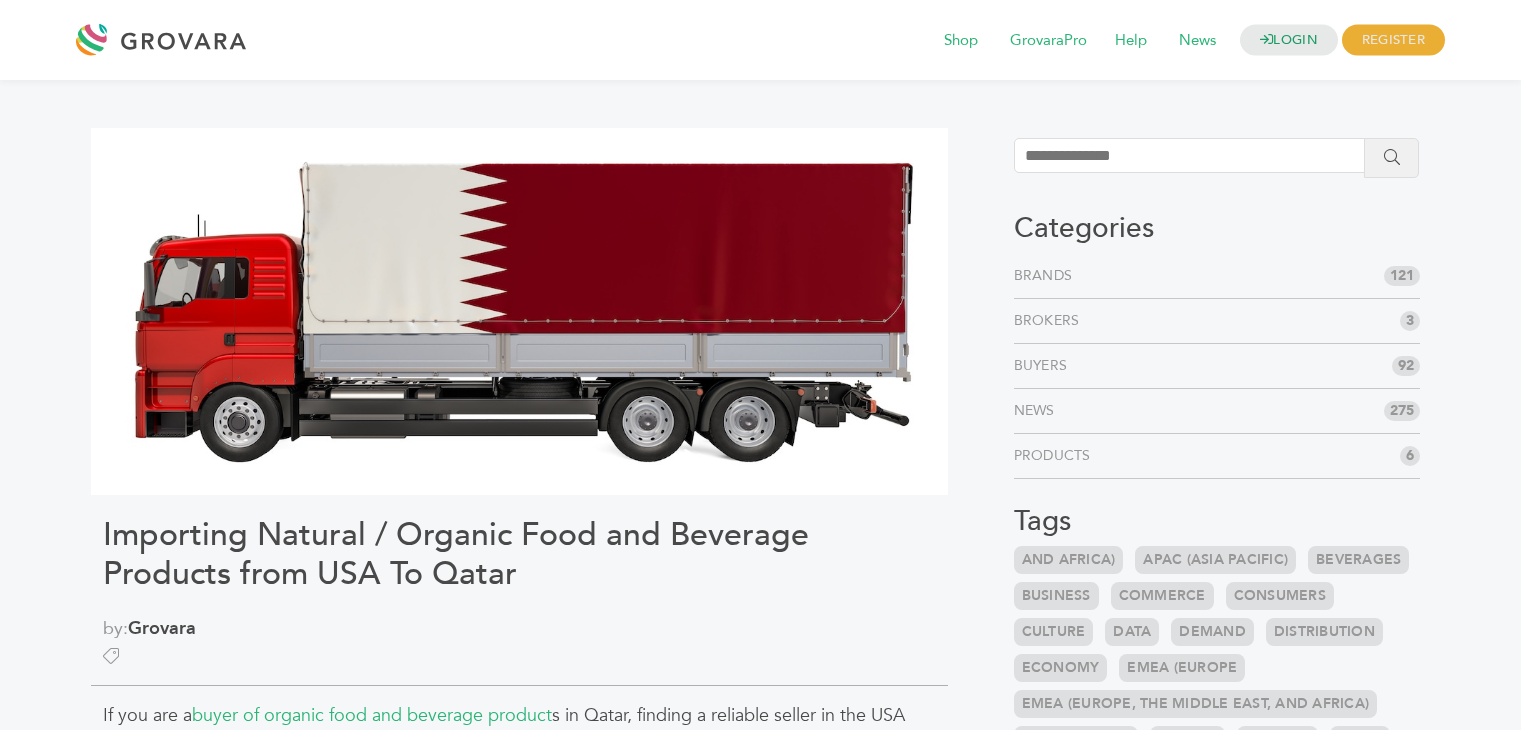 scroll, scrollTop: 0, scrollLeft: 0, axis: both 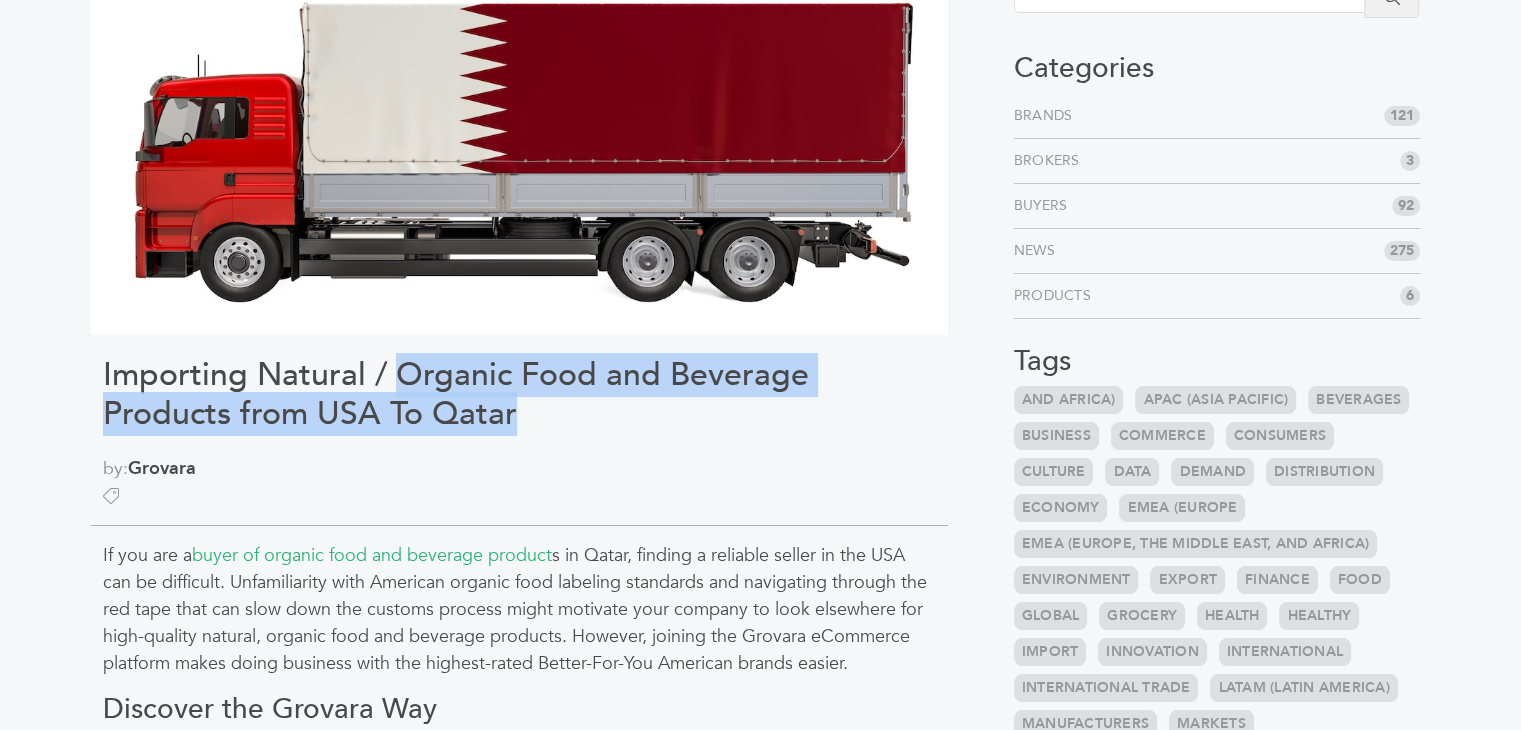 drag, startPoint x: 394, startPoint y: 362, endPoint x: 532, endPoint y: 405, distance: 144.54411 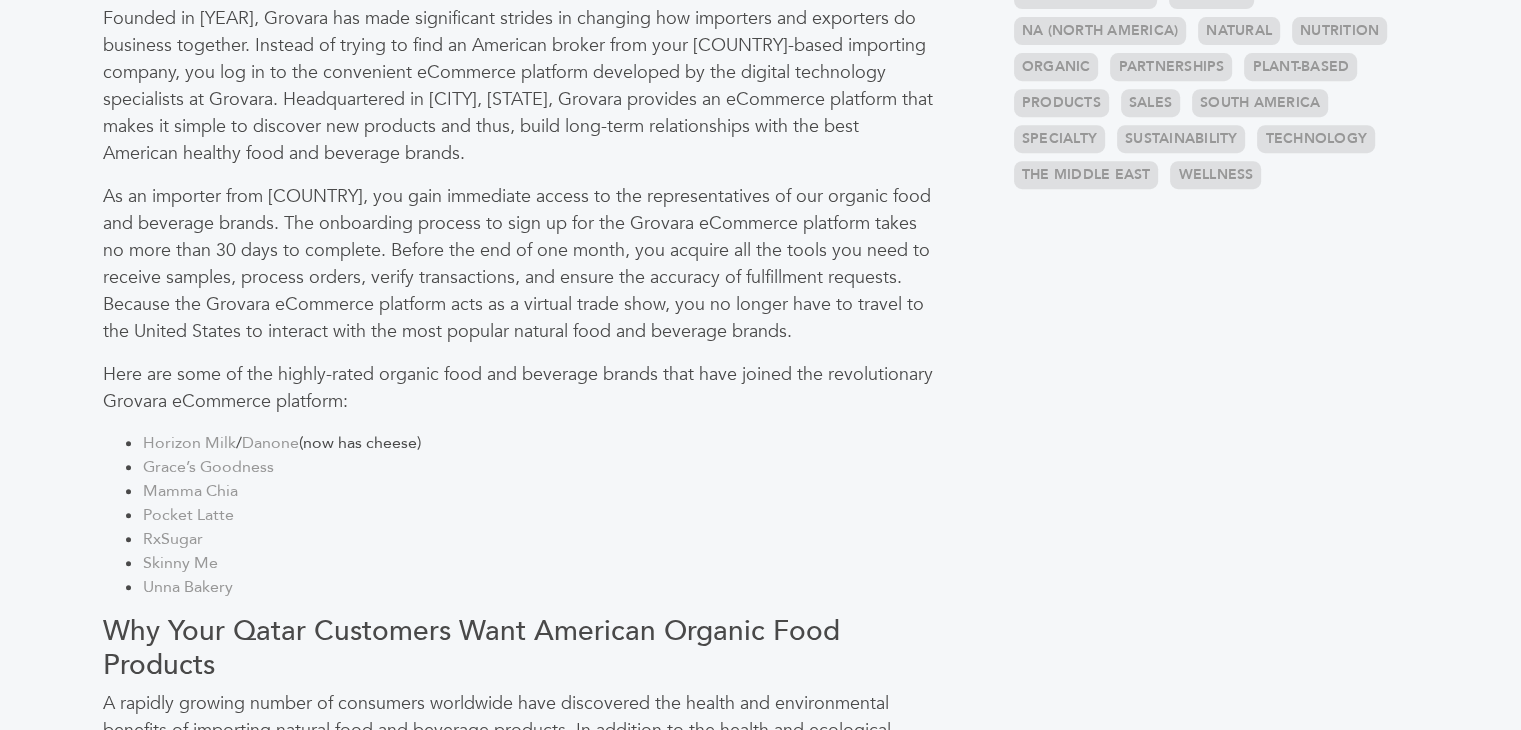scroll, scrollTop: 1262, scrollLeft: 0, axis: vertical 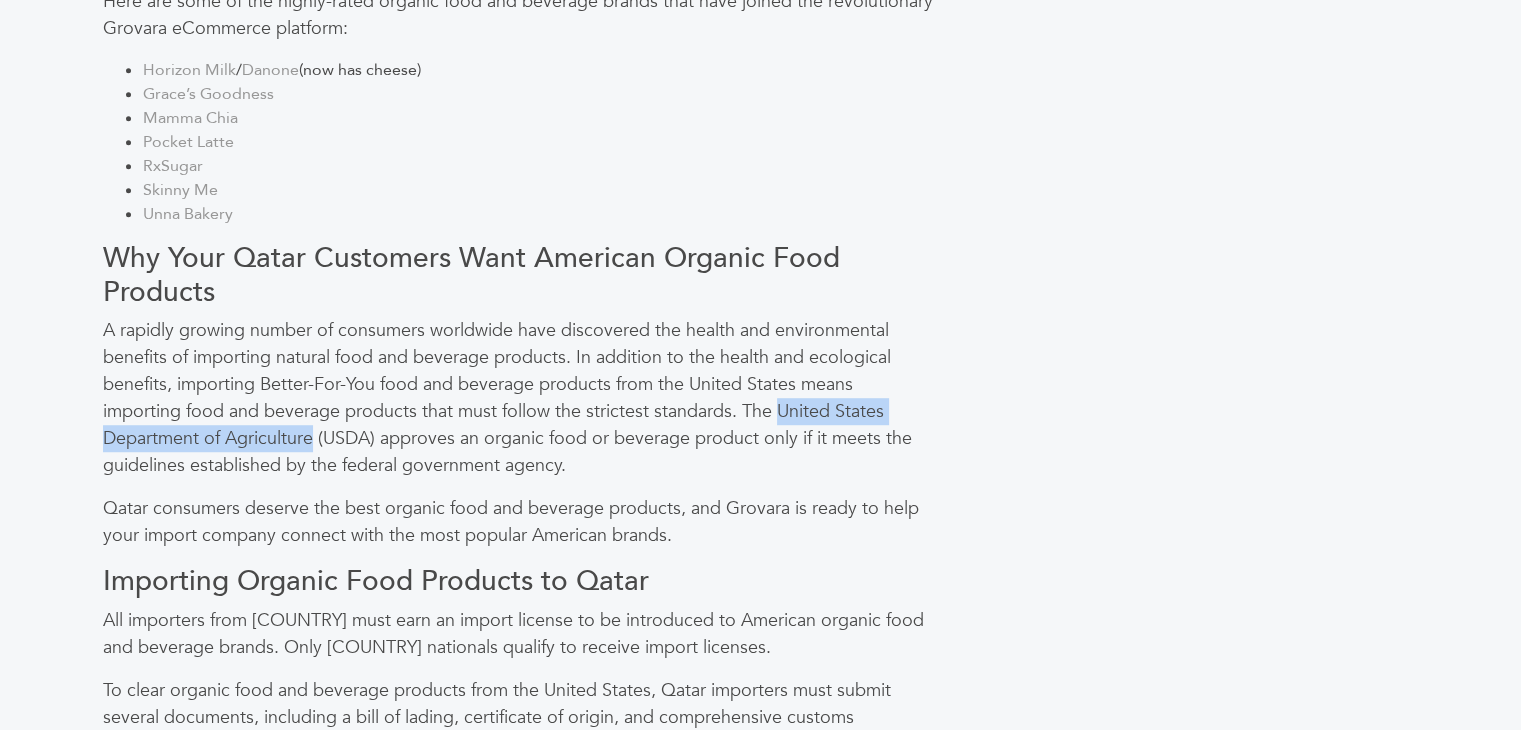 drag, startPoint x: 776, startPoint y: 411, endPoint x: 313, endPoint y: 436, distance: 463.67447 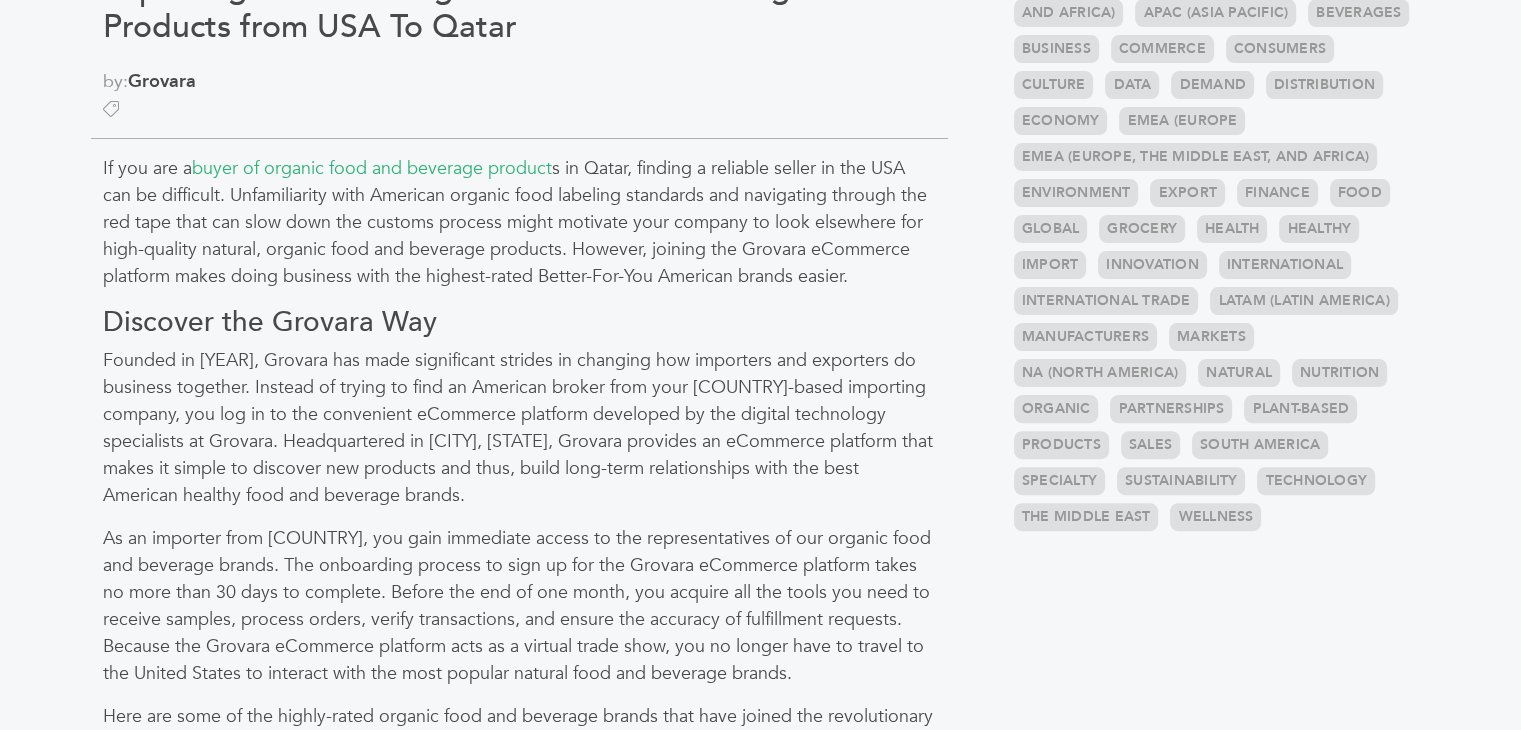 scroll, scrollTop: 560, scrollLeft: 0, axis: vertical 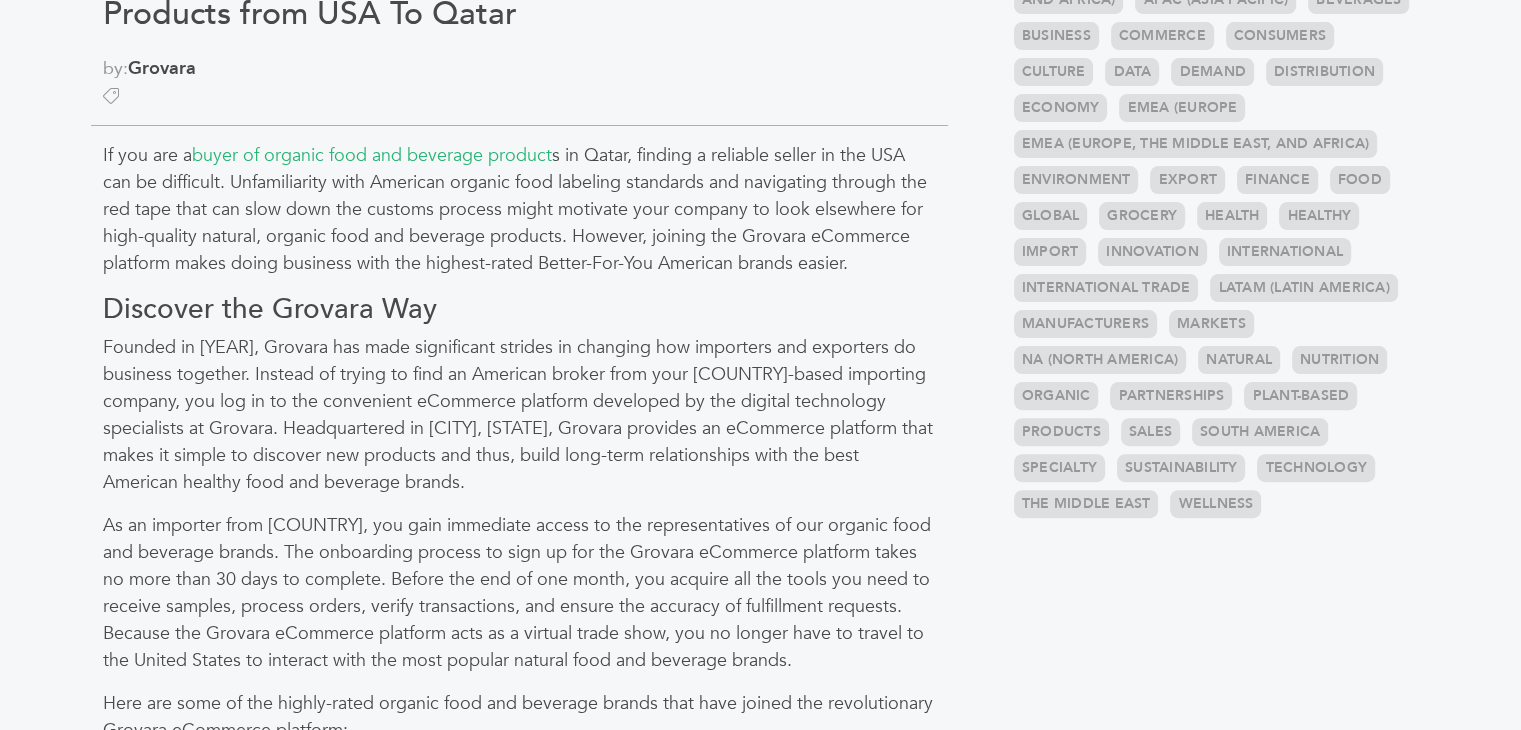 click on "If you are a  buyer of organic food and beverage product s in Qatar, finding a reliable seller in the USA can be difficult. Unfamiliarity with American organic food labeling standards and navigating through the red tape that can slow down the customs process might motivate your company to look elsewhere for high-quality natural, organic food and beverage products. However, joining the Grovara eCommerce platform makes doing business with the highest-rated Better-For-You American brands easier." at bounding box center [519, 209] 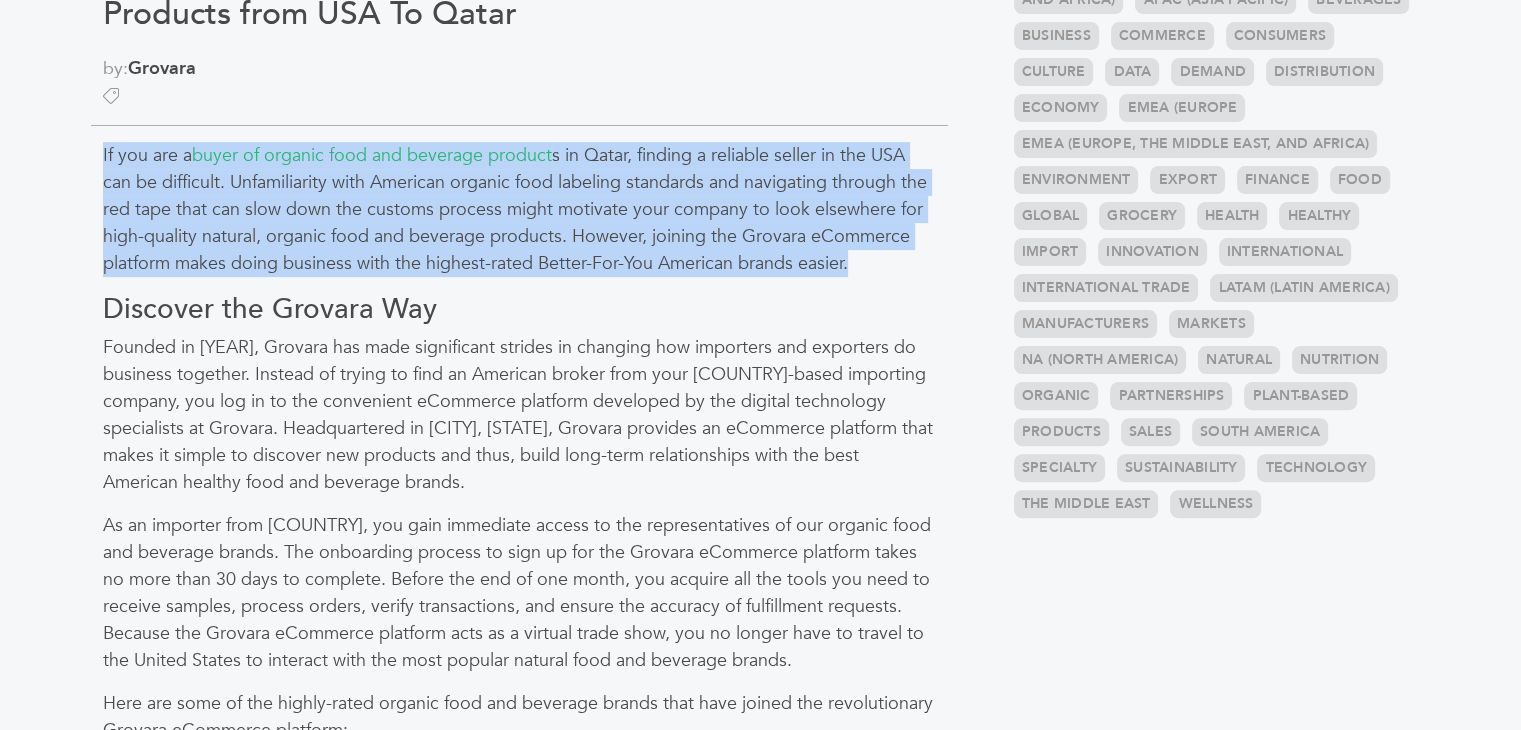 drag, startPoint x: 856, startPoint y: 264, endPoint x: 64, endPoint y: 158, distance: 799.06195 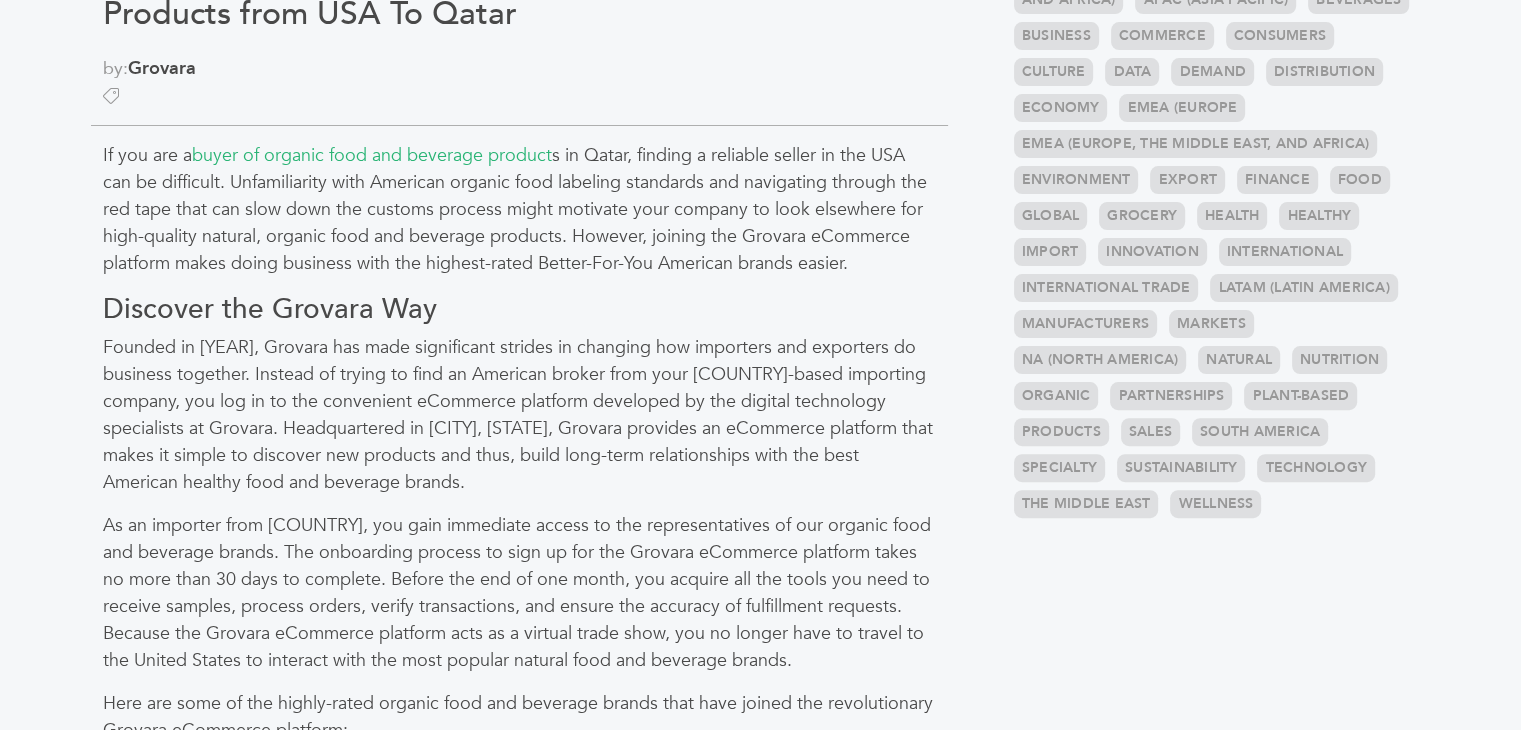 click on "Discover the Grovara Way" at bounding box center (519, 310) 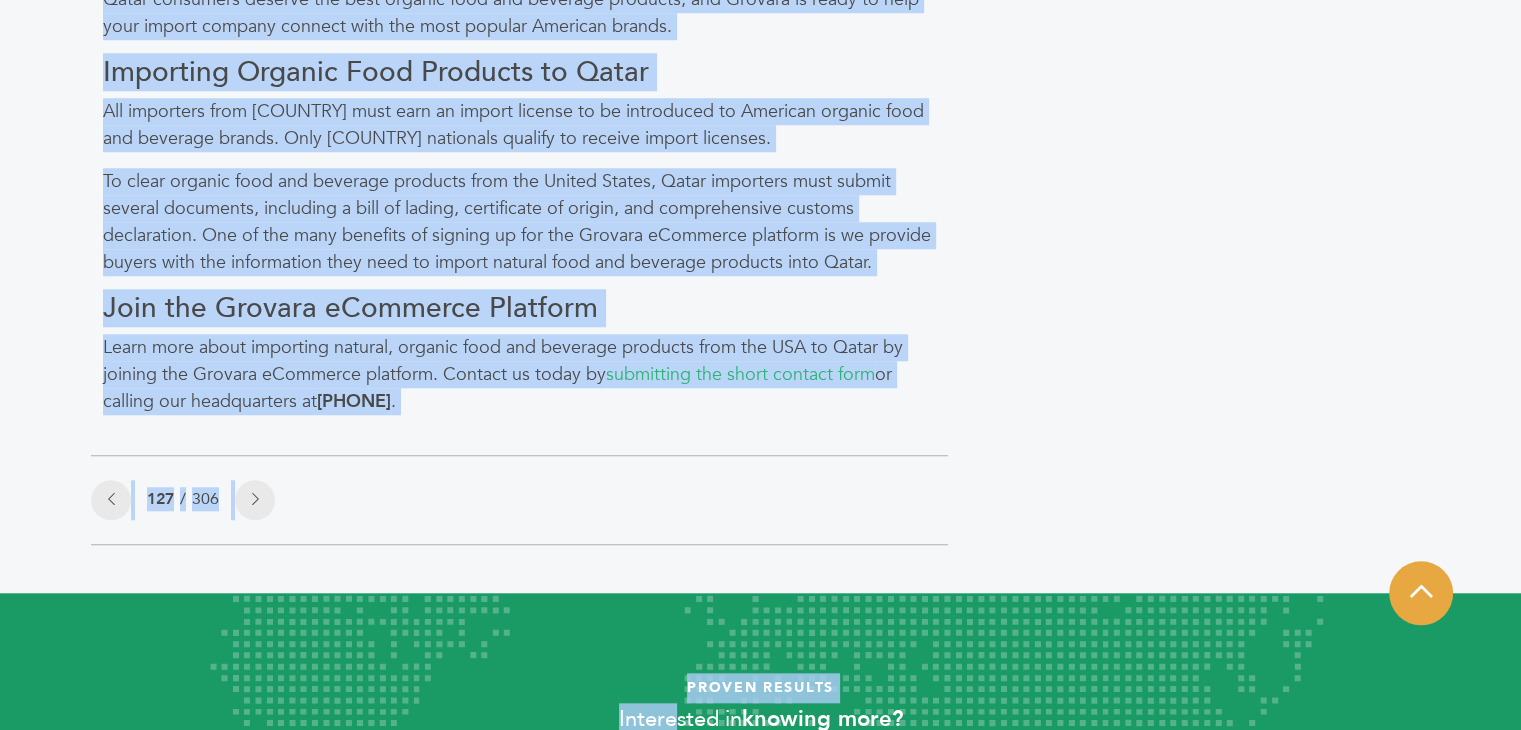 scroll, scrollTop: 1883, scrollLeft: 0, axis: vertical 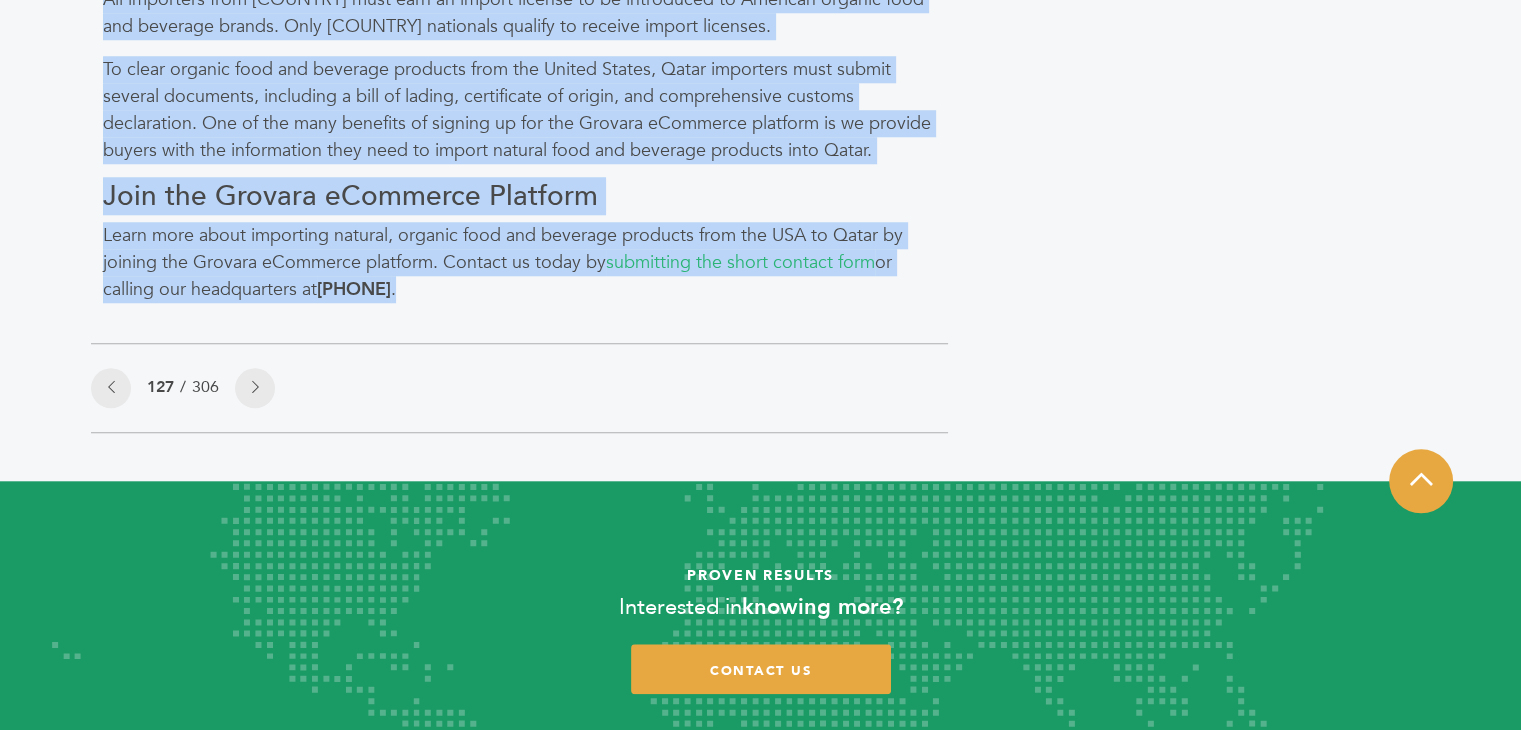 drag, startPoint x: 94, startPoint y: 147, endPoint x: 648, endPoint y: 314, distance: 578.62335 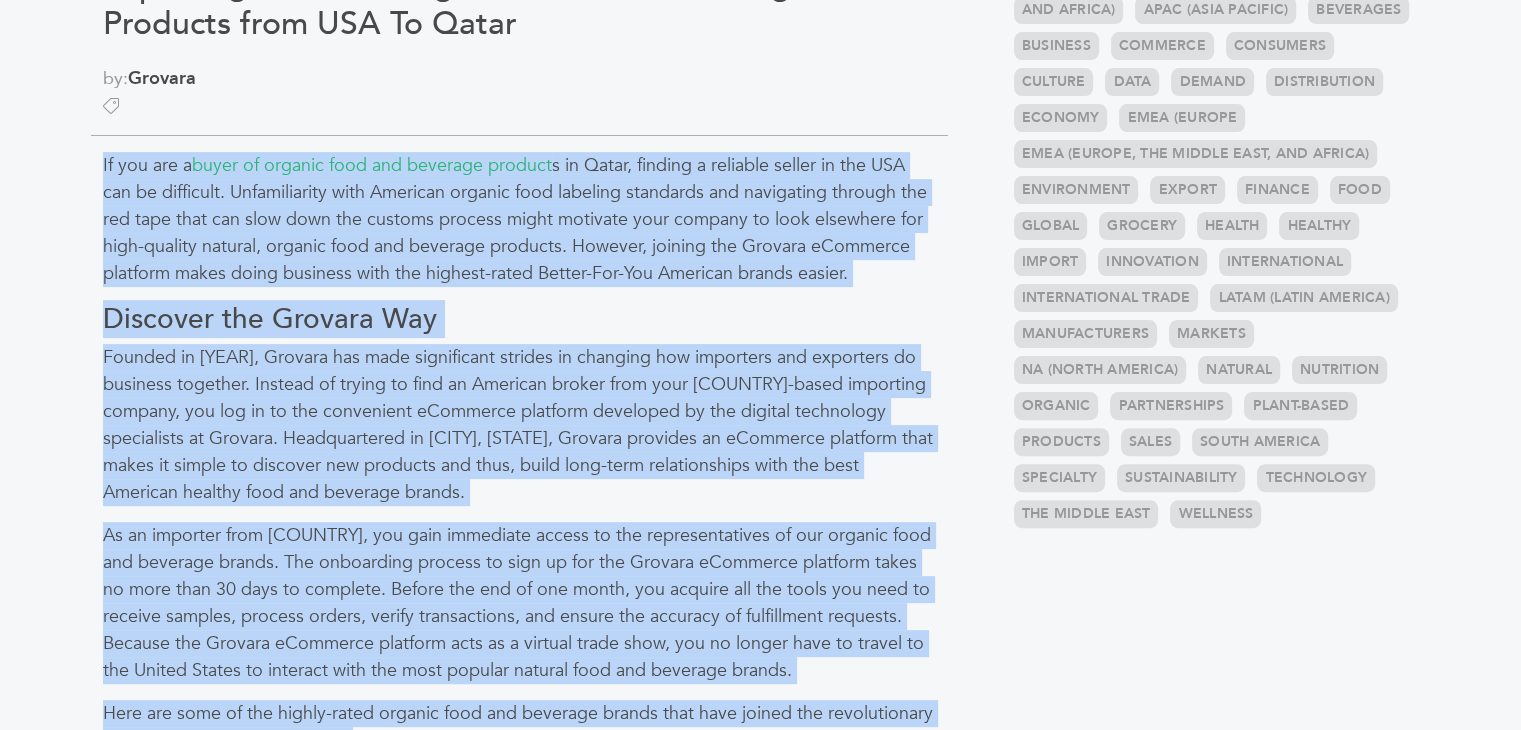 scroll, scrollTop: 512, scrollLeft: 0, axis: vertical 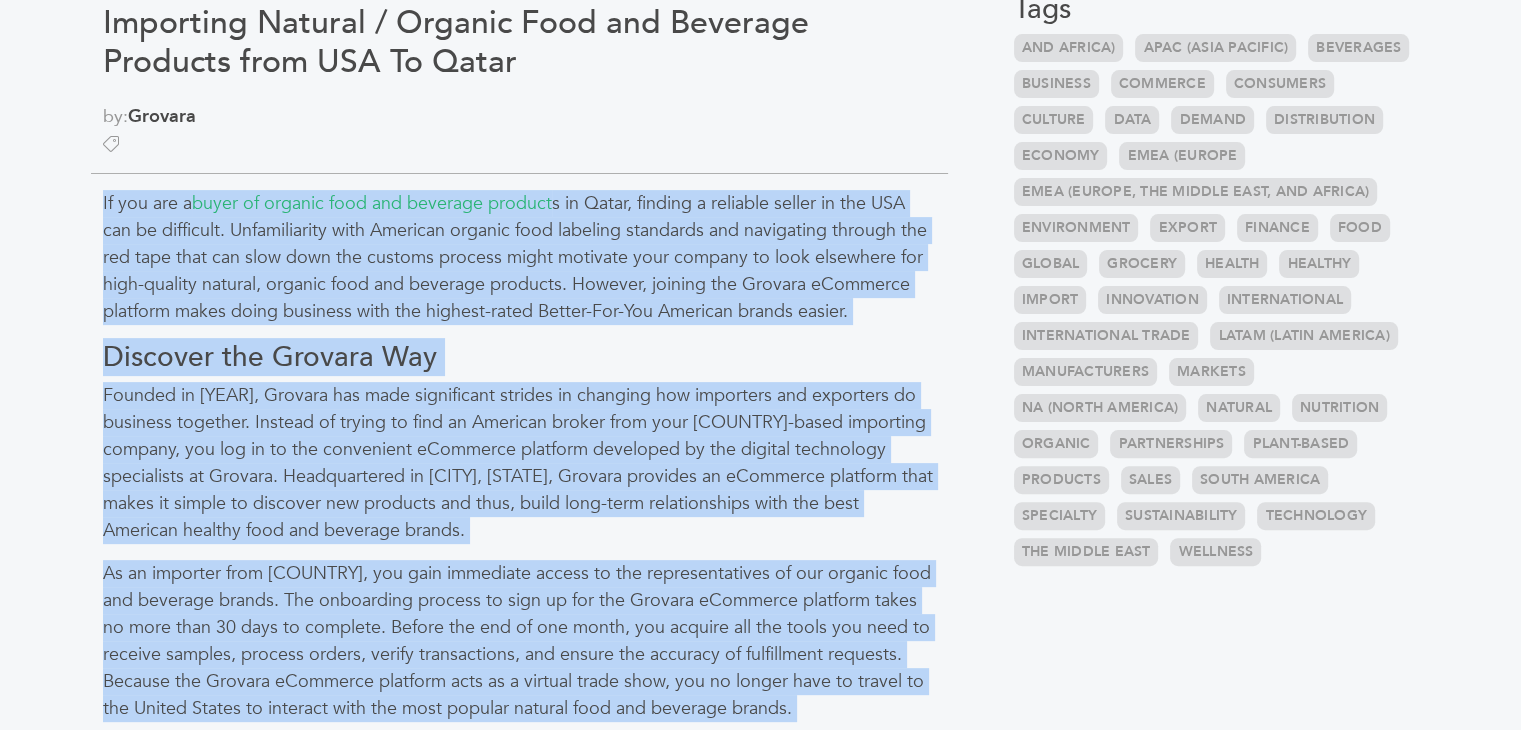 click on "Founded in 2010, Grovara has made significant strides in changing how importers and exporters do business together. Instead of trying to find an American broker from your Qatar-based importing company, you log in to the convenient eCommerce platform developed by the digital technology specialists at Grovara. Headquartered in Philadelphia, Pennsylvania, Grovara provides an eCommerce platform that makes it simple to discover new products and thus, build long-term relationships with the best American healthy food and beverage brands." at bounding box center [519, 463] 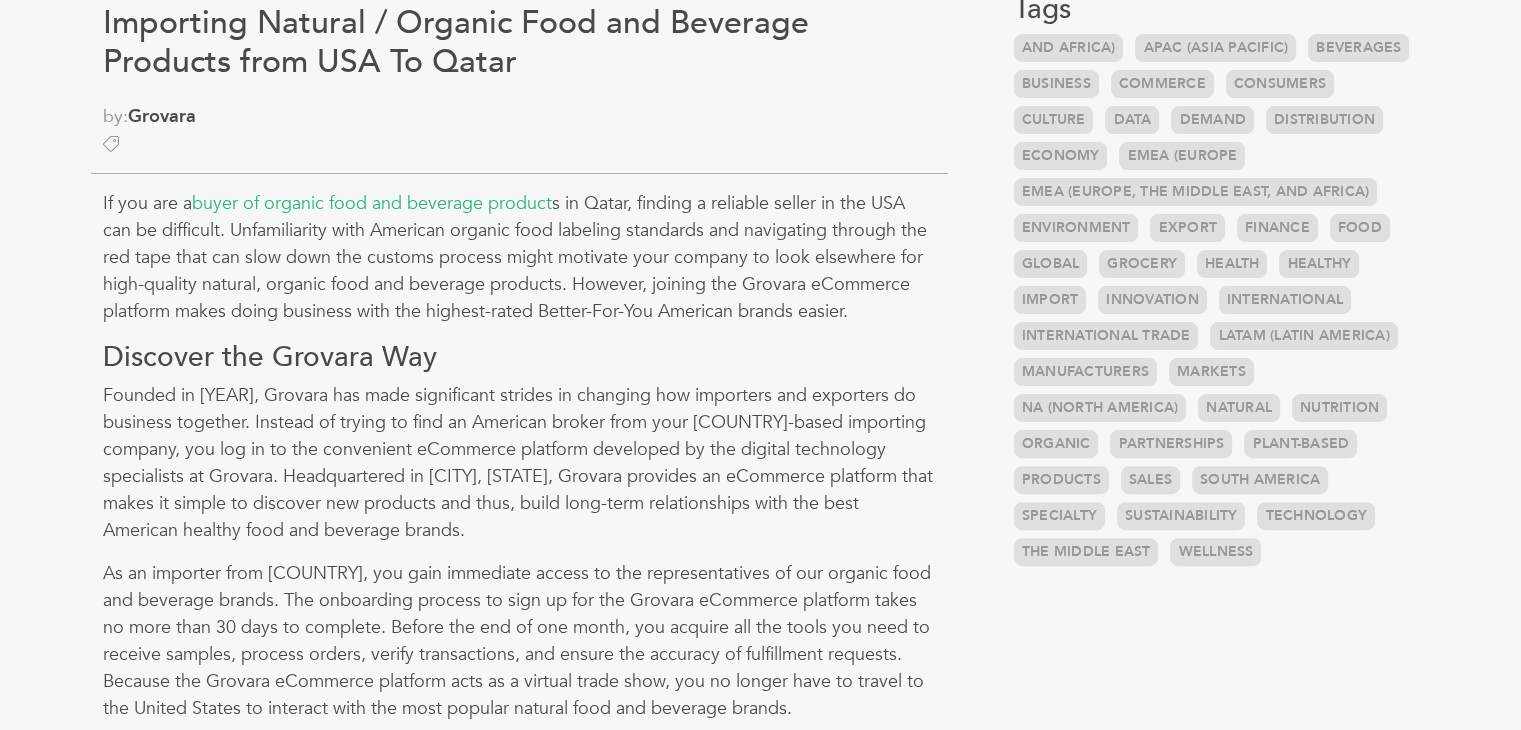click on "LOGIN
REGISTER
I'm a  Buyer
I'm a  Brand
Shop
GrovaraPro
Help News" at bounding box center [760, 968] 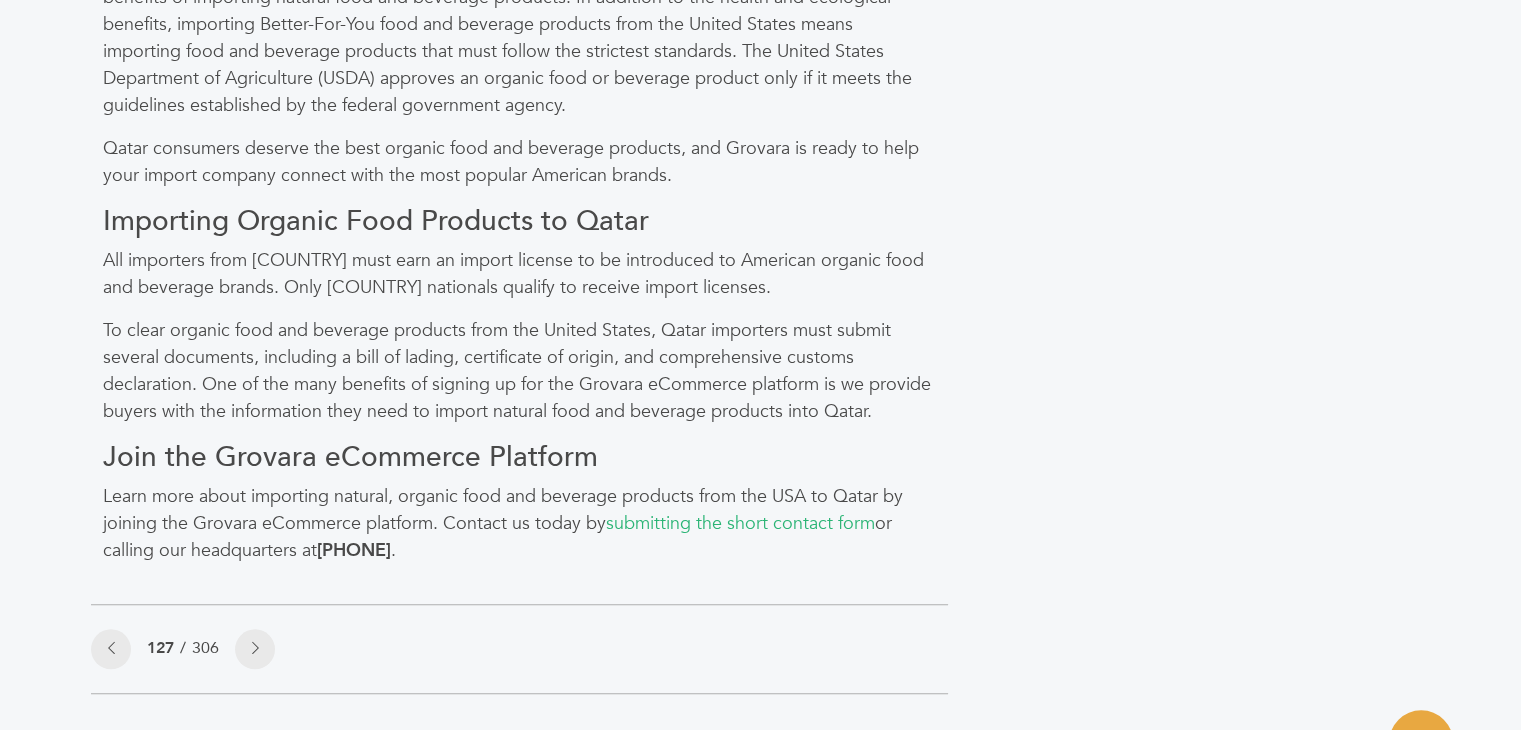 scroll, scrollTop: 1636, scrollLeft: 0, axis: vertical 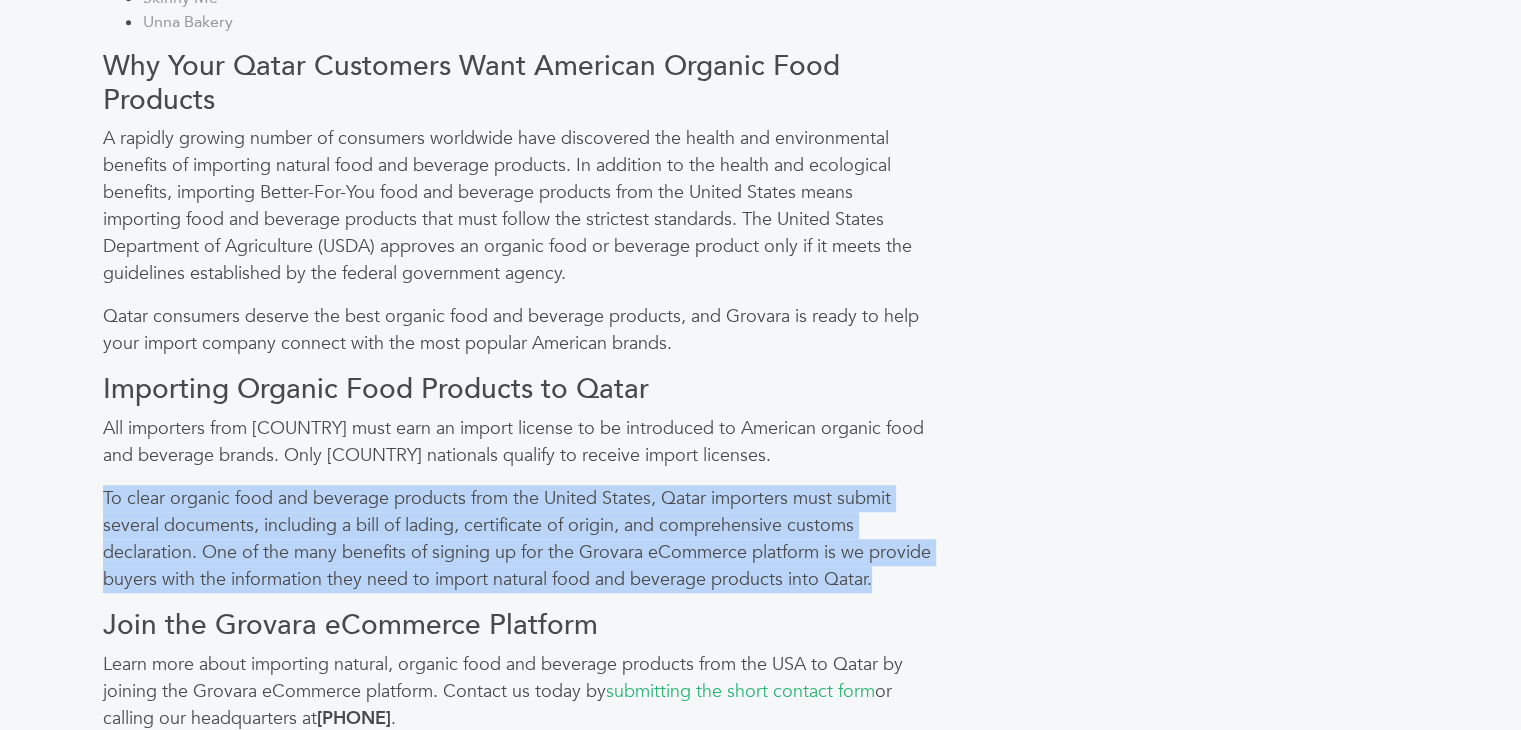 drag, startPoint x: 874, startPoint y: 578, endPoint x: 75, endPoint y: 489, distance: 803.9415 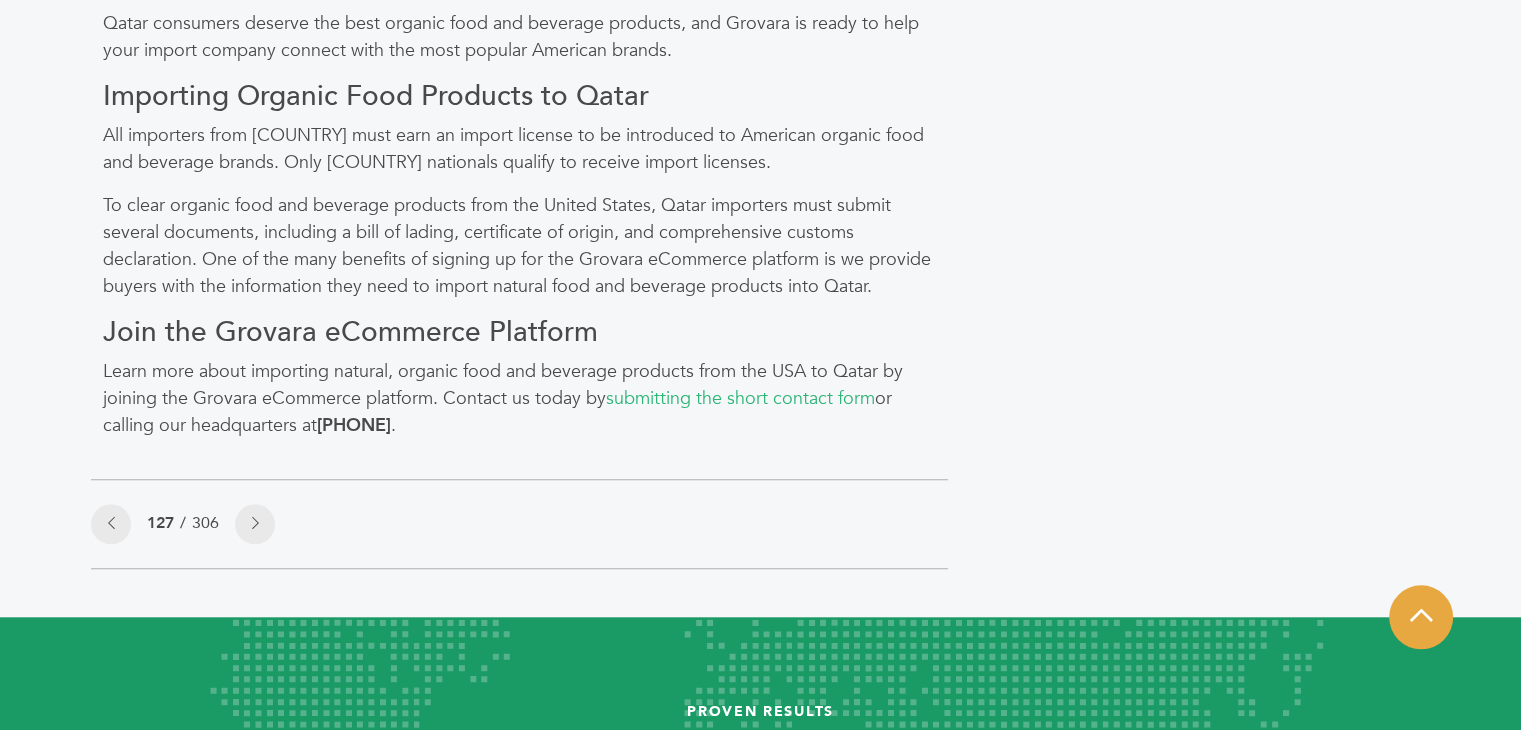 scroll, scrollTop: 1744, scrollLeft: 0, axis: vertical 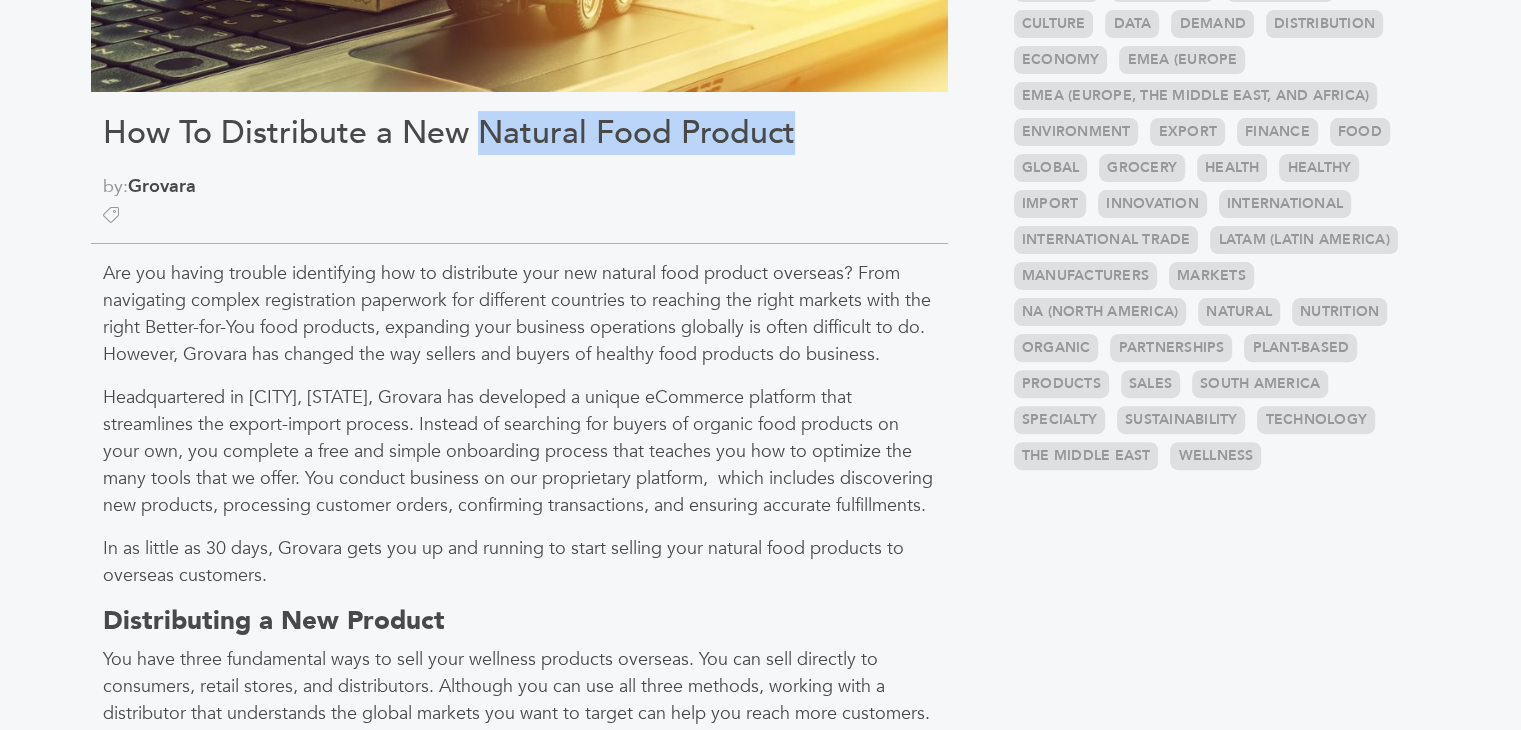 drag, startPoint x: 488, startPoint y: 120, endPoint x: 799, endPoint y: 139, distance: 311.57983 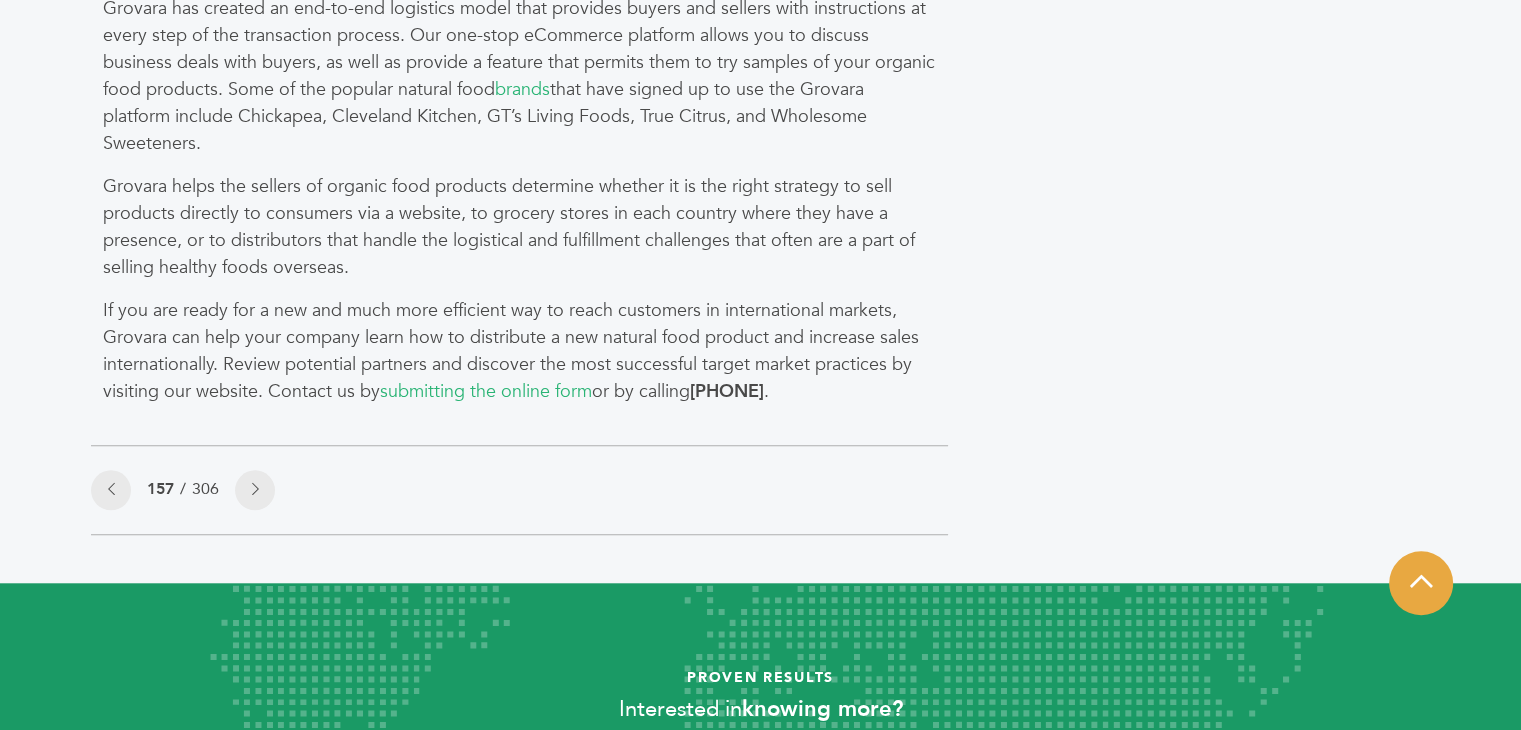 scroll, scrollTop: 1655, scrollLeft: 0, axis: vertical 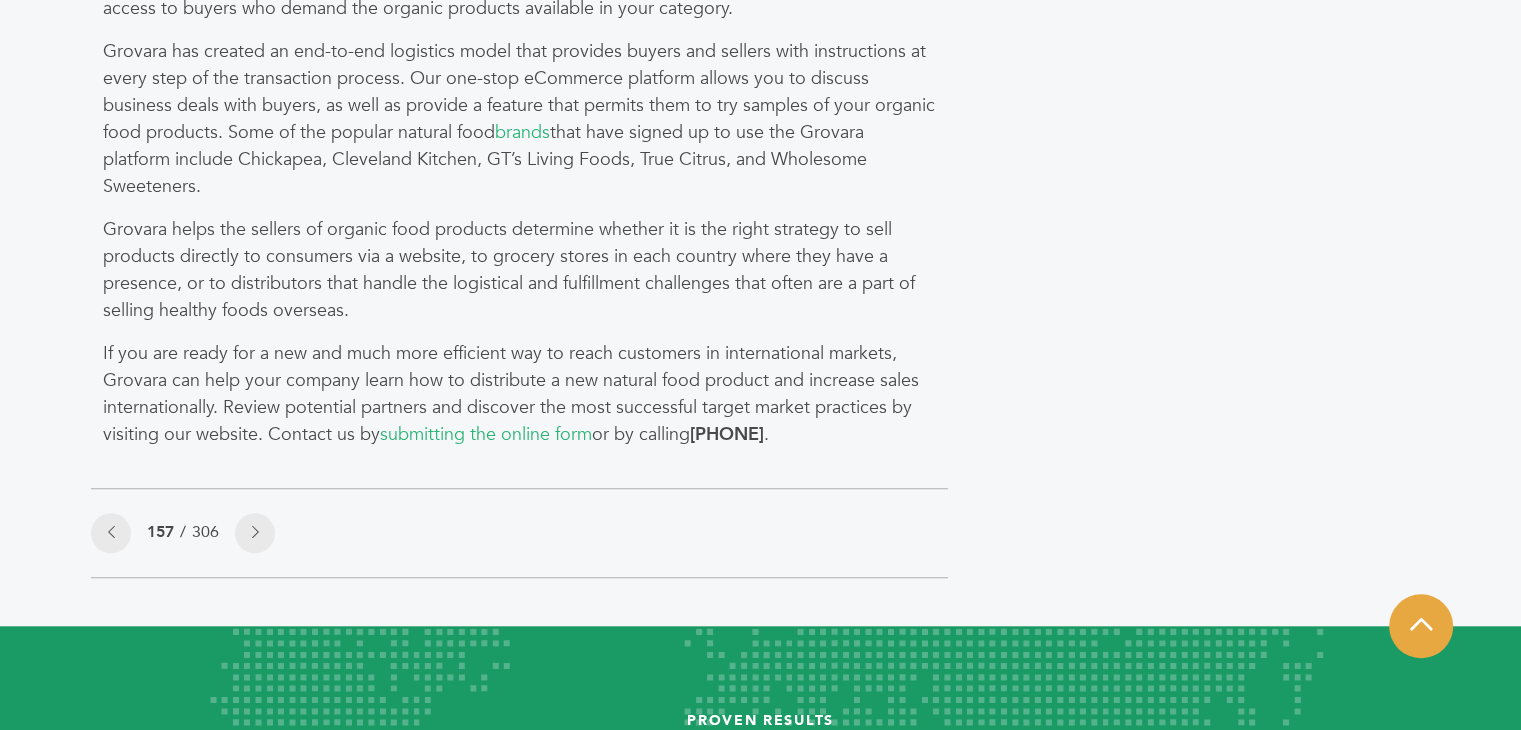 click on "Categories
Brands 121
Brokers 3
Buyers 92
News 275
6" at bounding box center [1217, -451] 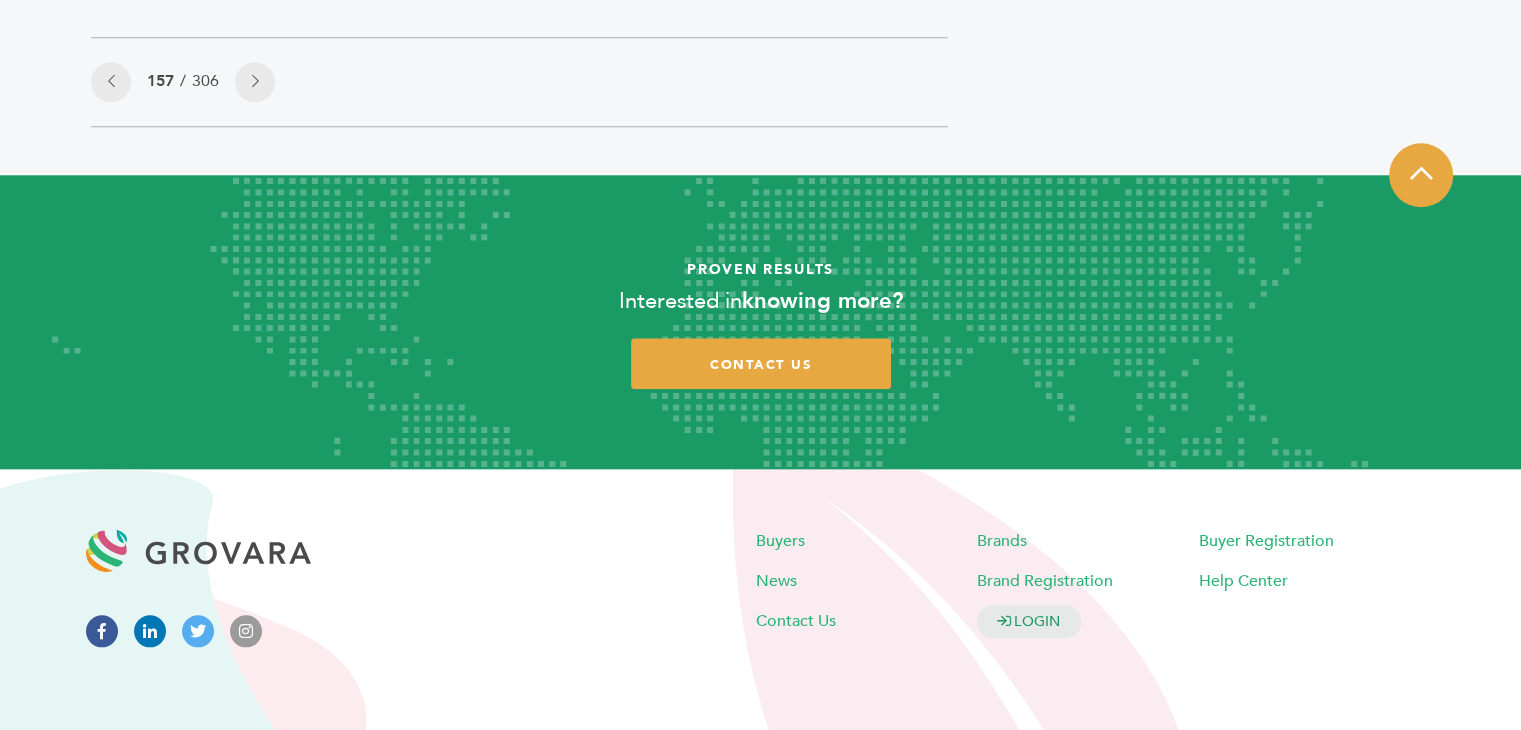 scroll, scrollTop: 570, scrollLeft: 0, axis: vertical 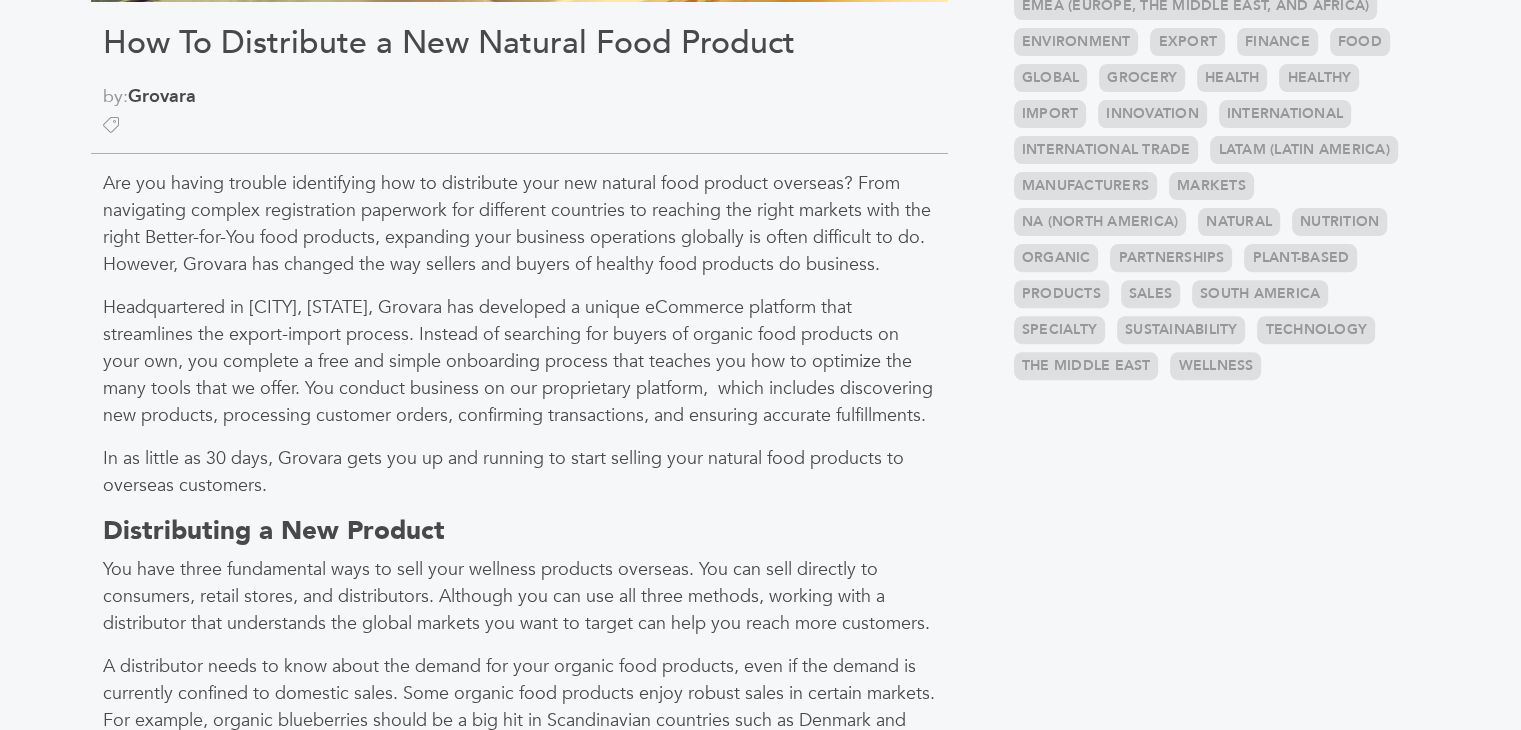 click on "Are you having trouble identifying how to distribute your new natural food product overseas? From navigating complex registration paperwork for different countries to reaching the right markets with the right Better-for-You food products, expanding your business operations globally is often difficult to do. However, Grovara has changed the way sellers and buyers of healthy food products do business." at bounding box center [519, 224] 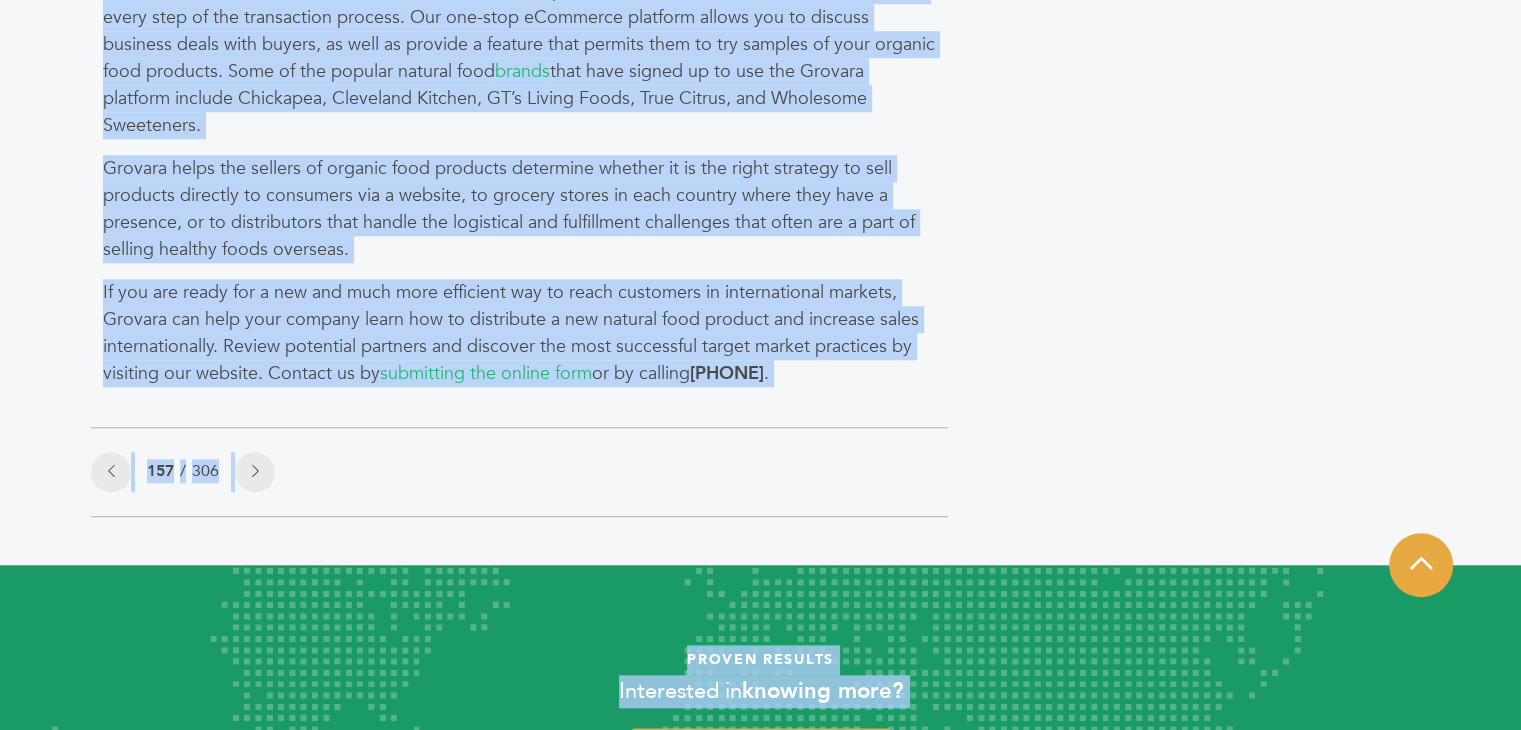 scroll, scrollTop: 1797, scrollLeft: 0, axis: vertical 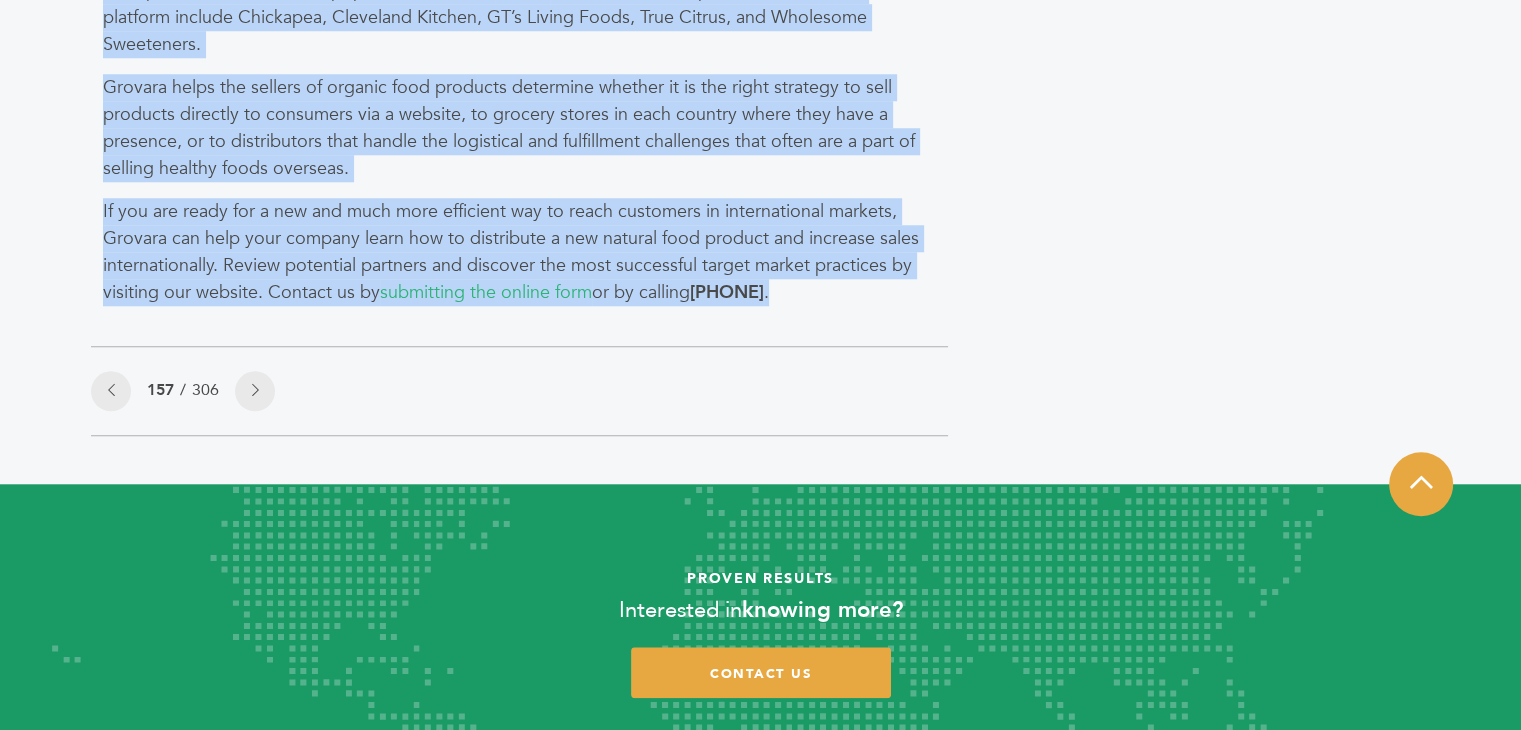 drag, startPoint x: 100, startPoint y: 182, endPoint x: 849, endPoint y: 293, distance: 757.1803 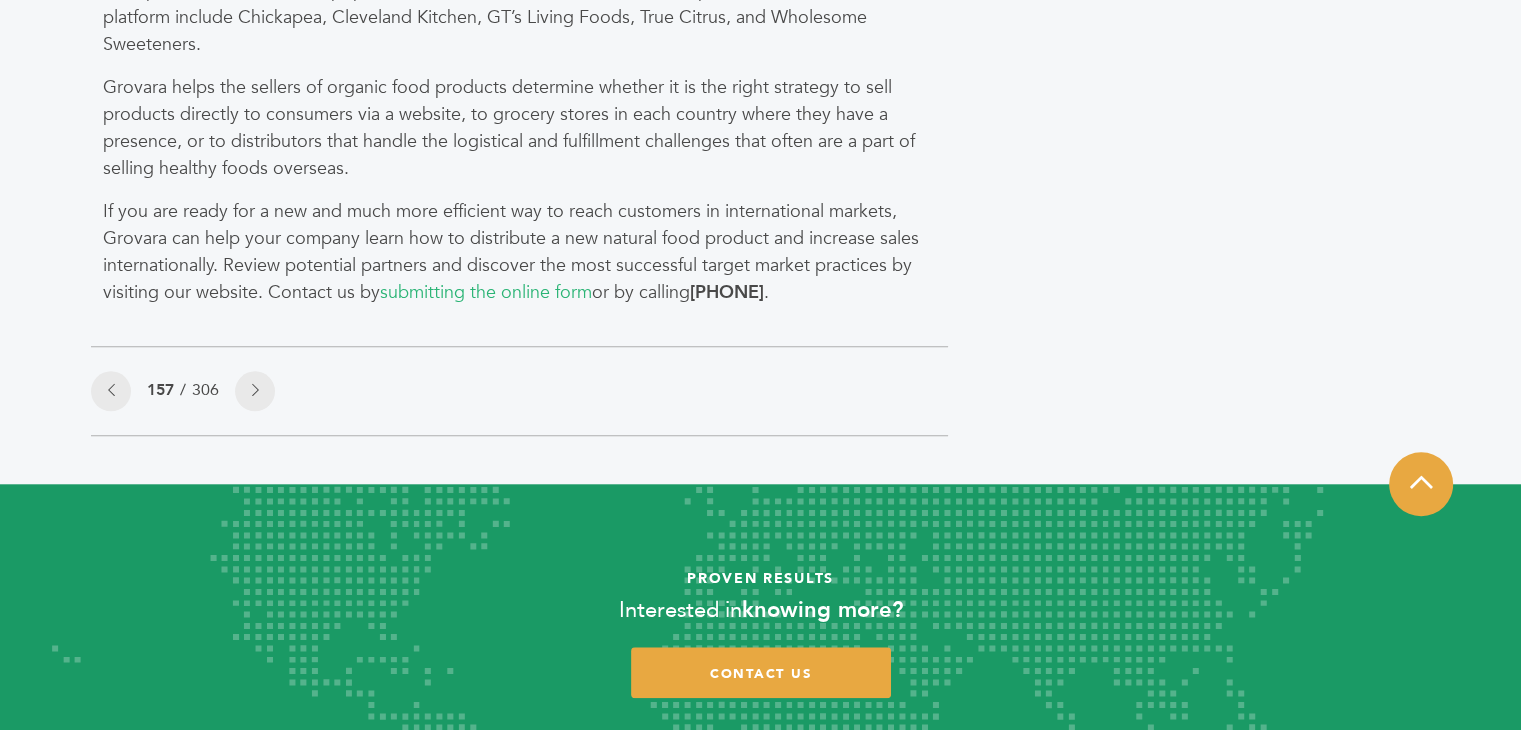 click on "Categories
Brands 121
Brokers 3
Buyers 92
News 275
6" at bounding box center (1217, -593) 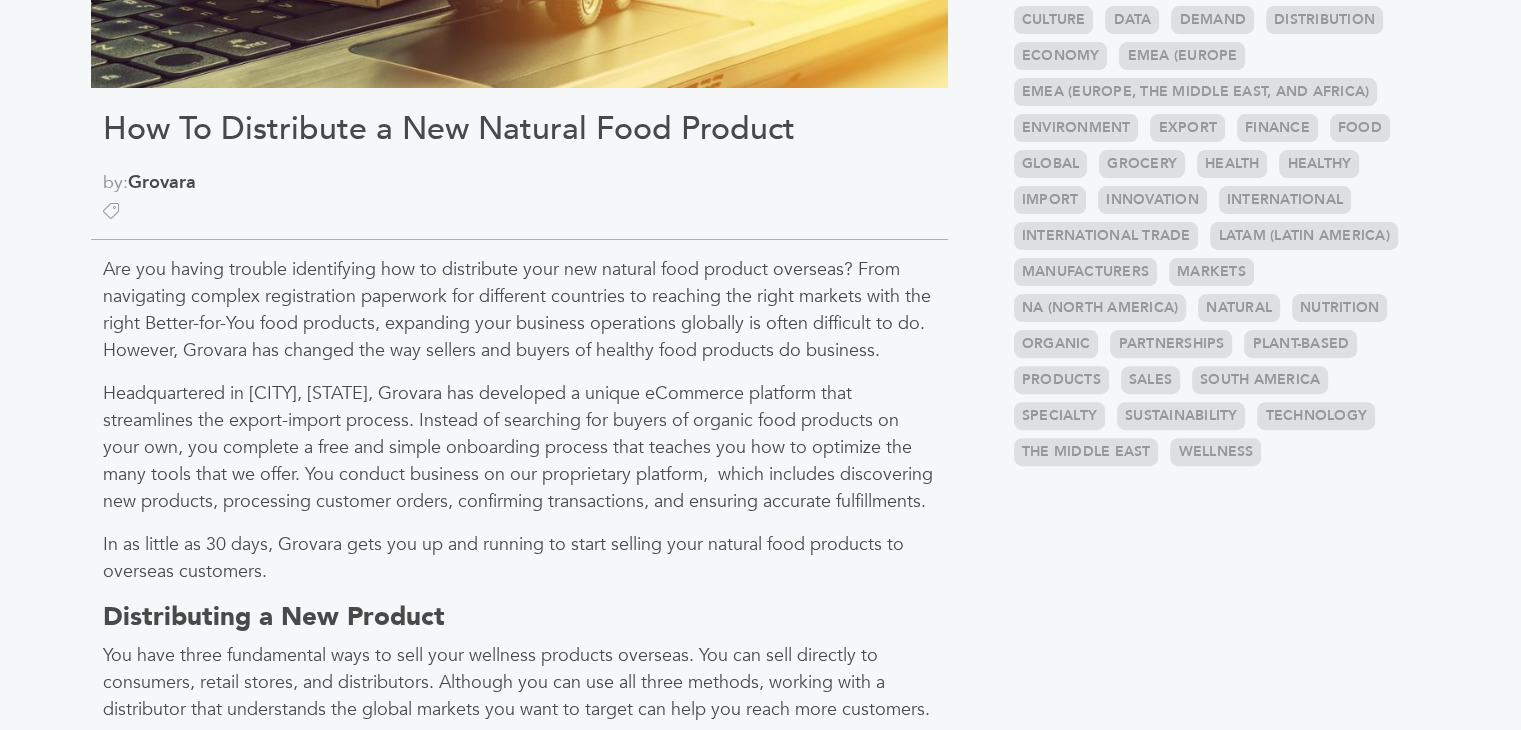 scroll, scrollTop: 605, scrollLeft: 0, axis: vertical 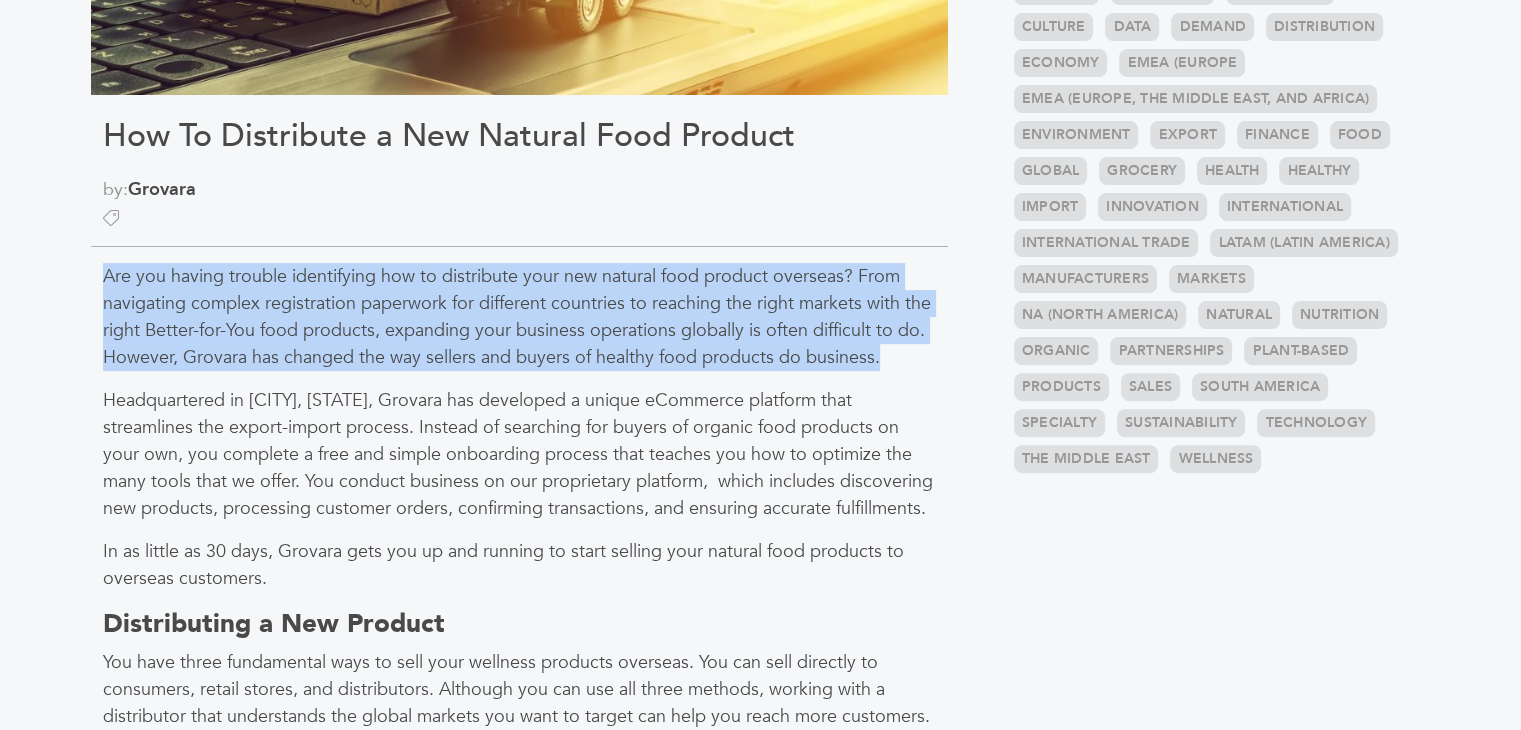 drag, startPoint x: 874, startPoint y: 361, endPoint x: 101, endPoint y: 279, distance: 777.3371 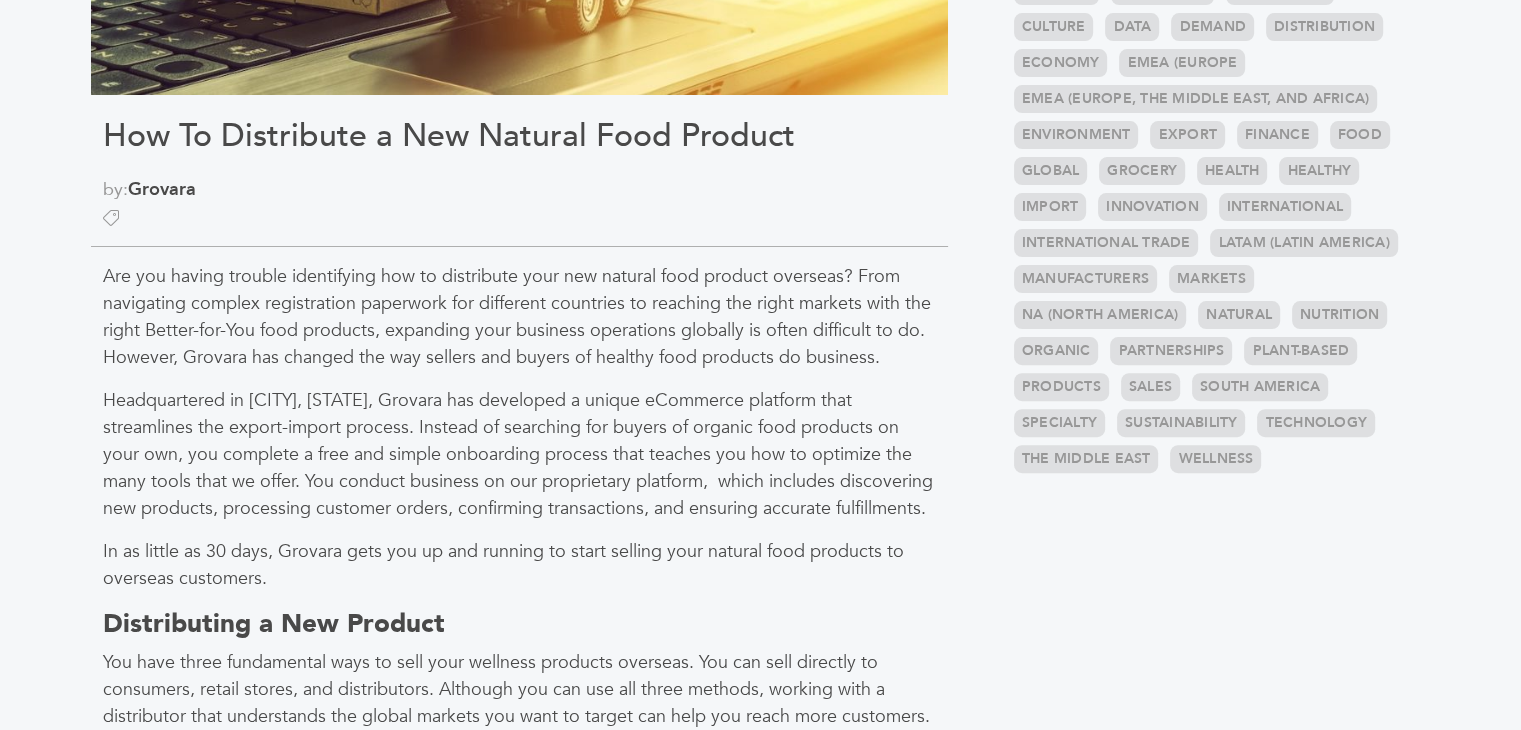 click on "Are you having trouble identifying how to distribute your new natural food product overseas? From navigating complex registration paperwork for different countries to reaching the right markets with the right Better-for-You food products, expanding your business operations globally is often difficult to do. However, Grovara has changed the way sellers and buyers of healthy food products do business." at bounding box center (519, 317) 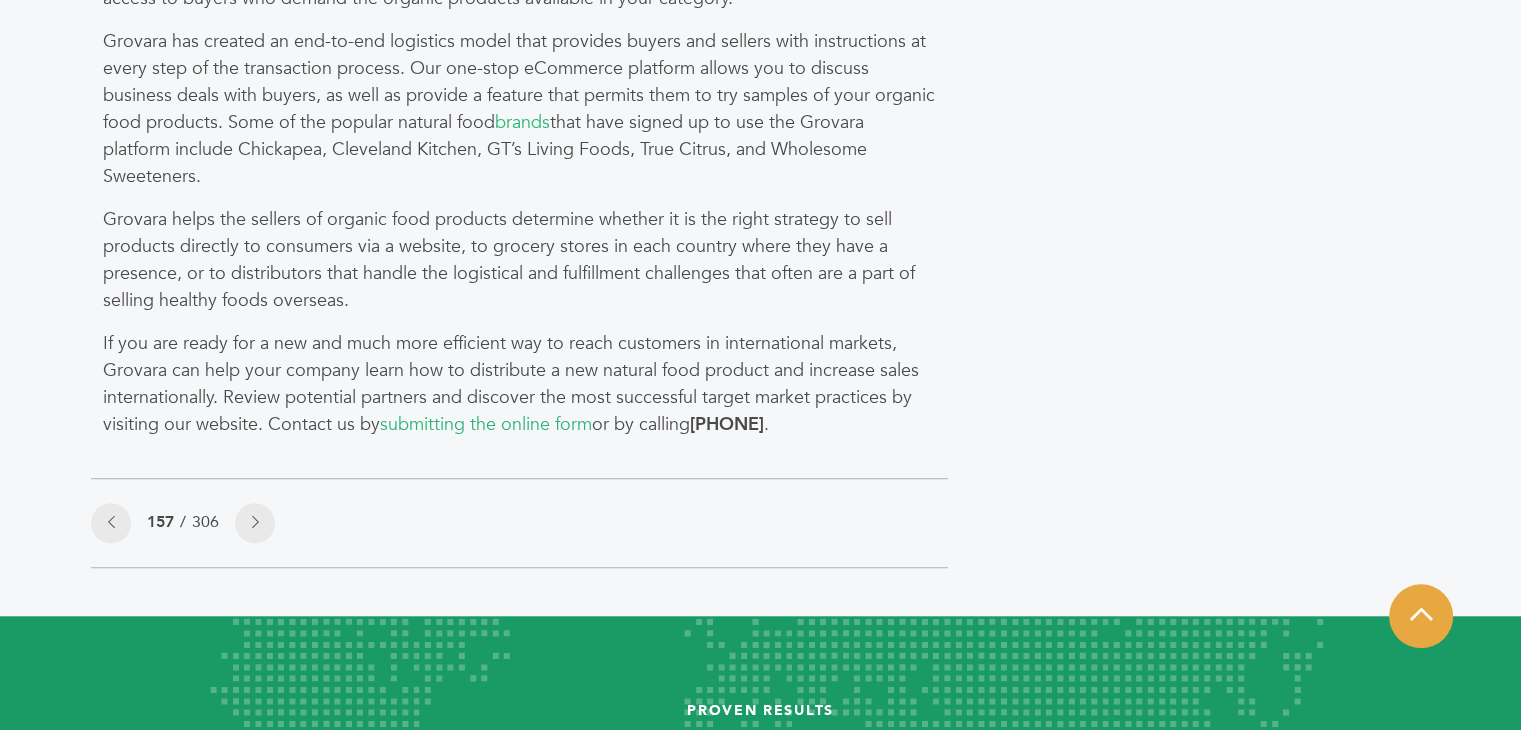 scroll, scrollTop: 1689, scrollLeft: 0, axis: vertical 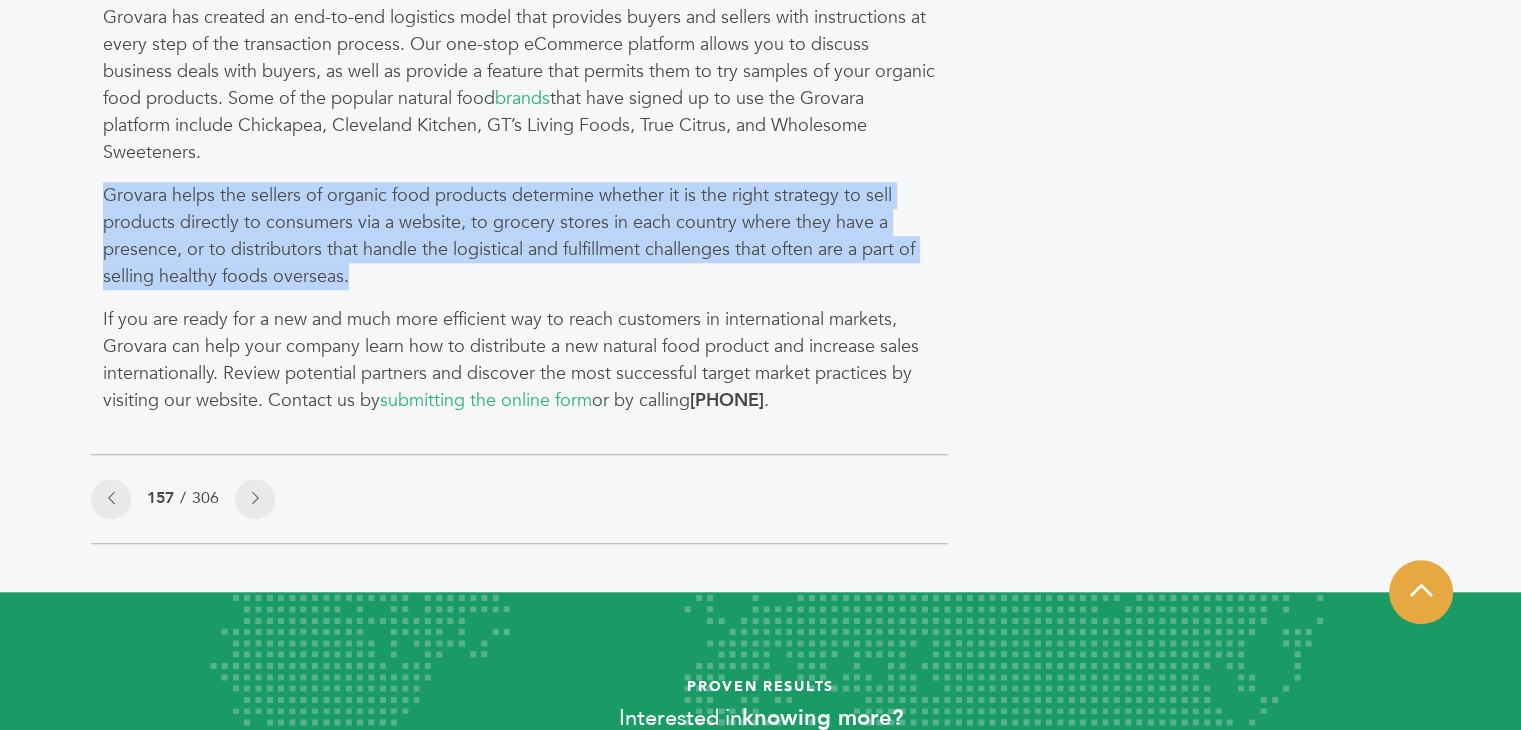 drag, startPoint x: 378, startPoint y: 277, endPoint x: 64, endPoint y: 181, distance: 328.34738 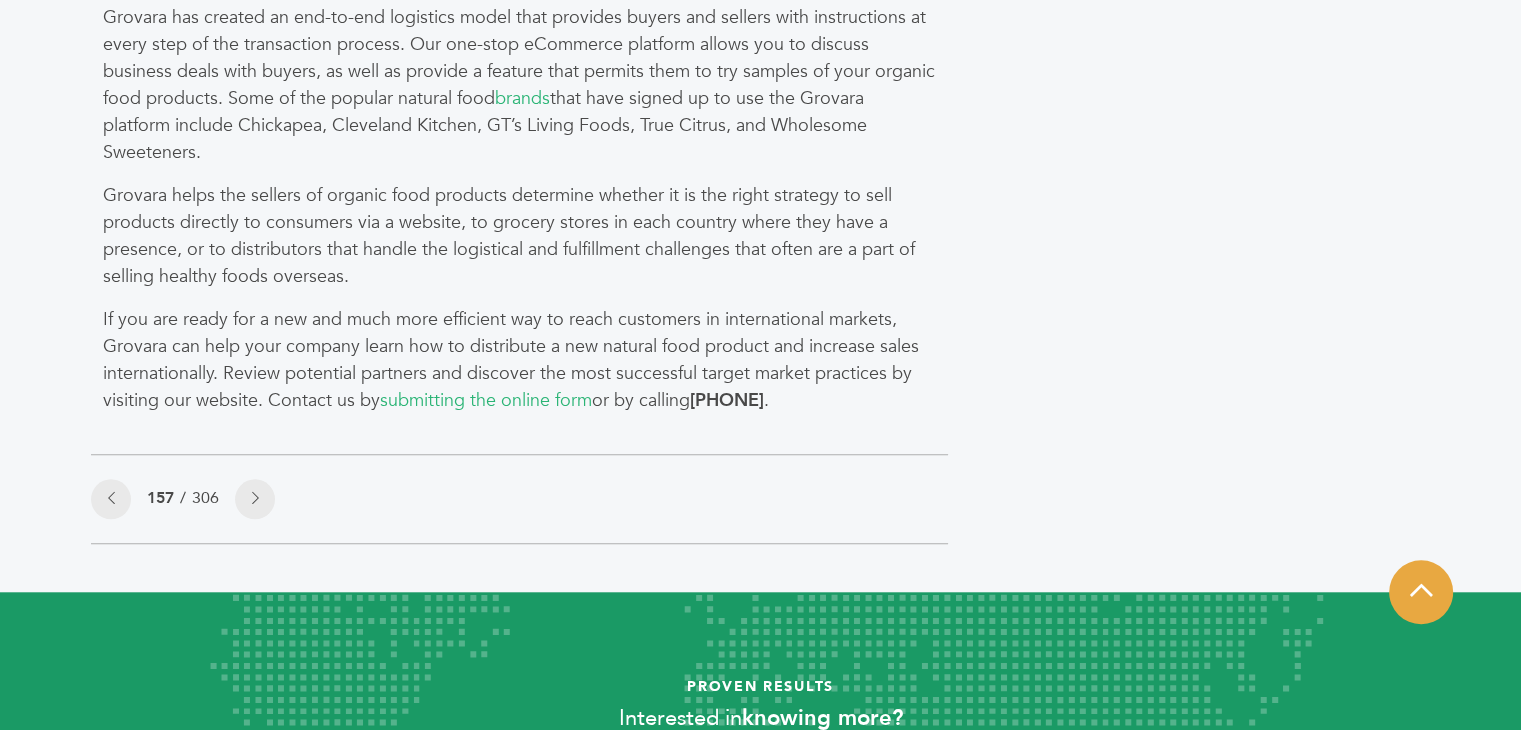 drag, startPoint x: 1358, startPoint y: 137, endPoint x: 1240, endPoint y: 108, distance: 121.511314 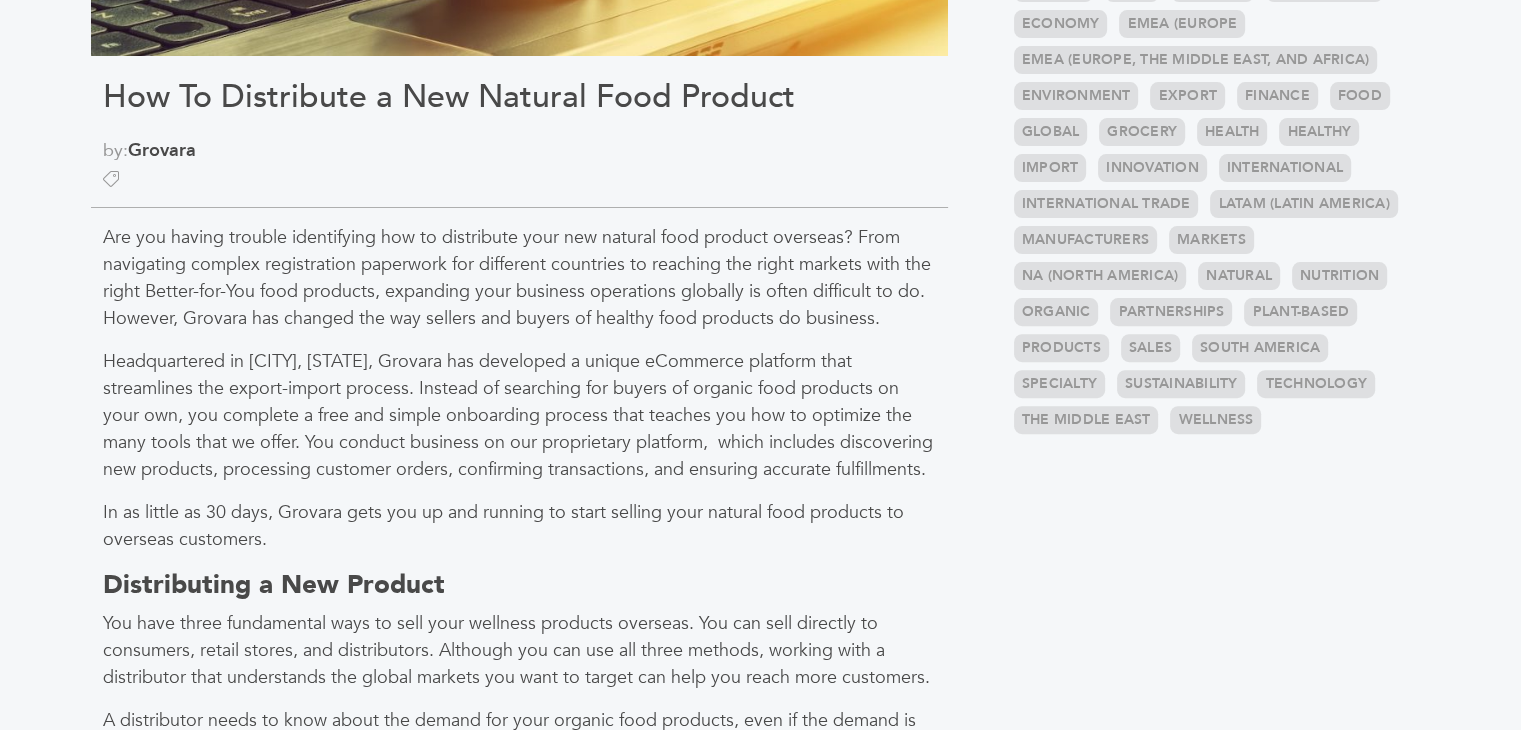 scroll, scrollTop: 640, scrollLeft: 0, axis: vertical 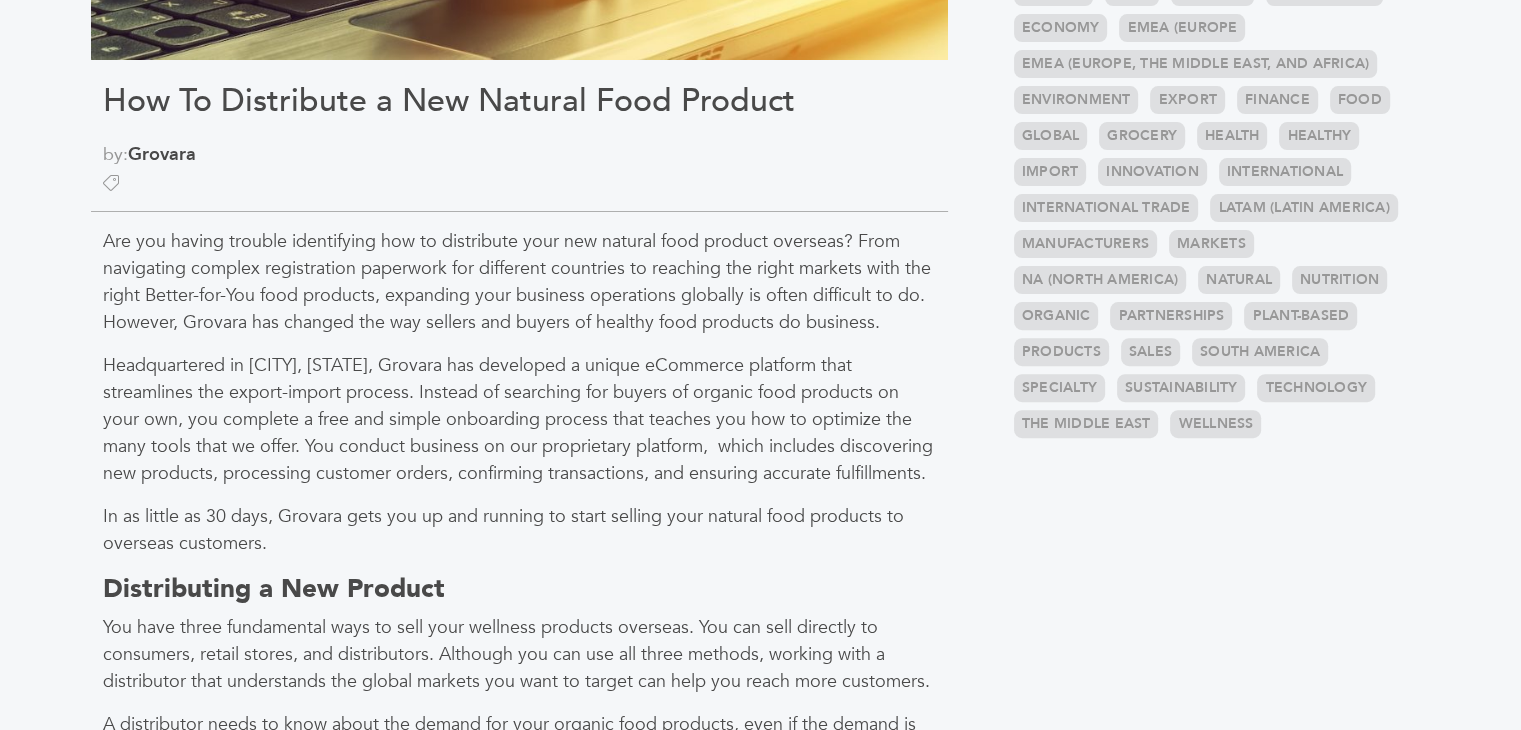 click at bounding box center (519, -226) 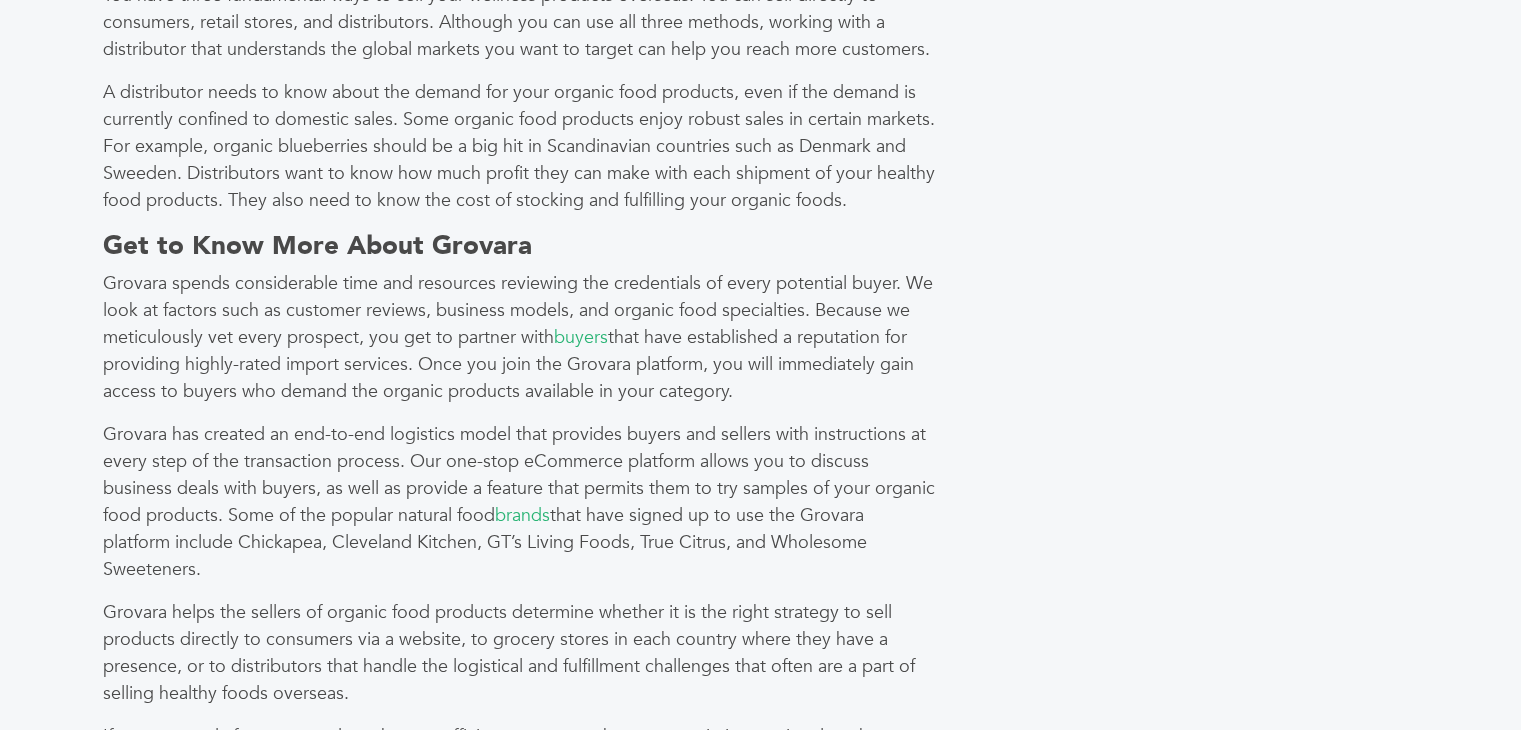 scroll, scrollTop: 1264, scrollLeft: 0, axis: vertical 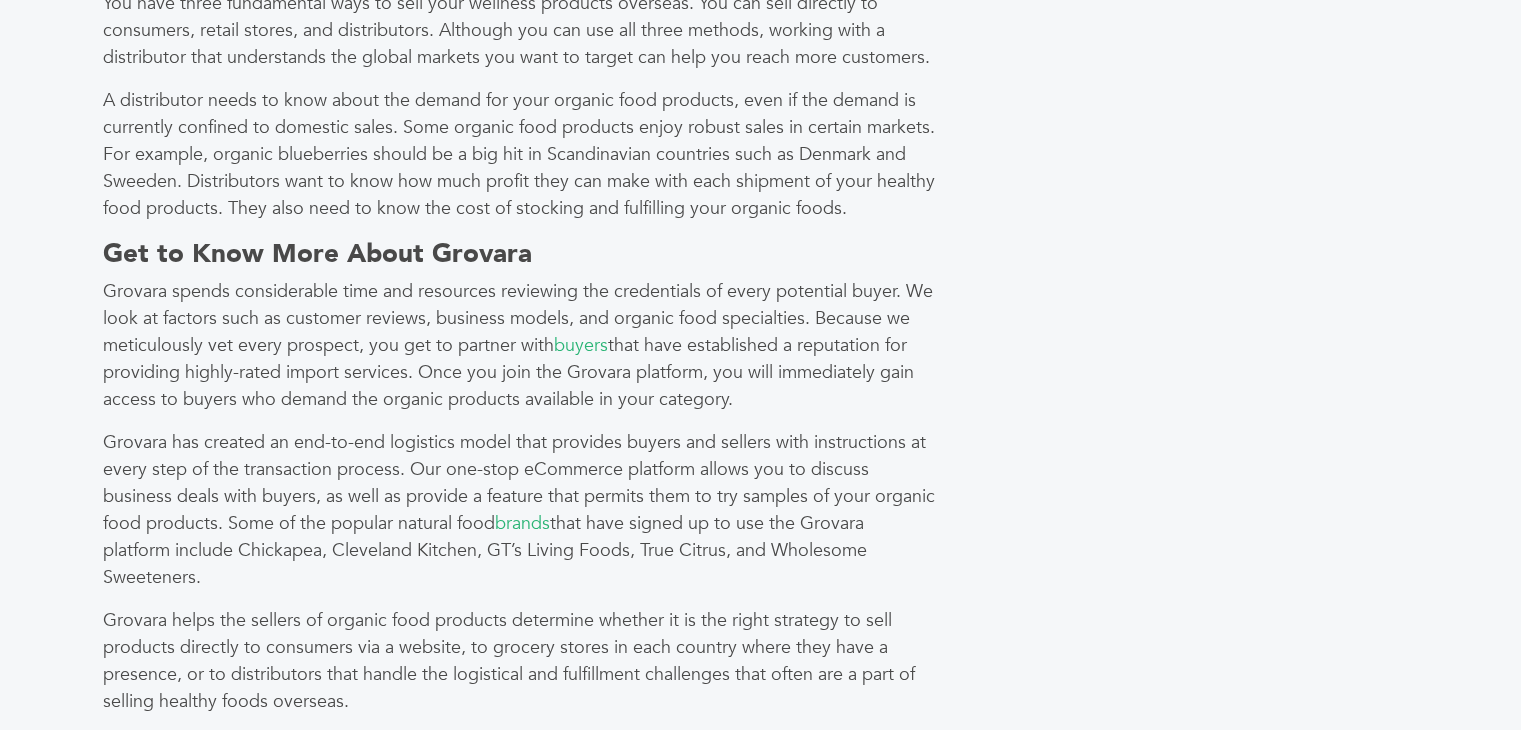 click on "Grovara spends considerable time and resources reviewing the credentials of every potential buyer. We look at factors such as customer reviews, business models, and organic food specialties. Because we meticulously vet every prospect, you get to partner with  buyers  that have established a reputation for providing highly-rated import services. Once you join the Grovara platform, you will immediately gain access to buyers who demand the organic products available in your category." at bounding box center [519, 345] 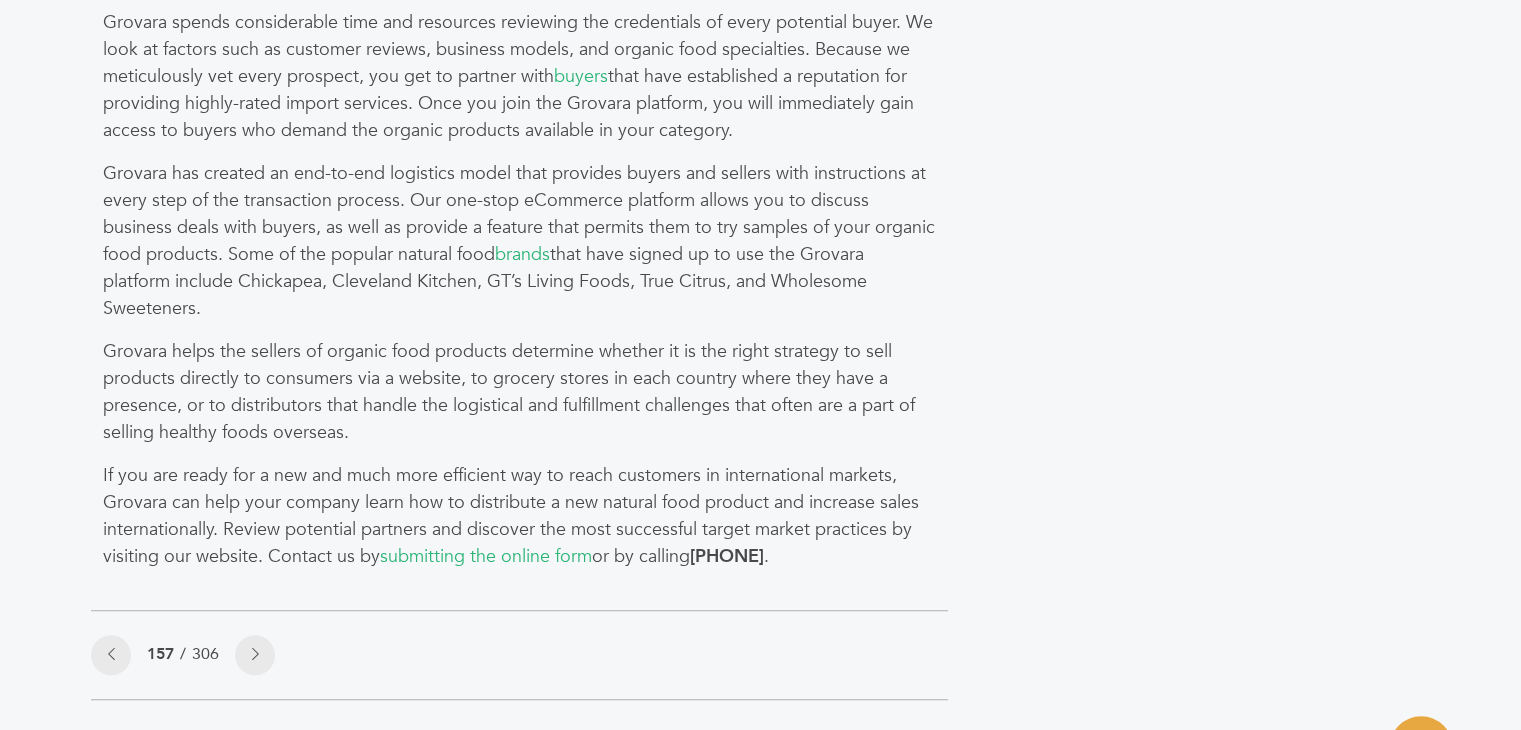 scroll, scrollTop: 1527, scrollLeft: 0, axis: vertical 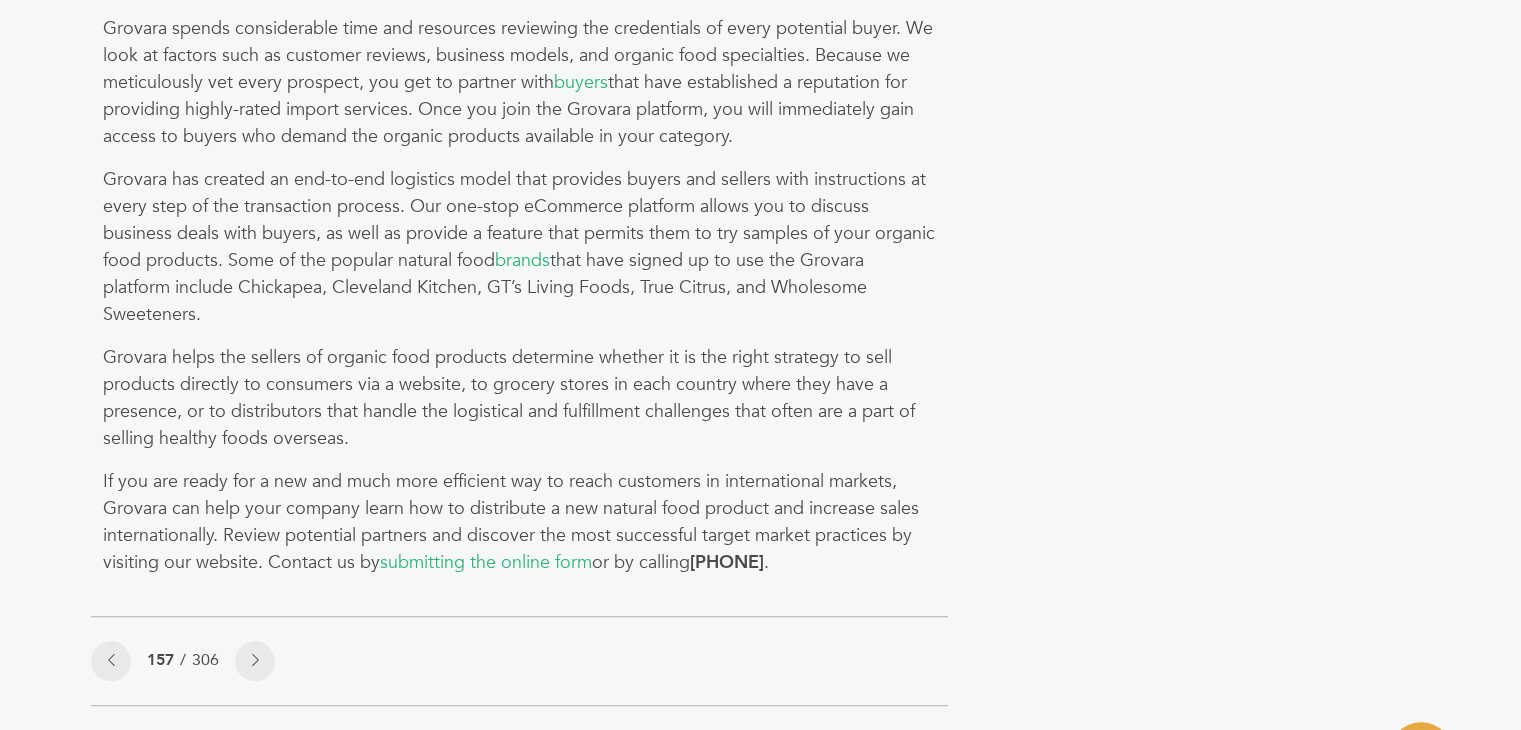 click on "Grovara has created an end-to-end logistics model that provides buyers and sellers with instructions at every step of the transaction process. Our one-stop eCommerce platform allows you to discuss business deals with buyers, as well as provide a feature that permits them to try samples of your organic food products. Some of the popular natural food  brands  that have signed up to use the Grovara platform include Chickapea, Cleveland Kitchen, GT’s Living Foods, True Citrus, and Wholesome Sweeteners." at bounding box center (519, 247) 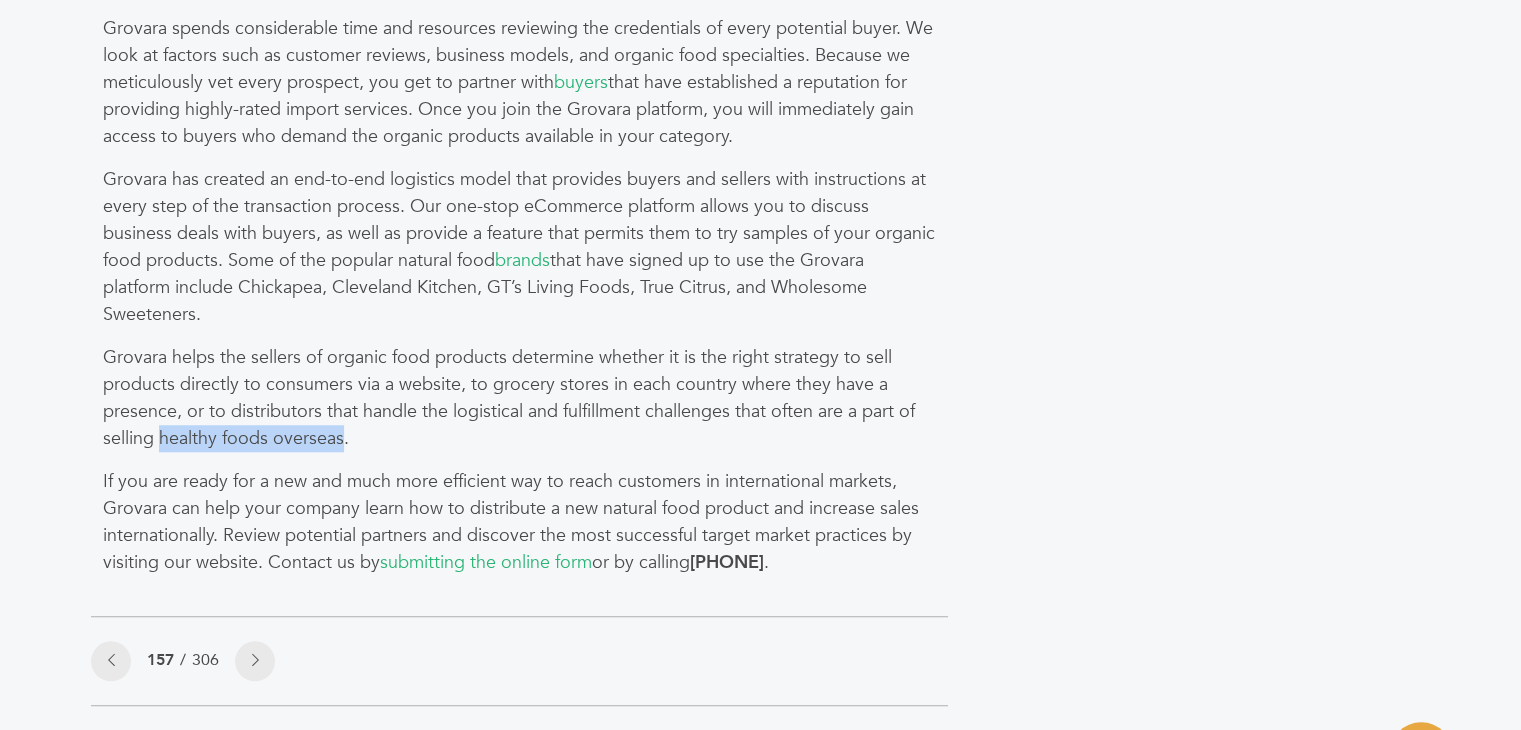 drag, startPoint x: 340, startPoint y: 431, endPoint x: 162, endPoint y: 438, distance: 178.13759 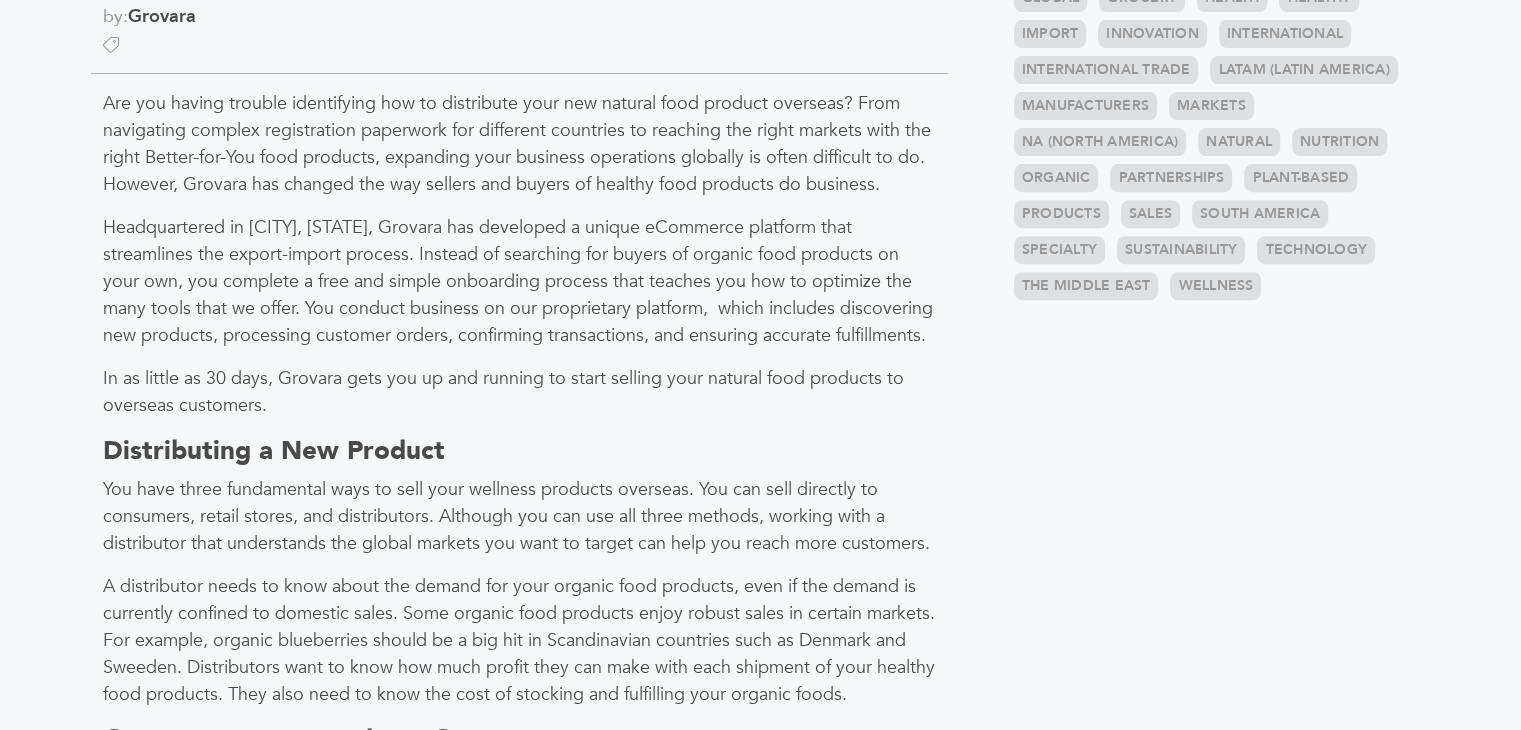 scroll, scrollTop: 781, scrollLeft: 0, axis: vertical 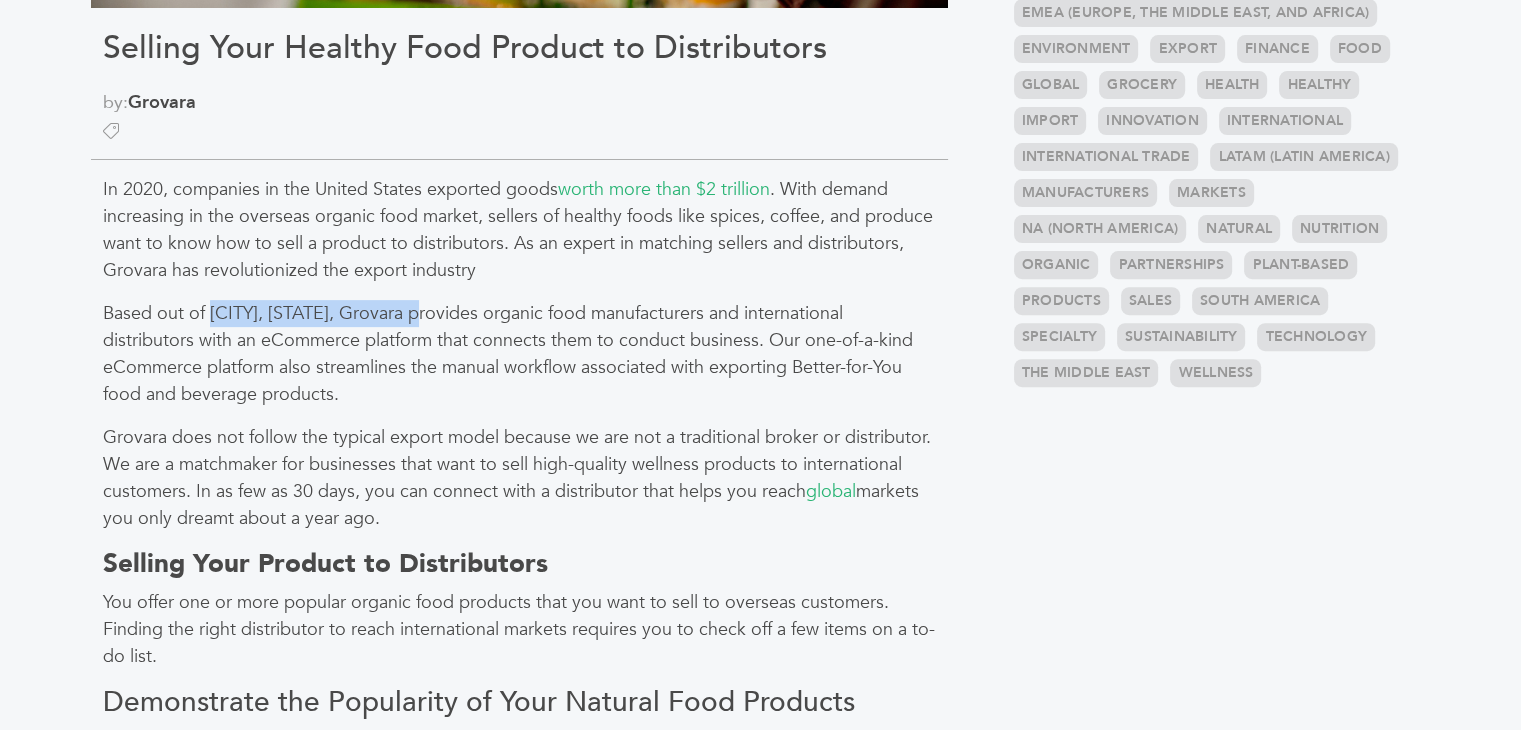 drag, startPoint x: 212, startPoint y: 313, endPoint x: 423, endPoint y: 312, distance: 211.00237 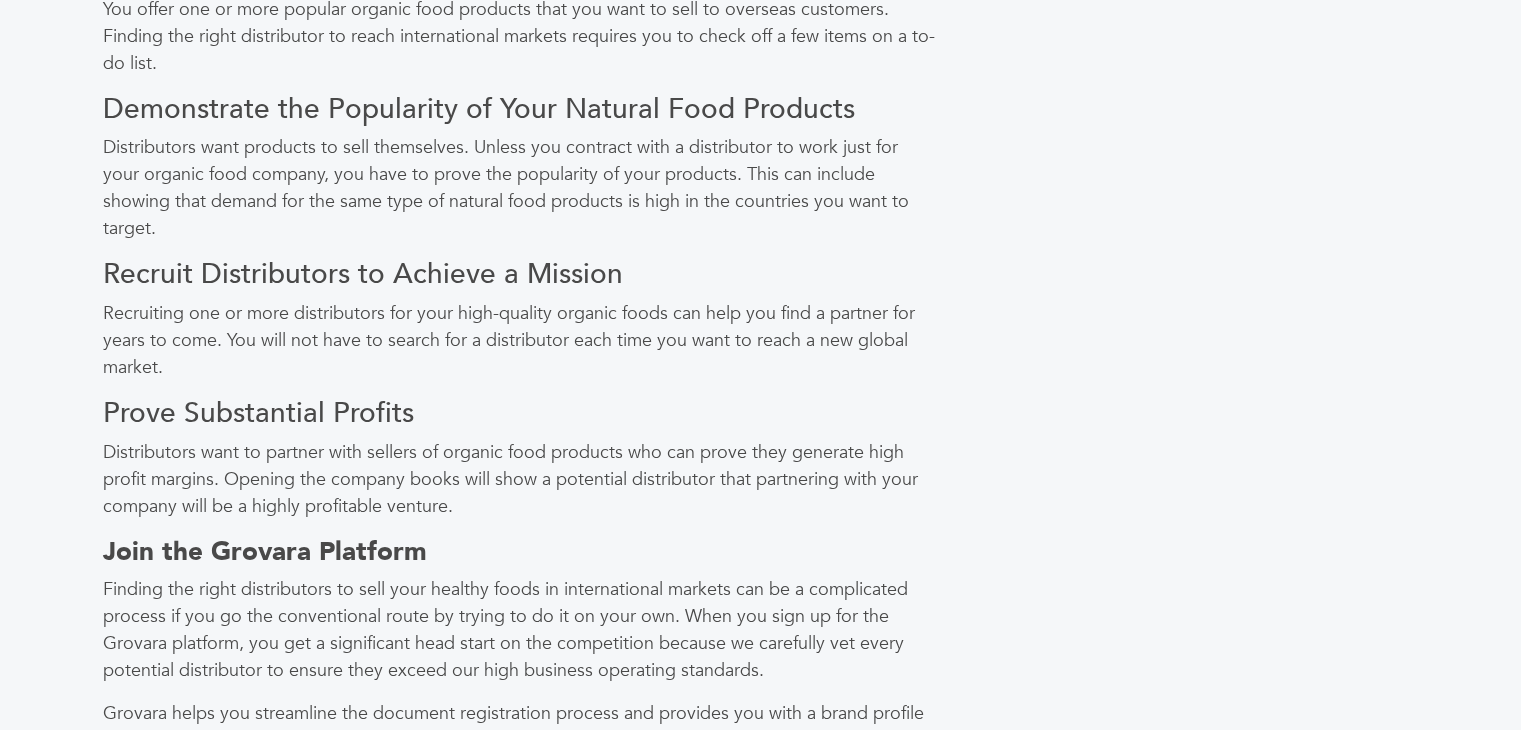 scroll, scrollTop: 1330, scrollLeft: 0, axis: vertical 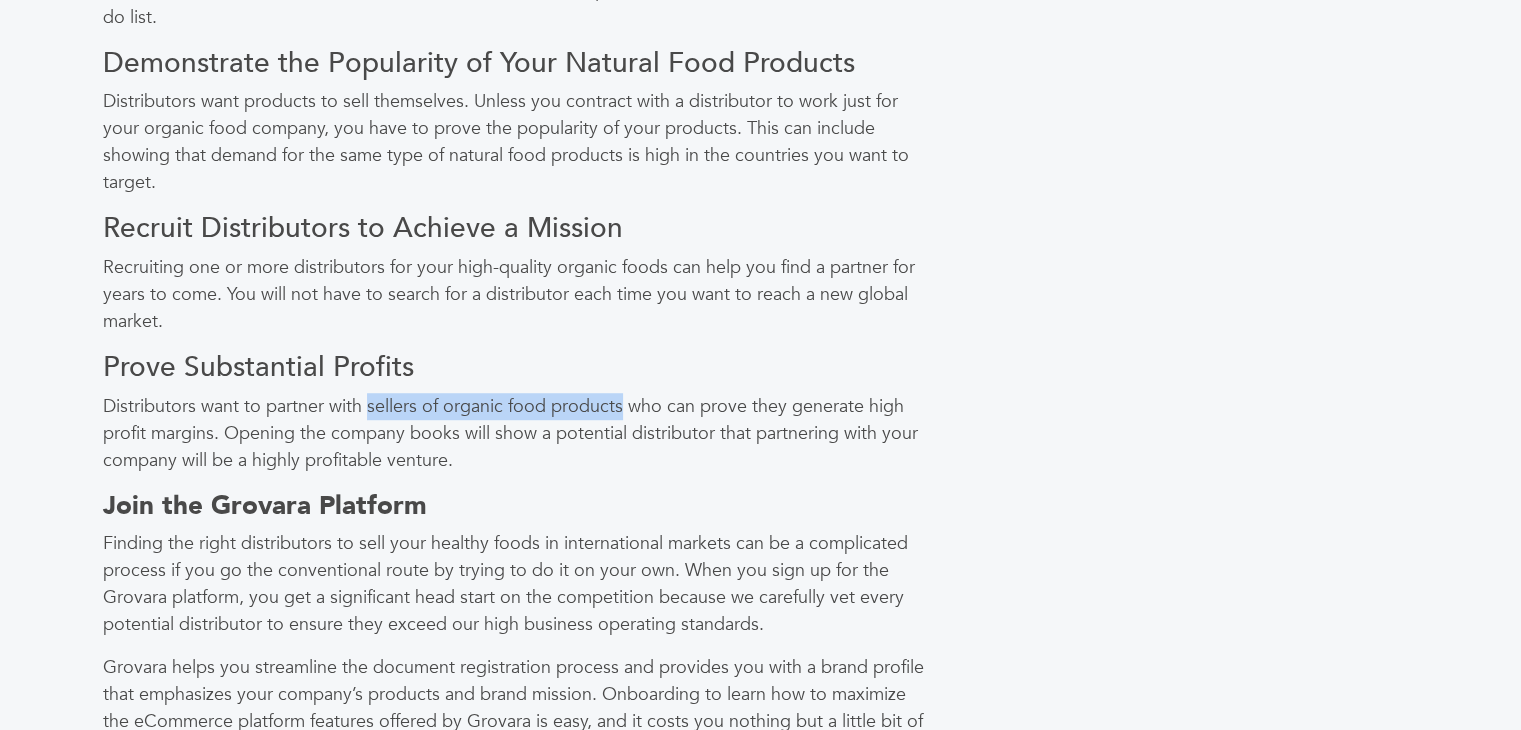 drag, startPoint x: 369, startPoint y: 377, endPoint x: 623, endPoint y: 381, distance: 254.0315 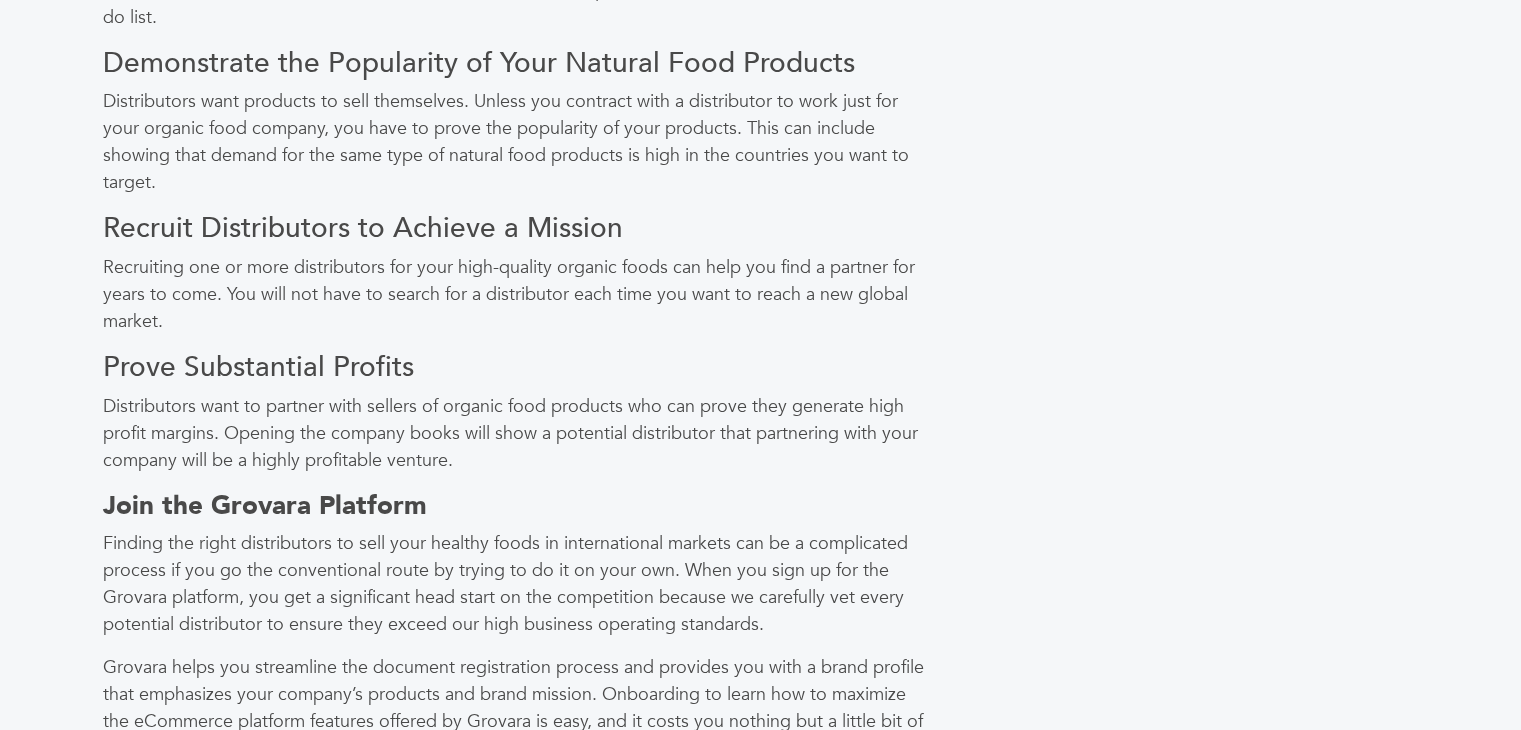 click on "Distributors want to partner with sellers of organic food products who can prove they generate high profit margins. Opening the company books will show a potential distributor that partnering with your company will be a highly profitable venture." at bounding box center [519, 433] 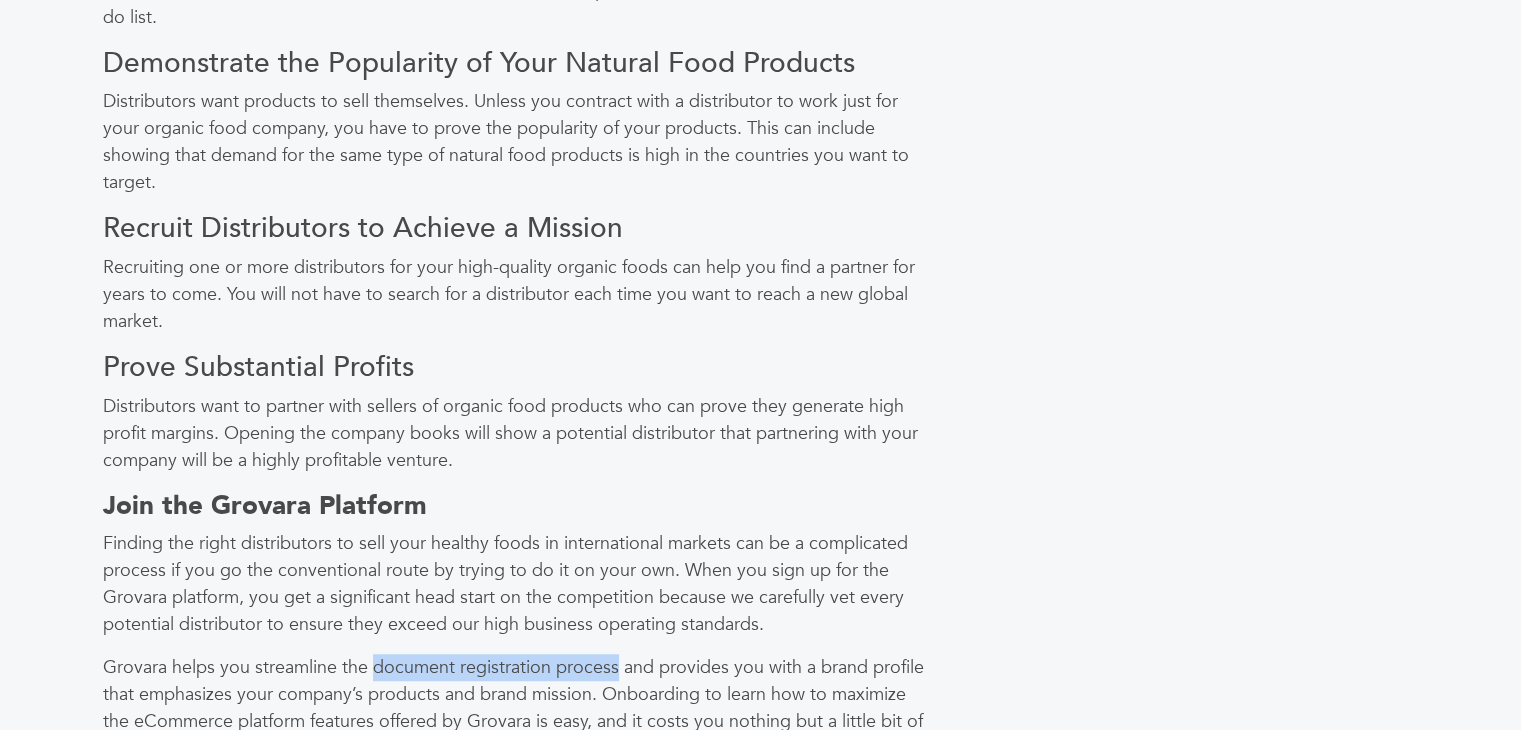 drag, startPoint x: 375, startPoint y: 638, endPoint x: 613, endPoint y: 637, distance: 238.0021 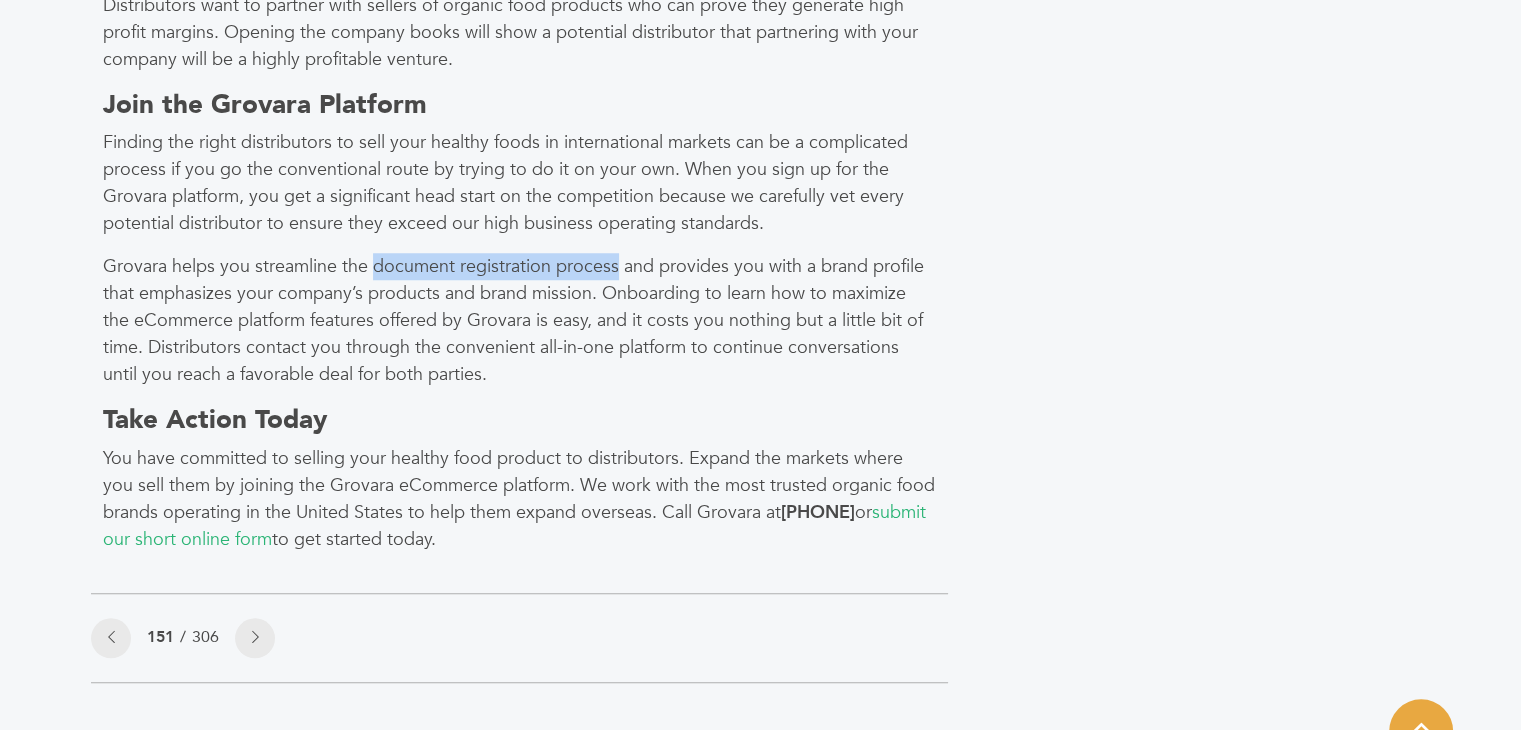 scroll, scrollTop: 1756, scrollLeft: 0, axis: vertical 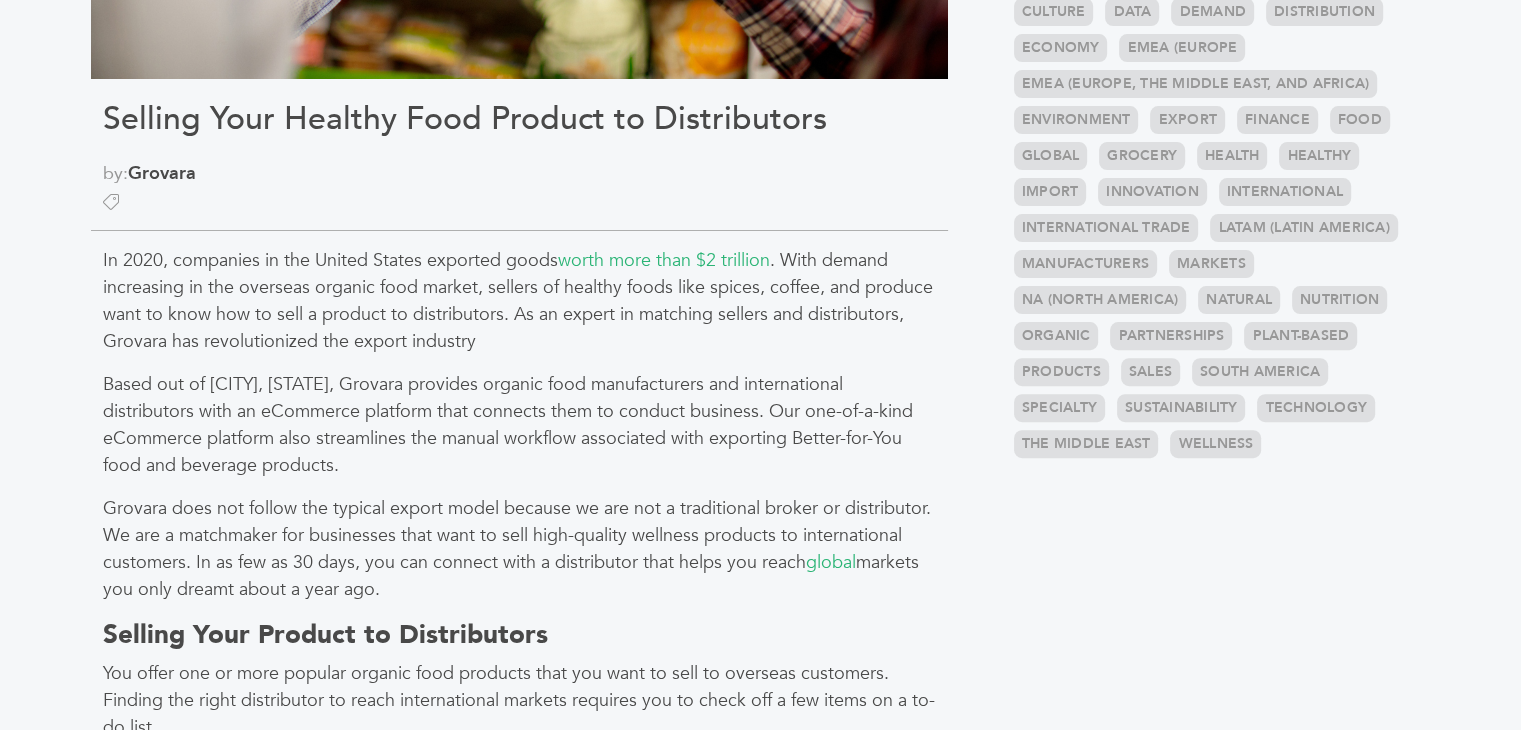 drag, startPoint x: 521, startPoint y: 482, endPoint x: 102, endPoint y: 253, distance: 477.49554 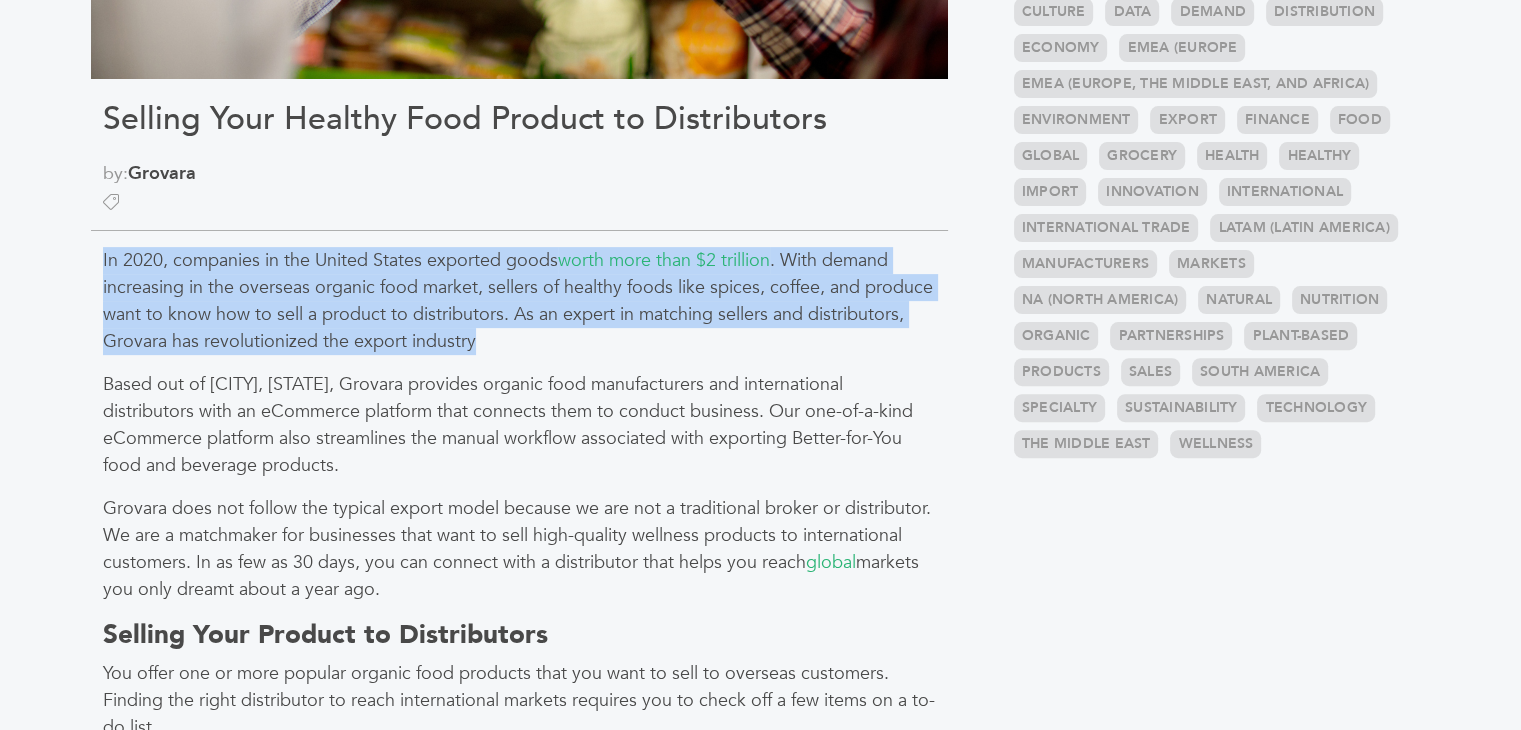 drag, startPoint x: 99, startPoint y: 256, endPoint x: 476, endPoint y: 341, distance: 386.46344 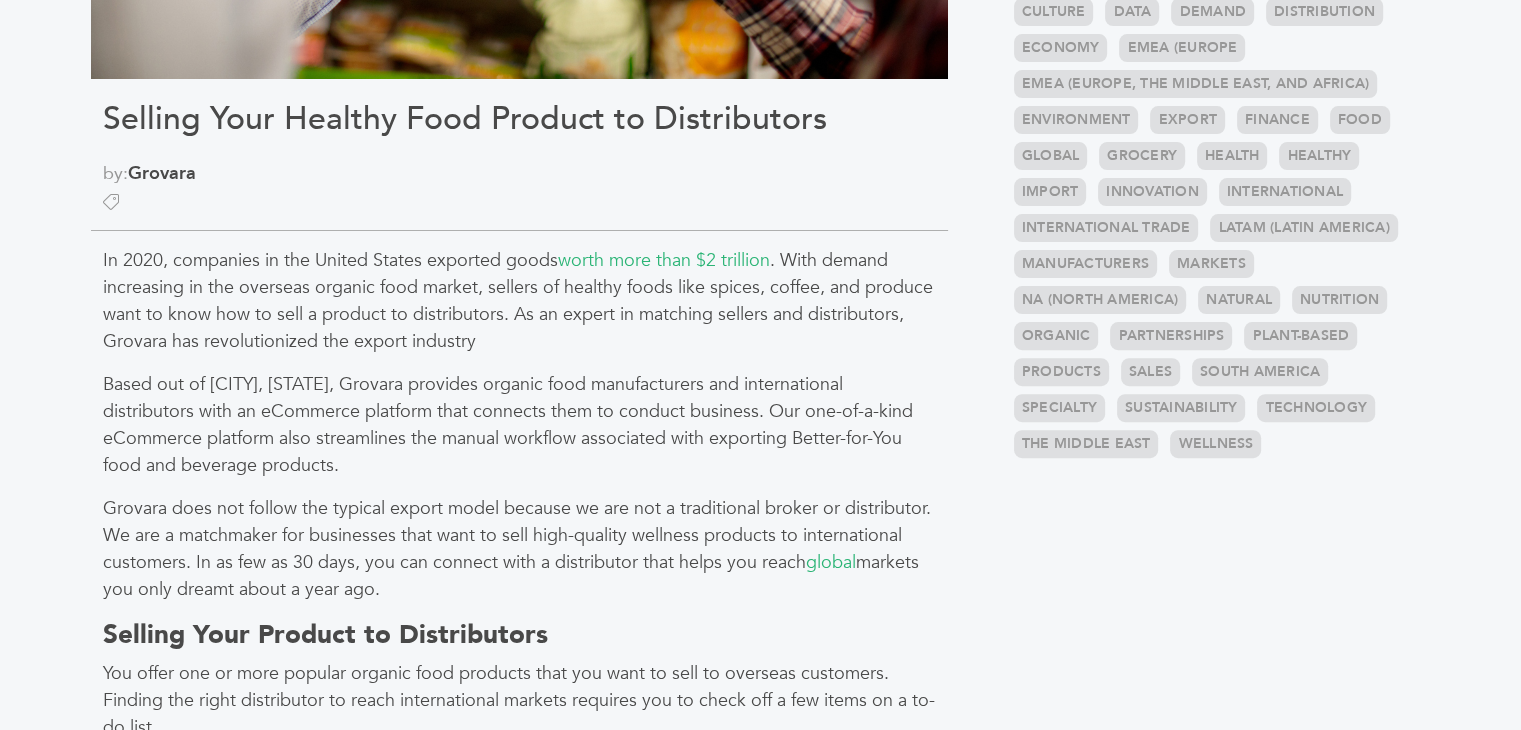 click on "In 2020, companies in the United States exported goods  worth more than $2 trillion . With demand increasing in the overseas organic food market, sellers of healthy foods like spices, coffee, and produce want to know how to sell a product to distributors. As an expert in matching sellers and distributors, Grovara has revolutionized the export industry" at bounding box center [519, 301] 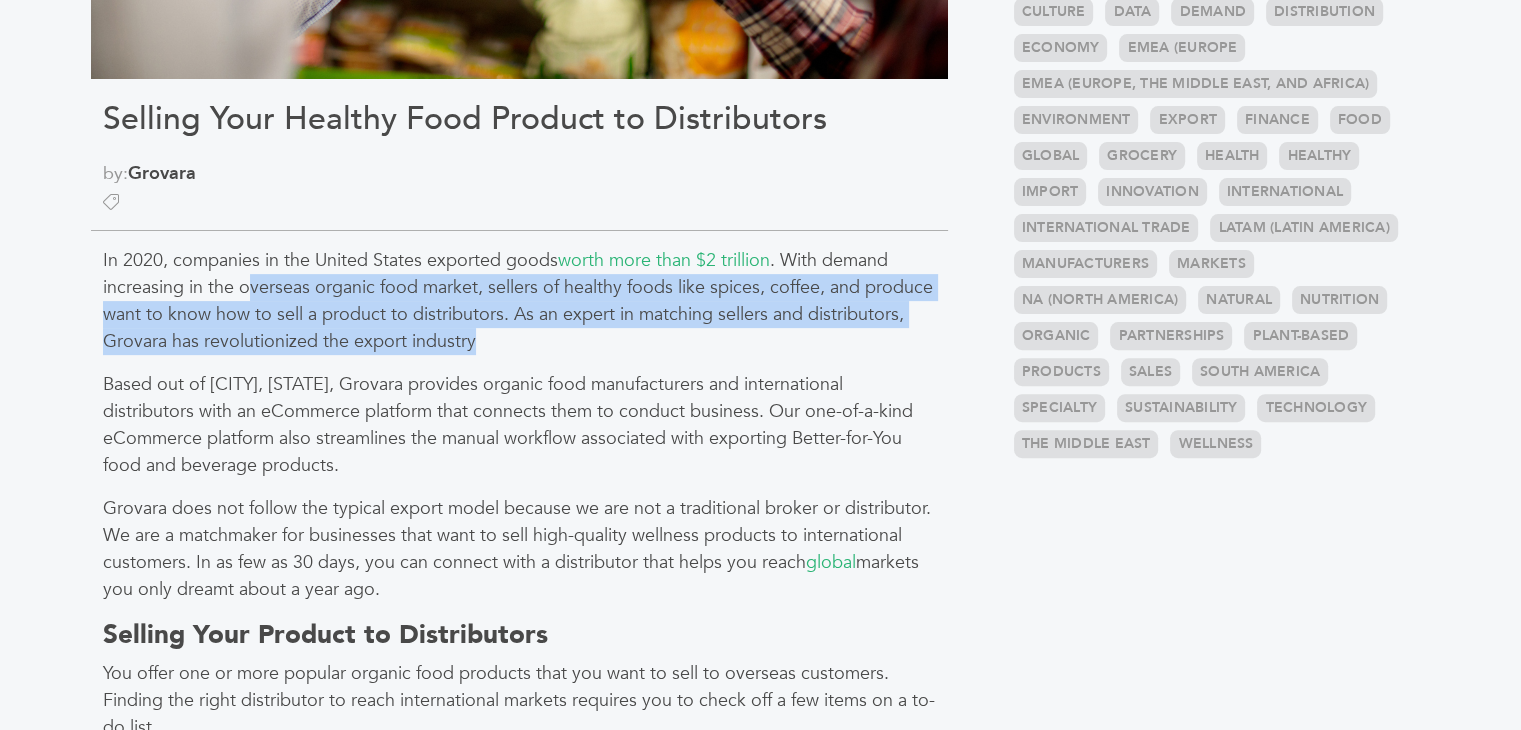 drag, startPoint x: 476, startPoint y: 341, endPoint x: 238, endPoint y: 289, distance: 243.61446 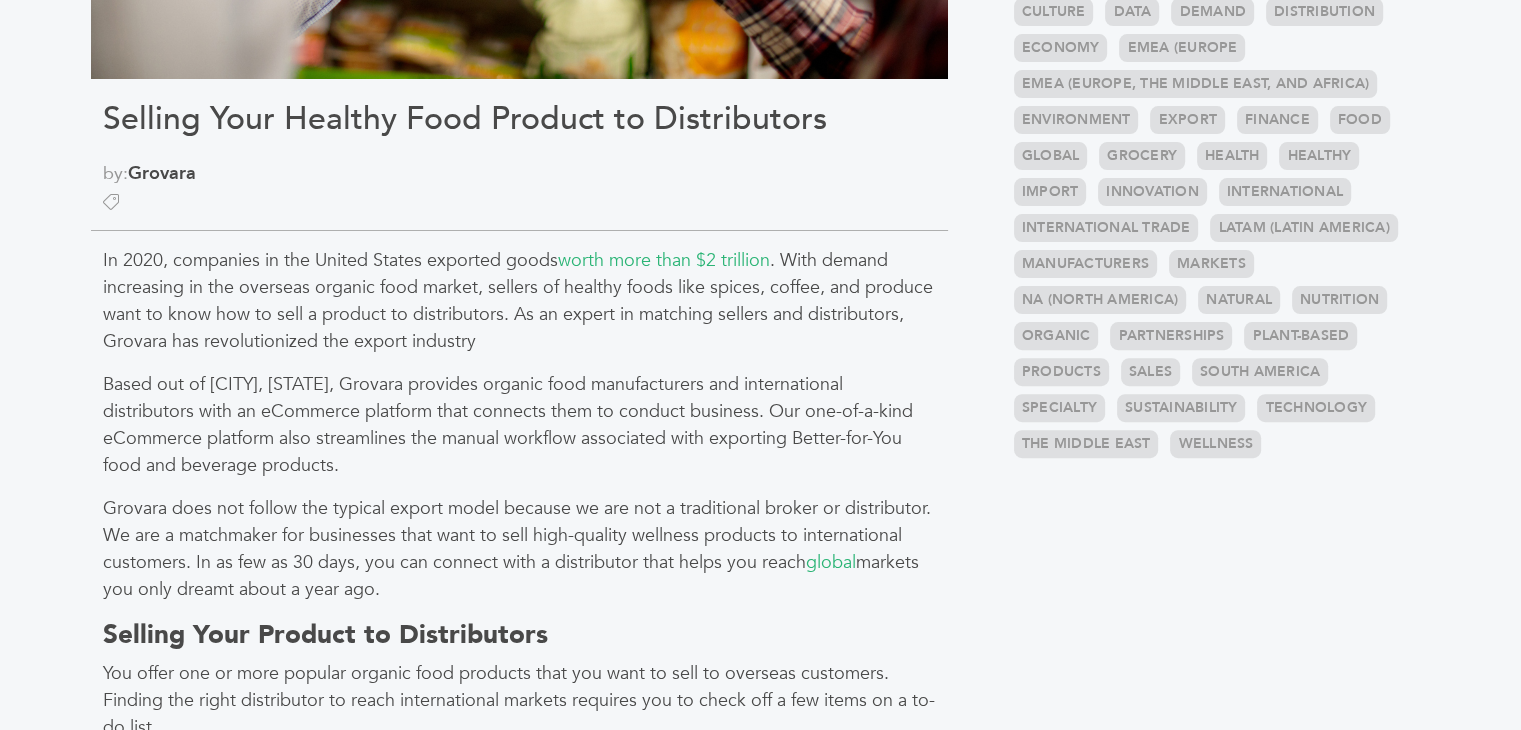 click on "LOGIN
REGISTER
I'm a  Buyer
I'm a  Brand
Shop
GrovaraPro
Help News" at bounding box center [760, 909] 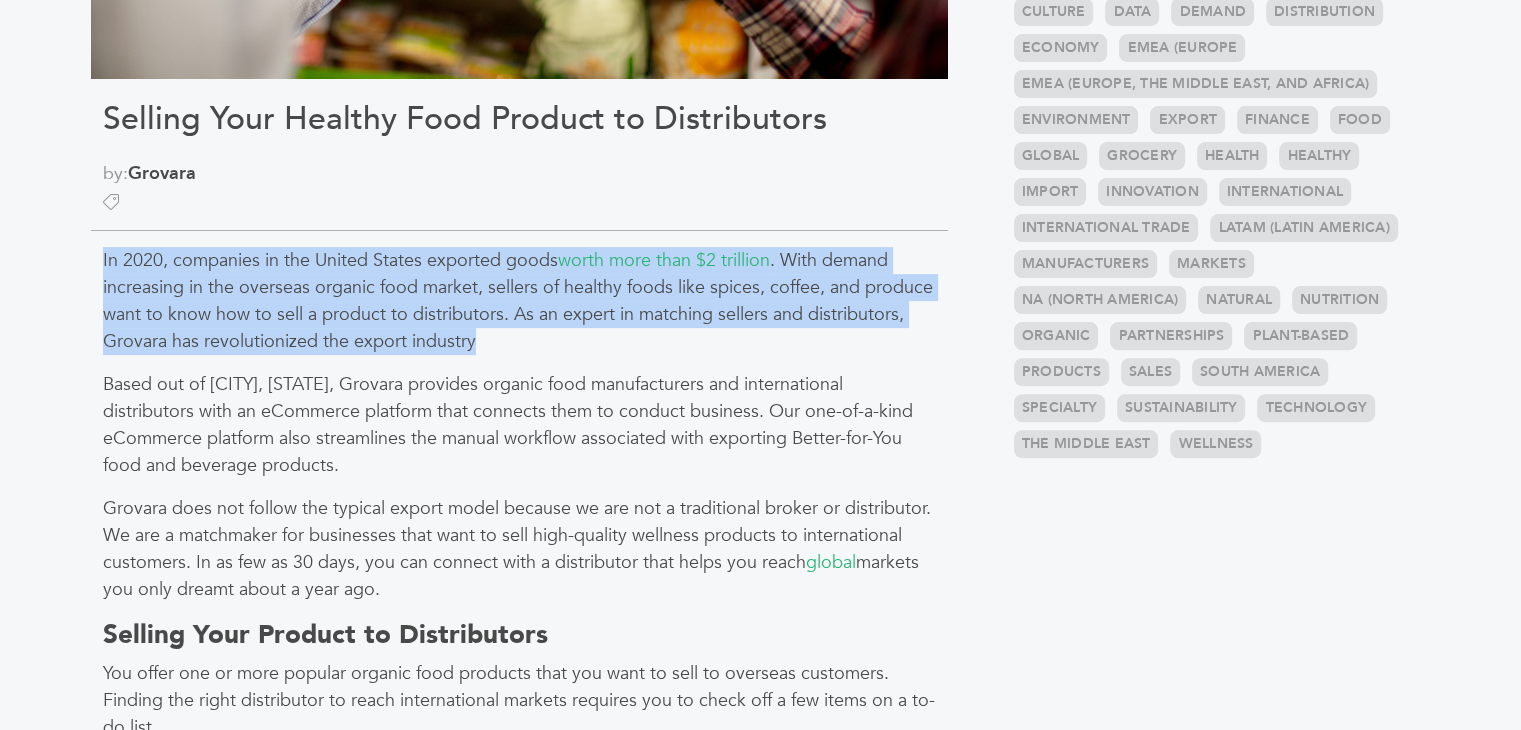 drag, startPoint x: 103, startPoint y: 251, endPoint x: 484, endPoint y: 352, distance: 394.15985 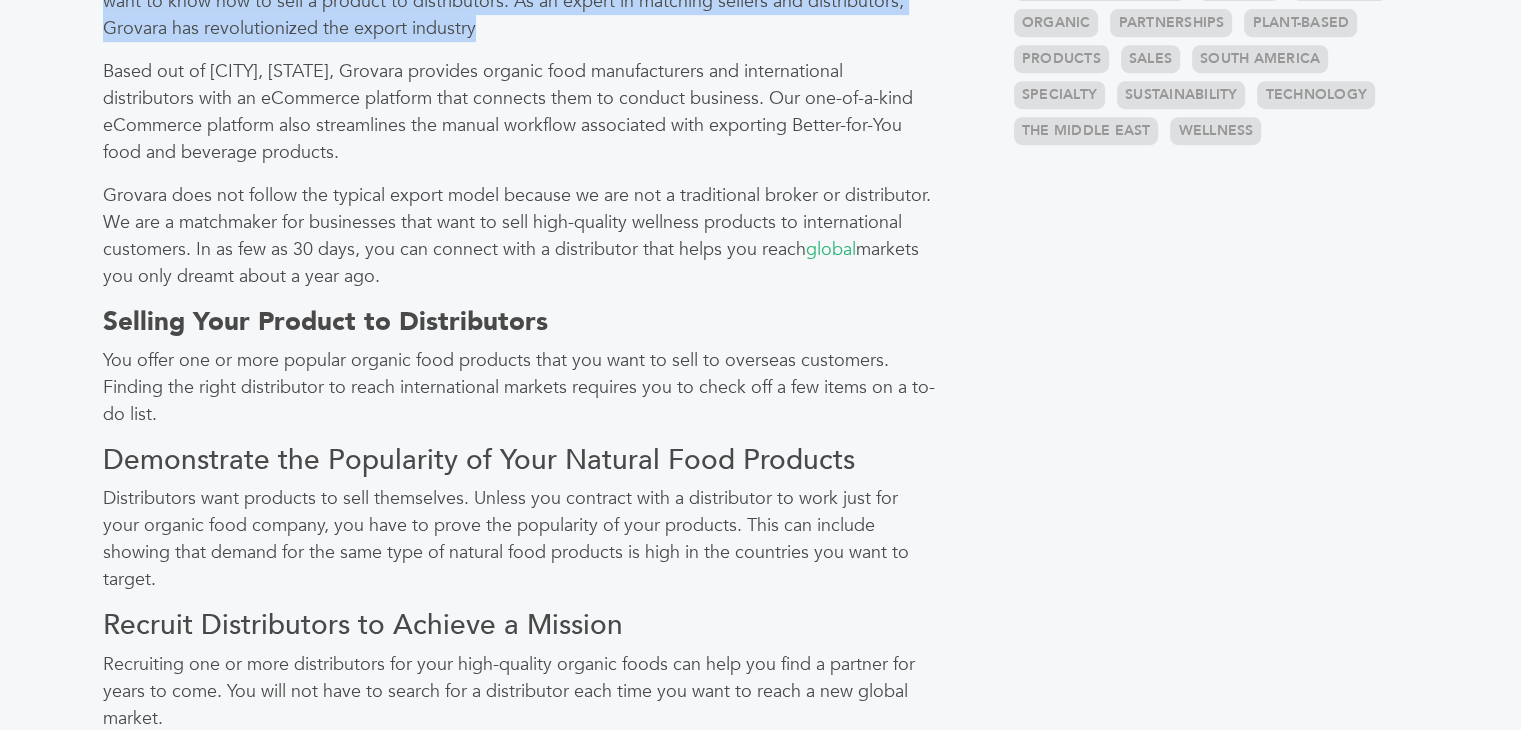 scroll, scrollTop: 916, scrollLeft: 0, axis: vertical 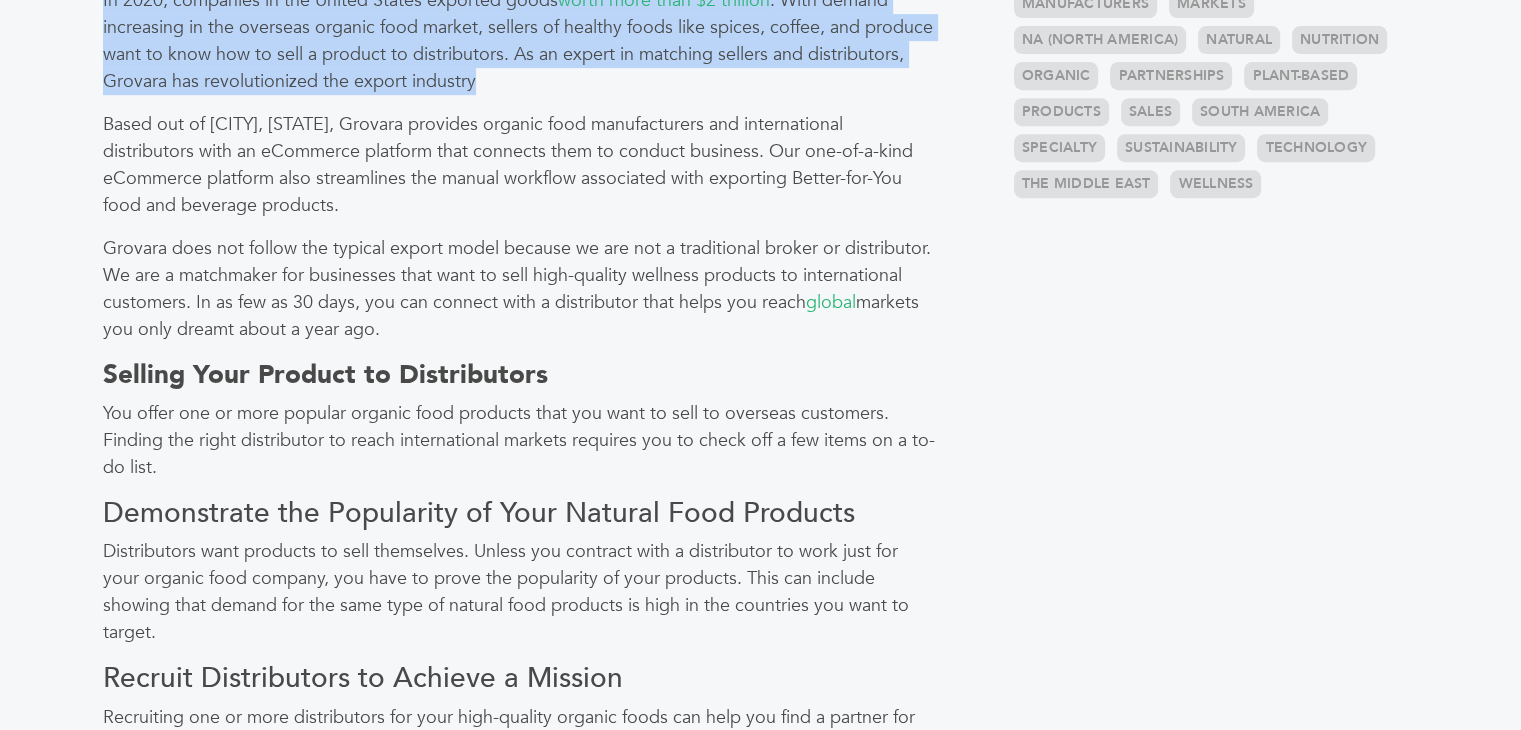 drag, startPoint x: 106, startPoint y: 238, endPoint x: 415, endPoint y: 317, distance: 318.93887 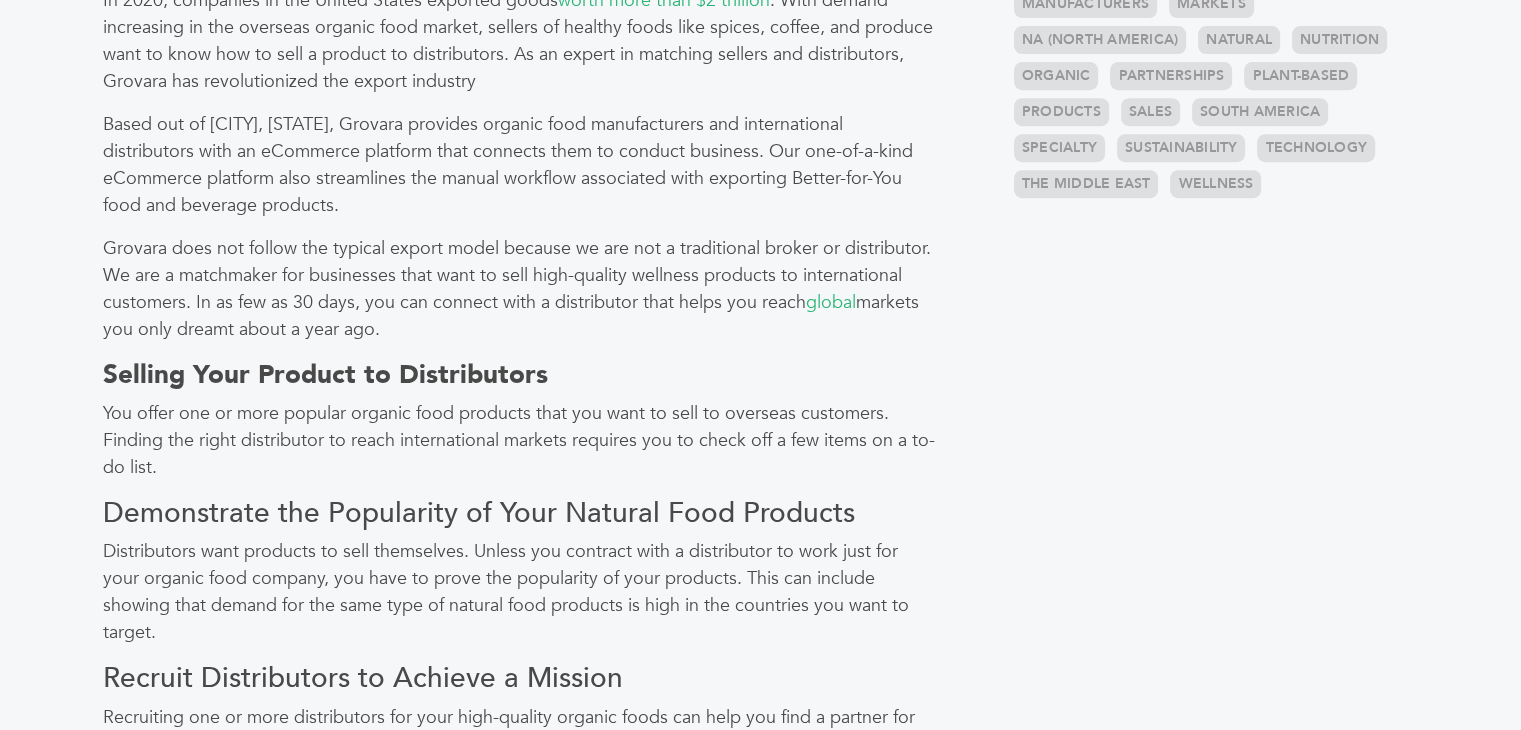 click on "In 2020, companies in the United States exported goods  worth more than $2 trillion . With demand increasing in the overseas organic food market, sellers of healthy foods like spices, coffee, and produce want to know how to sell a product to distributors. As an expert in matching sellers and distributors, Grovara has revolutionized the export industry
Based out of Philadelphia, Pennsylvania, Grovara provides organic food manufacturers and international distributors with an eCommerce platform that connects them to conduct business. Our one-of-a-kind eCommerce platform also streamlines the manual workflow associated with exporting Better-for-You food and beverage products.
Grovara does not follow the typical export model because we are not a traditional broker or distributor. We are a matchmaker for businesses that want to sell high-quality wellness products to international customers. In as few as 30 days, you can connect with a distributor that helps you reach  global
or" at bounding box center (519, 686) 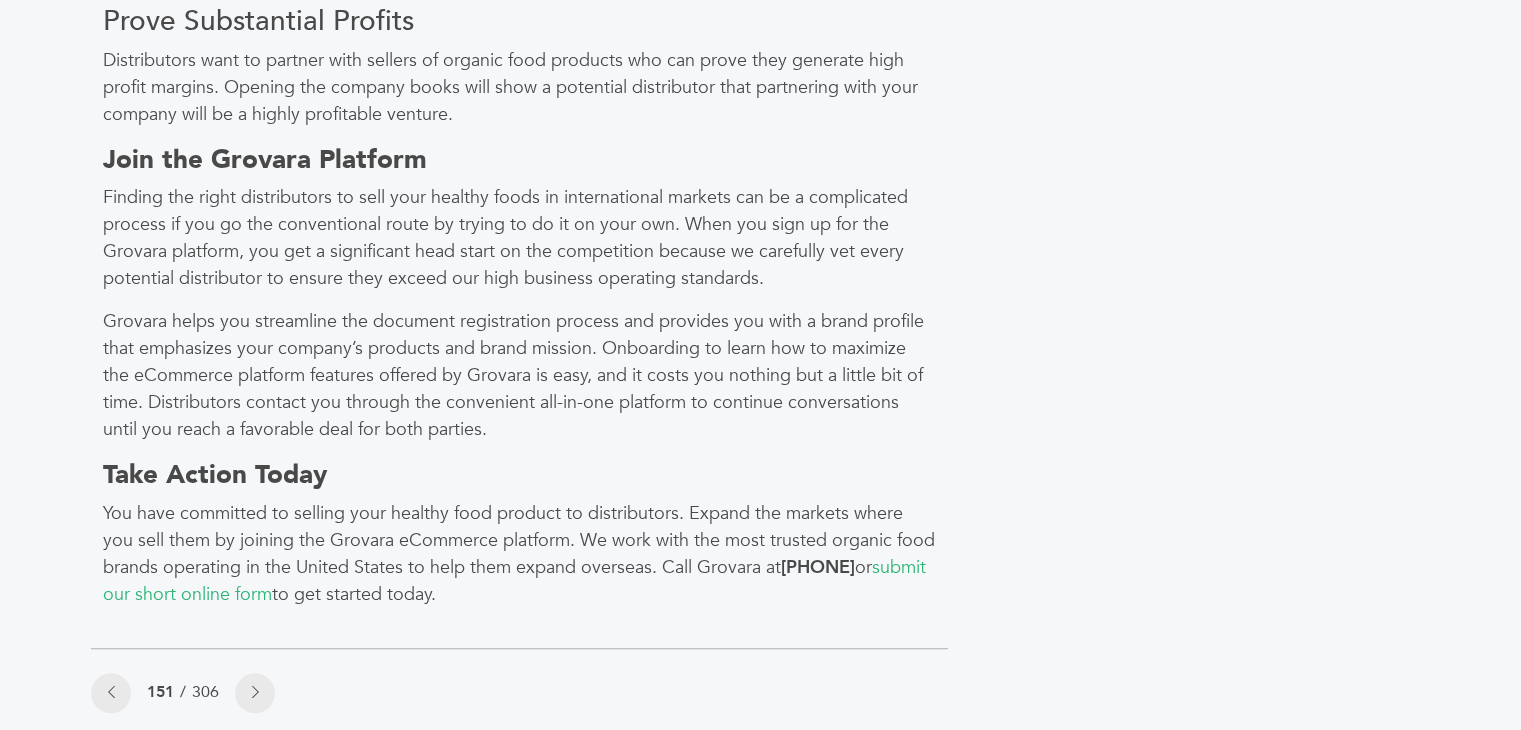 scroll, scrollTop: 1732, scrollLeft: 0, axis: vertical 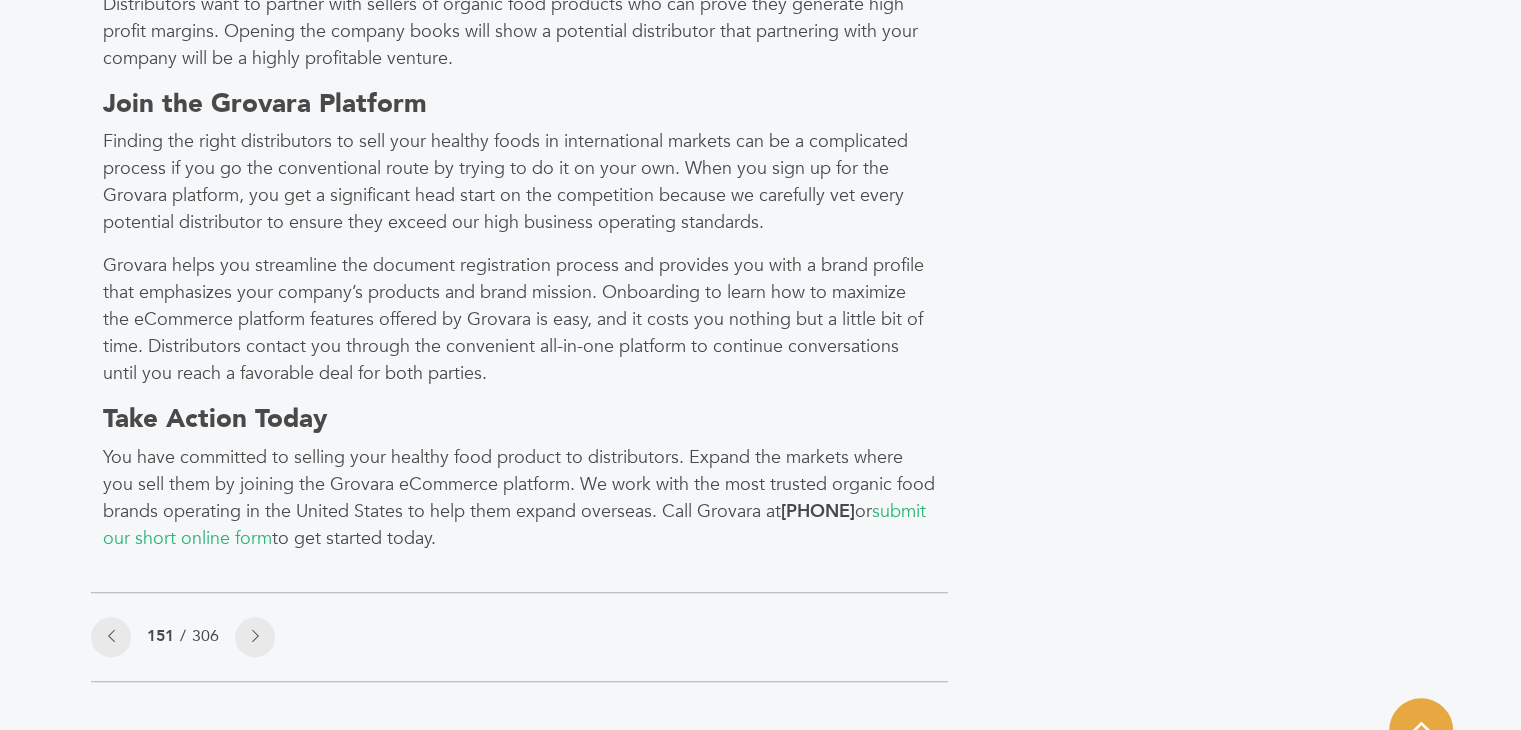 drag, startPoint x: 97, startPoint y: 429, endPoint x: 504, endPoint y: 505, distance: 414.03503 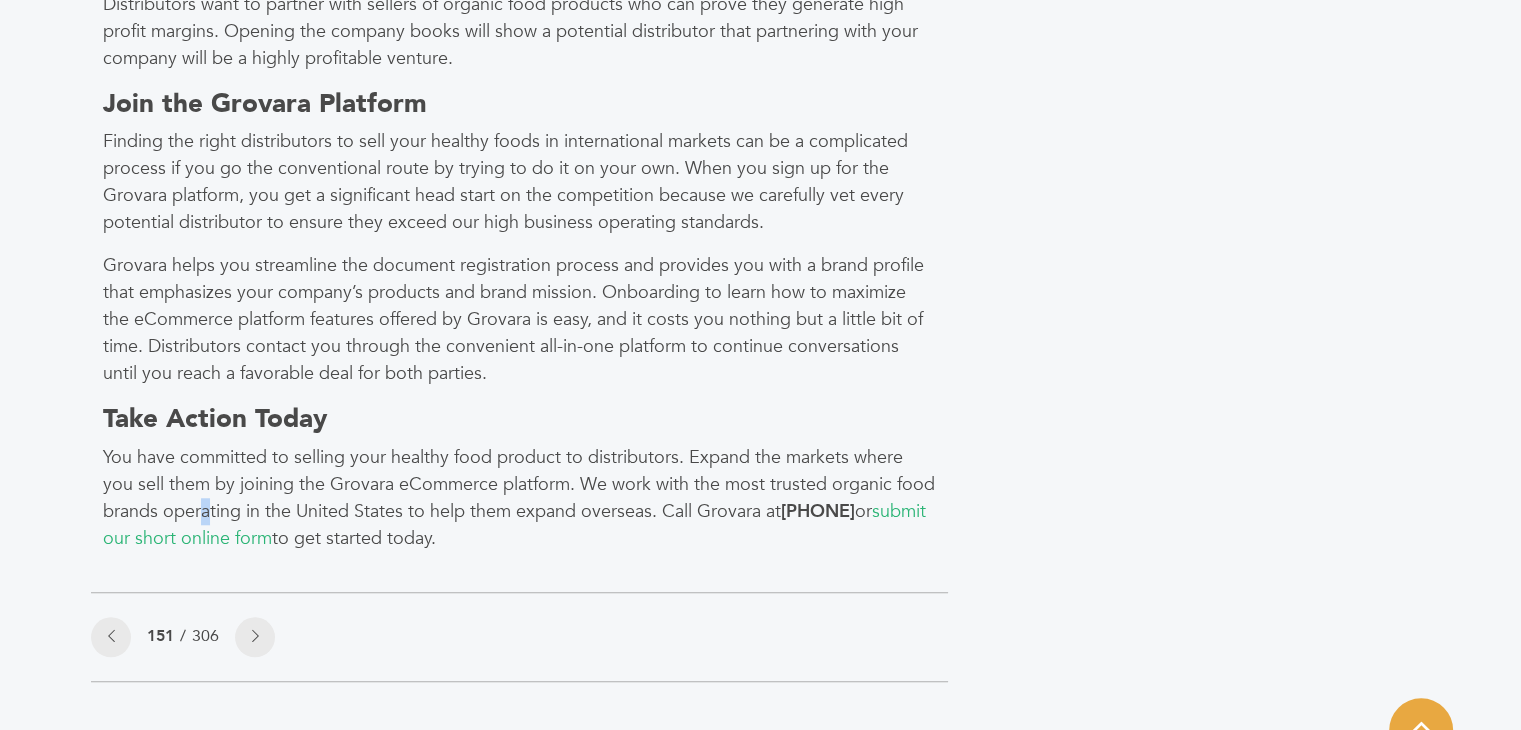 drag, startPoint x: 276, startPoint y: 489, endPoint x: 205, endPoint y: 472, distance: 73.00685 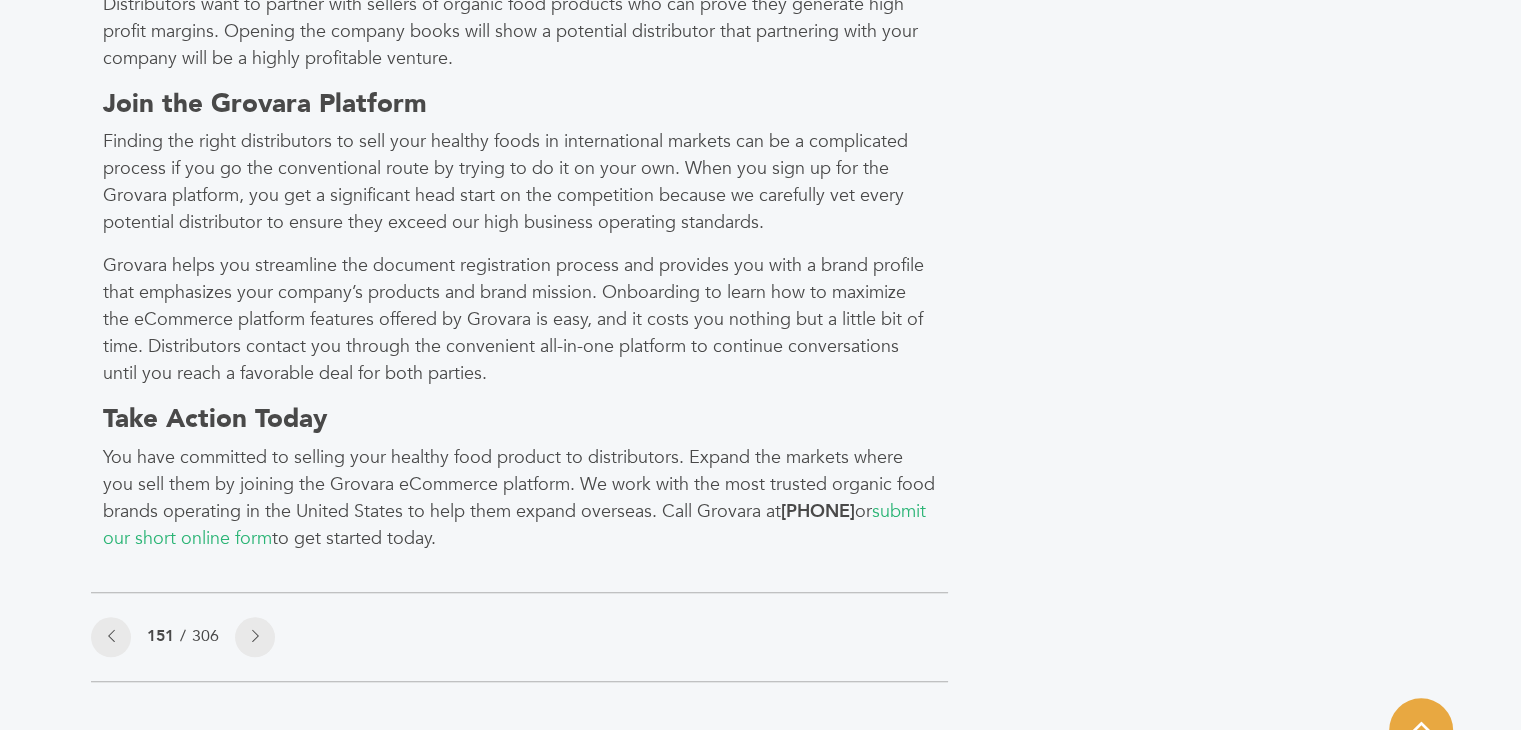 click on "Selling Your Healthy Food Product to Distributors
by:  Grovara
In 2020, companies in the United States exported goods  worth more than $2 trillion . With demand increasing in the overseas organic food market, sellers of healthy foods like spices, coffee, and produce want to know how to sell a product to distributors. As an expert in matching sellers and distributors, Grovara has revolutionized the export industry
global  markets you only dreamt about a year ago.
Selling Your Product to Distributors" at bounding box center [532, -437] 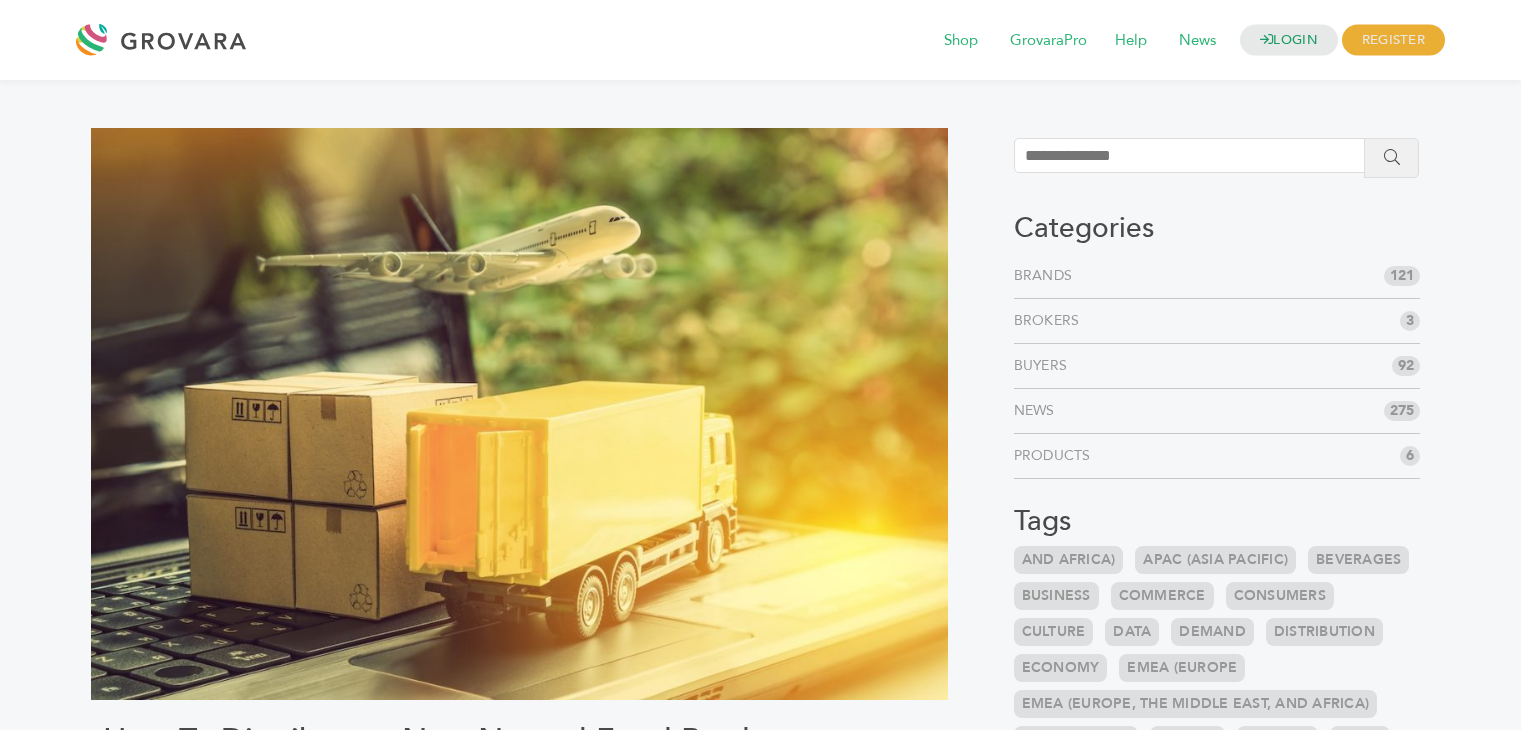 scroll, scrollTop: 0, scrollLeft: 0, axis: both 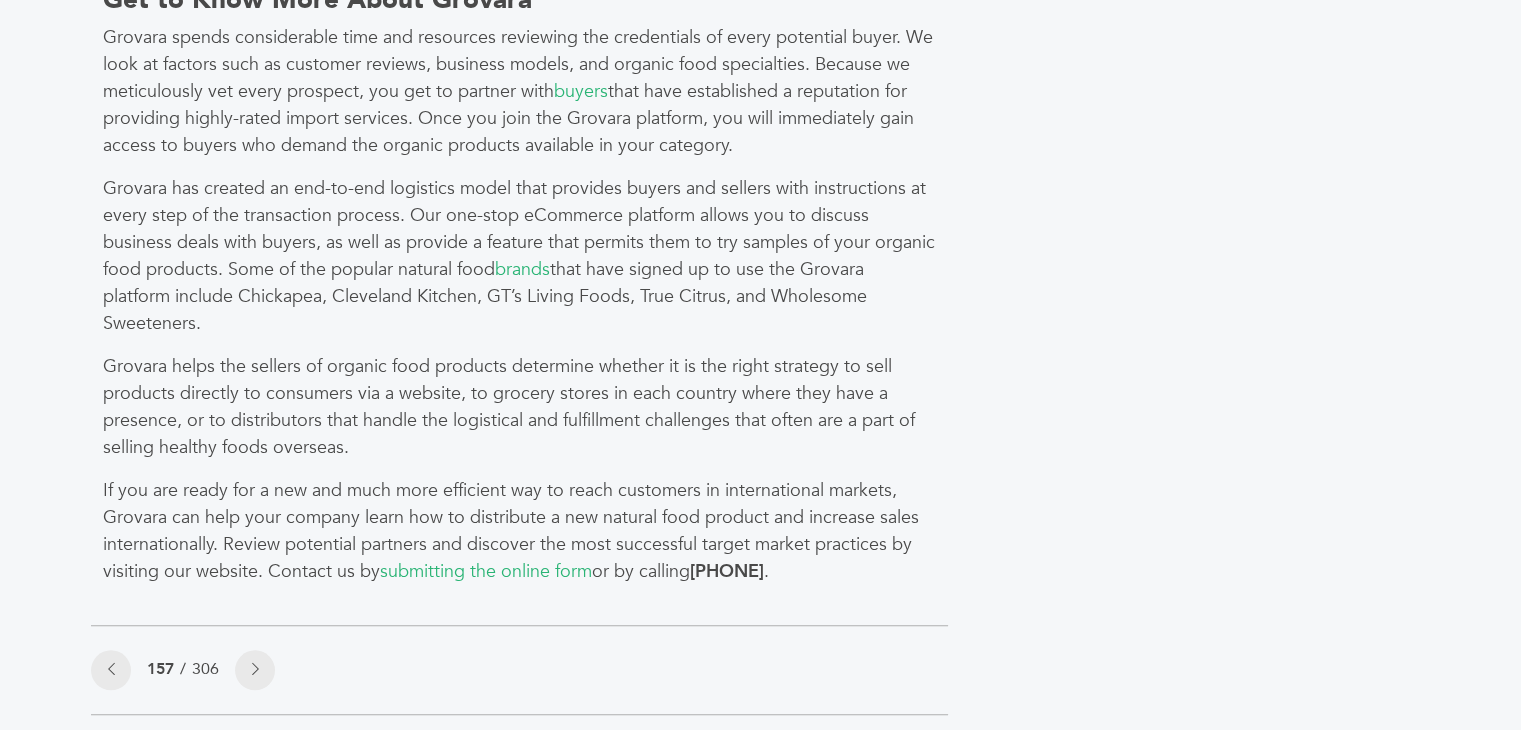 click on "Grovara helps the sellers of organic food products determine whether it is the right strategy to sell products directly to consumers via a website, to grocery stores in each country where they have a presence, or to distributors that handle the logistical and fulfillment challenges that often are a part of selling healthy foods overseas." at bounding box center (519, 407) 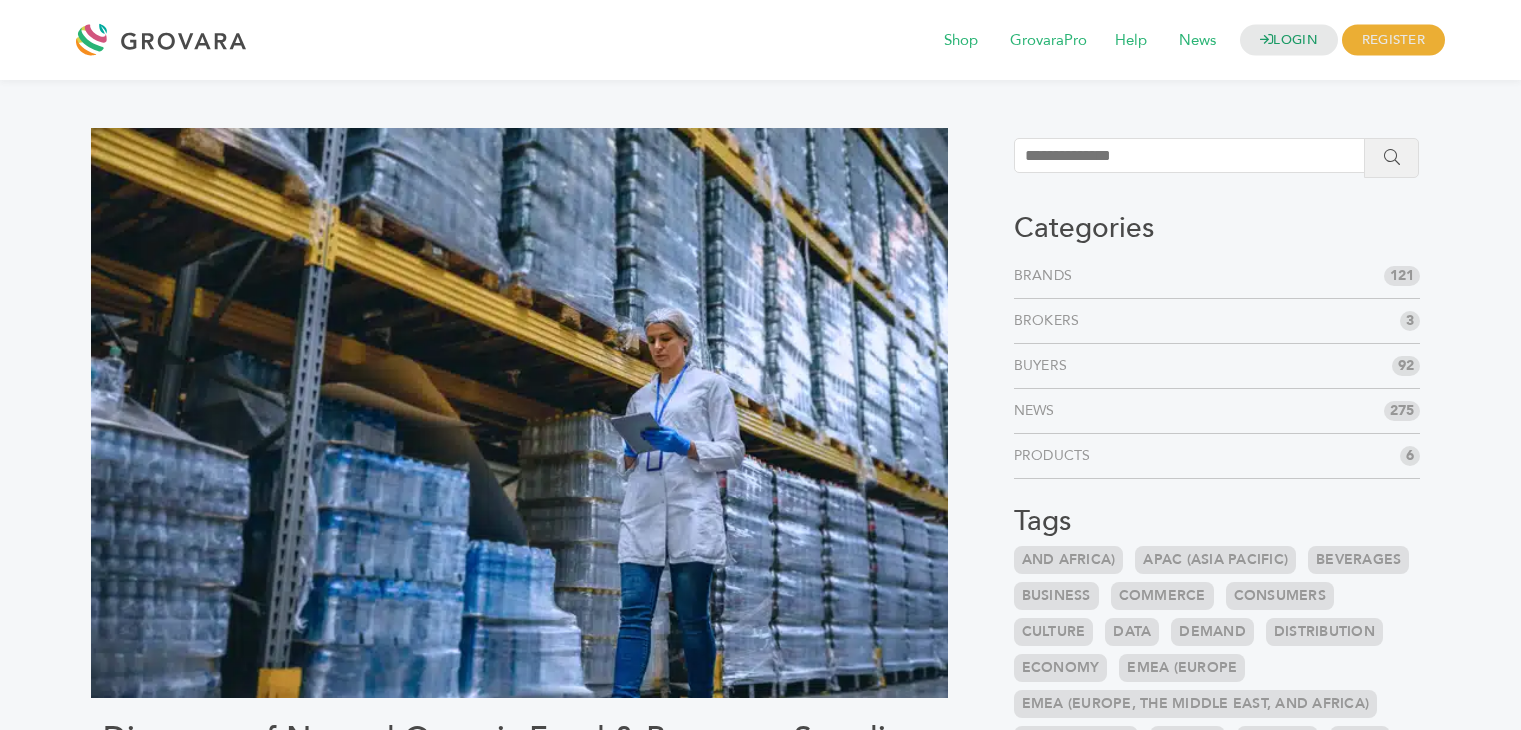 scroll, scrollTop: 0, scrollLeft: 0, axis: both 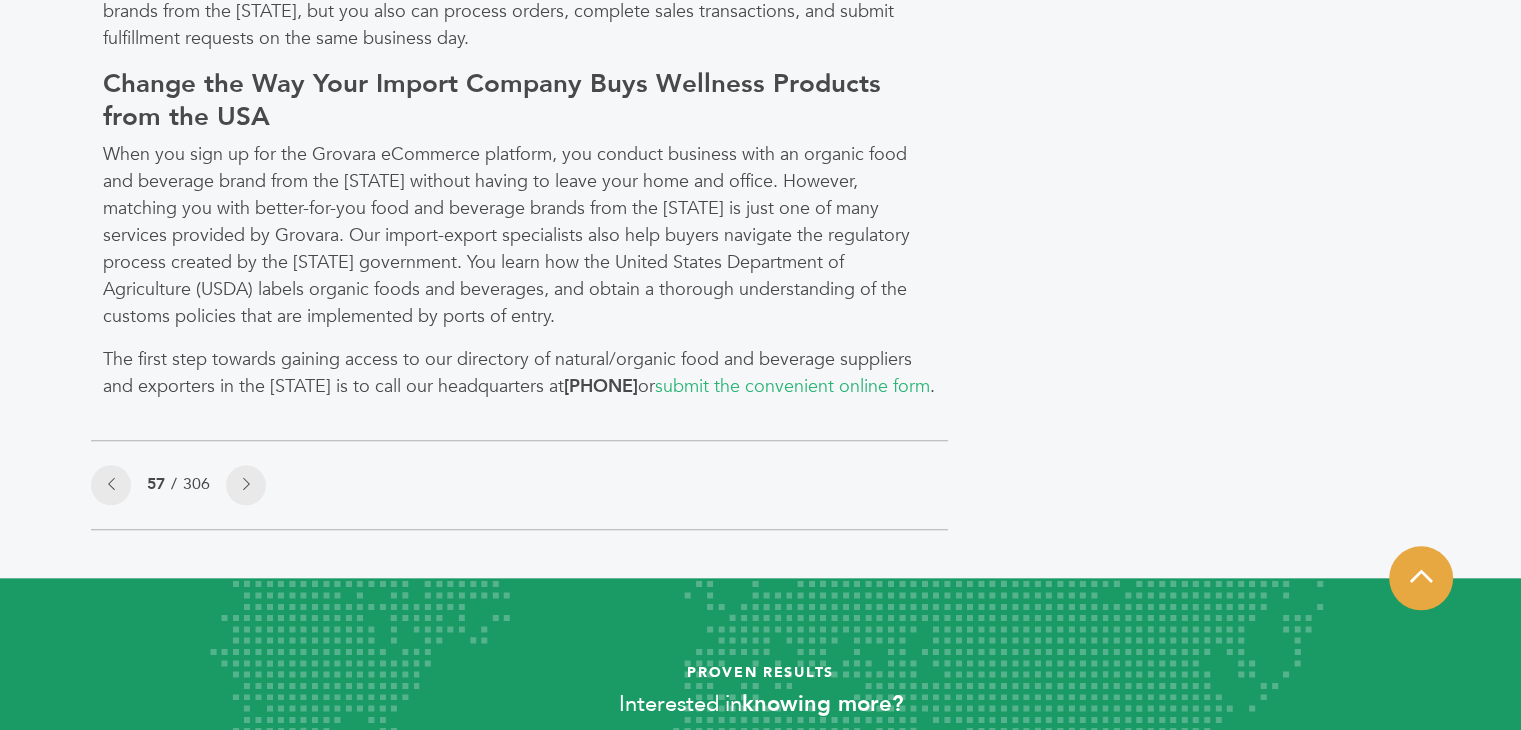 drag, startPoint x: 1535, startPoint y: 115, endPoint x: 1535, endPoint y: 480, distance: 365 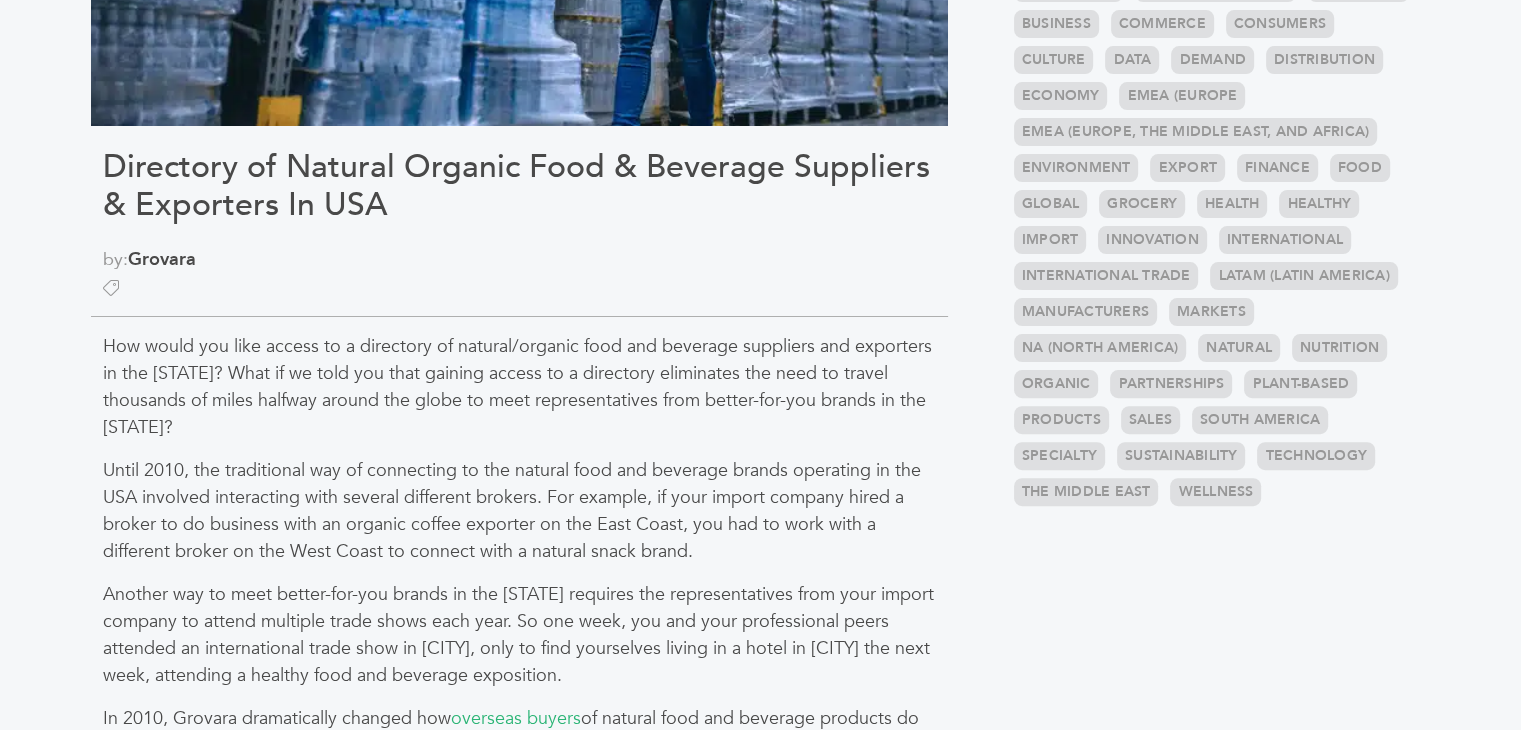 scroll, scrollTop: 1157, scrollLeft: 0, axis: vertical 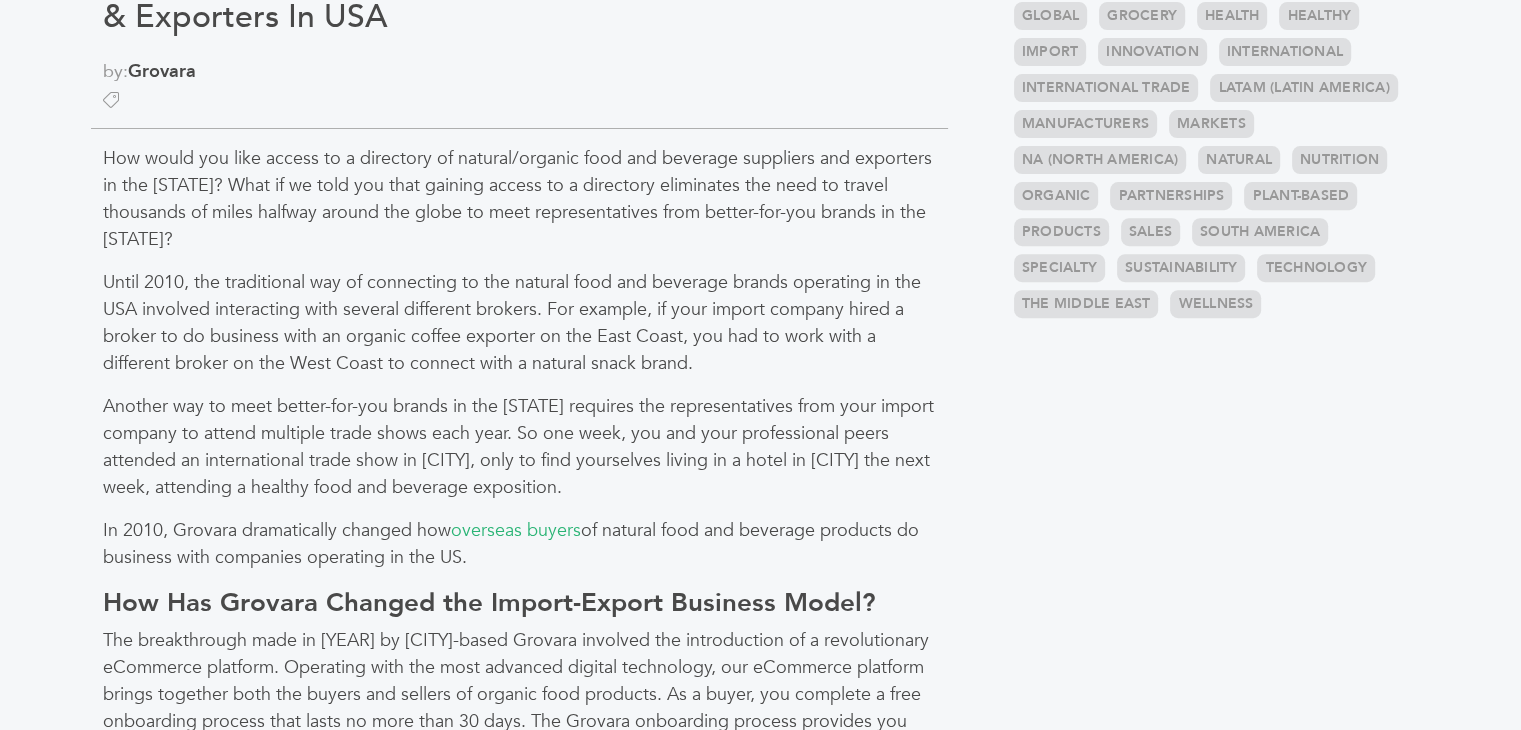 click on "In [YEAR], Grovara dramatically changed how  overseas buyers  of natural food and beverage products do business with companies operating in the [STATE]." at bounding box center [519, 544] 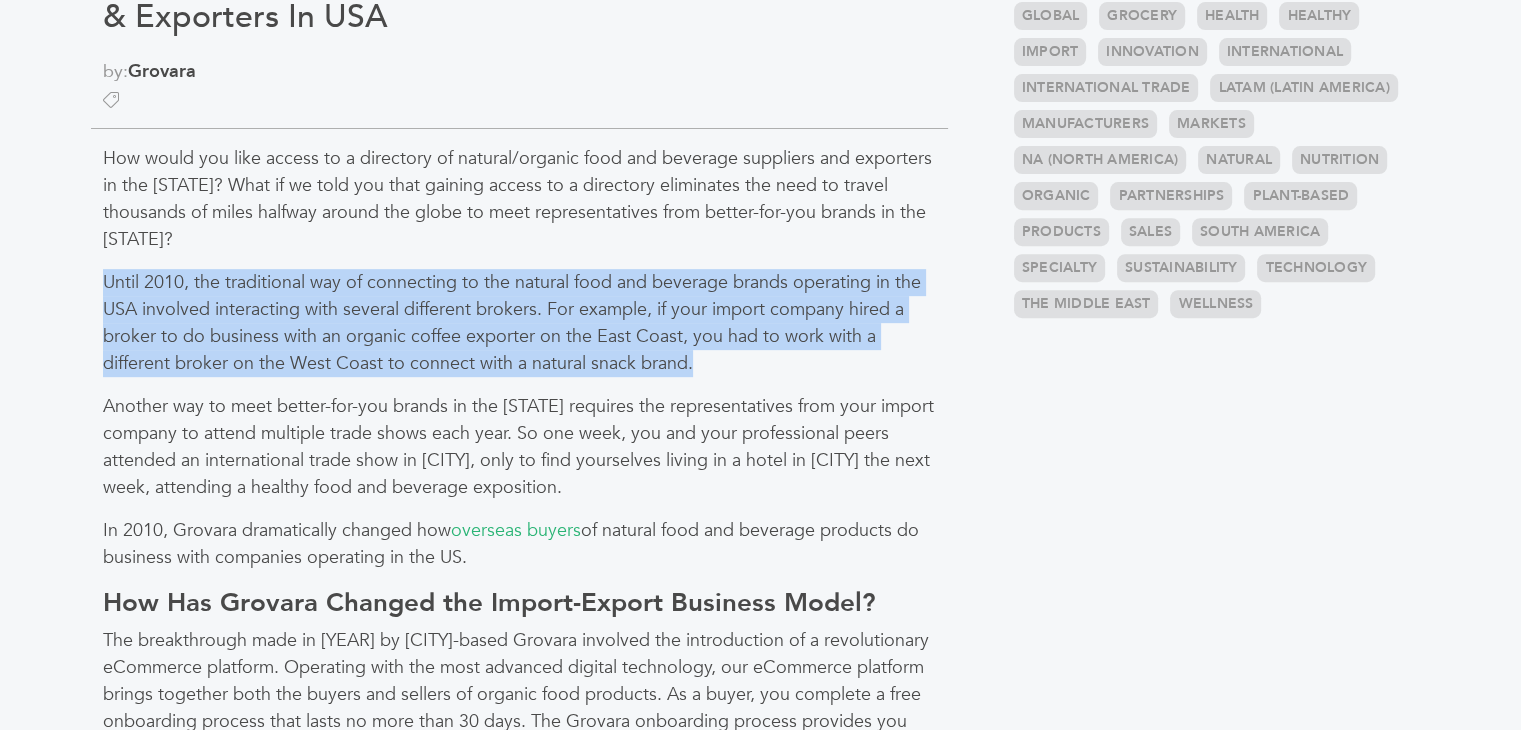 drag, startPoint x: 100, startPoint y: 284, endPoint x: 694, endPoint y: 355, distance: 598.2282 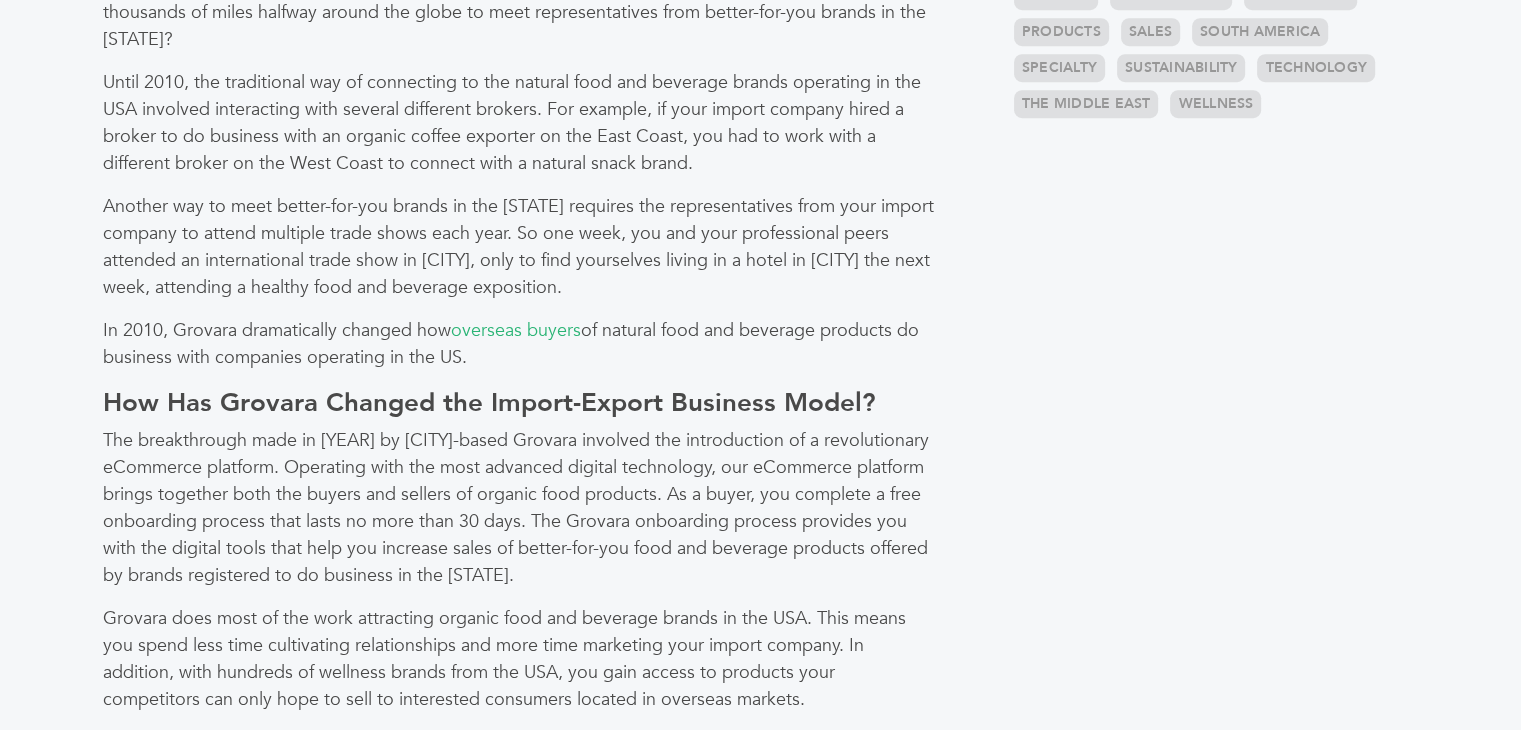 scroll, scrollTop: 1000, scrollLeft: 0, axis: vertical 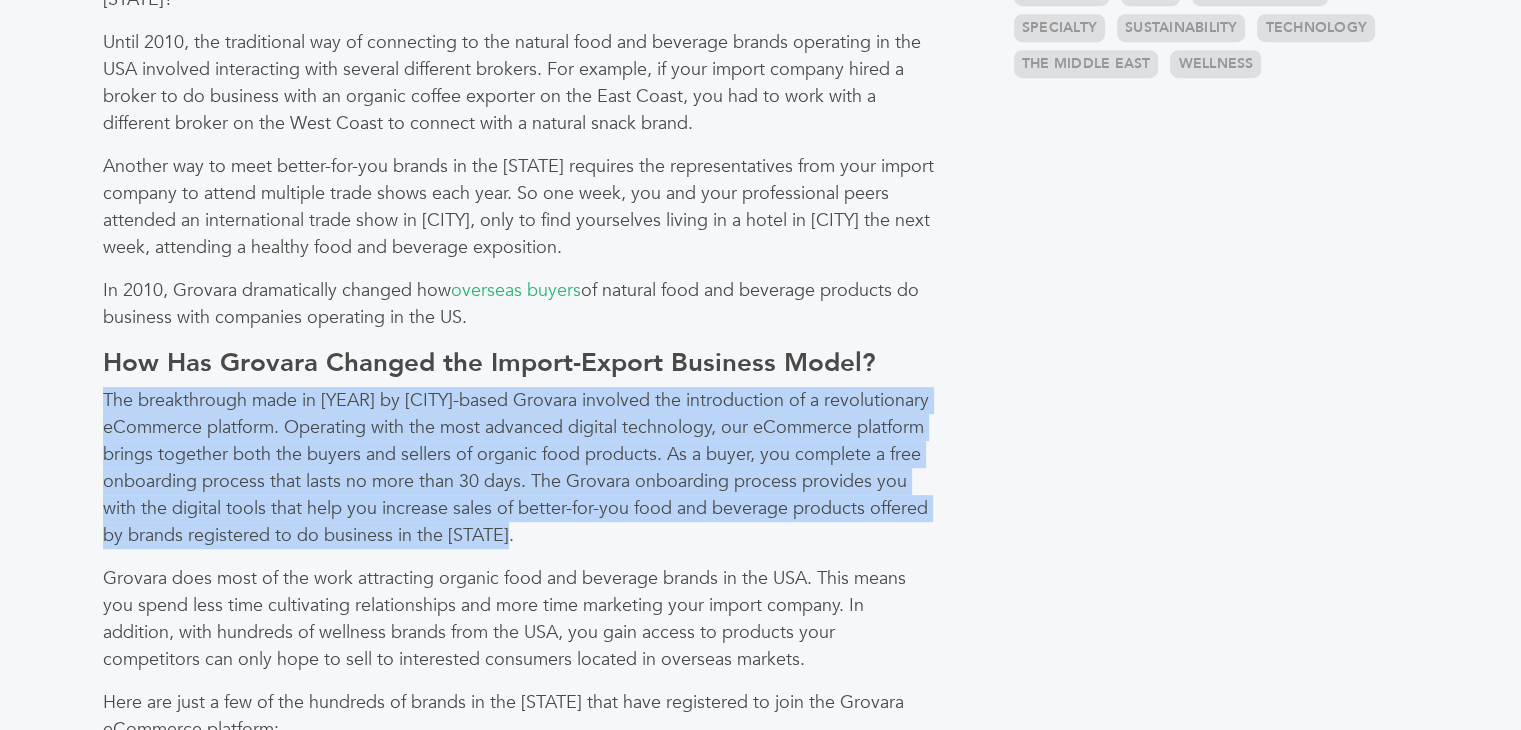 drag, startPoint x: 728, startPoint y: 529, endPoint x: 103, endPoint y: 405, distance: 637.18207 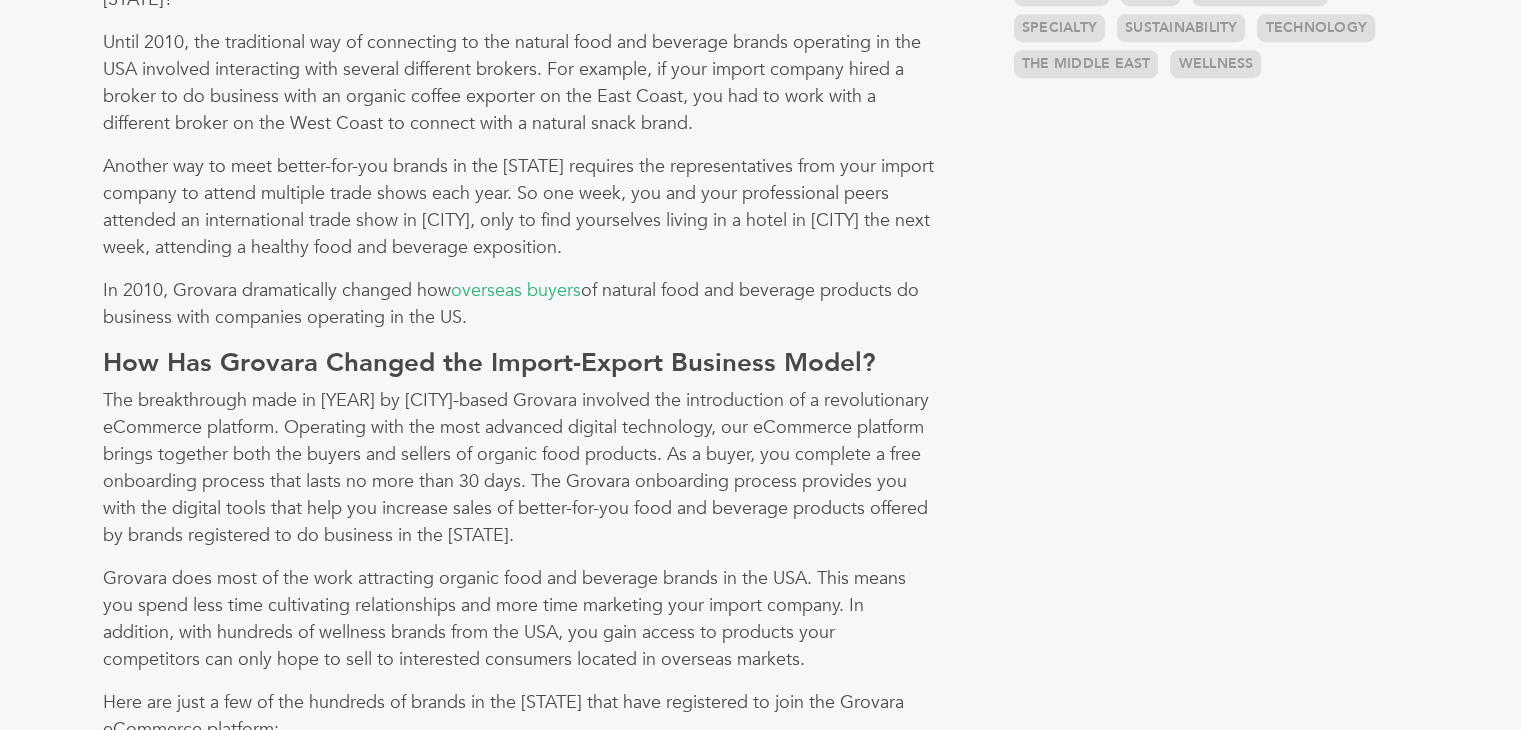 drag, startPoint x: 544, startPoint y: 513, endPoint x: 679, endPoint y: 530, distance: 136.06616 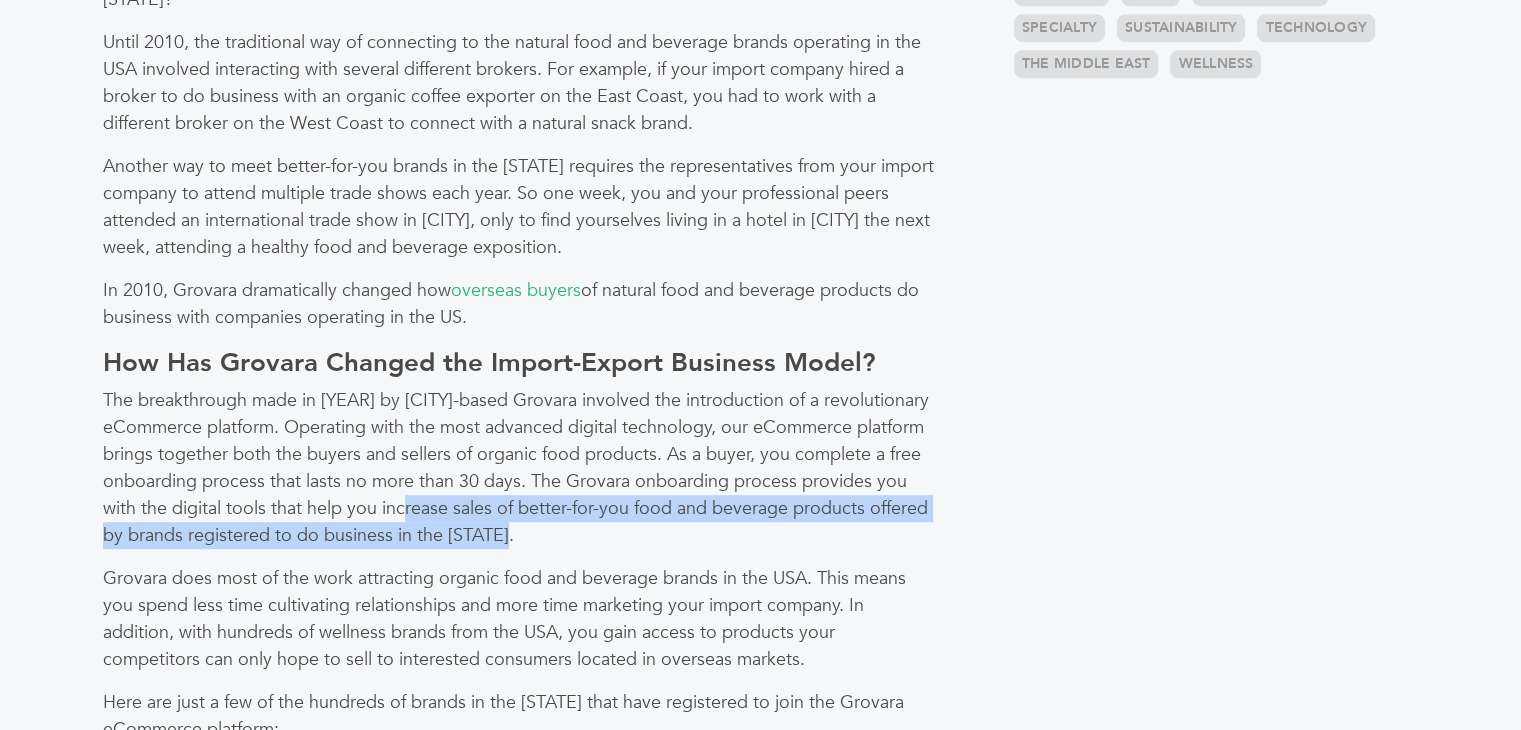drag, startPoint x: 694, startPoint y: 533, endPoint x: 544, endPoint y: 503, distance: 152.97058 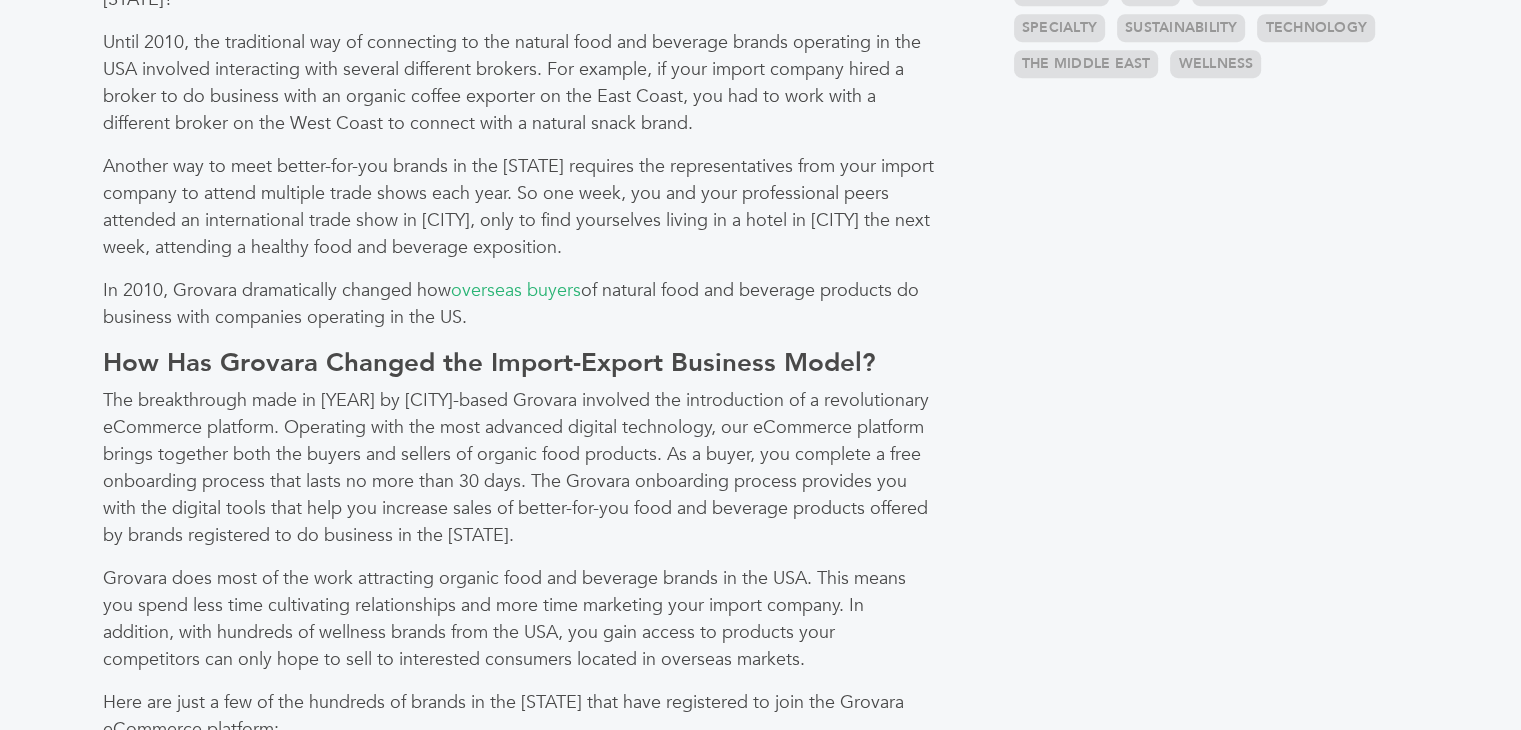 click on "The breakthrough made in [YEAR] by [CITY]-based Grovara involved the introduction of a revolutionary eCommerce platform. Operating with the most advanced digital technology, our eCommerce platform brings together both the buyers and sellers of organic food products. As a buyer, you complete a free onboarding process that lasts no more than 30 days. The Grovara onboarding process provides you with the digital tools that help you increase sales of better-for-you food and beverage products offered by brands registered to do business in the [STATE]." at bounding box center (519, 468) 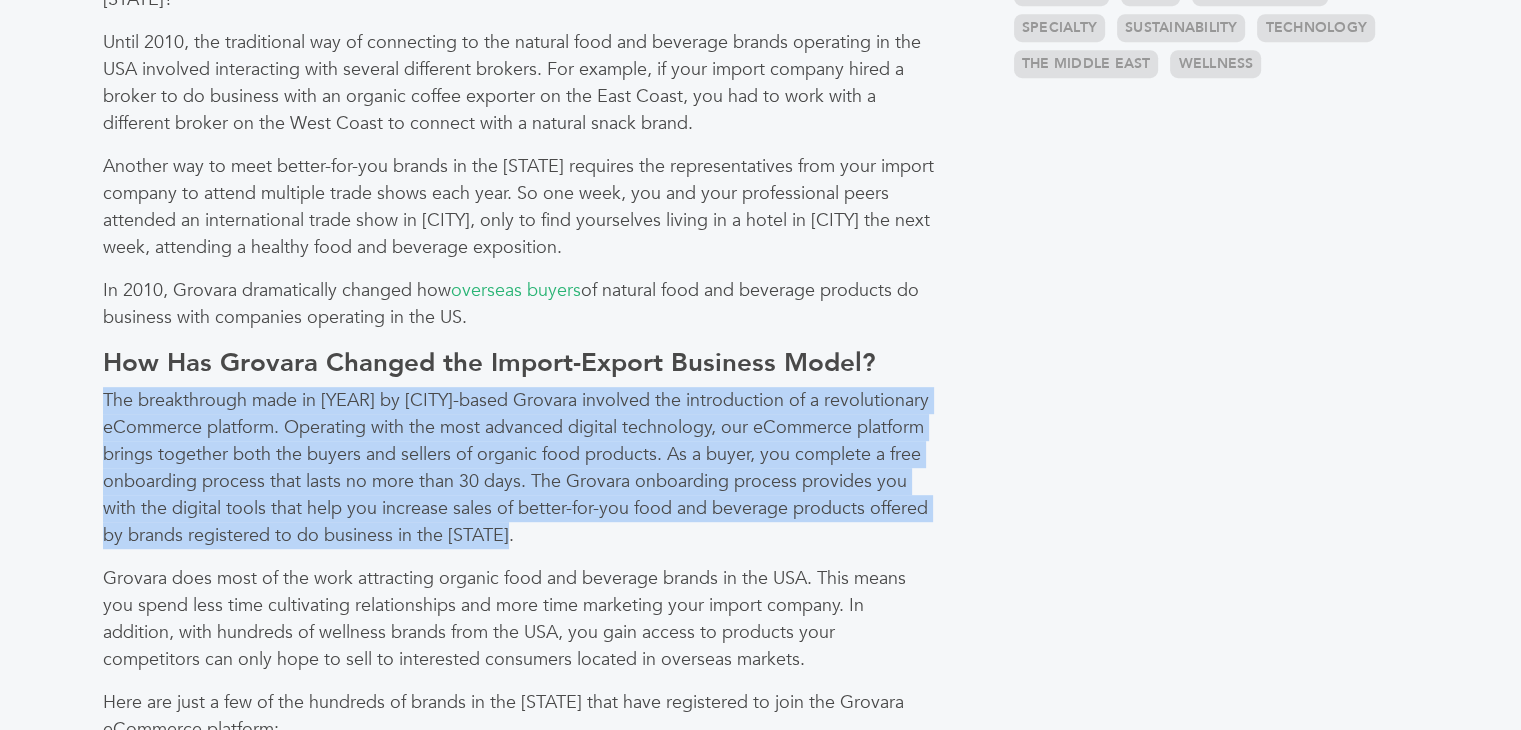 drag, startPoint x: 101, startPoint y: 397, endPoint x: 717, endPoint y: 548, distance: 634.23737 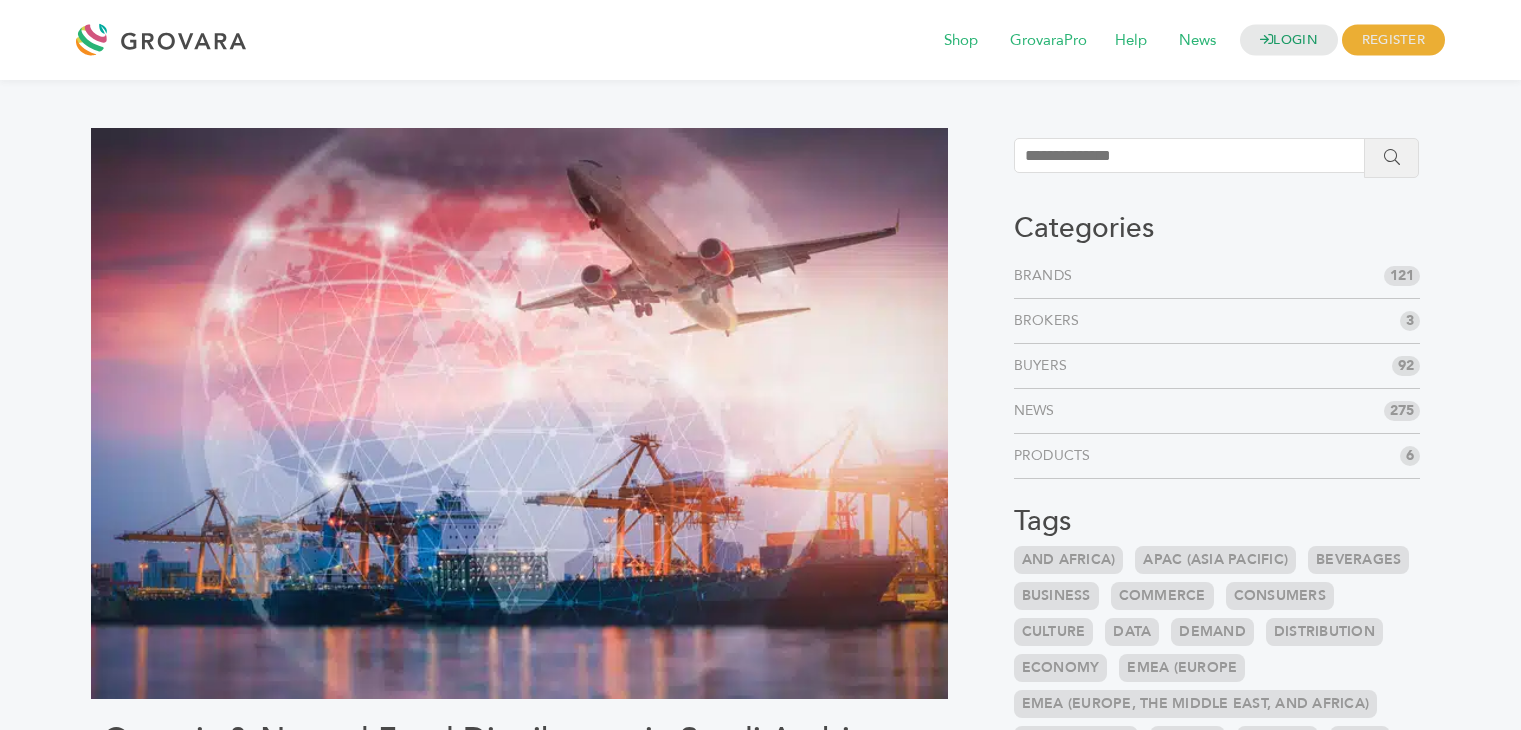 scroll, scrollTop: 0, scrollLeft: 0, axis: both 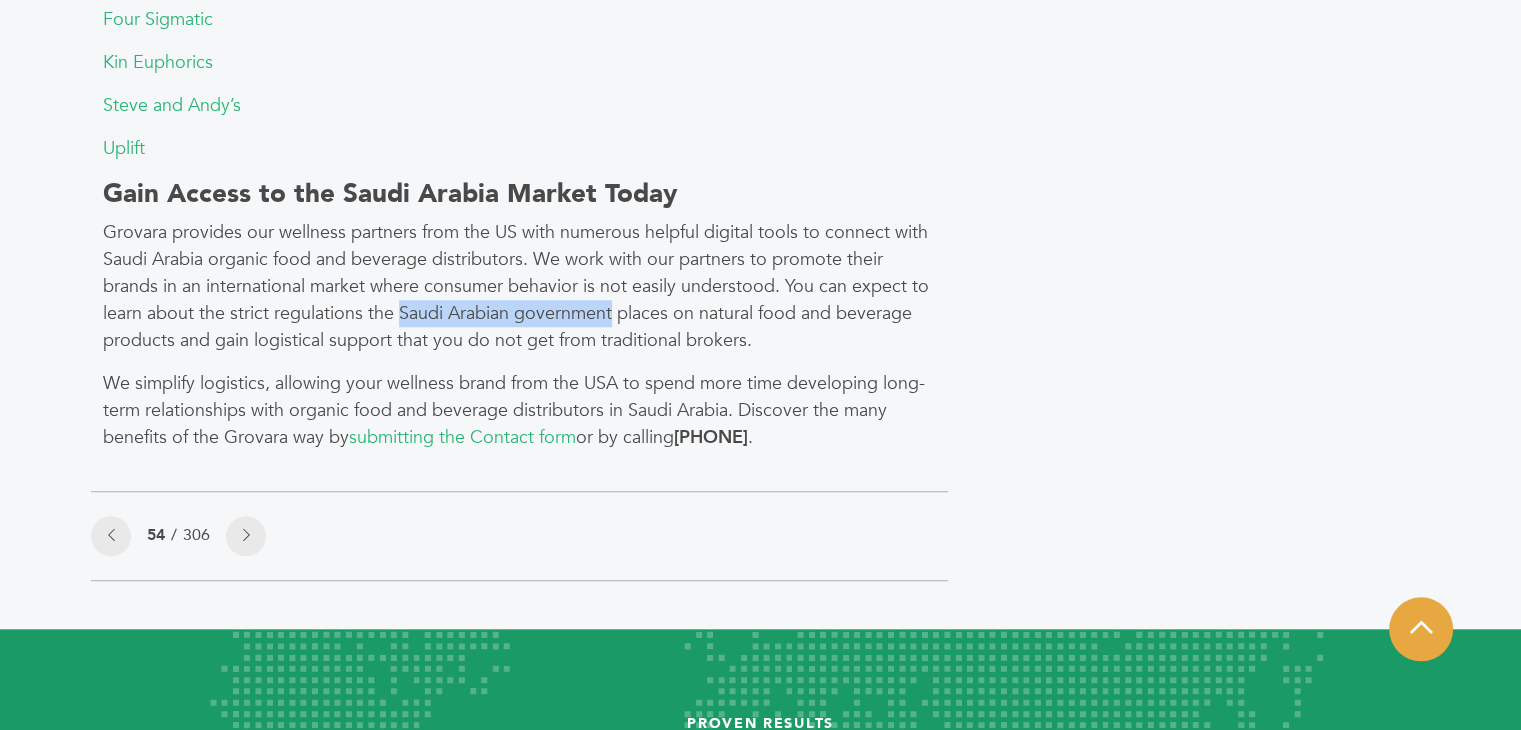 drag, startPoint x: 398, startPoint y: 308, endPoint x: 616, endPoint y: 315, distance: 218.11235 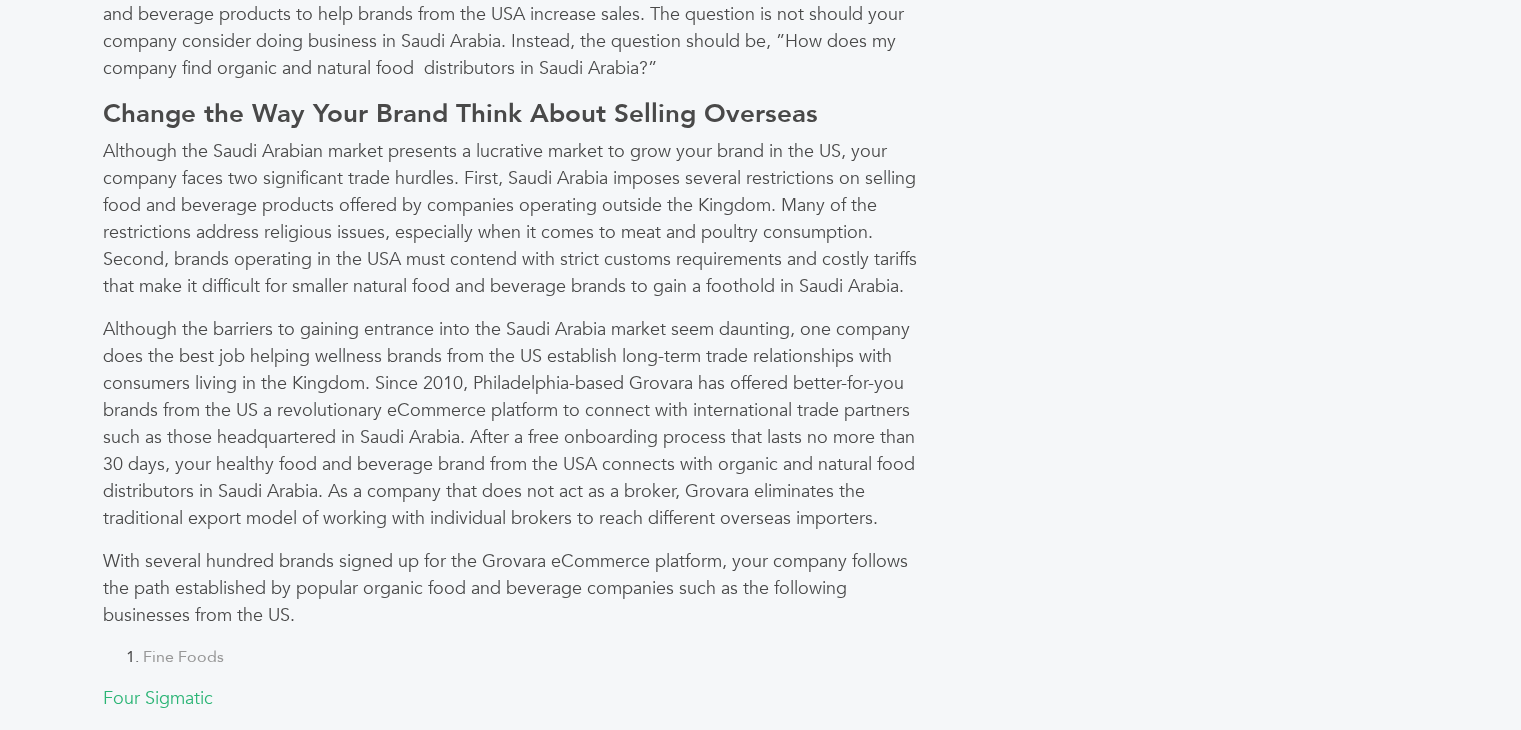 scroll, scrollTop: 1143, scrollLeft: 0, axis: vertical 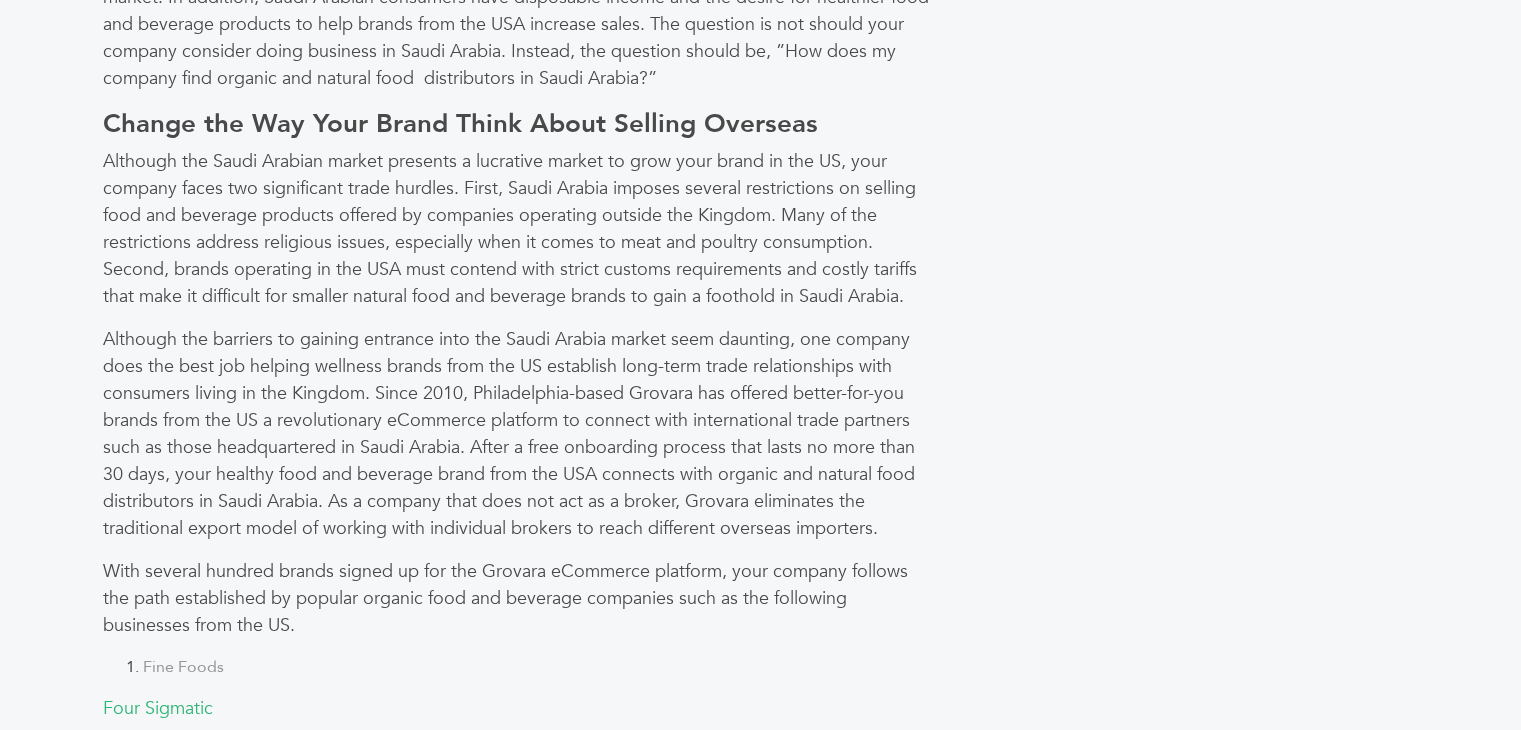 drag, startPoint x: 1512, startPoint y: 289, endPoint x: 1507, endPoint y: 277, distance: 13 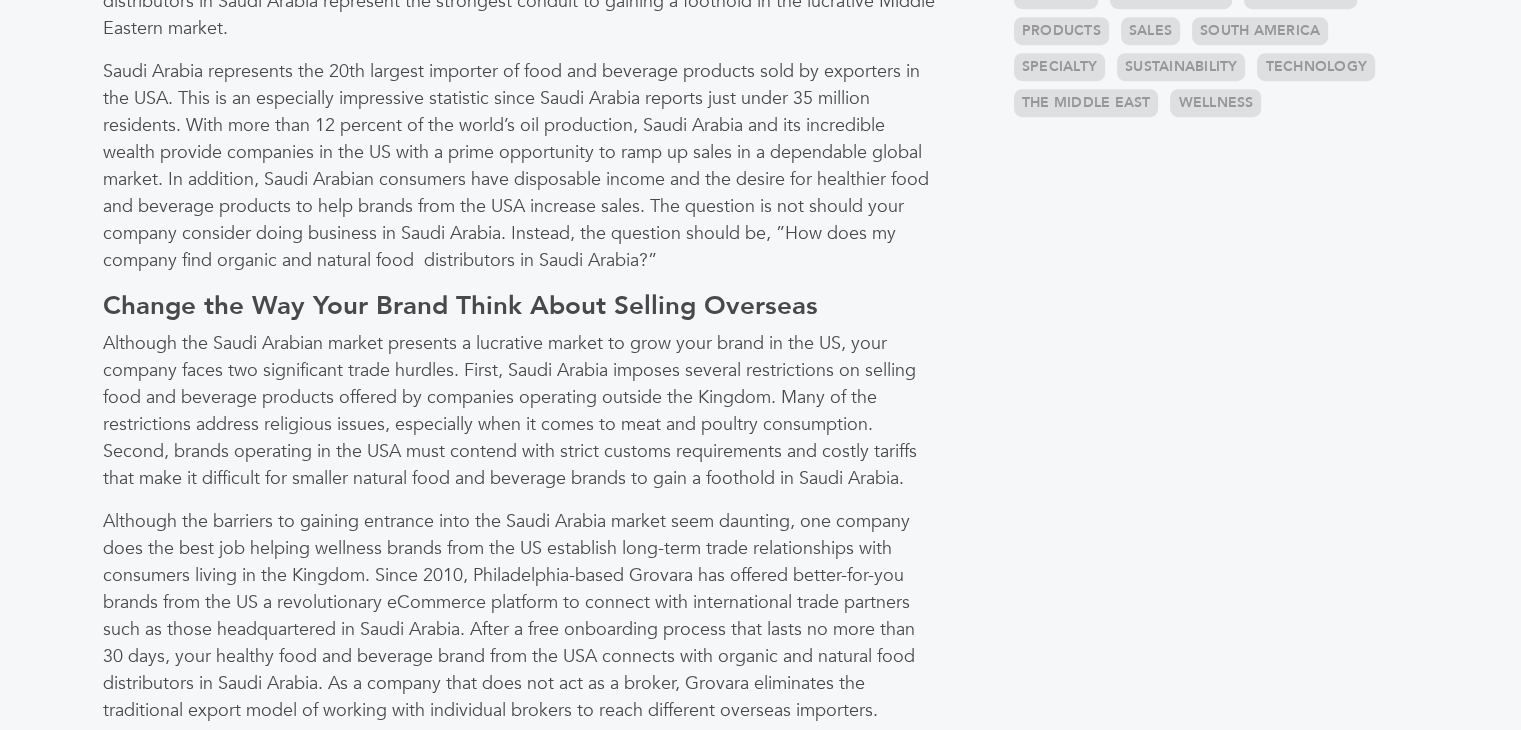 scroll, scrollTop: 936, scrollLeft: 0, axis: vertical 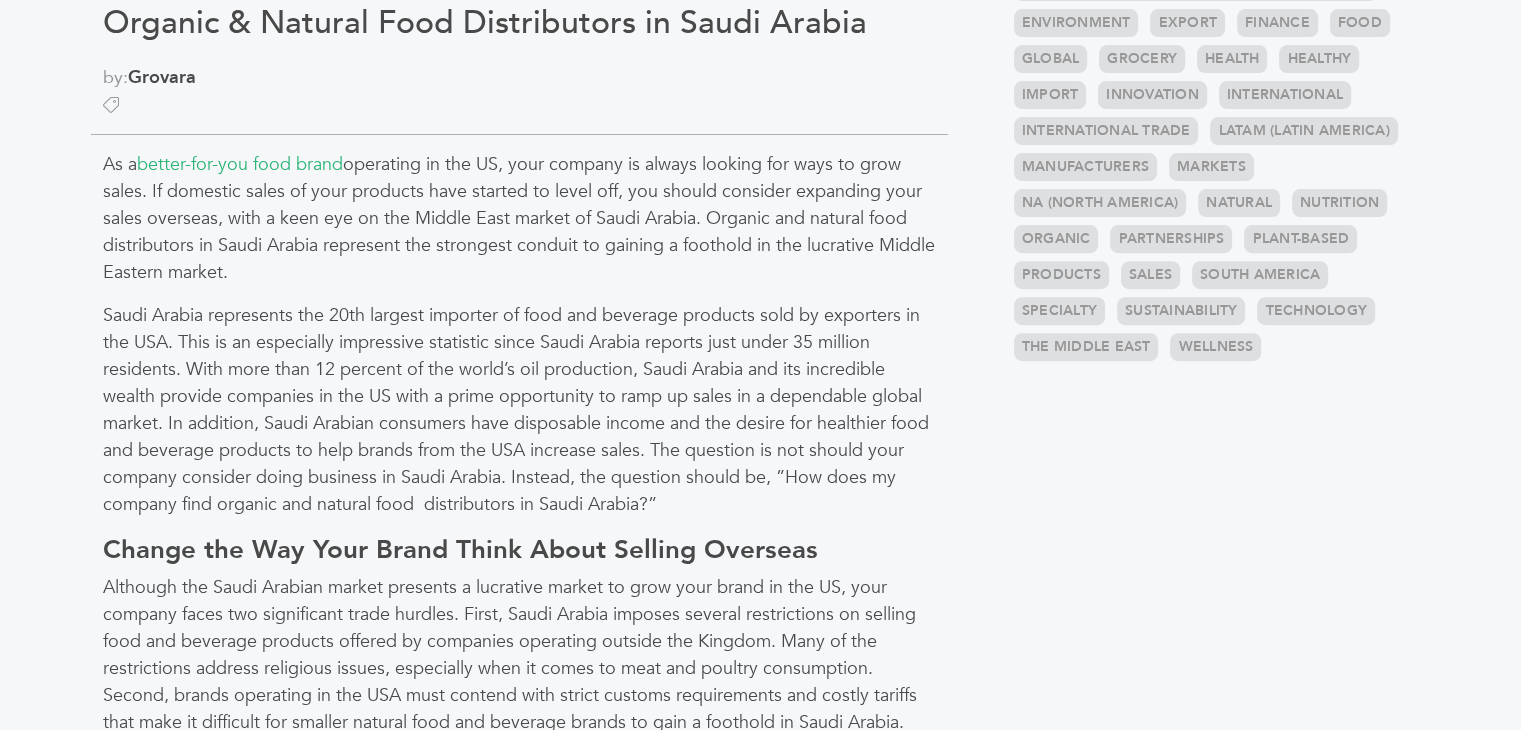 click on "As a  better-for-you food brand  operating in the US, your company is always looking for ways to grow sales. If domestic sales of your products have started to level off, you should consider expanding your sales overseas, with a keen eye on the Middle East market of Saudi Arabia. Organic and natural food distributors in Saudi Arabia represent the strongest conduit to gaining a foothold in the lucrative Middle Eastern market." at bounding box center [519, 218] 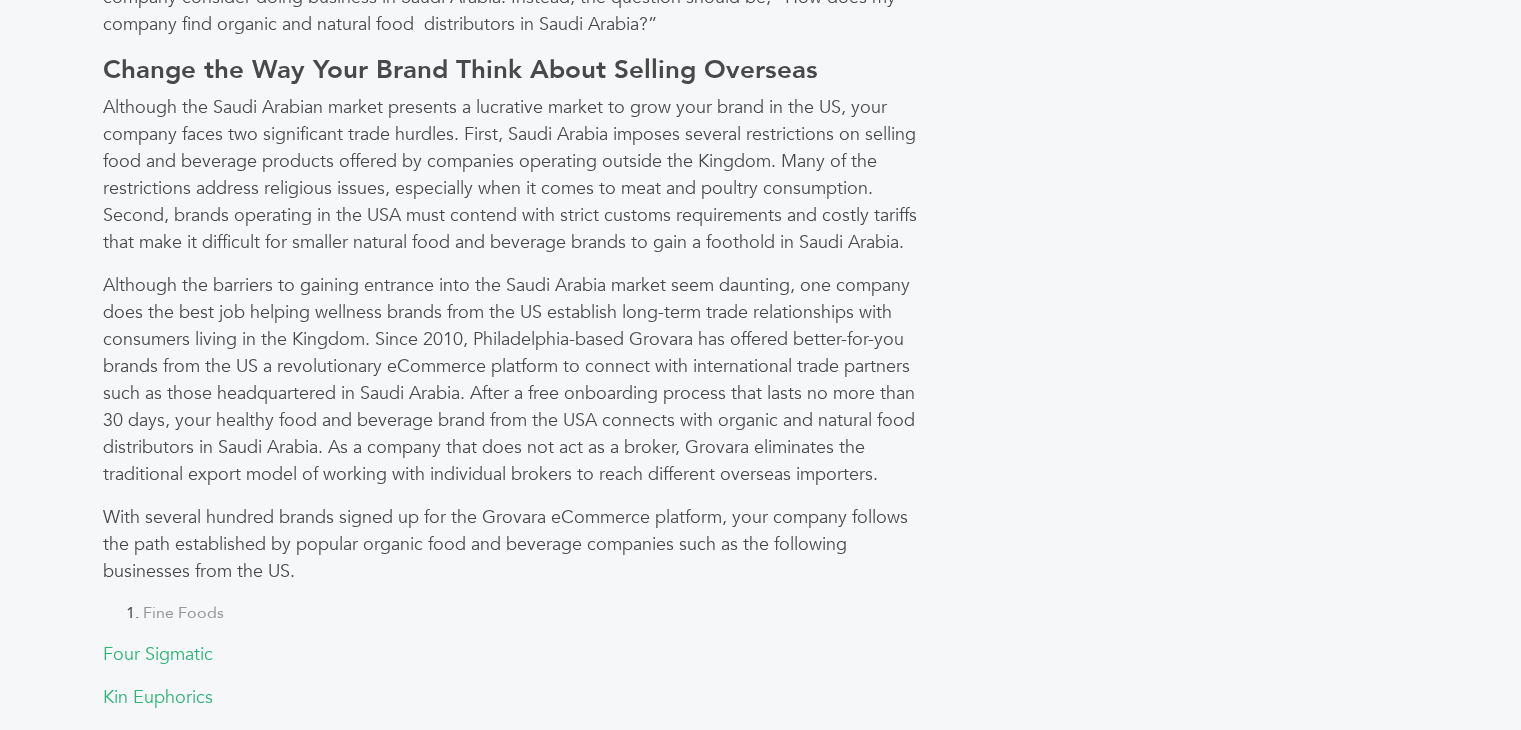 scroll, scrollTop: 1225, scrollLeft: 0, axis: vertical 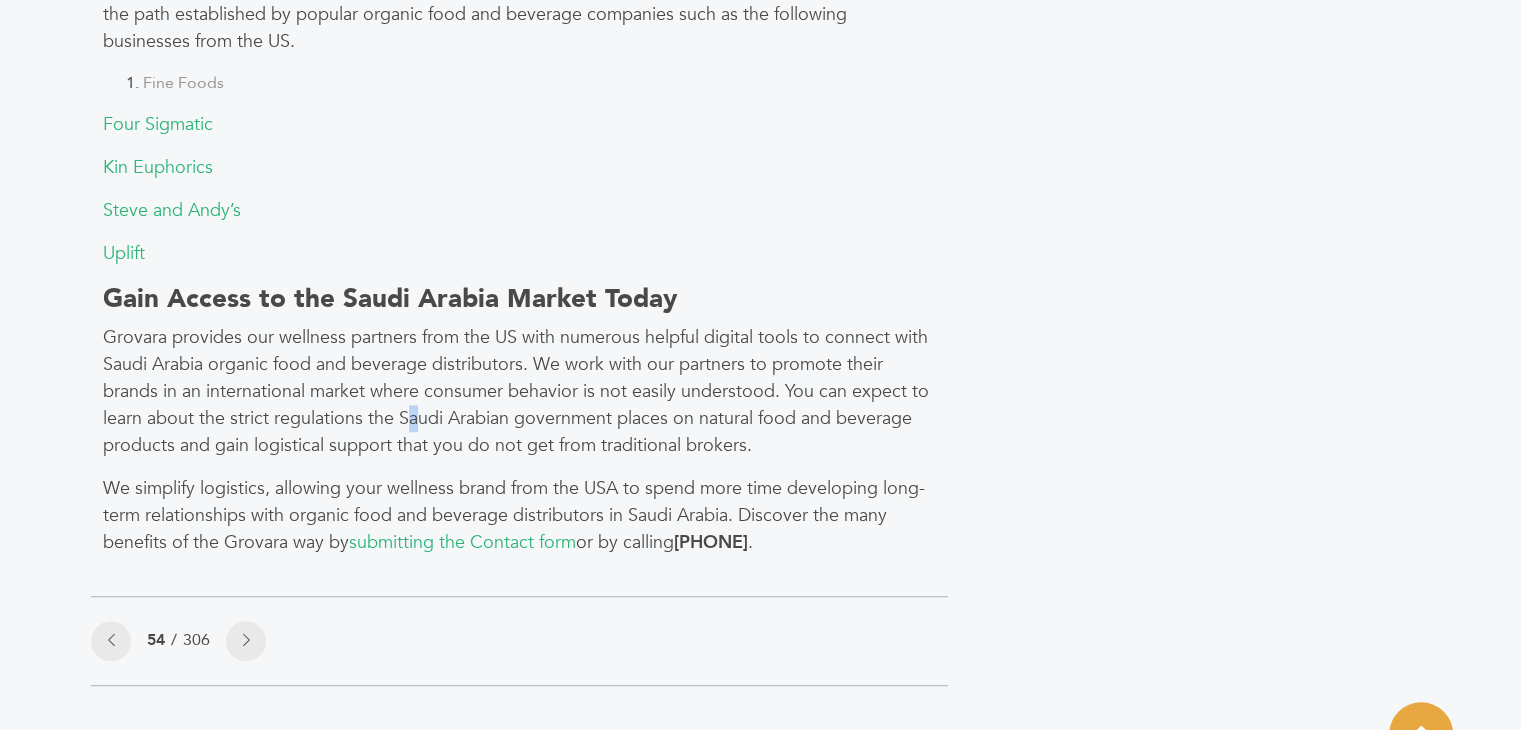click on "Grovara provides our wellness partners from the US with numerous helpful digital tools to connect with Saudi Arabia organic food and beverage distributors. We work with our partners to promote their brands in an international market where consumer behavior is not easily understood. You can expect to learn about the strict regulations the Saudi Arabian government places on natural food and beverage products and gain logistical support that you do not get from traditional brokers." at bounding box center (519, 391) 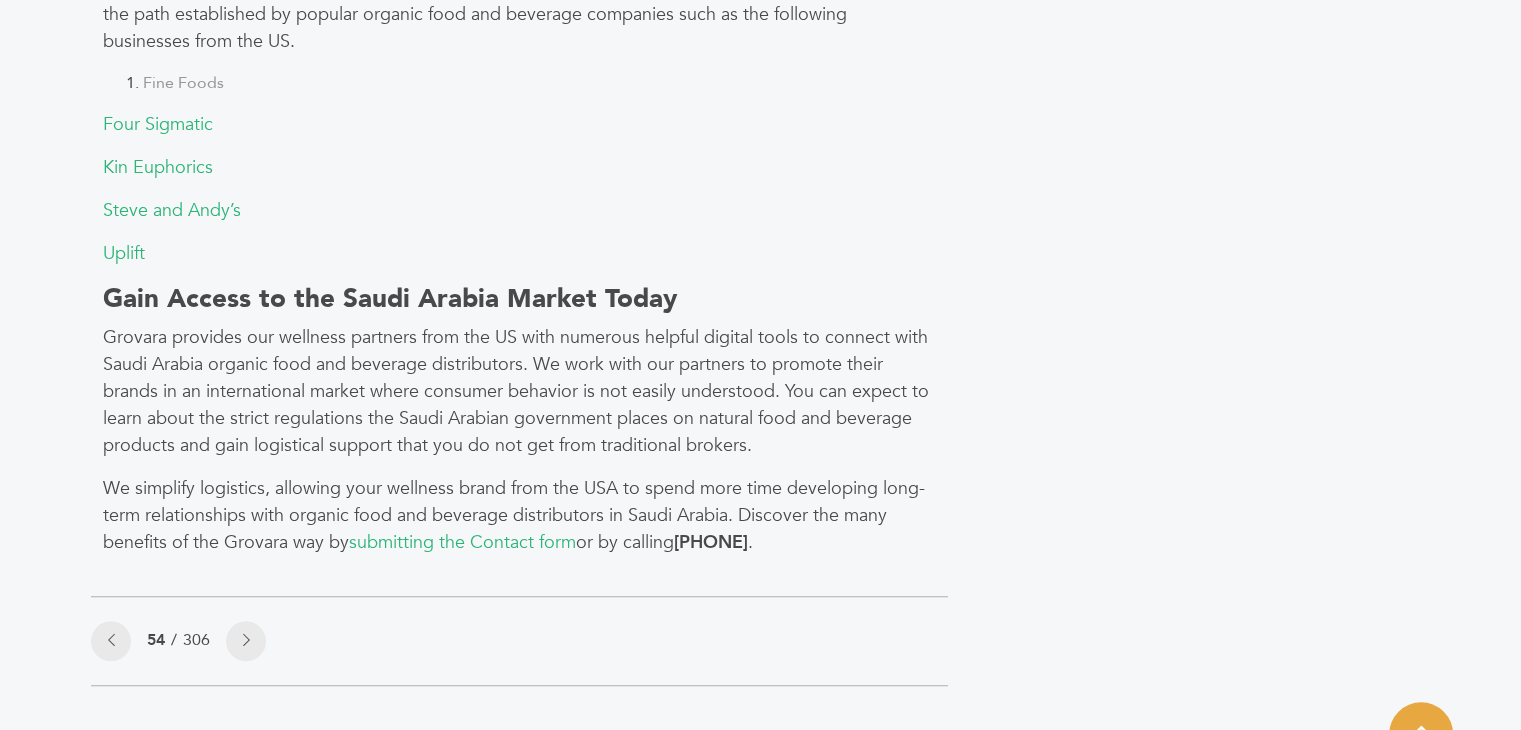 click on "Grovara provides our wellness partners from the US with numerous helpful digital tools to connect with Saudi Arabia organic food and beverage distributors. We work with our partners to promote their brands in an international market where consumer behavior is not easily understood. You can expect to learn about the strict regulations the Saudi Arabian government places on natural food and beverage products and gain logistical support that you do not get from traditional brokers." at bounding box center [519, 391] 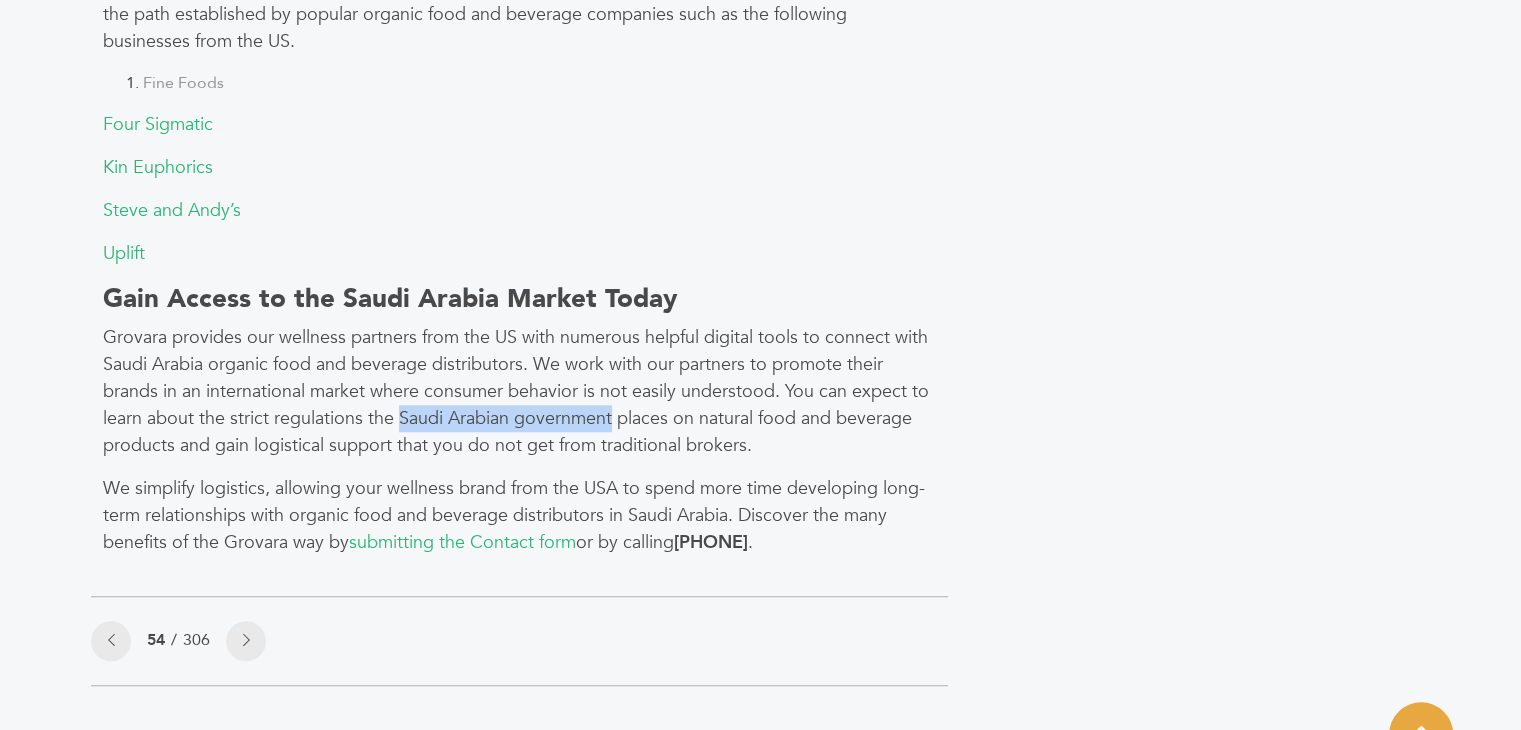 drag, startPoint x: 404, startPoint y: 413, endPoint x: 616, endPoint y: 421, distance: 212.1509 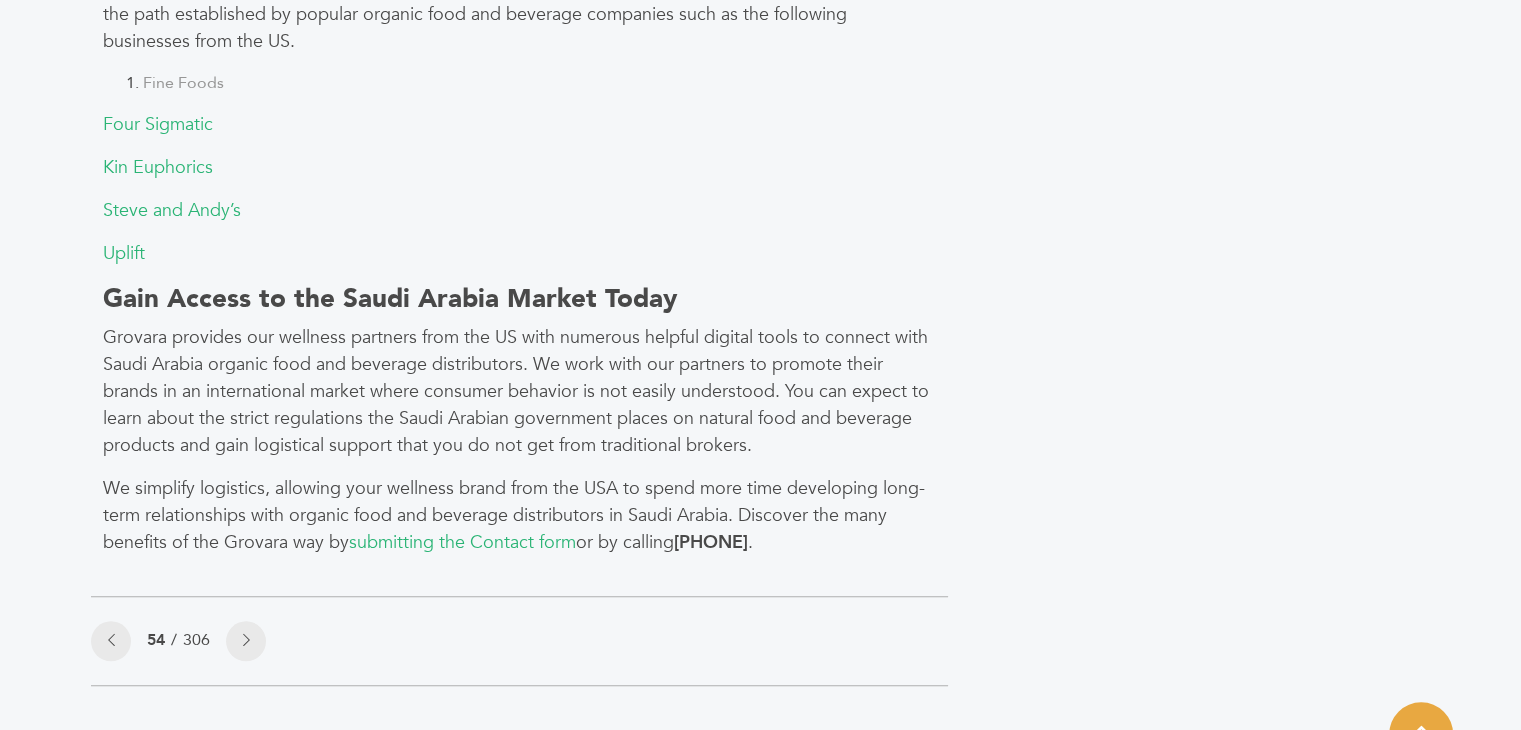 click on "Grovara provides our wellness partners from the US with numerous helpful digital tools to connect with Saudi Arabia organic food and beverage distributors. We work with our partners to promote their brands in an international market where consumer behavior is not easily understood. You can expect to learn about the strict regulations the Saudi Arabian government places on natural food and beverage products and gain logistical support that you do not get from traditional brokers." at bounding box center (519, 391) 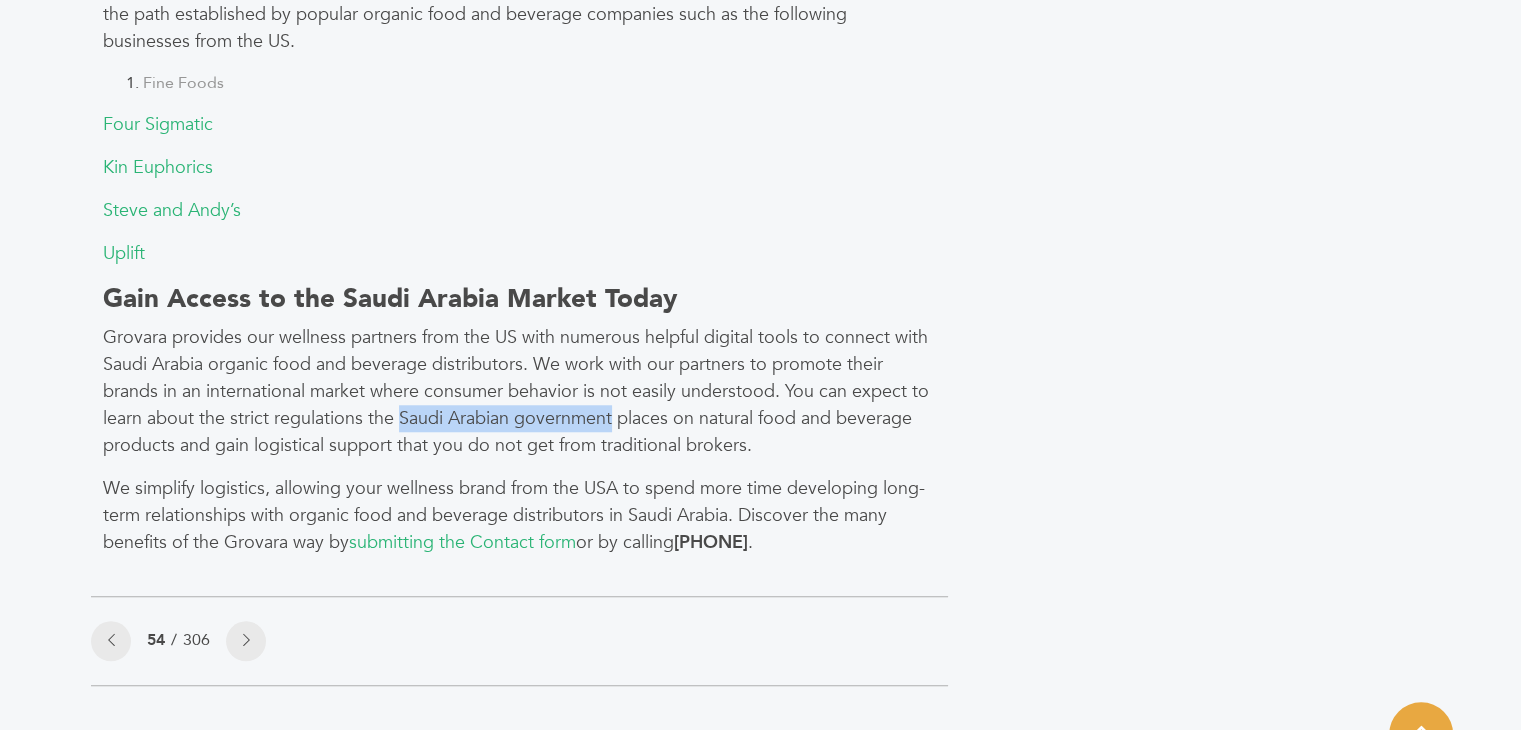 drag, startPoint x: 614, startPoint y: 415, endPoint x: 399, endPoint y: 409, distance: 215.08371 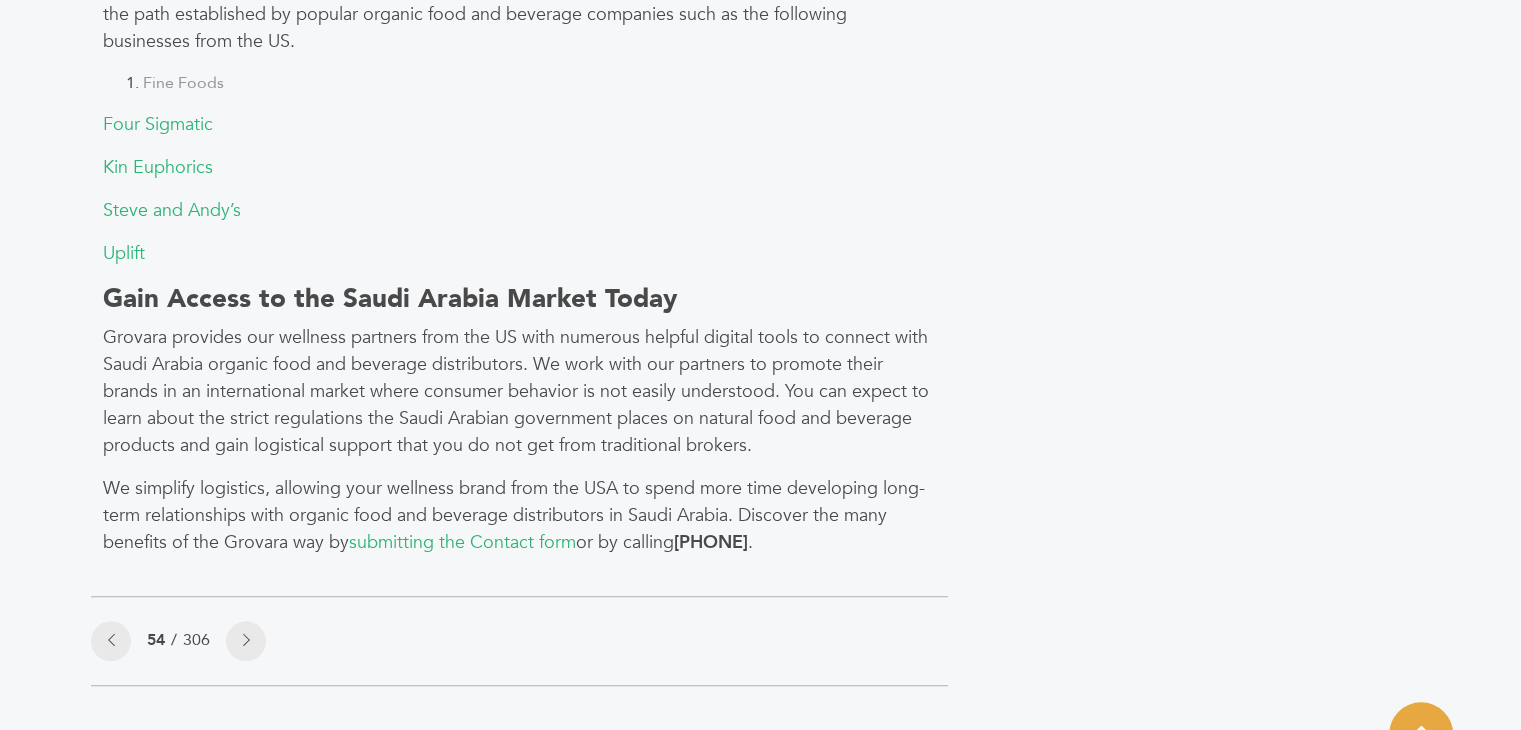 click on "Gain Access to the Saudi Arabia Market Today" at bounding box center [519, 299] 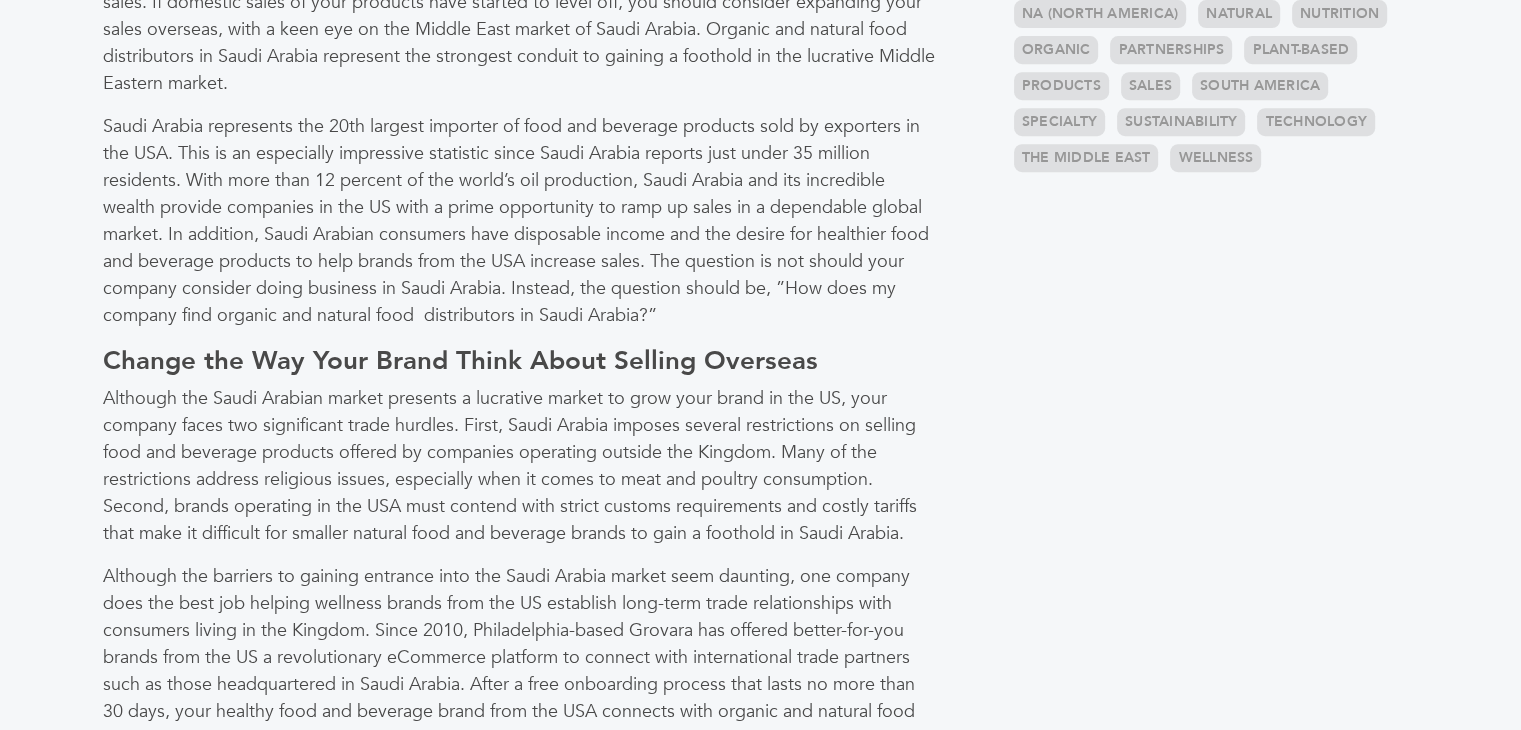 scroll, scrollTop: 902, scrollLeft: 0, axis: vertical 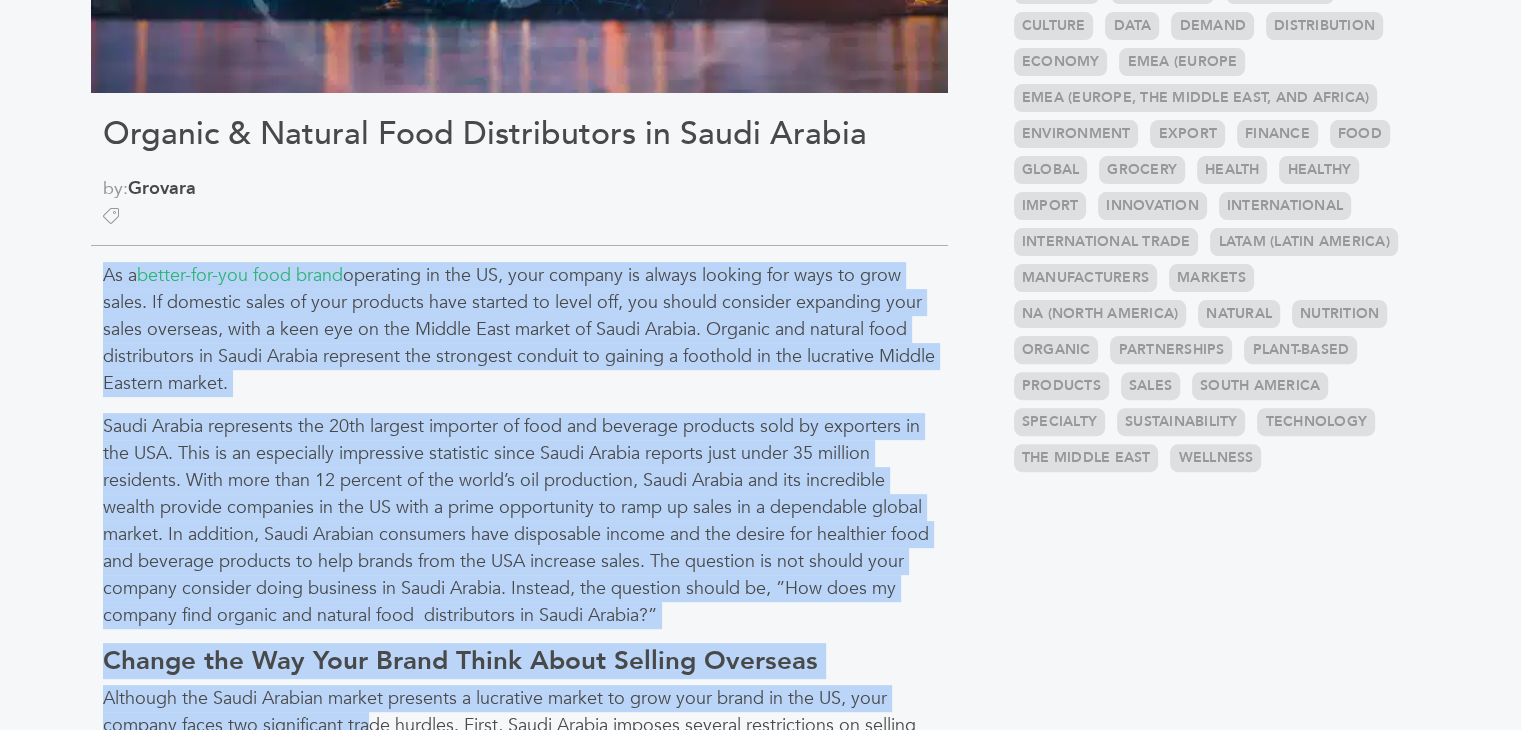 drag, startPoint x: 96, startPoint y: 317, endPoint x: 370, endPoint y: 715, distance: 483.1977 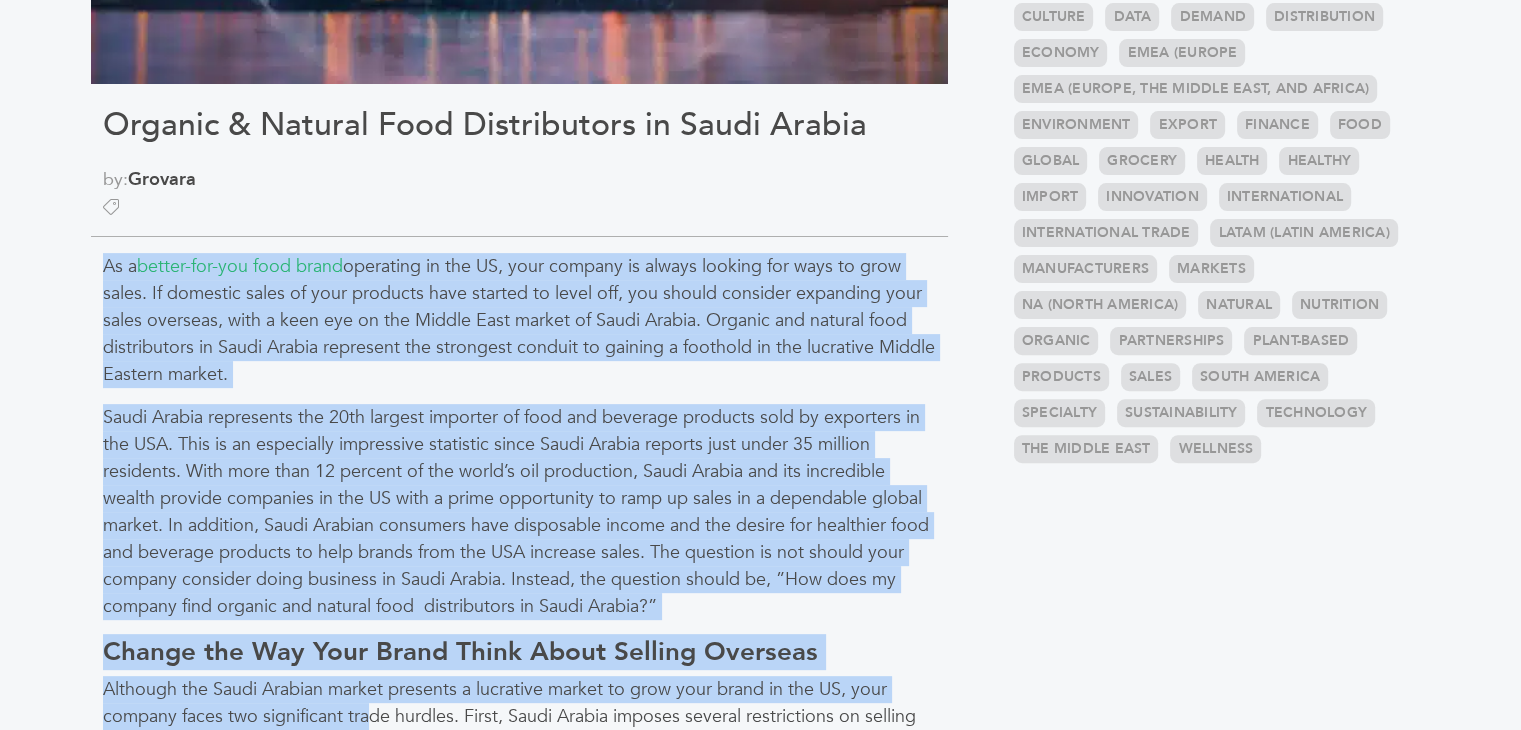 click on "As a  better-for-you food brand  operating in the US, your company is always looking for ways to grow sales. If domestic sales of your products have started to level off, you should consider expanding your sales overseas, with a keen eye on the Middle East market of Saudi Arabia. Organic and natural food distributors in Saudi Arabia represent the strongest conduit to gaining a foothold in the lucrative Middle Eastern market.
Change the Way Your Brand Think About Selling Overseas
With several hundred brands signed up for the Grovara eCommerce platform, your company follows the path established by popular organic food and beverage companies such as the following businesses from the US.
Fine Foods
Four Sigmatic
Kin Euphorics
Steve and Andy’s
Uplift
Gain Access to the Saudi Arabia Market Today
submitting the Contact form  or by calling  215-207-0967 ." at bounding box center [519, 952] 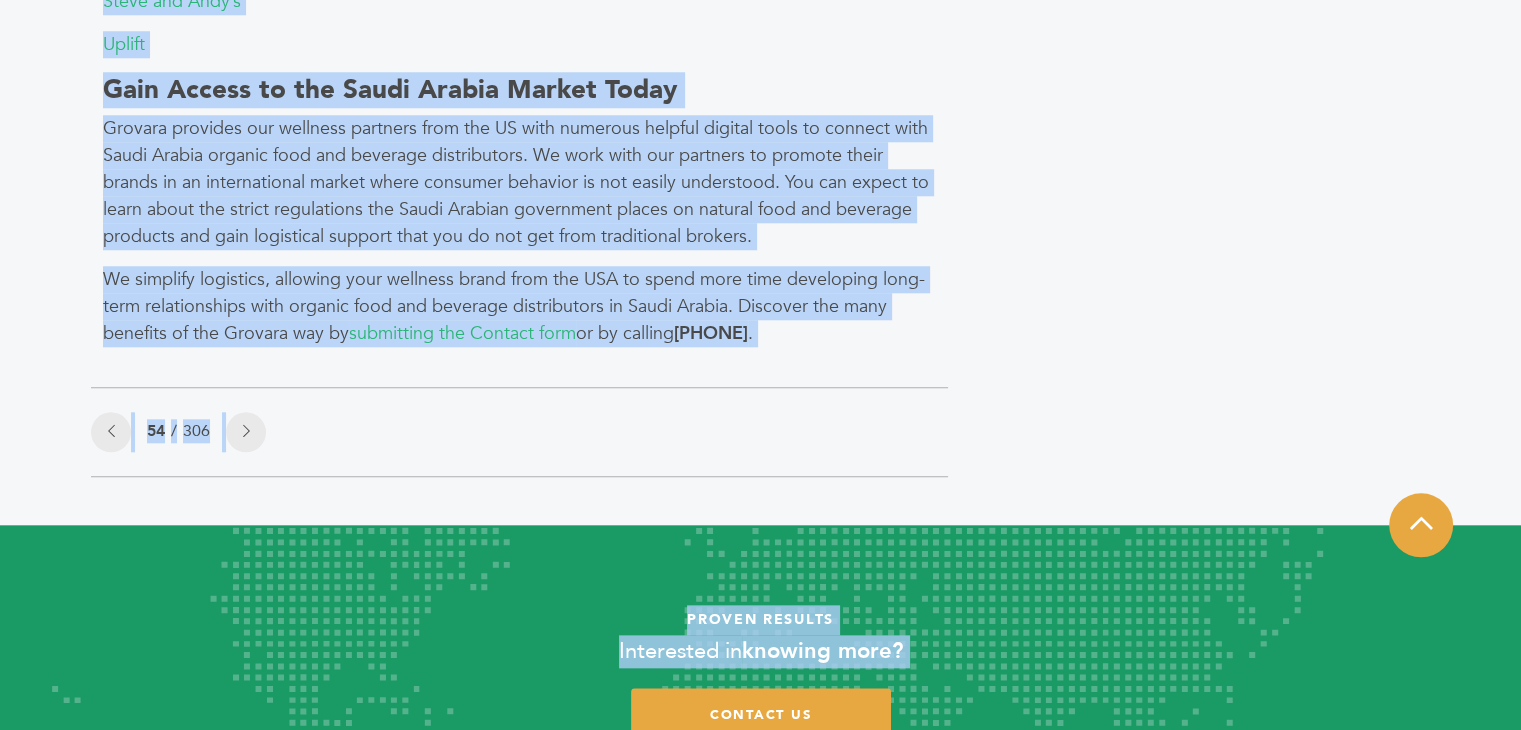 scroll, scrollTop: 2128, scrollLeft: 0, axis: vertical 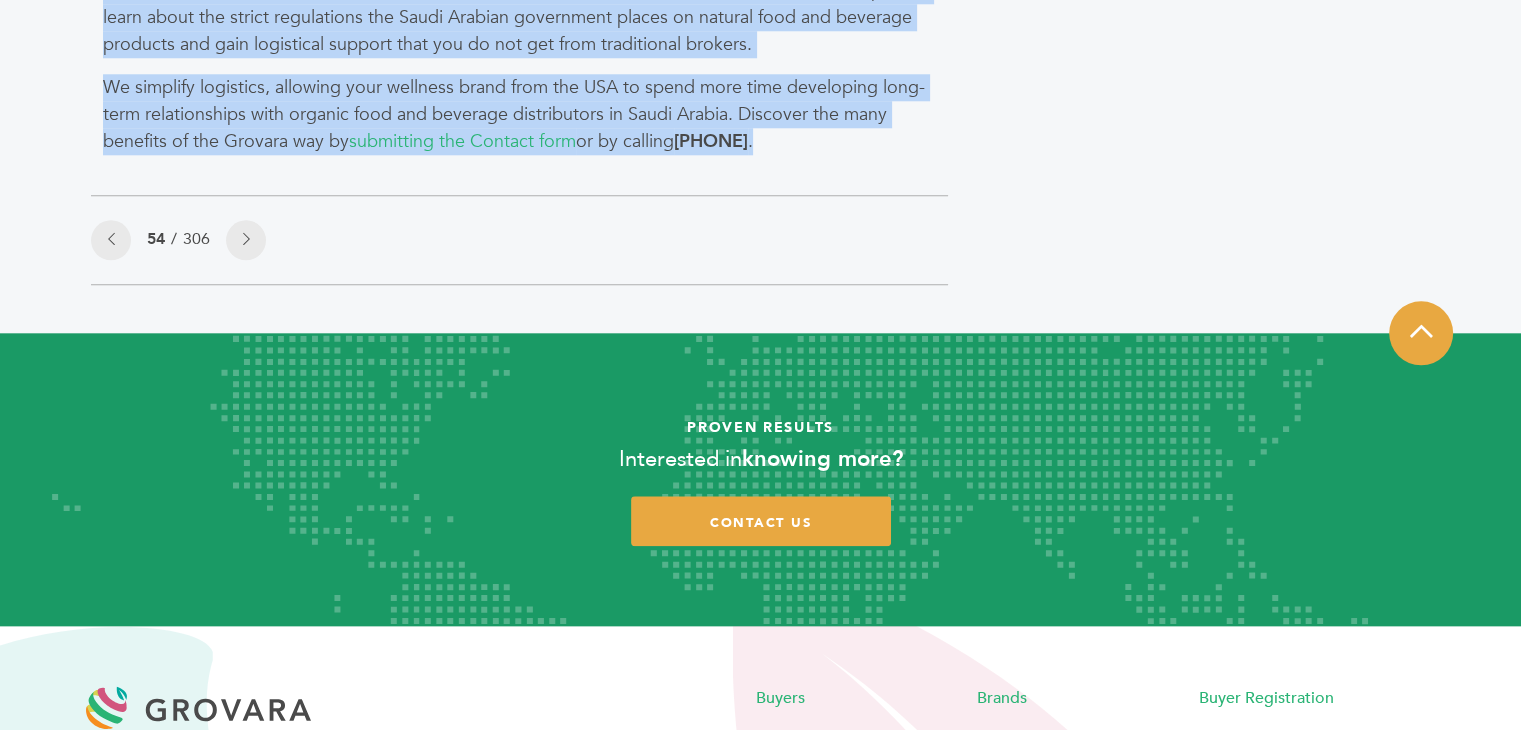 drag, startPoint x: 100, startPoint y: 263, endPoint x: 843, endPoint y: 137, distance: 753.608 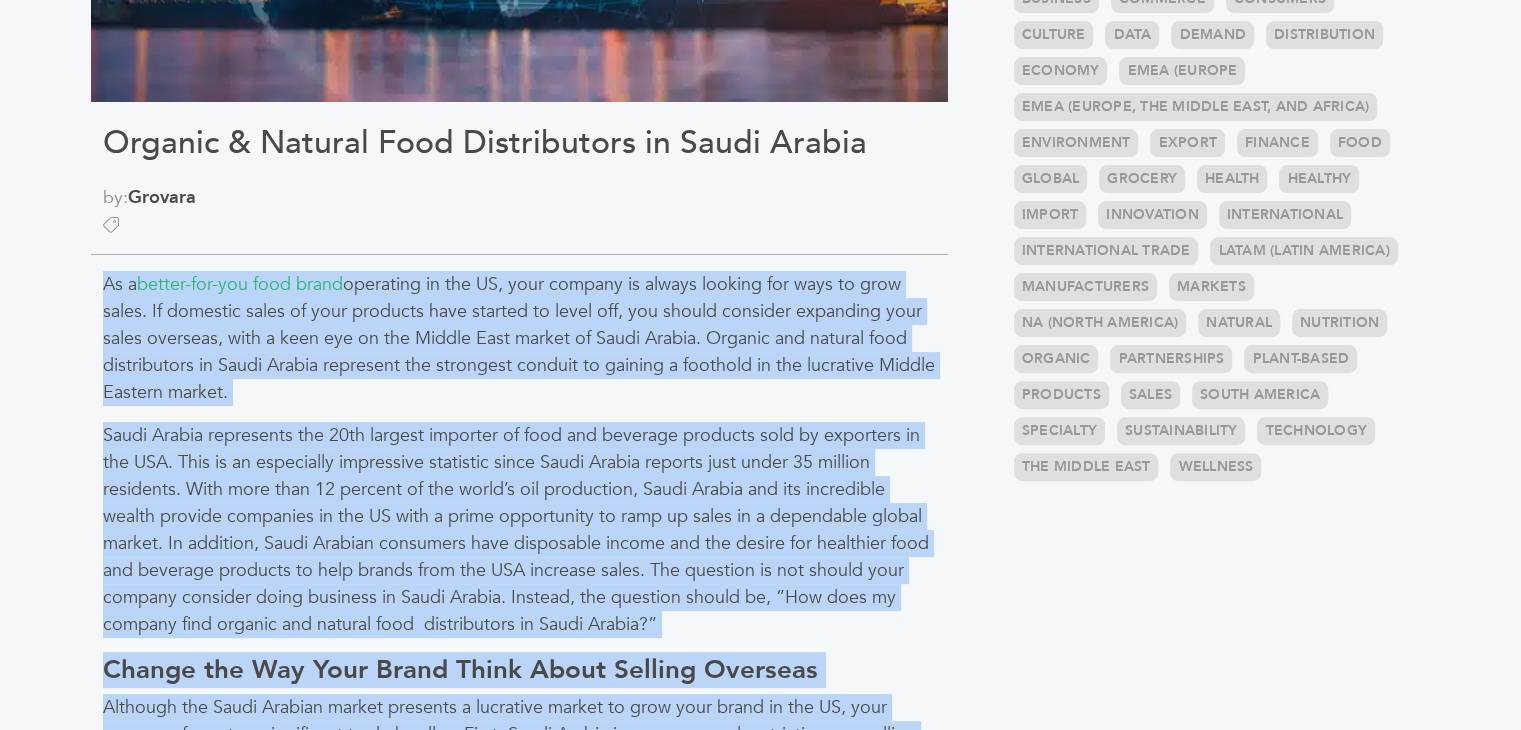 scroll, scrollTop: 608, scrollLeft: 0, axis: vertical 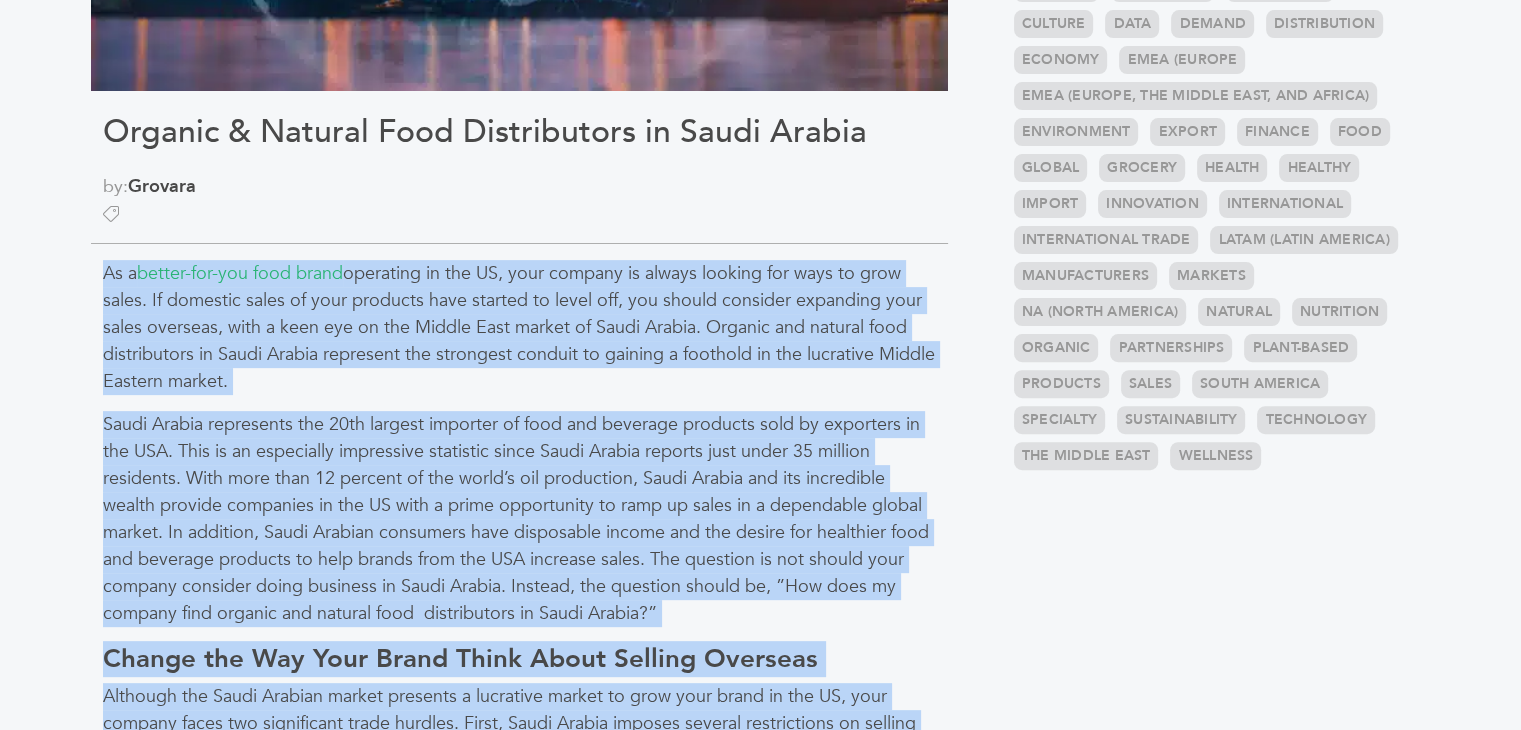 click on "As a  better-for-you food brand  operating in the US, your company is always looking for ways to grow sales. If domestic sales of your products have started to level off, you should consider expanding your sales overseas, with a keen eye on the Middle East market of Saudi Arabia. Organic and natural food distributors in Saudi Arabia represent the strongest conduit to gaining a foothold in the lucrative Middle Eastern market." at bounding box center (519, 327) 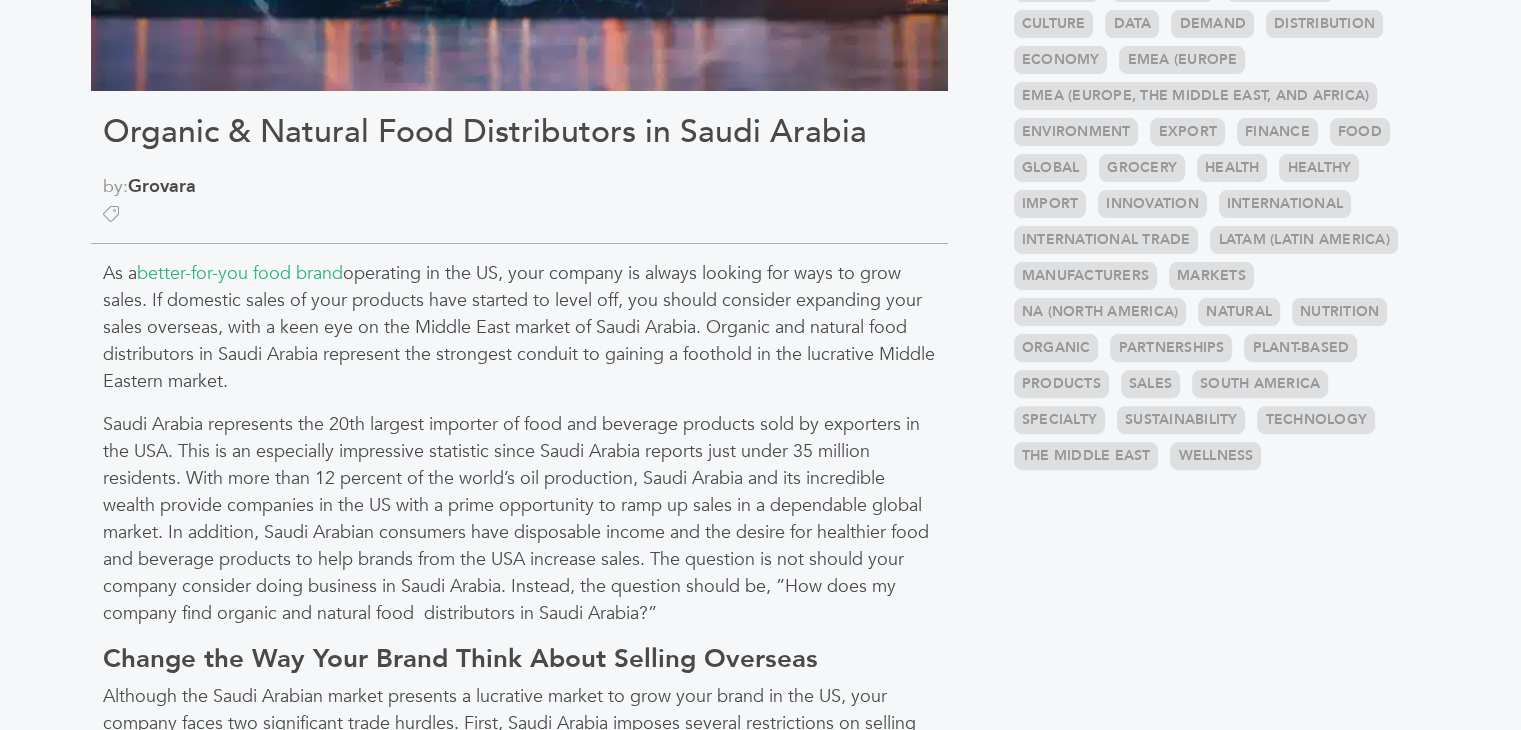 drag, startPoint x: 96, startPoint y: 267, endPoint x: 310, endPoint y: 372, distance: 238.37155 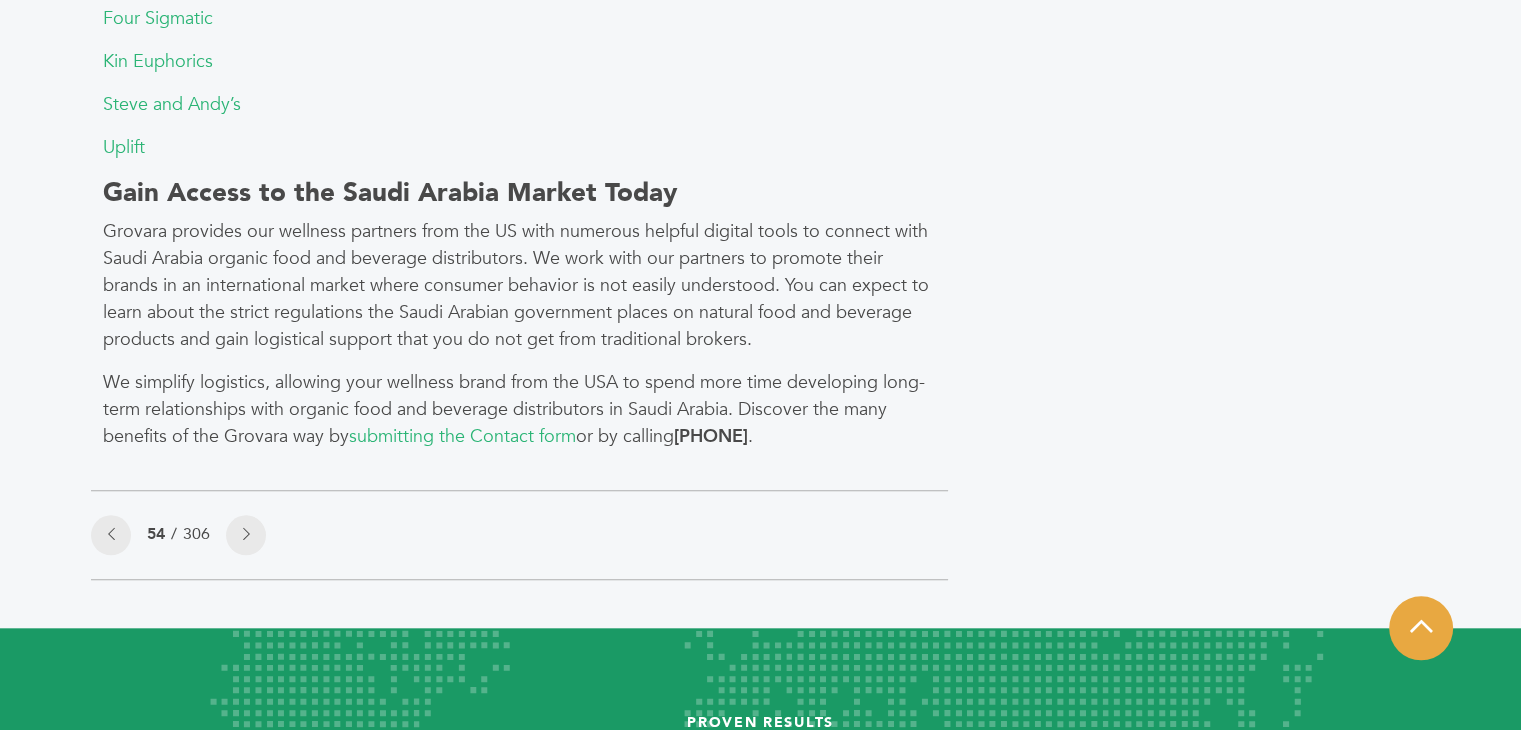 scroll, scrollTop: 1904, scrollLeft: 0, axis: vertical 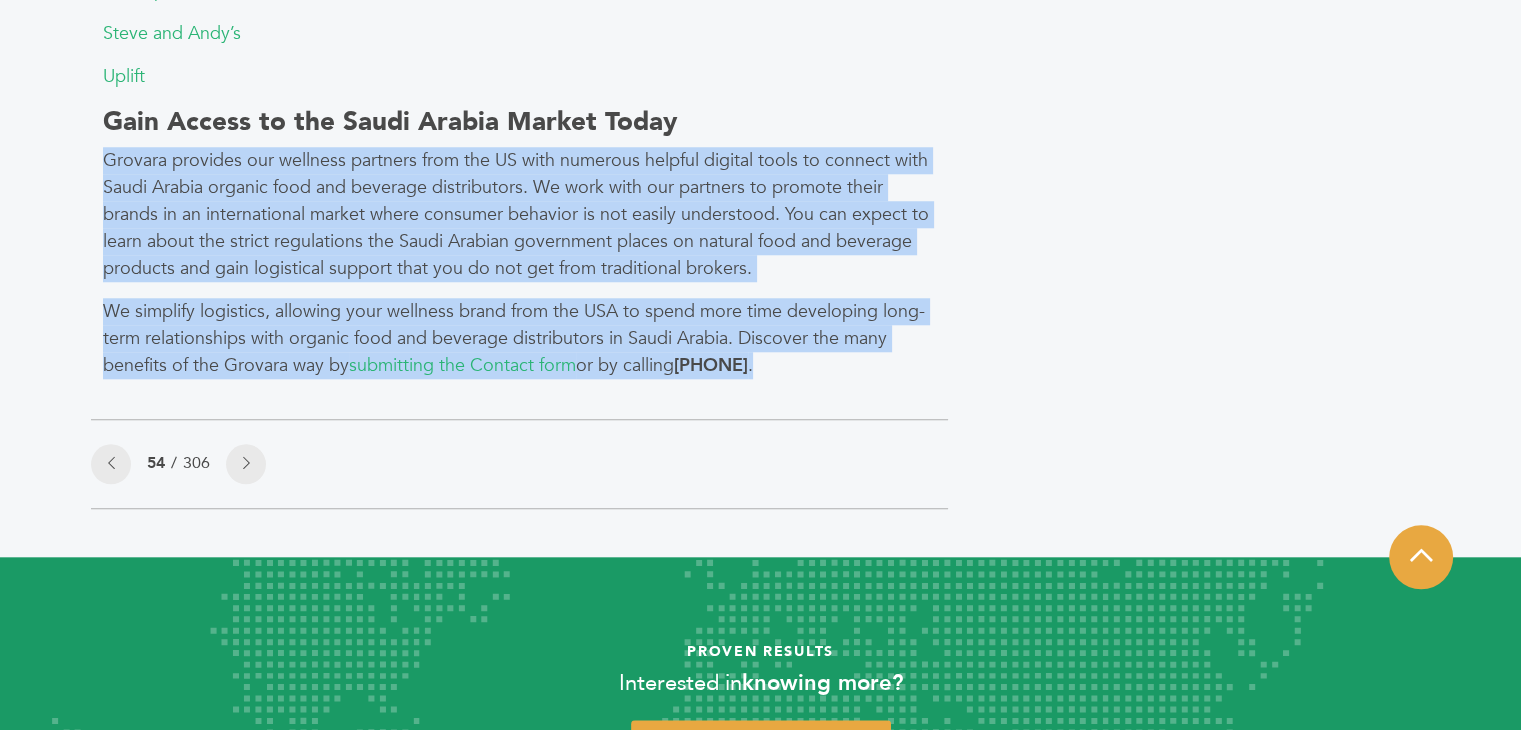 drag, startPoint x: 844, startPoint y: 362, endPoint x: 101, endPoint y: 150, distance: 772.6532 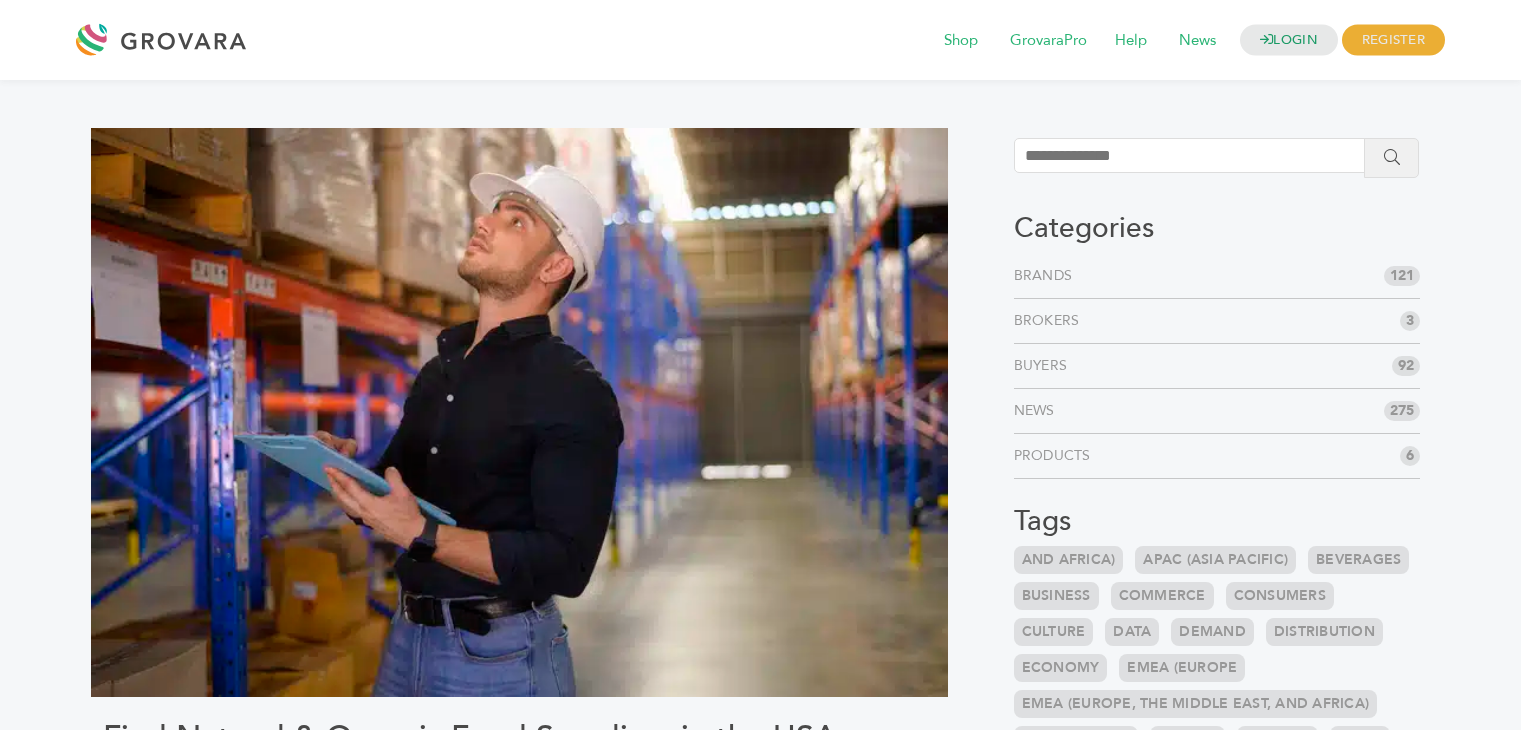 scroll, scrollTop: 434, scrollLeft: 0, axis: vertical 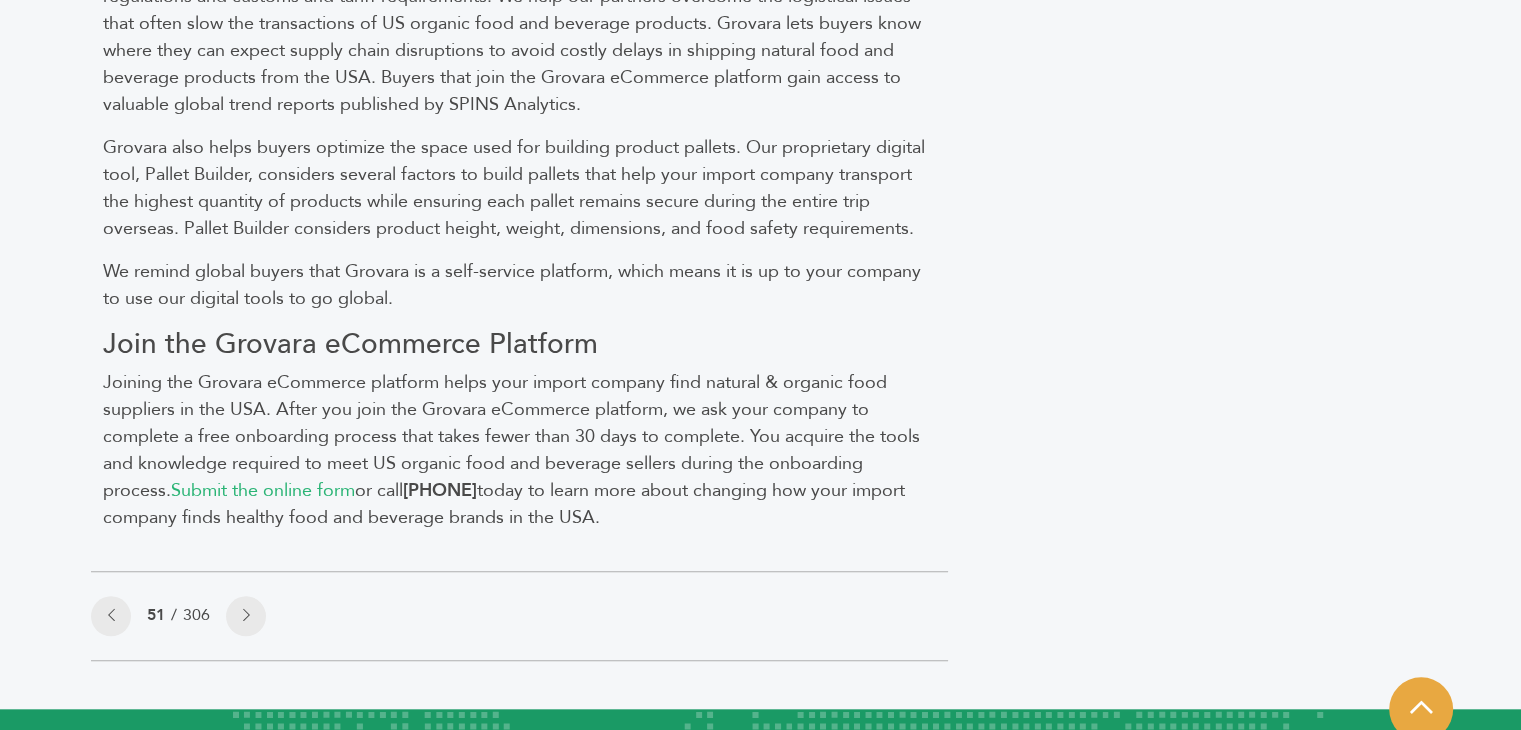 click on "LOGIN
REGISTER
I'm a  Buyer
I'm a  Brand
Shop
GrovaraPro
Help" at bounding box center (760, -240) 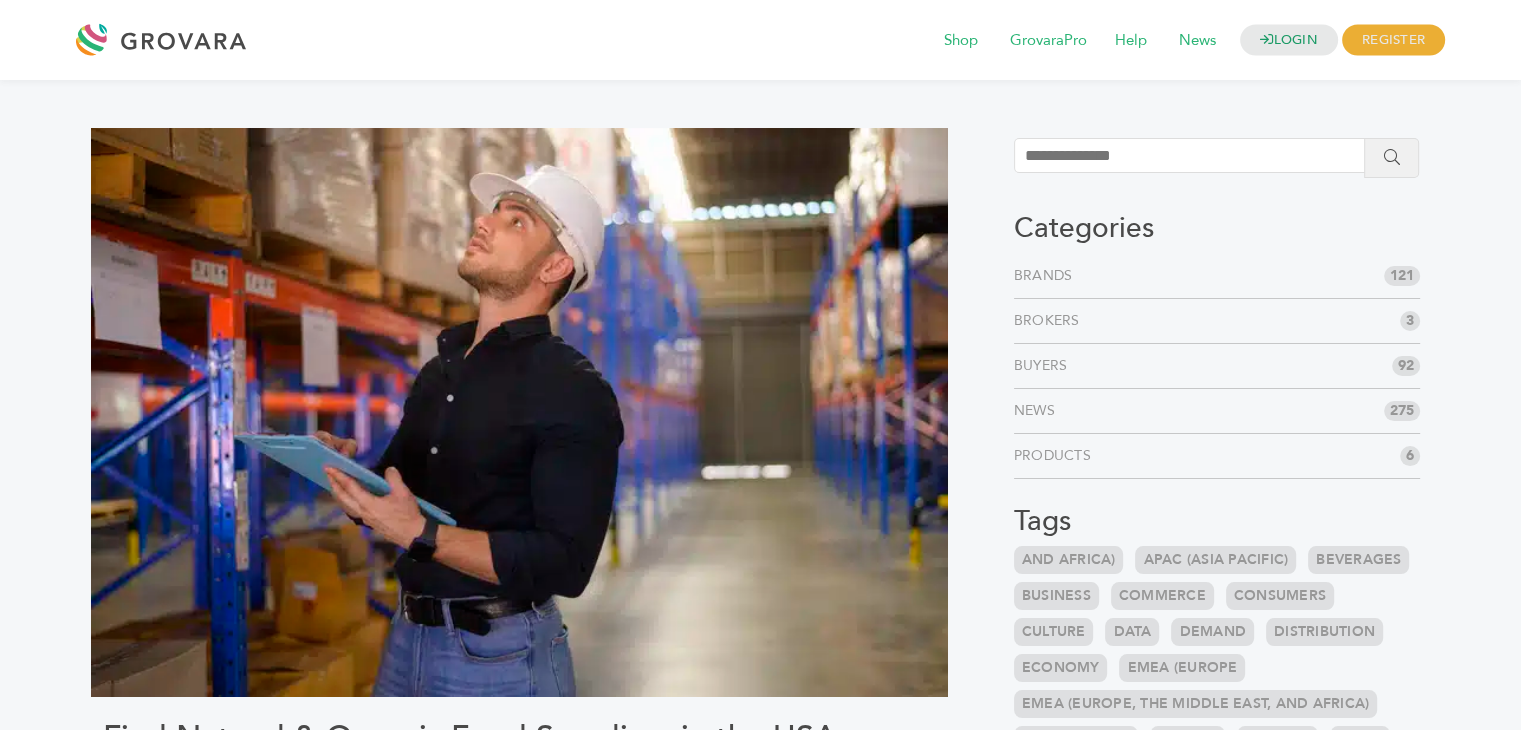 scroll, scrollTop: 1418, scrollLeft: 0, axis: vertical 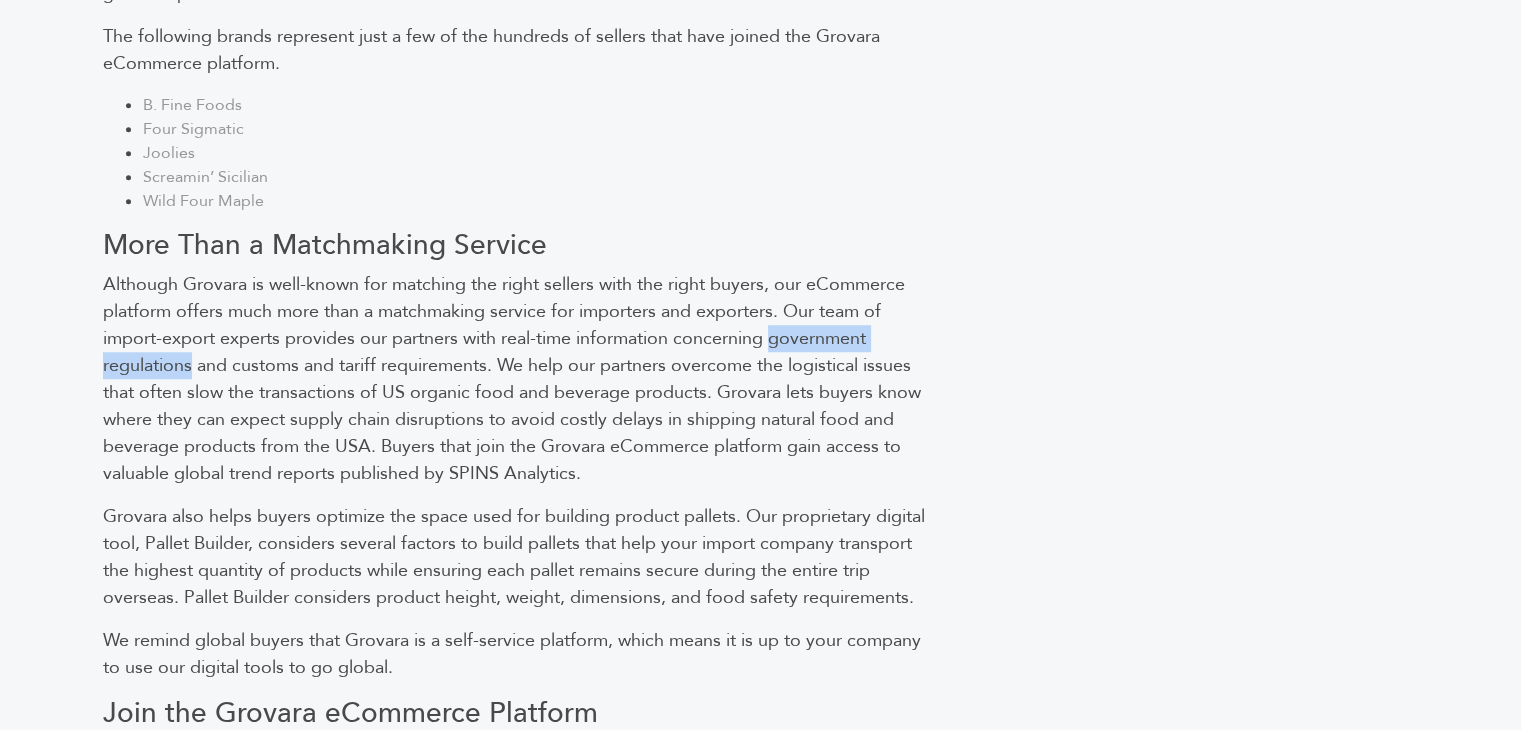 drag, startPoint x: 774, startPoint y: 337, endPoint x: 192, endPoint y: 367, distance: 582.7727 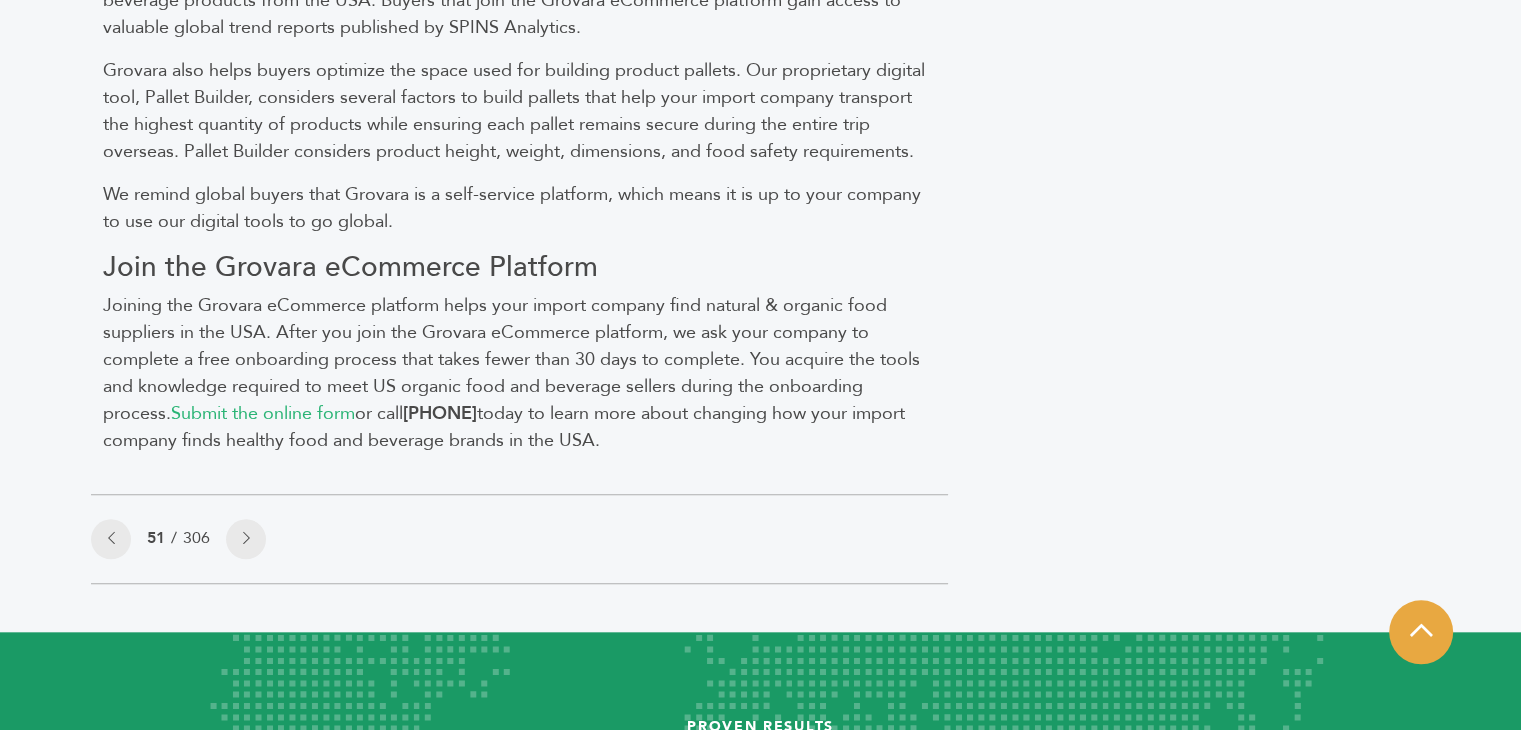 scroll, scrollTop: 1846, scrollLeft: 0, axis: vertical 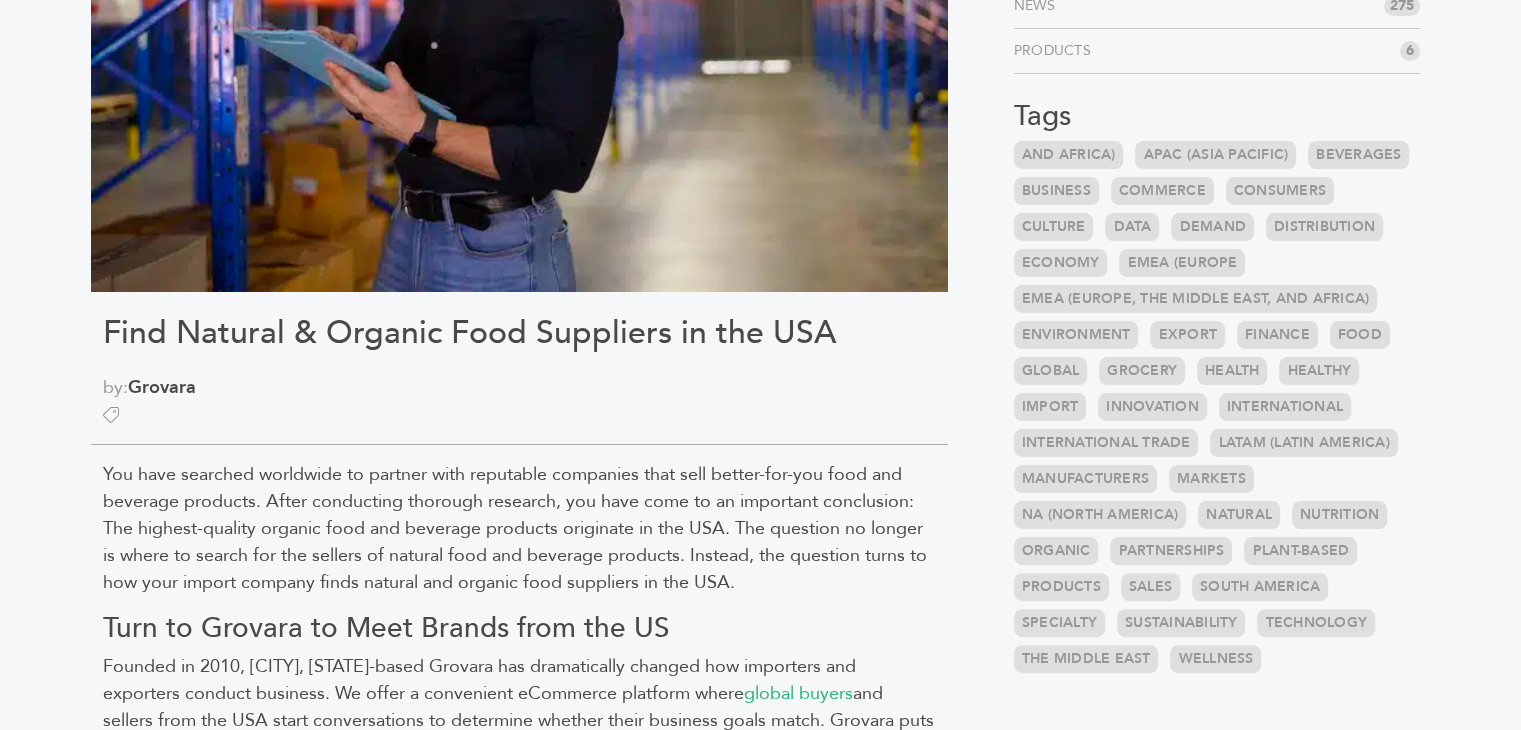 click on "Find Natural & Organic Food Suppliers in the USA" at bounding box center (519, 333) 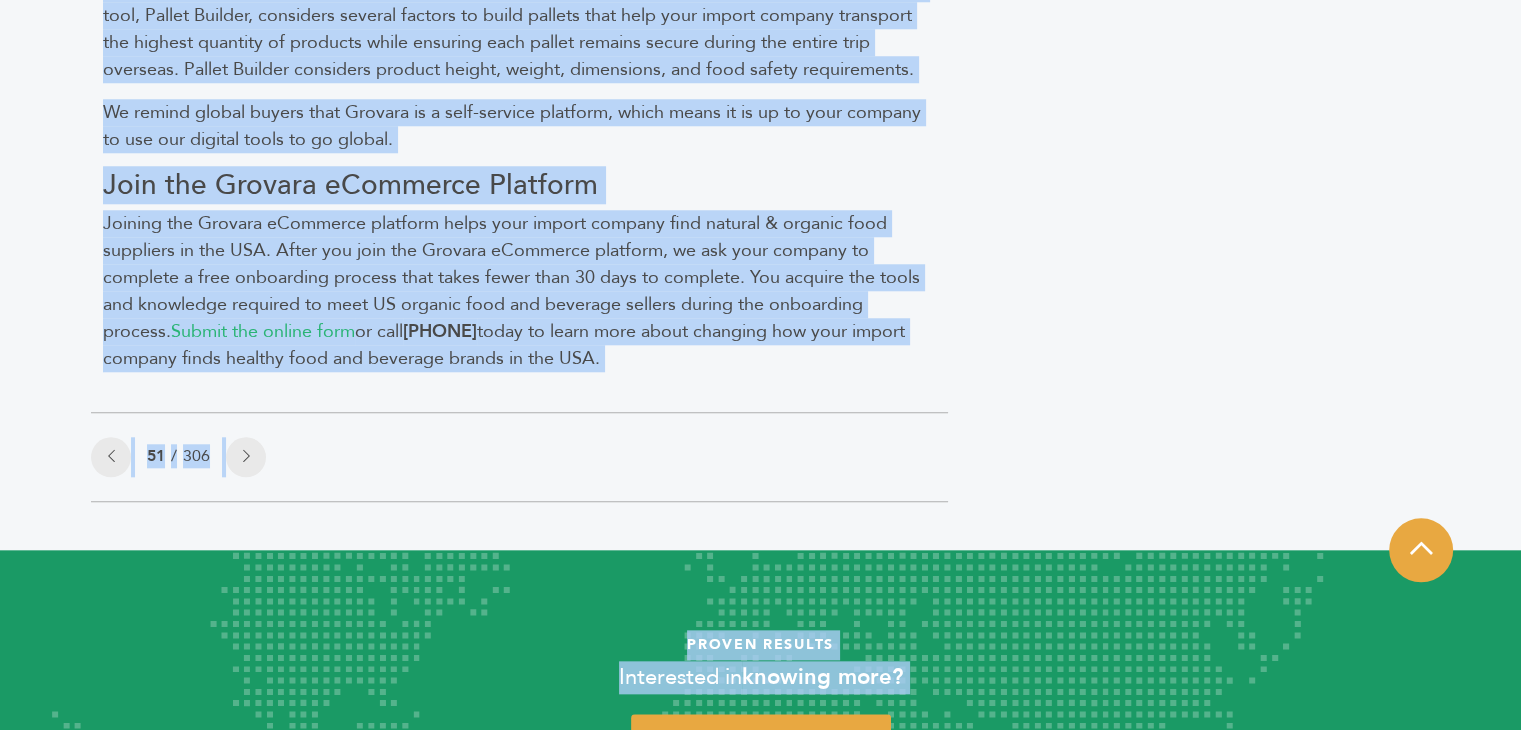 scroll, scrollTop: 2007, scrollLeft: 0, axis: vertical 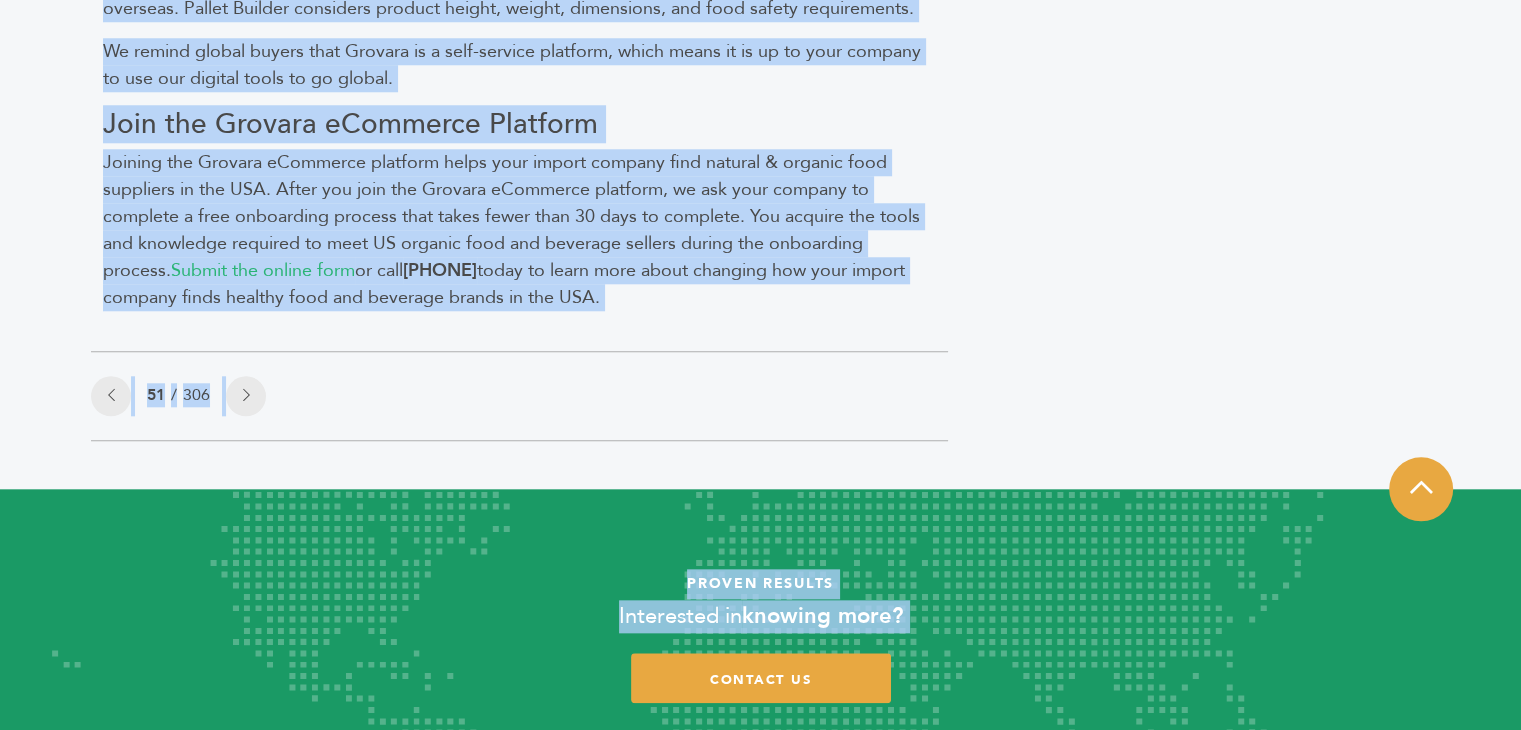 drag, startPoint x: 102, startPoint y: 469, endPoint x: 692, endPoint y: 315, distance: 609.76715 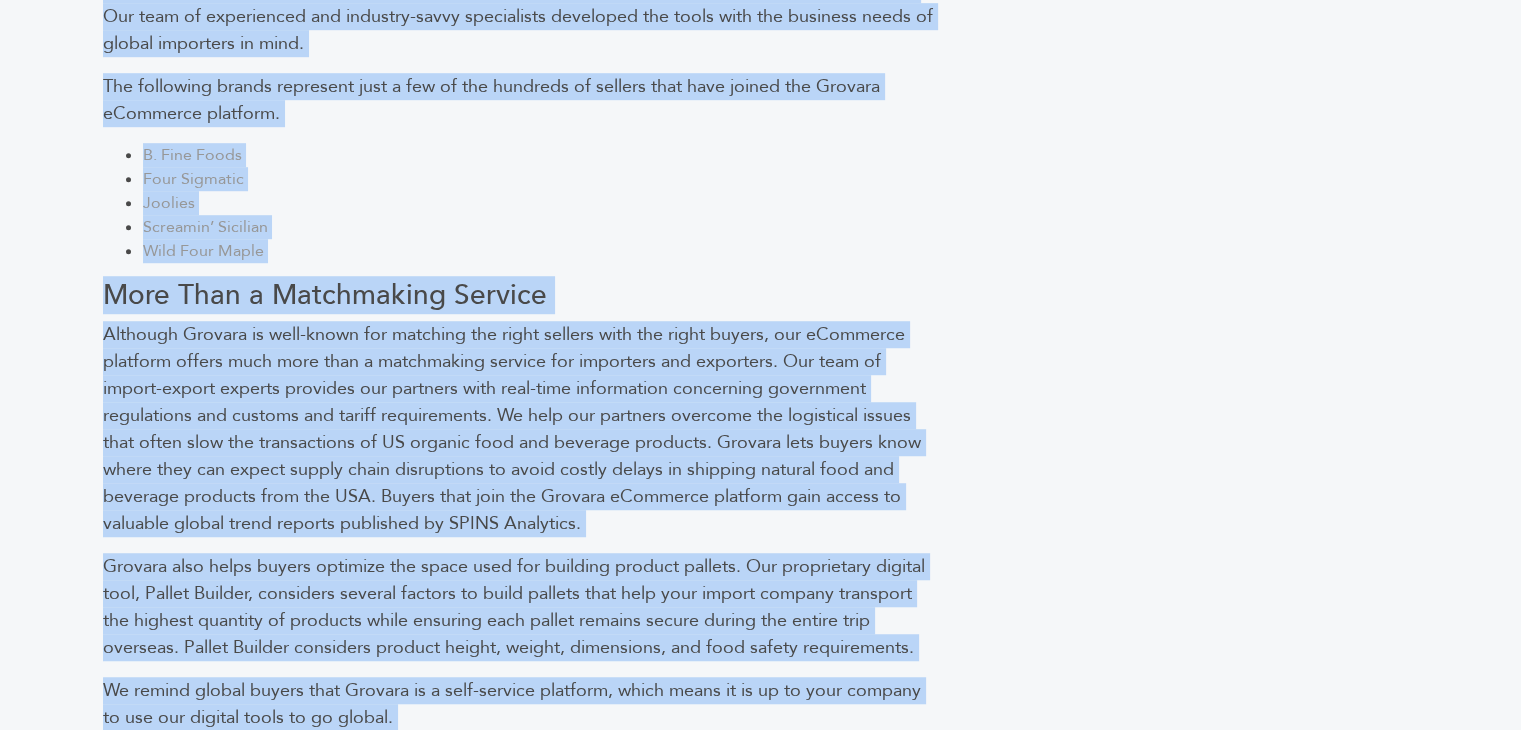 scroll, scrollTop: 730, scrollLeft: 0, axis: vertical 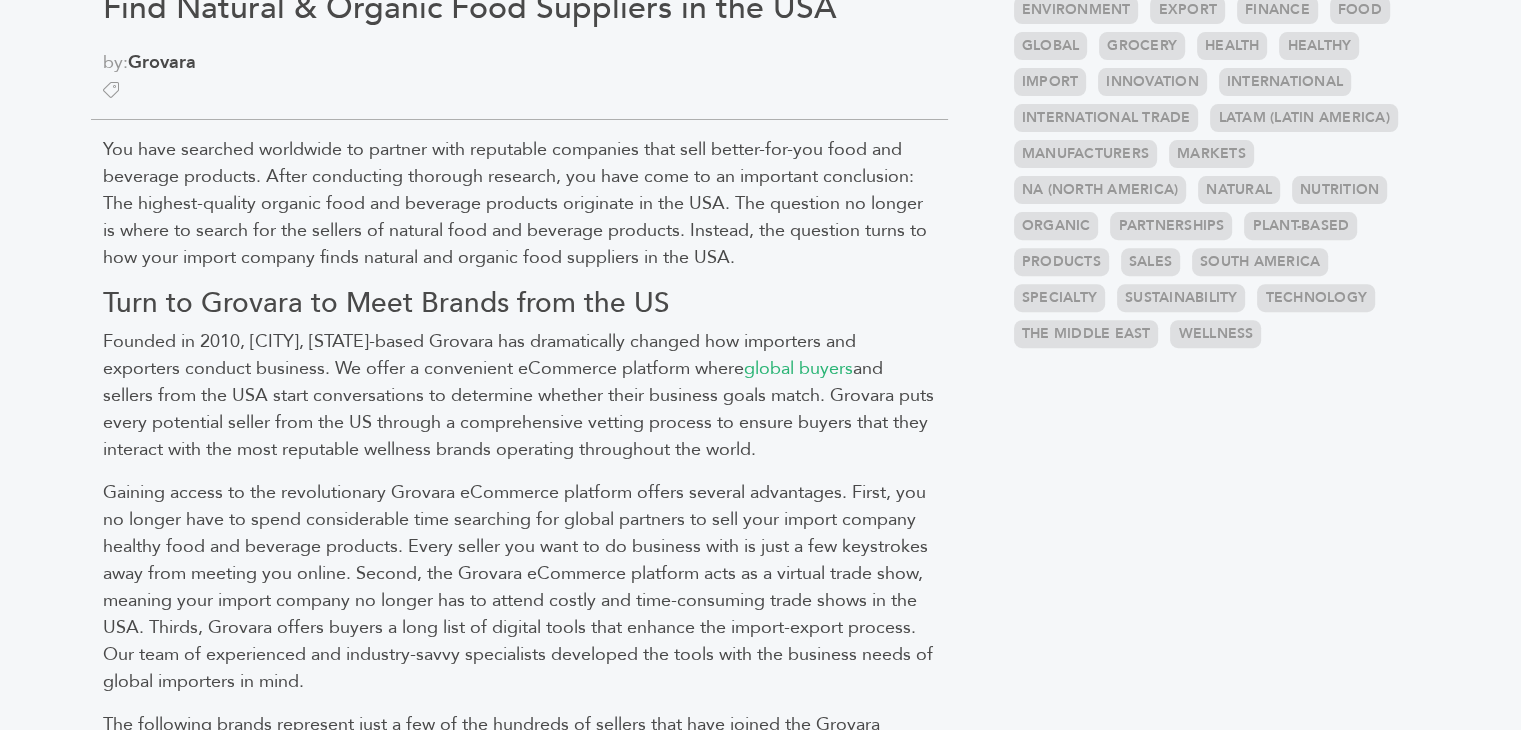 click on "and Africa)
APAC (Asia Pacific)
Beverages
Business
Commerce
Consumers
Culture
Data
Demand
Distribution
Economy
EMEA (Europe" at bounding box center (1217, 86) 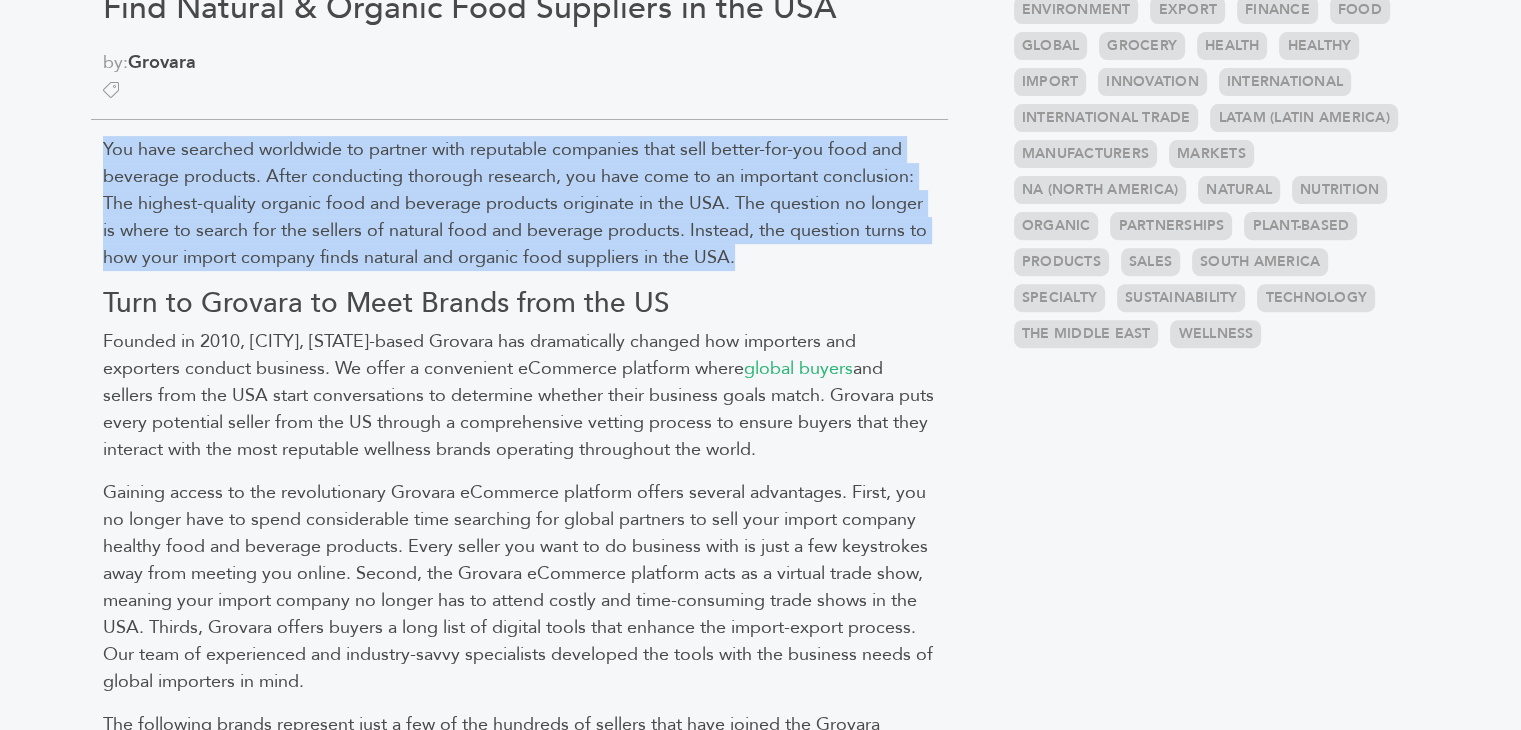 drag, startPoint x: 101, startPoint y: 149, endPoint x: 756, endPoint y: 266, distance: 665.36755 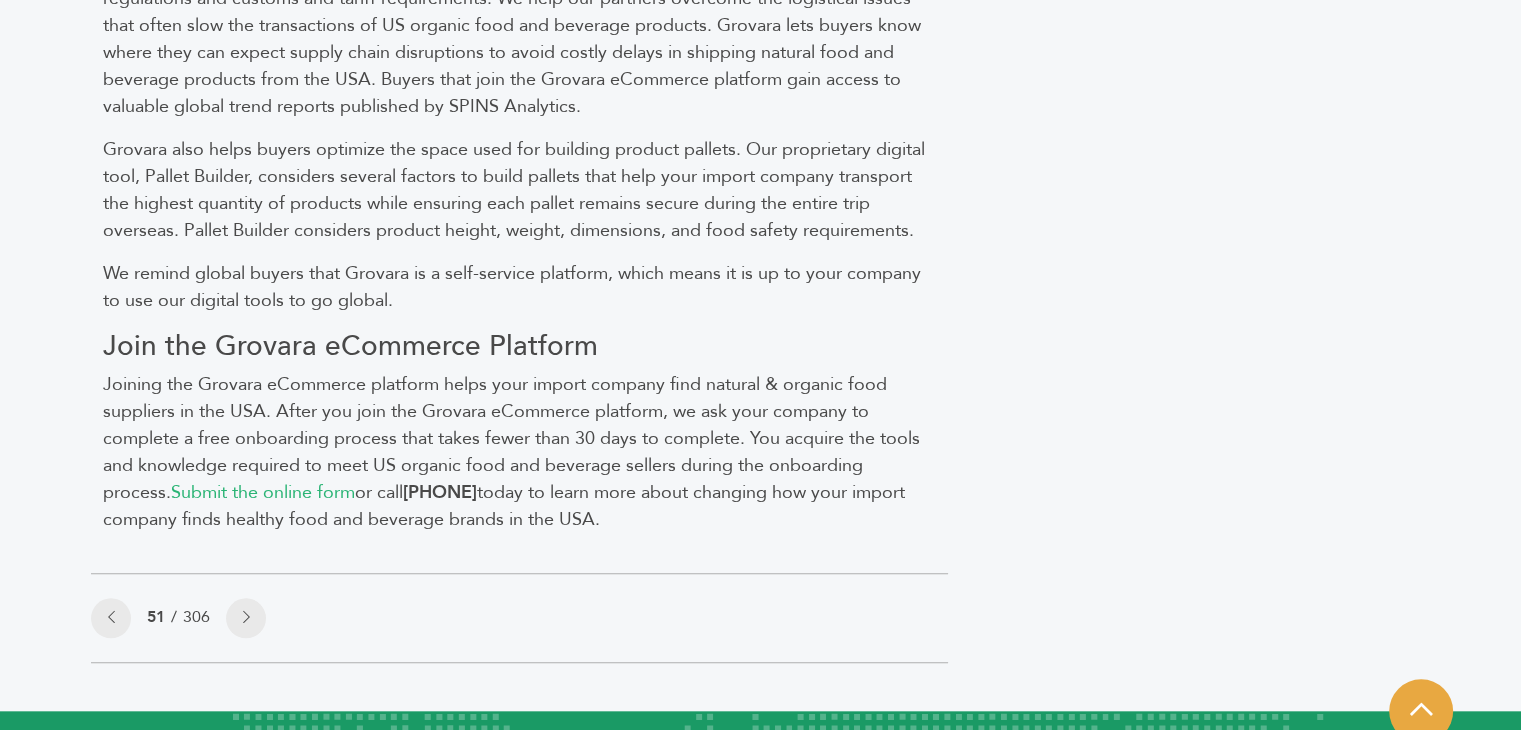 scroll, scrollTop: 1814, scrollLeft: 0, axis: vertical 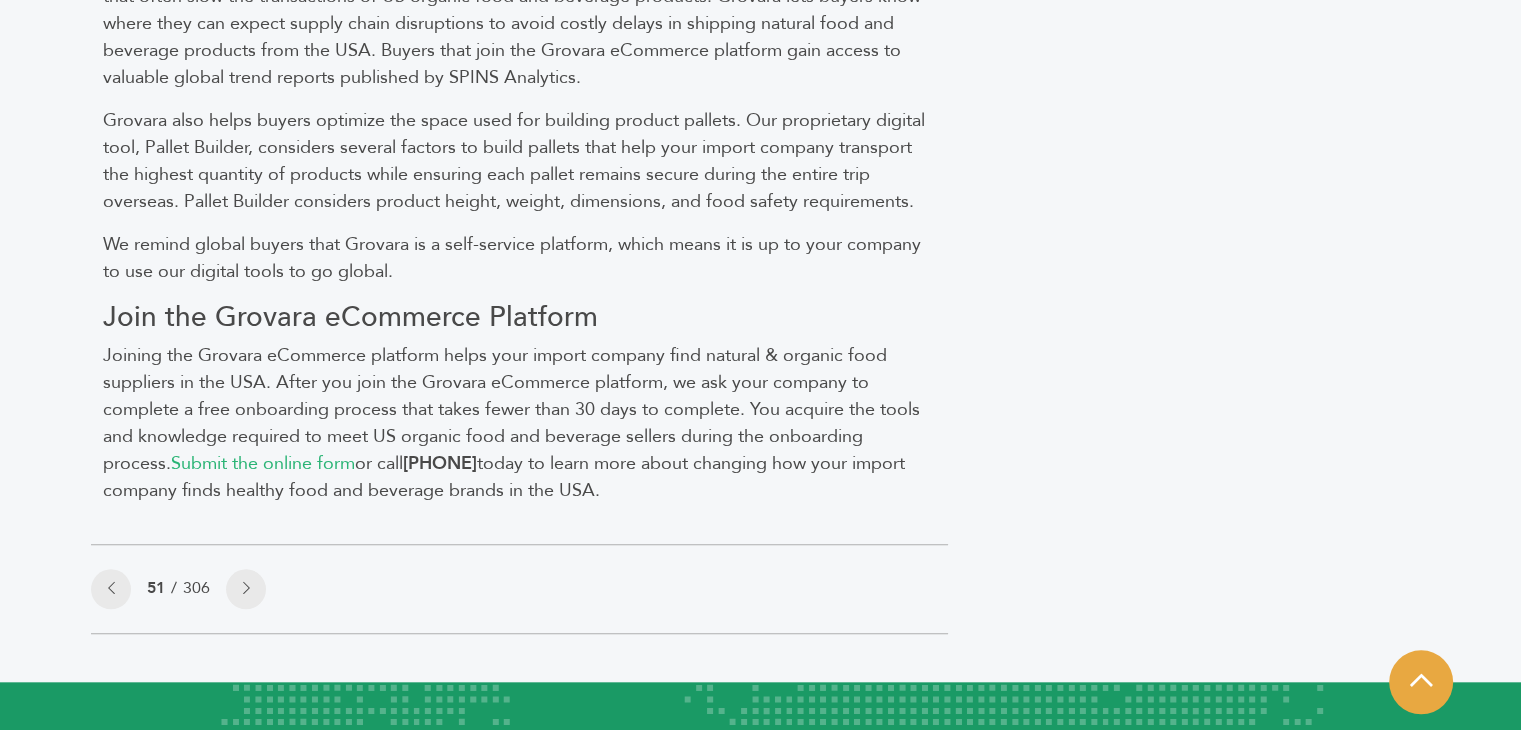 drag, startPoint x: 732, startPoint y: 516, endPoint x: 81, endPoint y: 361, distance: 669.198 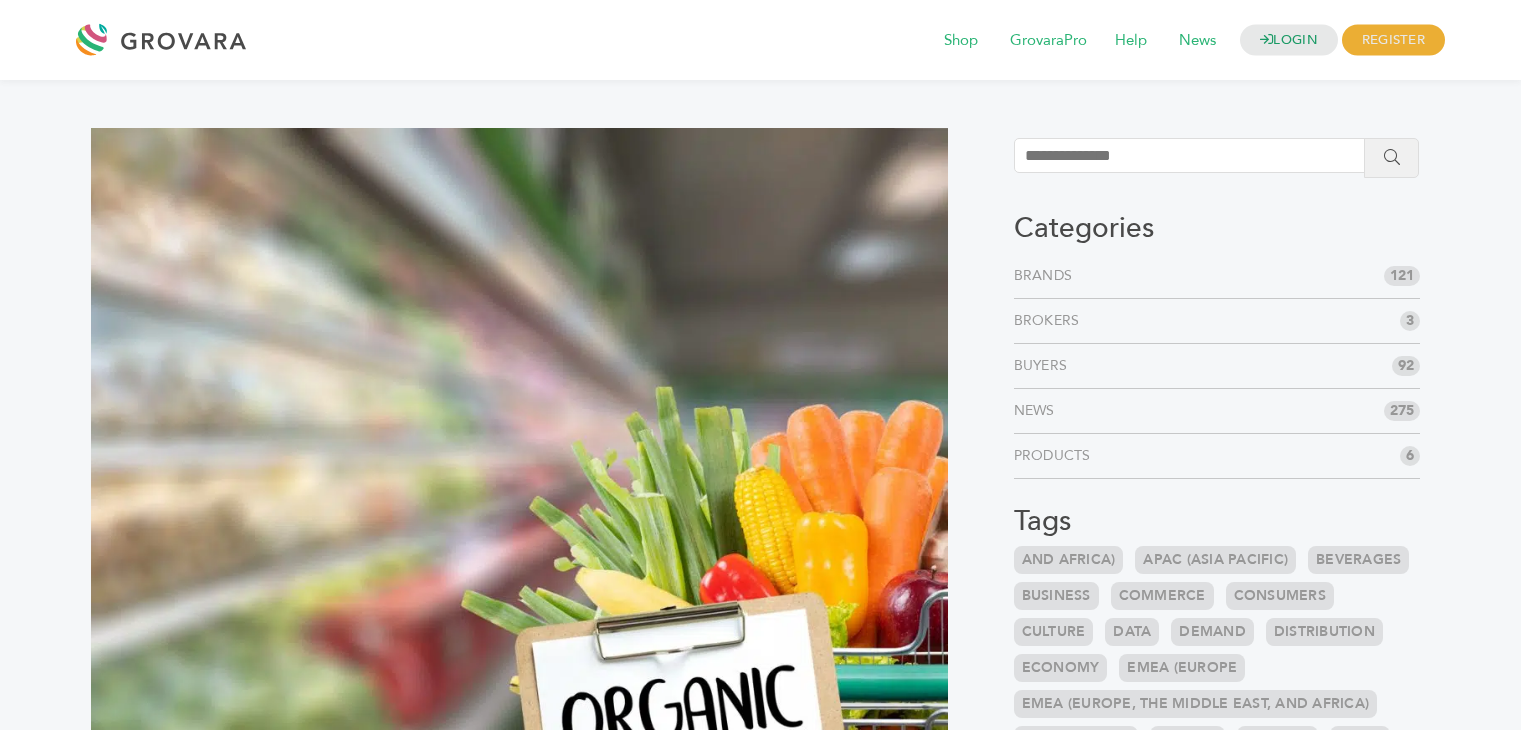 scroll, scrollTop: 0, scrollLeft: 0, axis: both 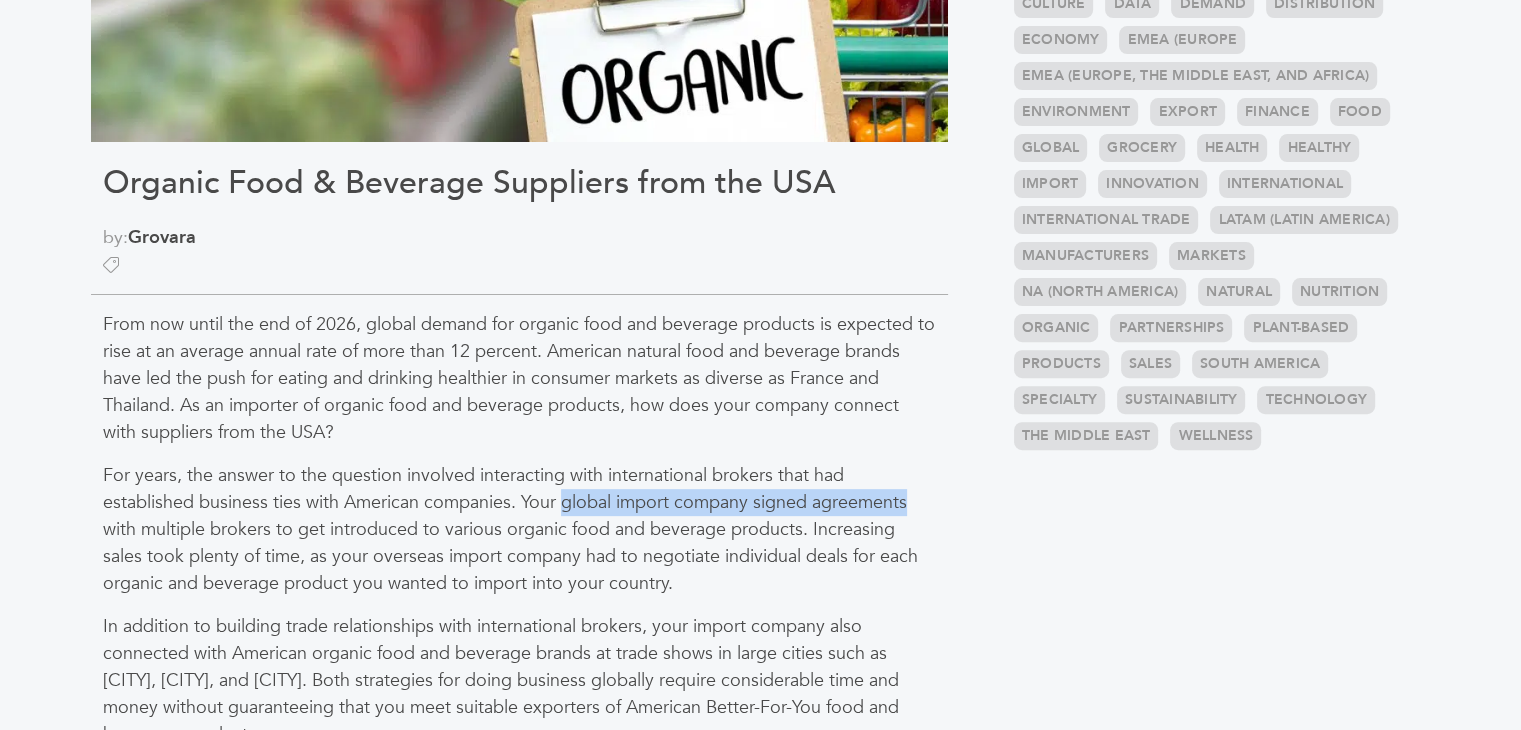 drag, startPoint x: 564, startPoint y: 493, endPoint x: 905, endPoint y: 501, distance: 341.09384 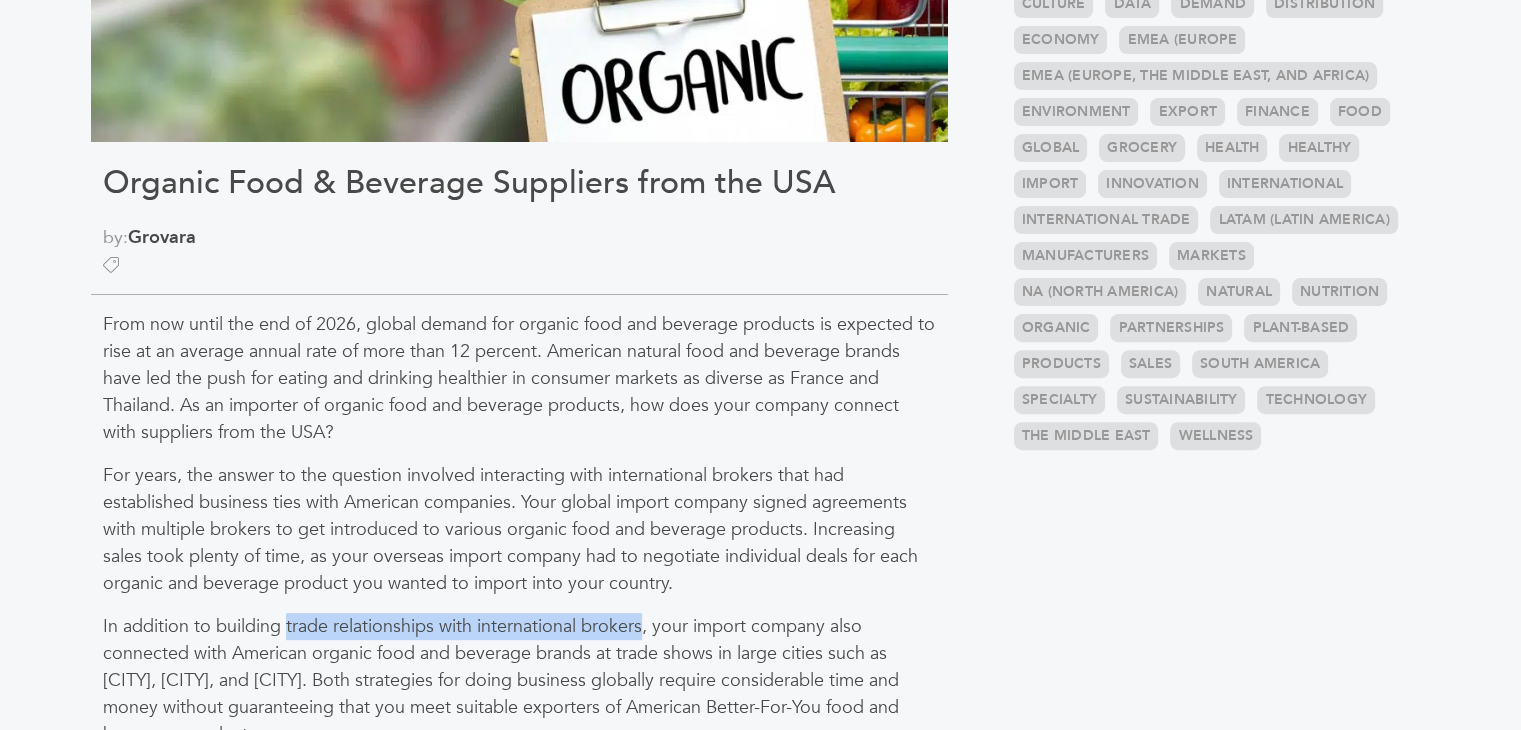 drag, startPoint x: 643, startPoint y: 622, endPoint x: 288, endPoint y: 627, distance: 355.03522 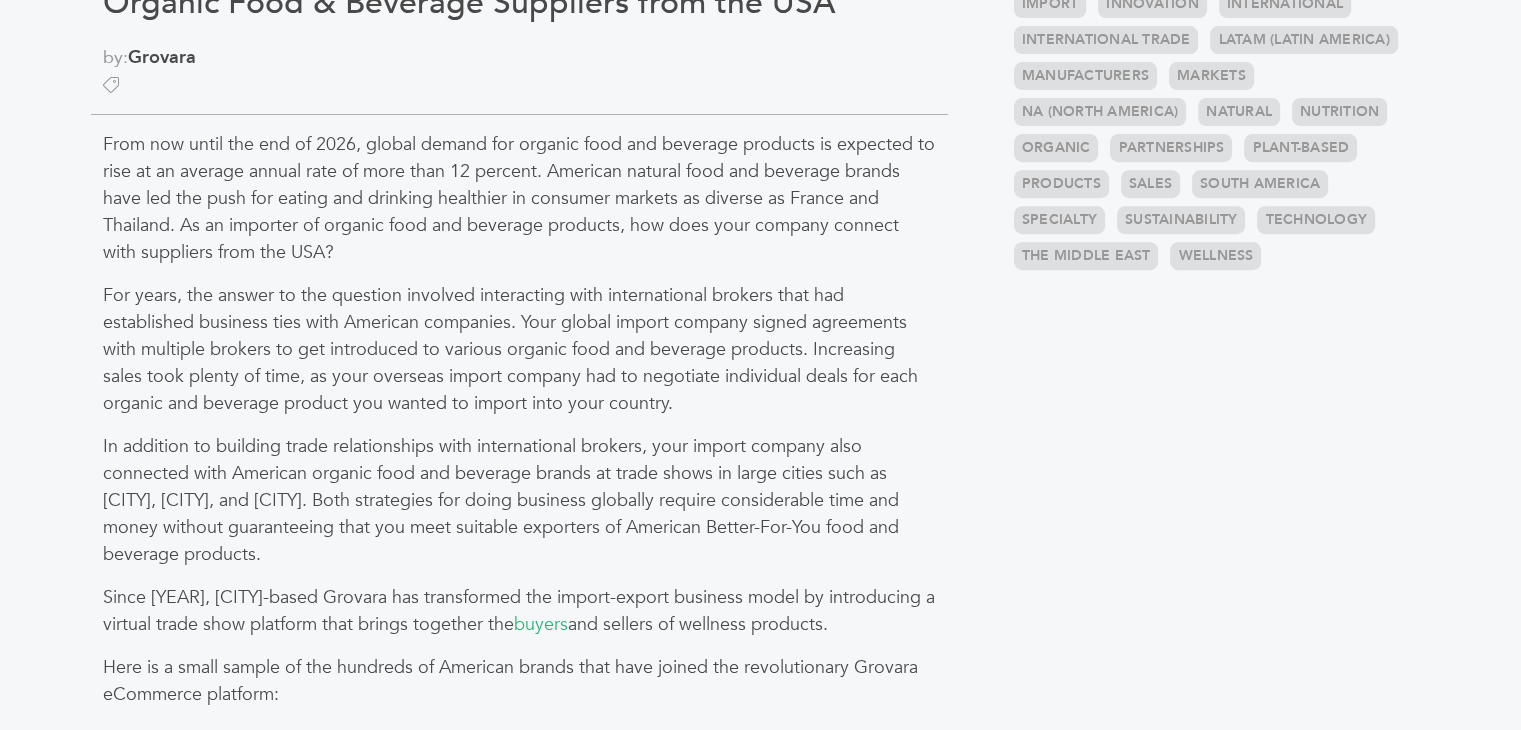 scroll, scrollTop: 831, scrollLeft: 0, axis: vertical 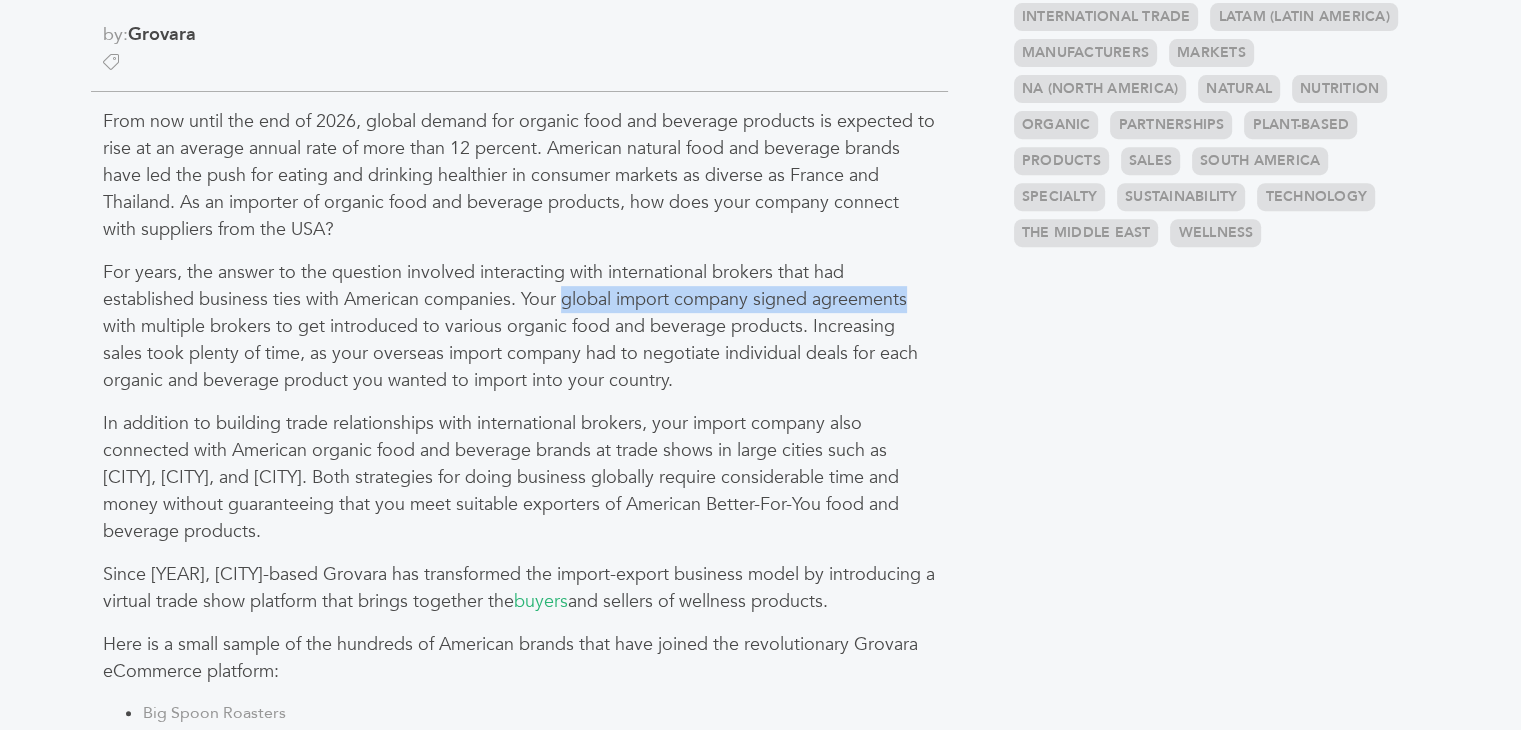 drag, startPoint x: 564, startPoint y: 300, endPoint x: 912, endPoint y: 307, distance: 348.0704 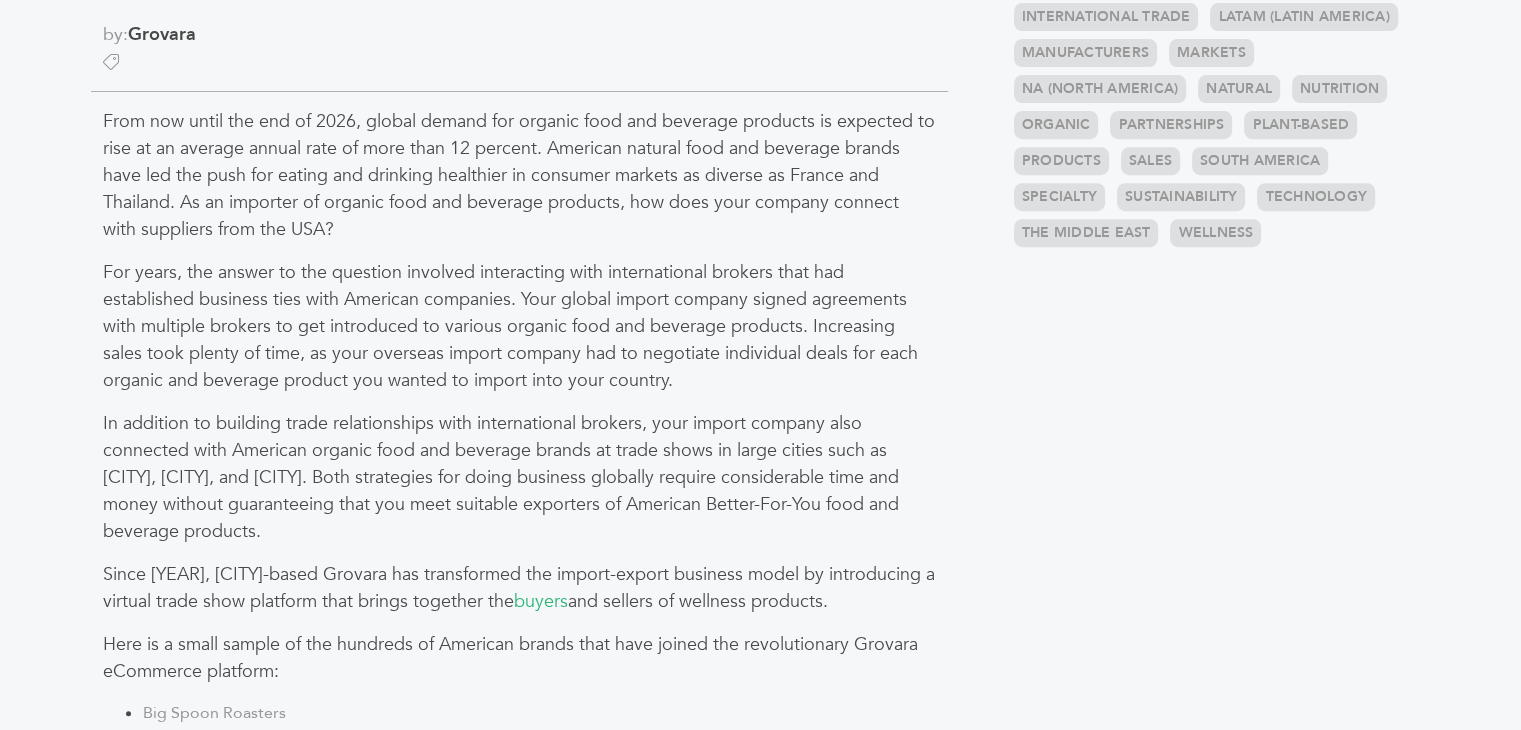 click on "For years, the answer to the question involved interacting with international brokers that had established business ties with American companies. Your global import company signed agreements with multiple brokers to get introduced to various organic food and beverage products. Increasing sales took plenty of time, as your overseas import company had to negotiate individual deals for each organic and beverage product you wanted to import into your country." at bounding box center (519, 326) 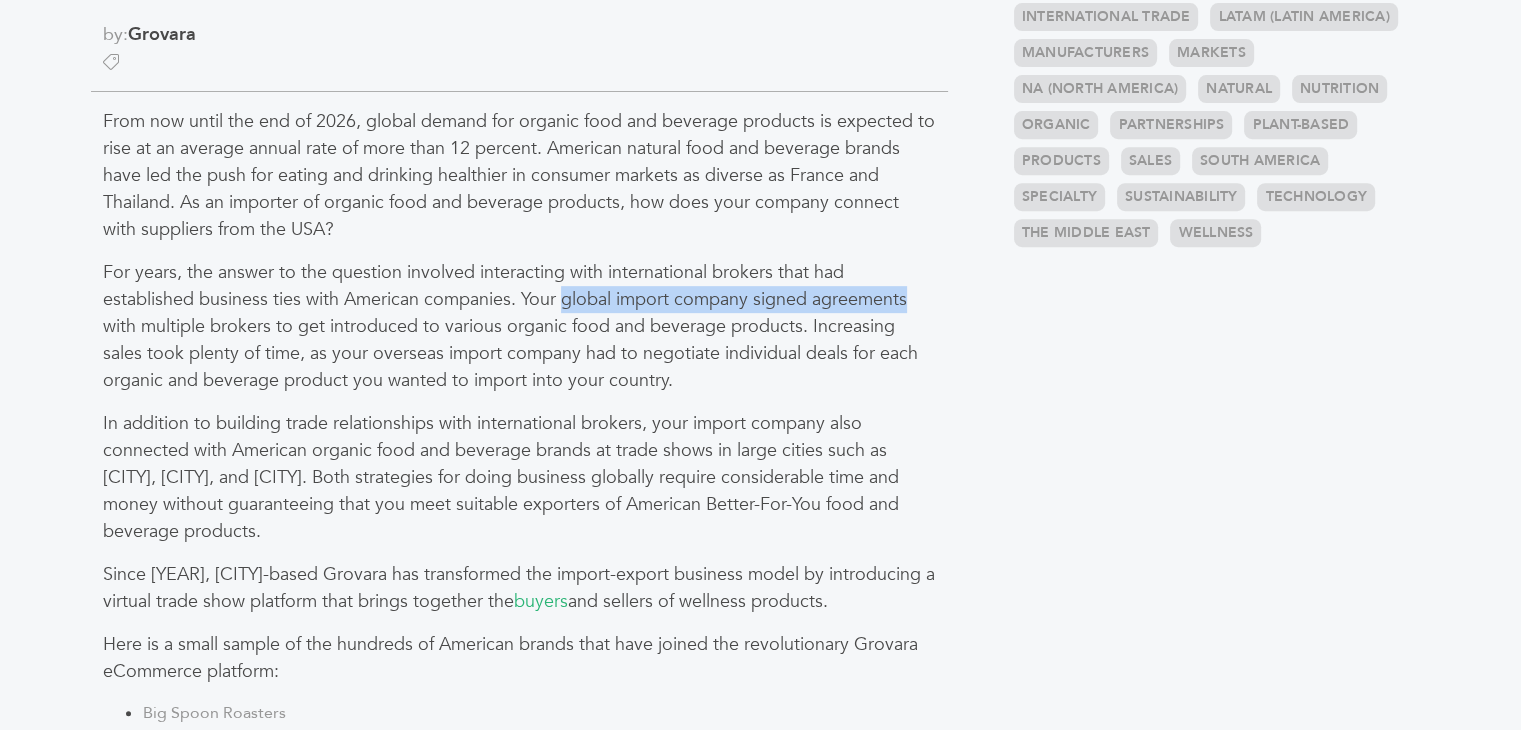 drag, startPoint x: 566, startPoint y: 299, endPoint x: 912, endPoint y: 297, distance: 346.00577 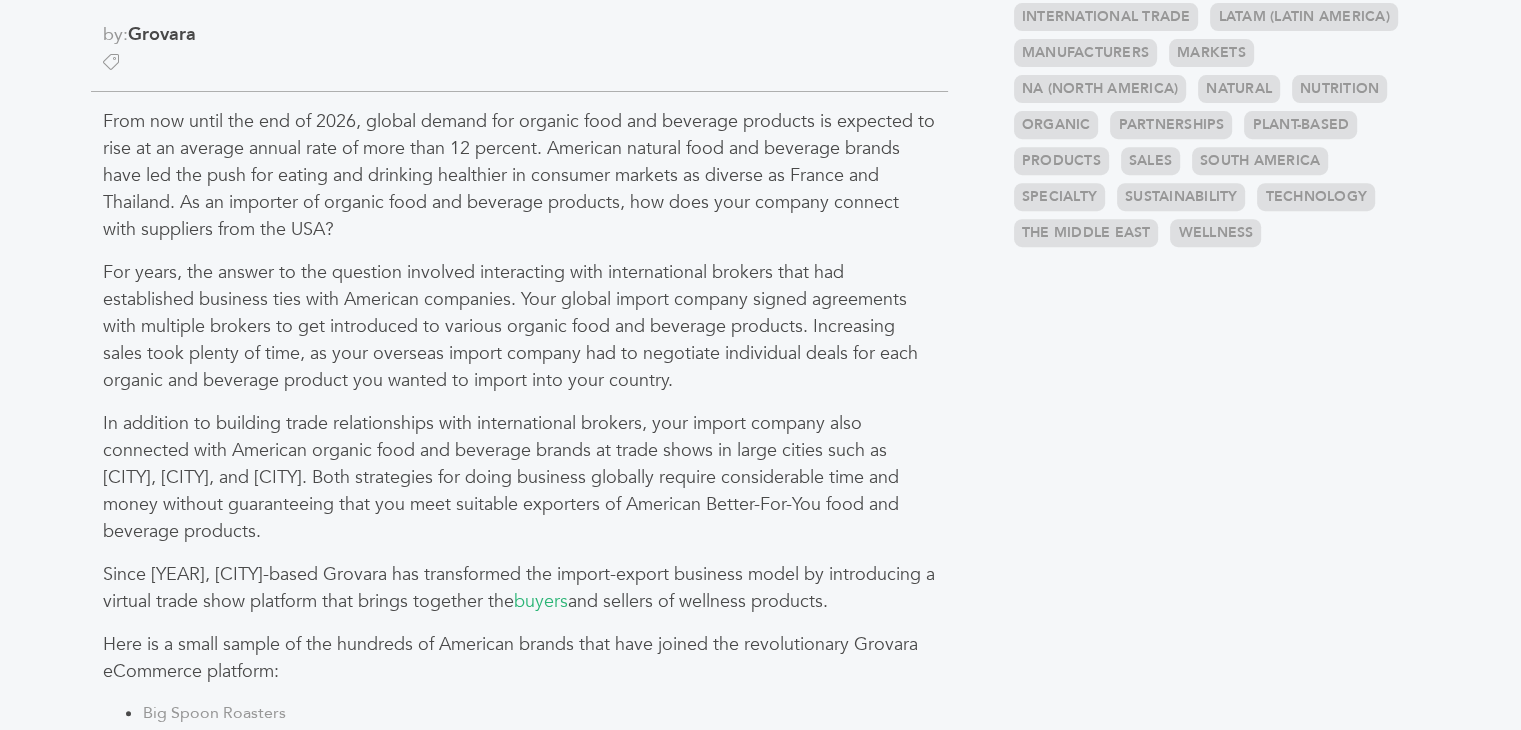 scroll, scrollTop: 2084, scrollLeft: 0, axis: vertical 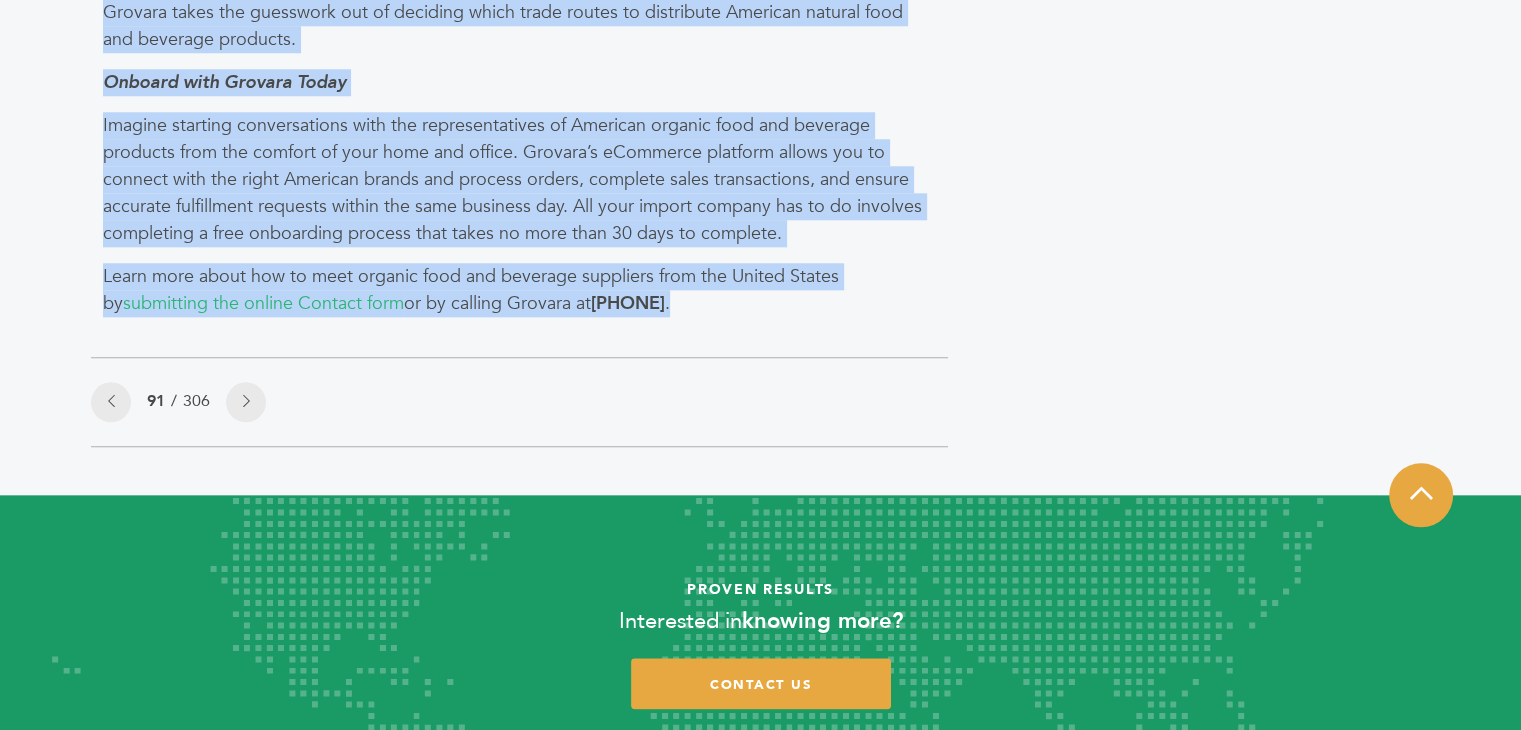 drag, startPoint x: 104, startPoint y: 399, endPoint x: 739, endPoint y: 358, distance: 636.32227 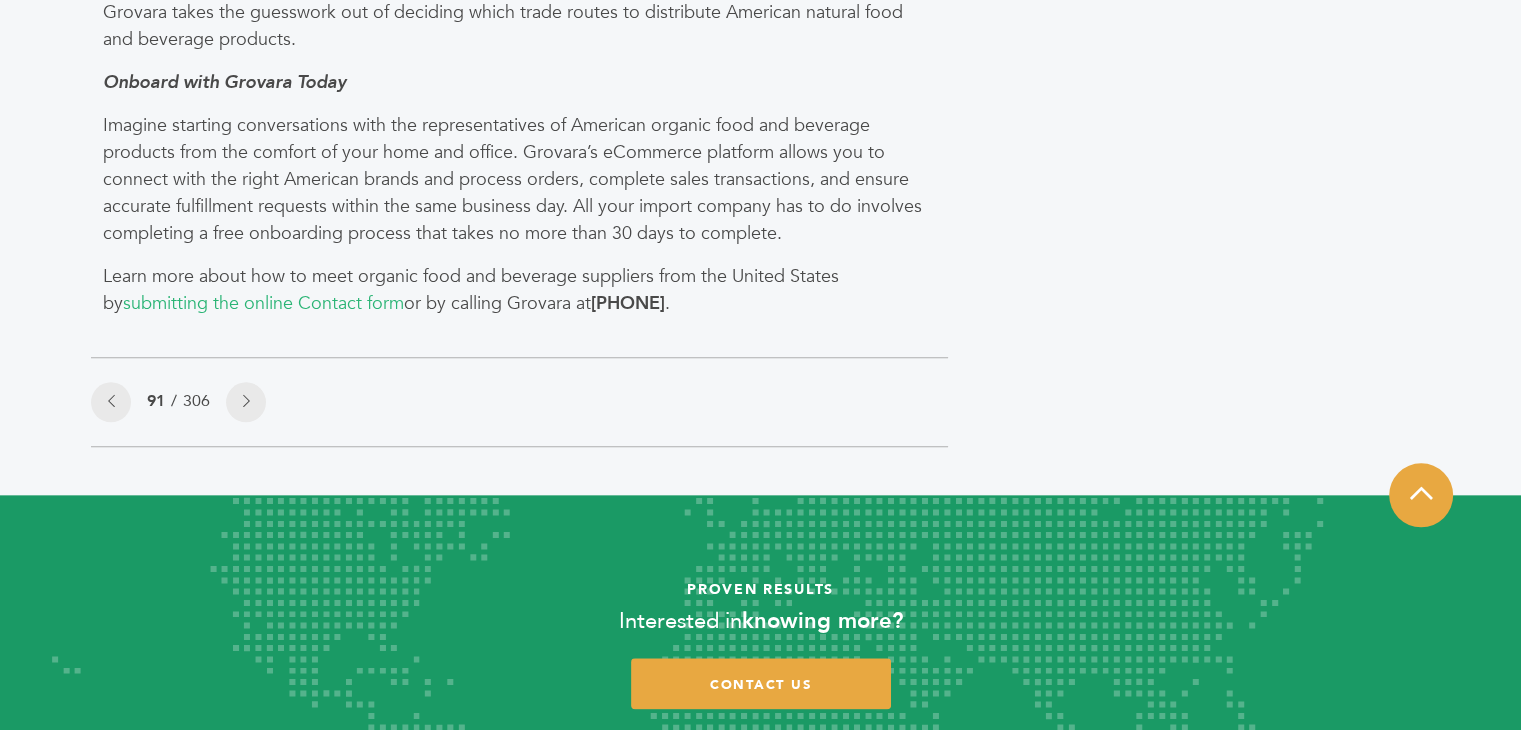 click on "Categories
Brands 121
Brokers 3
Buyers 92
News 275
6" at bounding box center (1217, -762) 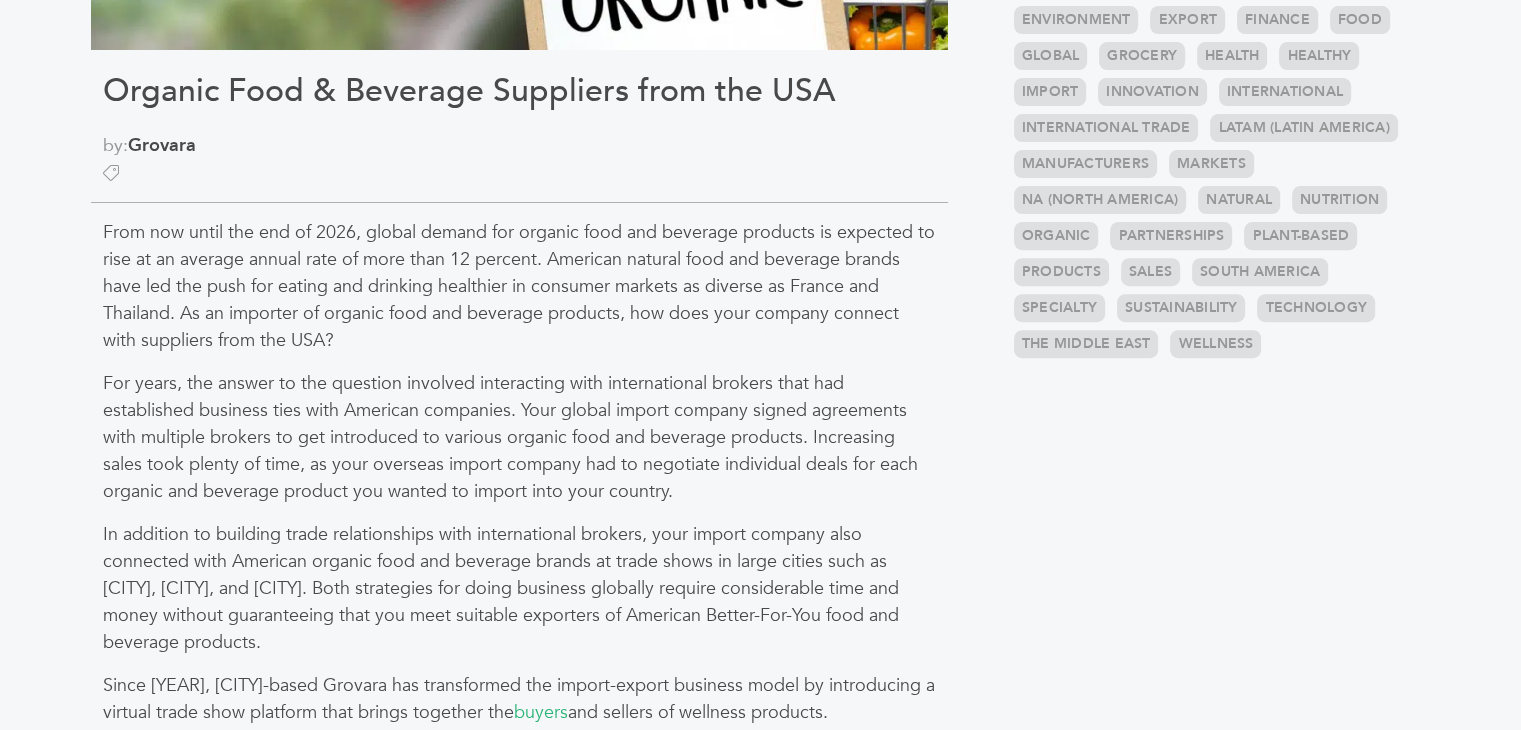 scroll, scrollTop: 683, scrollLeft: 0, axis: vertical 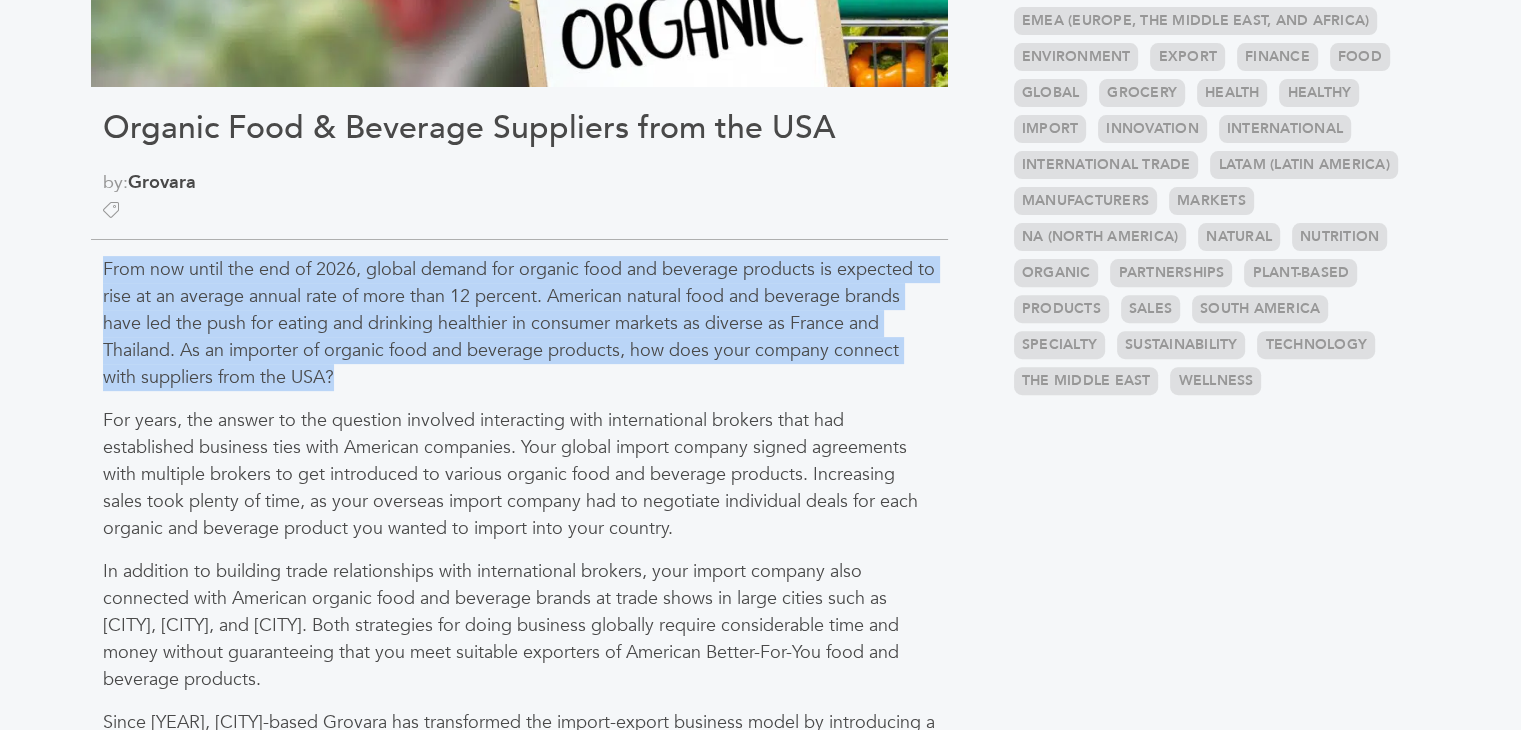 drag, startPoint x: 367, startPoint y: 370, endPoint x: 96, endPoint y: 268, distance: 289.56 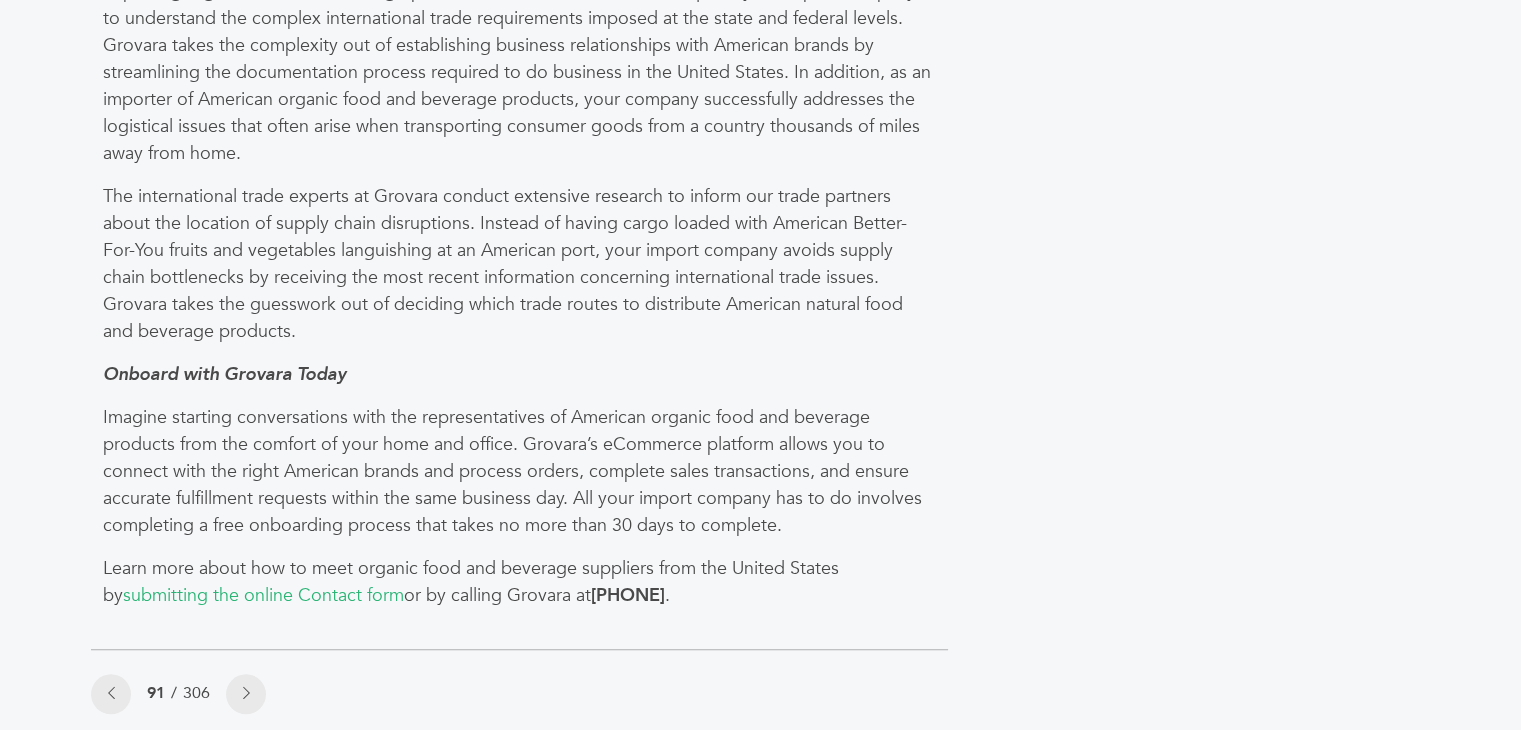 scroll, scrollTop: 1857, scrollLeft: 0, axis: vertical 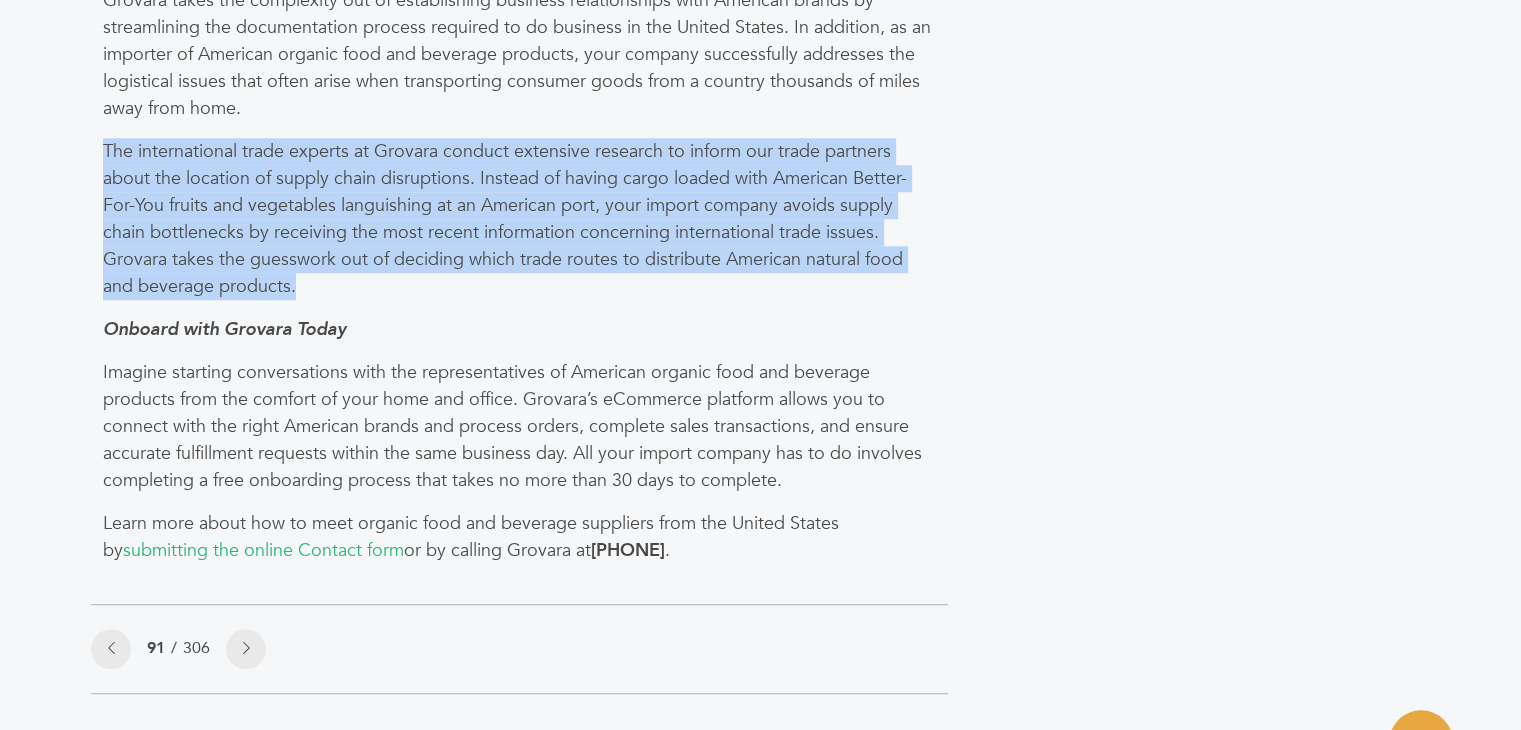 drag, startPoint x: 108, startPoint y: 168, endPoint x: 321, endPoint y: 313, distance: 257.67032 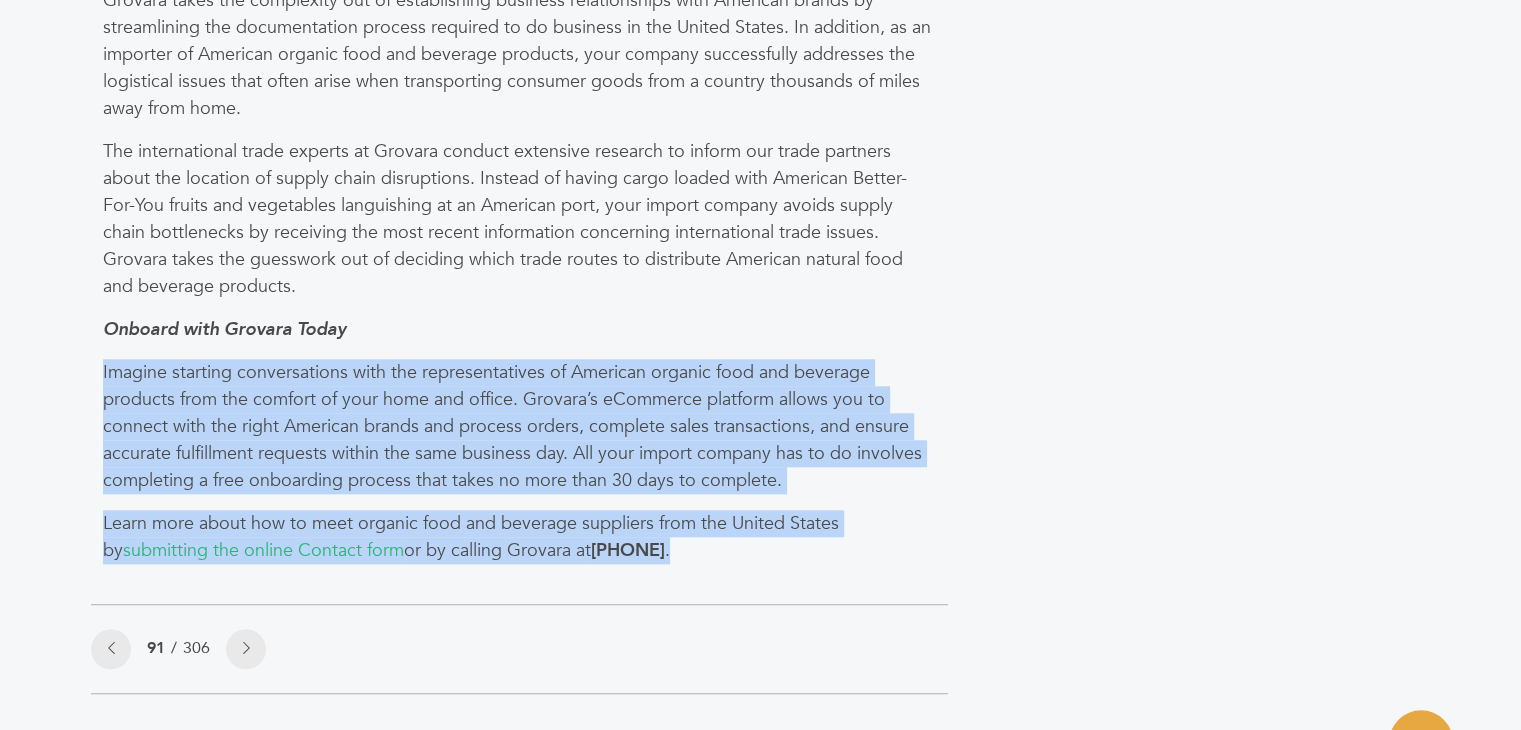 drag, startPoint x: 98, startPoint y: 400, endPoint x: 713, endPoint y: 574, distance: 639.1408 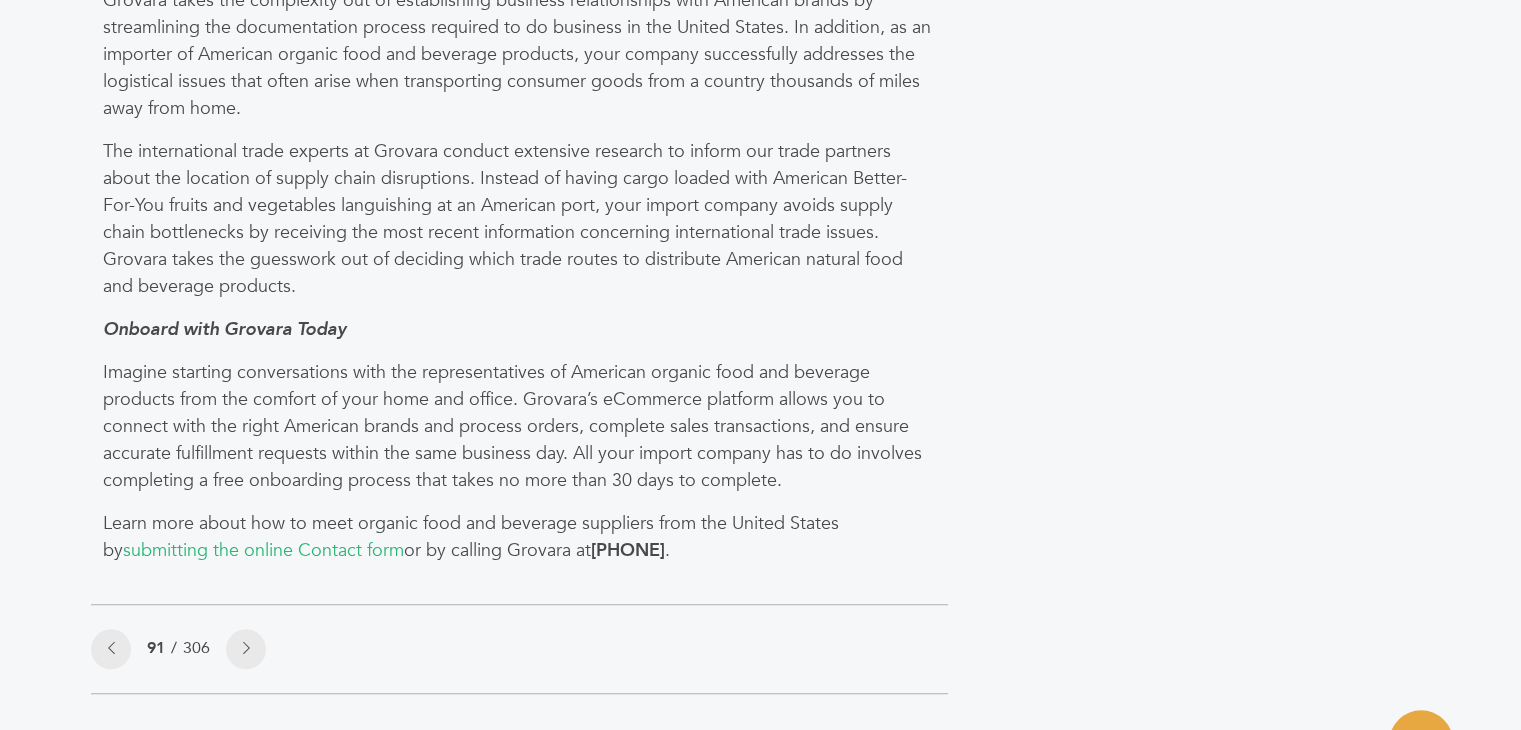 click on "Categories
Brands 121
Brokers 3
Buyers 92
News 275
6" at bounding box center (1217, -515) 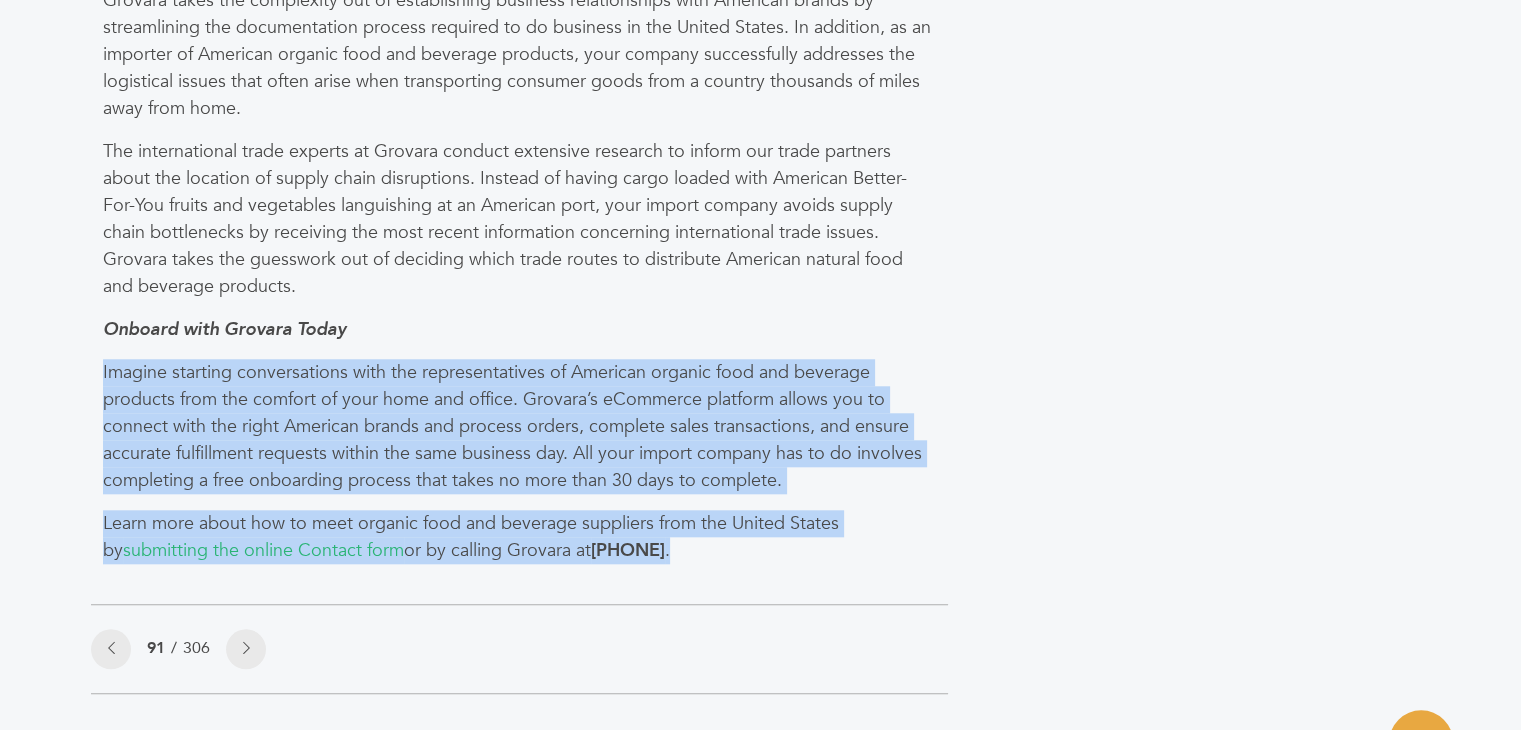 drag, startPoint x: 104, startPoint y: 393, endPoint x: 724, endPoint y: 583, distance: 648.4597 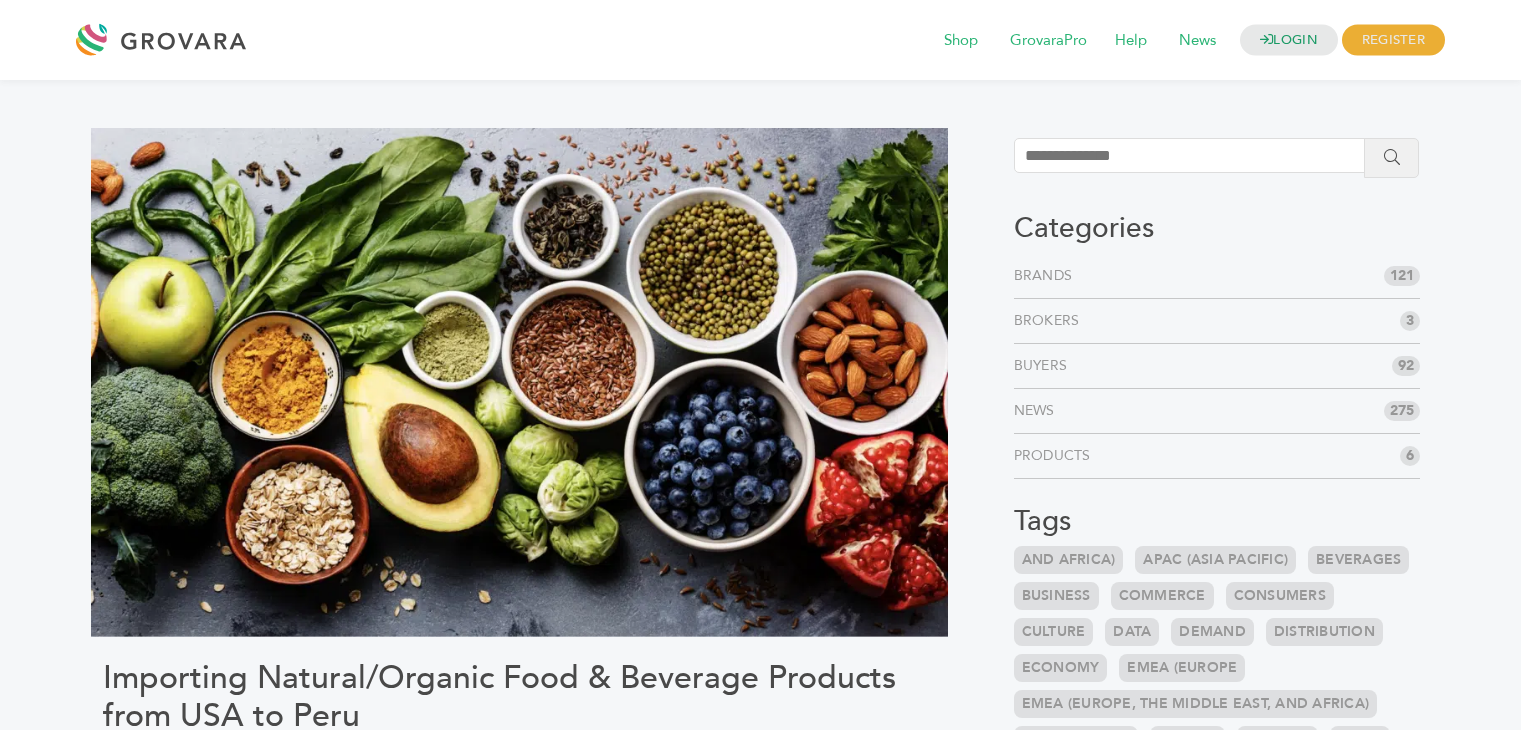 scroll, scrollTop: 0, scrollLeft: 0, axis: both 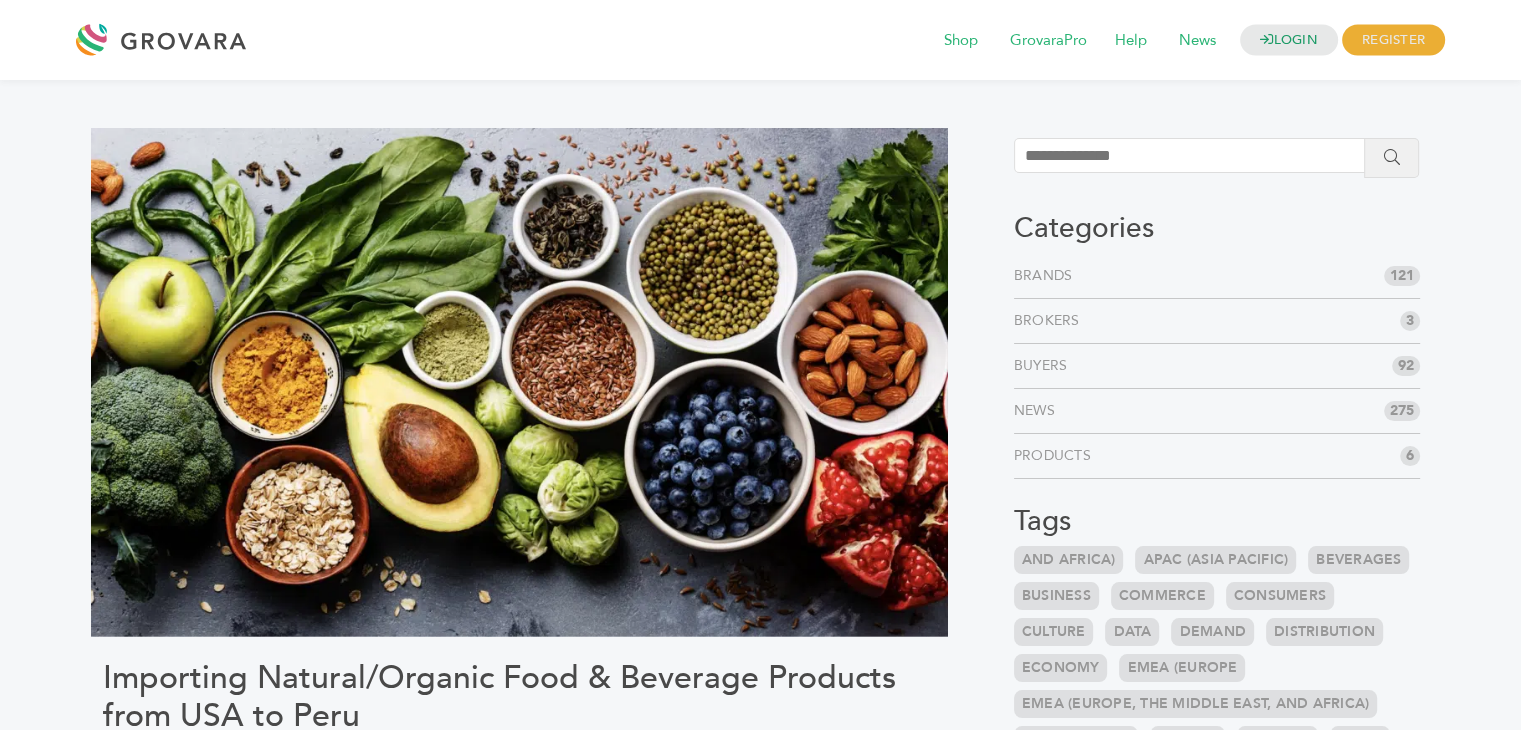 click on "Importing Natural/Organic Food & Beverage Products from USA to [COUNTRY]
by:  Grovara
The question is, how does my Better-For-You importing company acquire natural, organic food and beverage products from the USA to satisfy the growing demand in [COUNTRY]?
buyers and distributors  the opportunity to meet consumer demand without going through individual brokers to obtain the world’s highest quality of natural food and beverage products.
Abe’s Muffins
Alpine Start
Hella Cocktail Co.
P-nuff" at bounding box center (760, 1366) 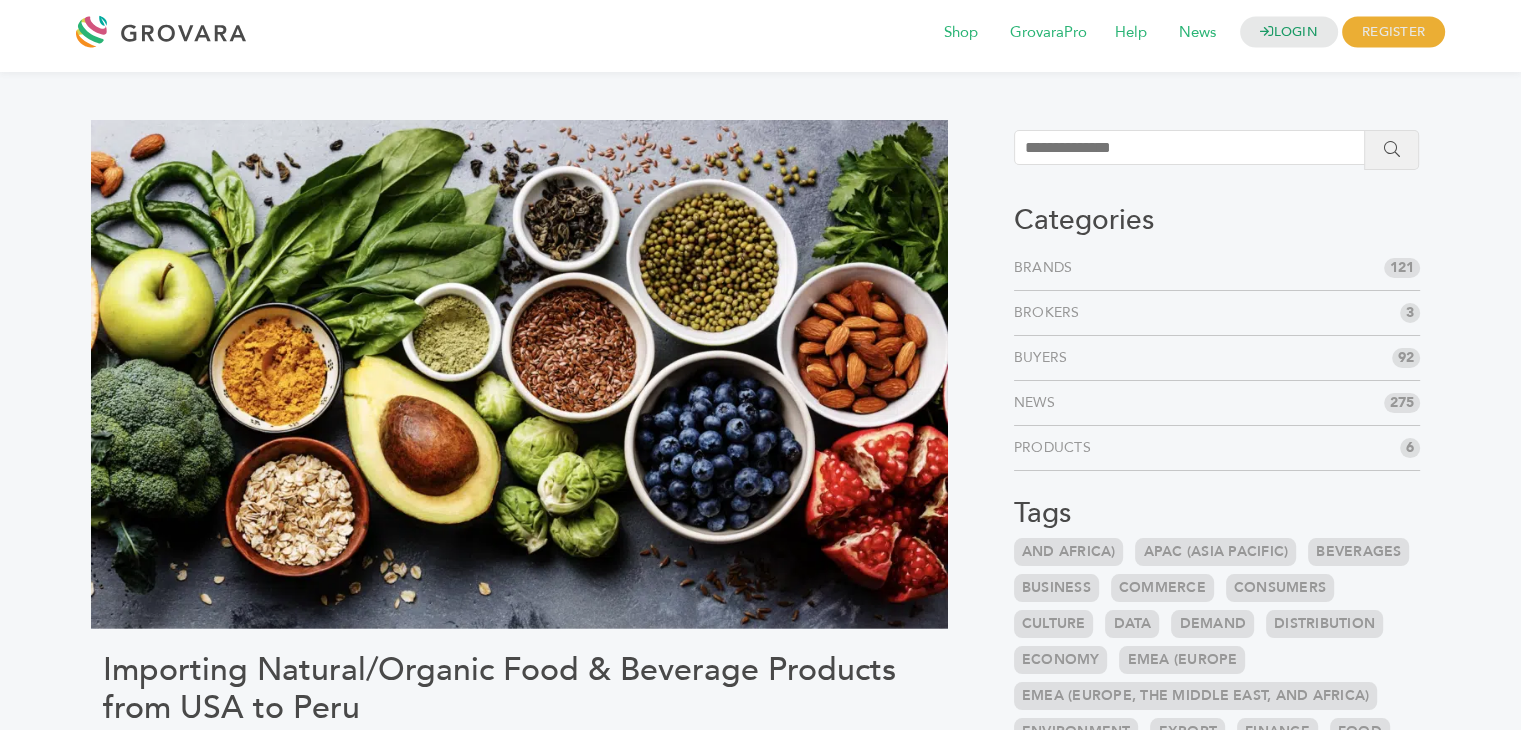 scroll, scrollTop: 646, scrollLeft: 0, axis: vertical 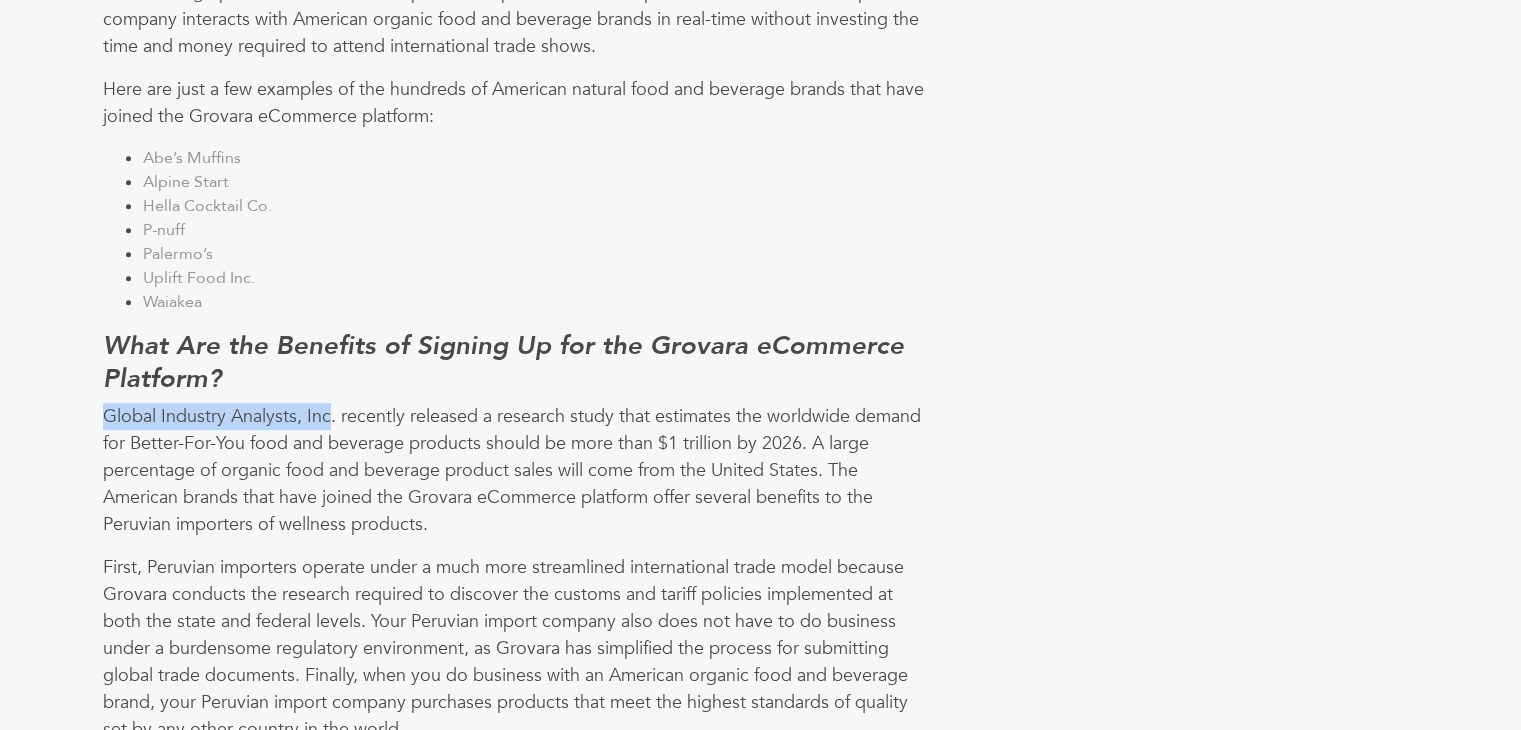 drag, startPoint x: 101, startPoint y: 419, endPoint x: 331, endPoint y: 417, distance: 230.0087 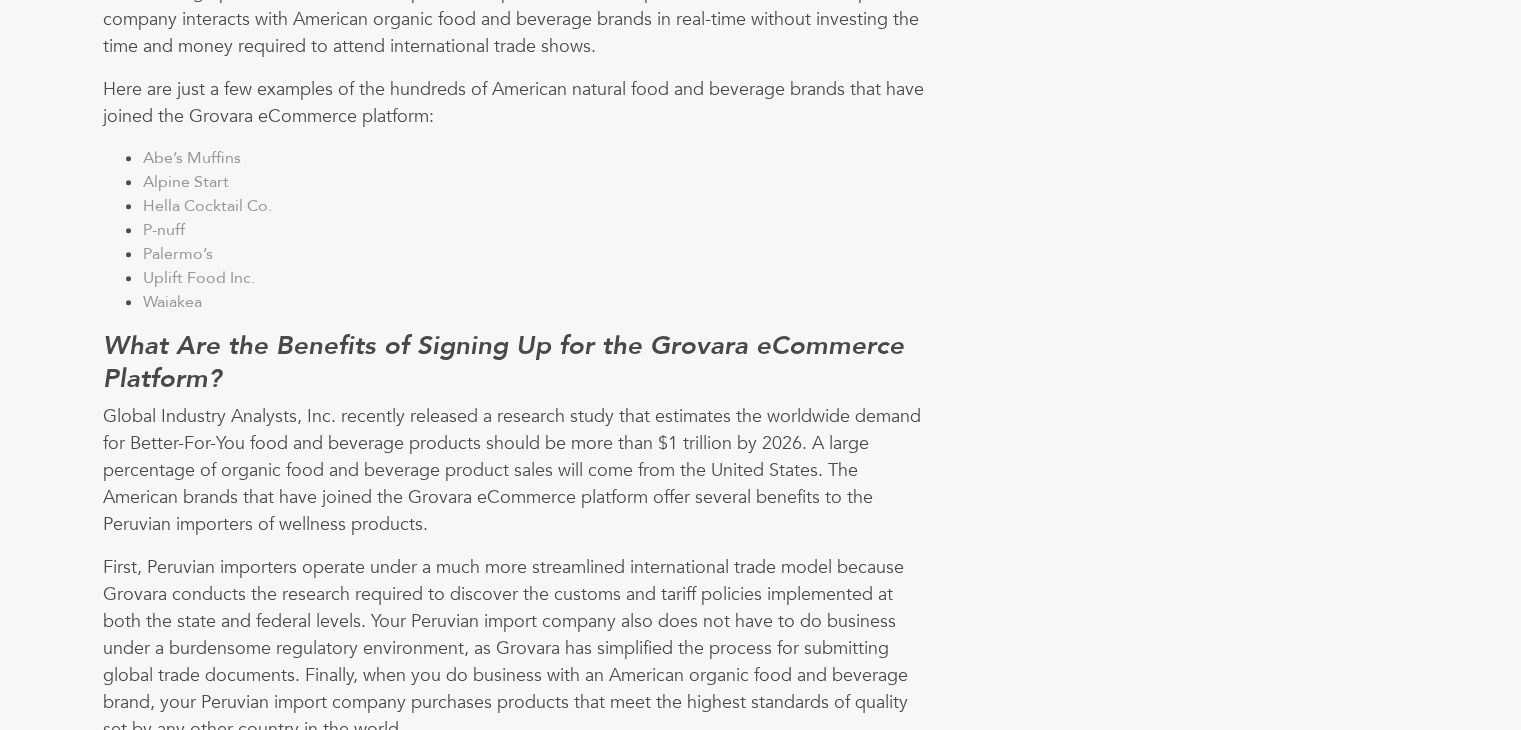 scroll, scrollTop: 794, scrollLeft: 0, axis: vertical 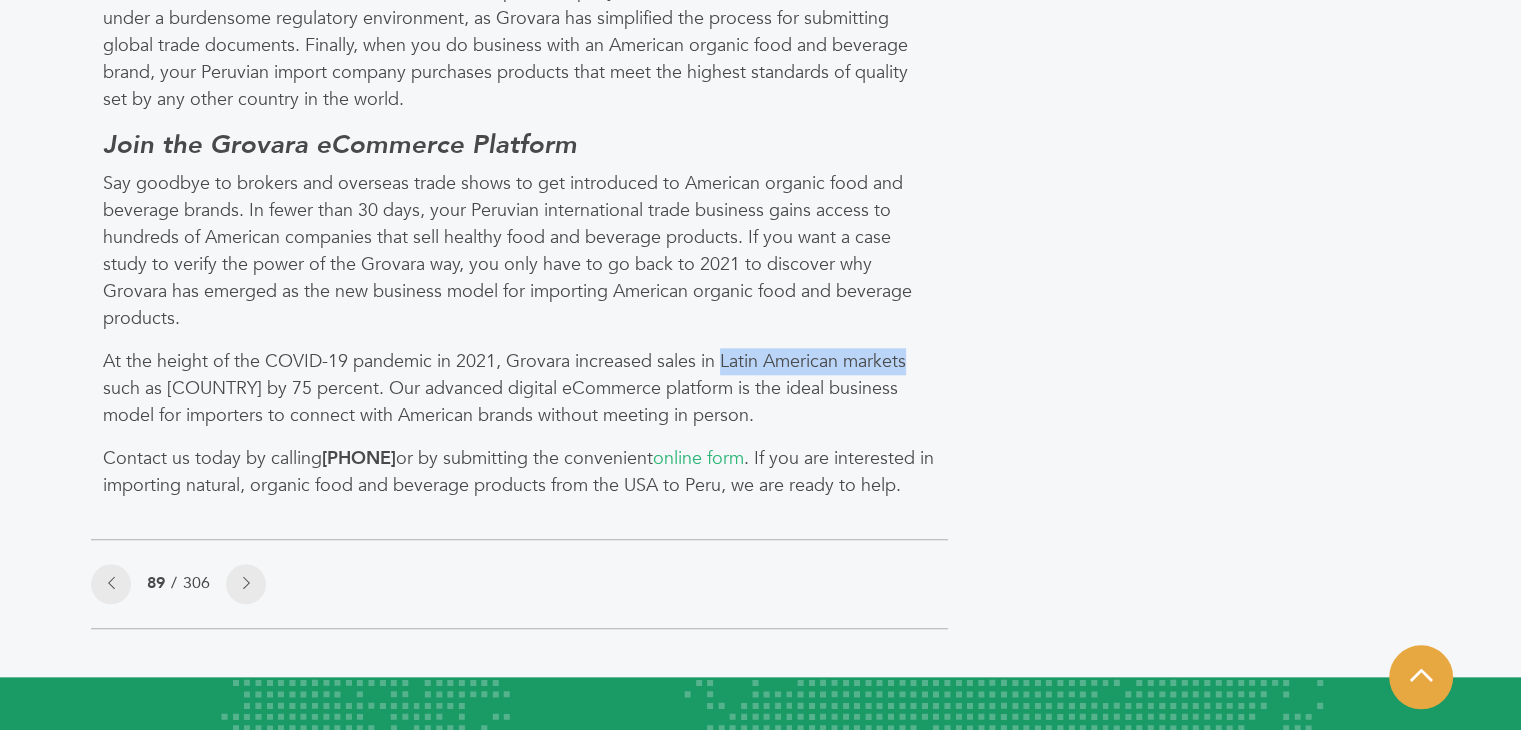 drag, startPoint x: 725, startPoint y: 366, endPoint x: 906, endPoint y: 365, distance: 181.00276 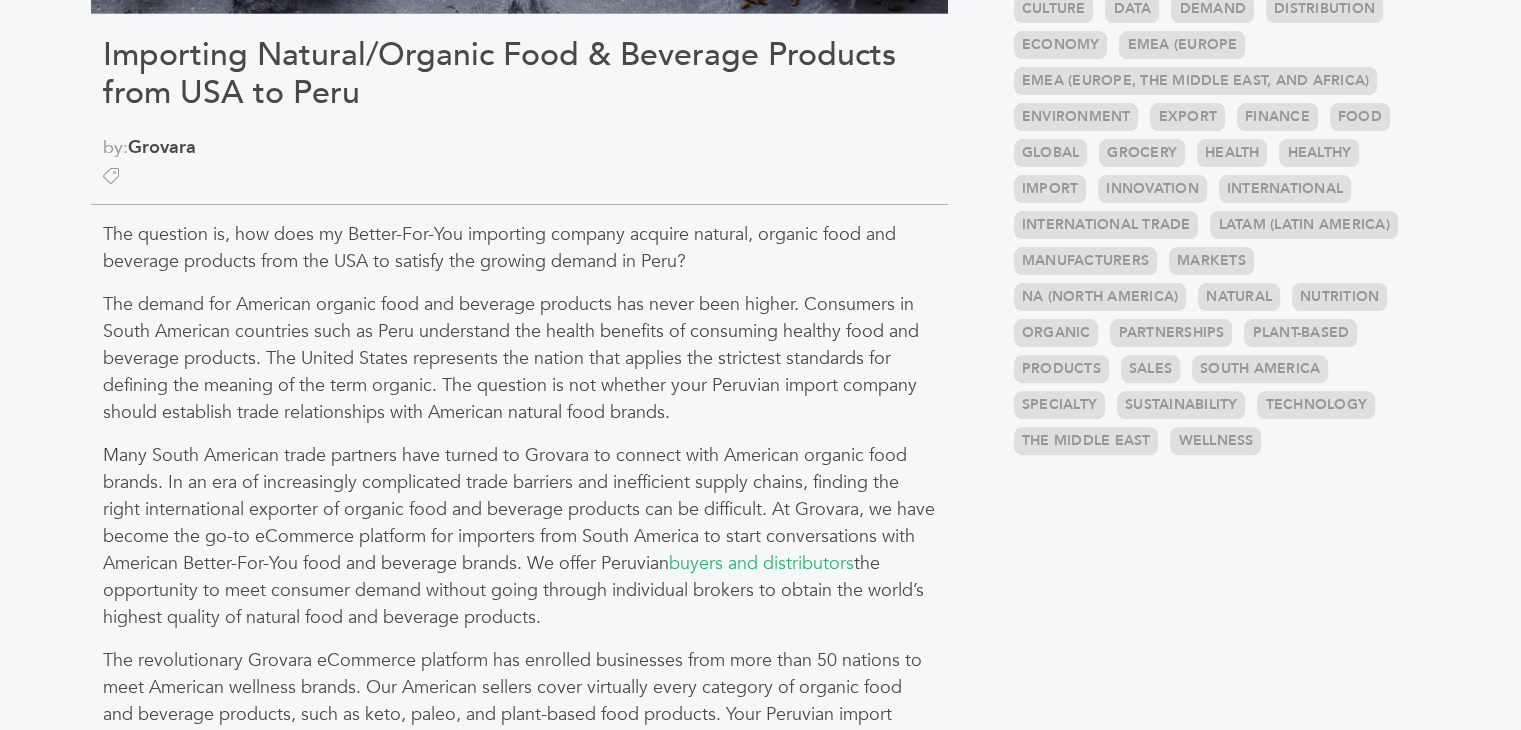 scroll, scrollTop: 524, scrollLeft: 0, axis: vertical 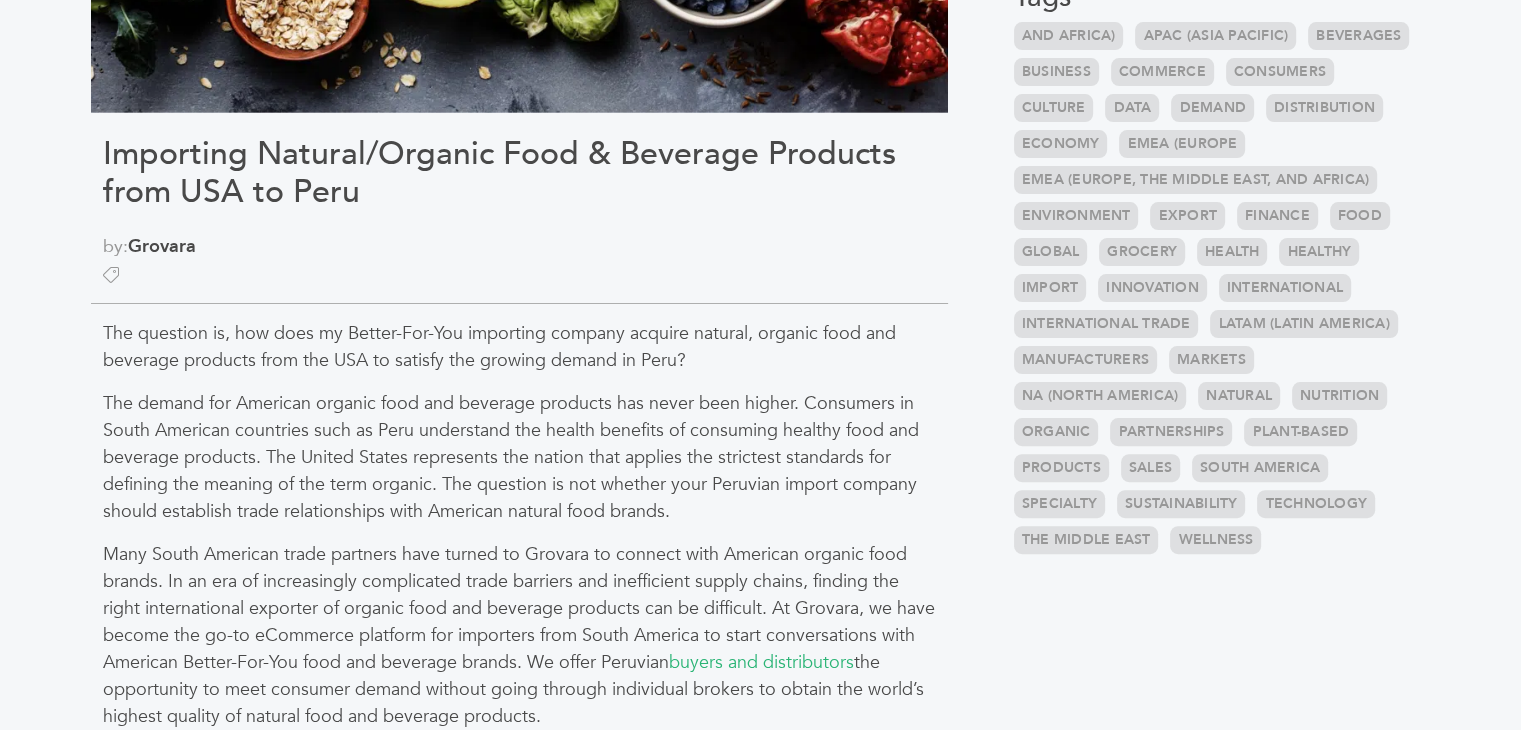 click on "LOGIN
REGISTER
I'm a  Buyer
I'm a  Brand
Shop
GrovaraPro
Help News" at bounding box center (760, 1100) 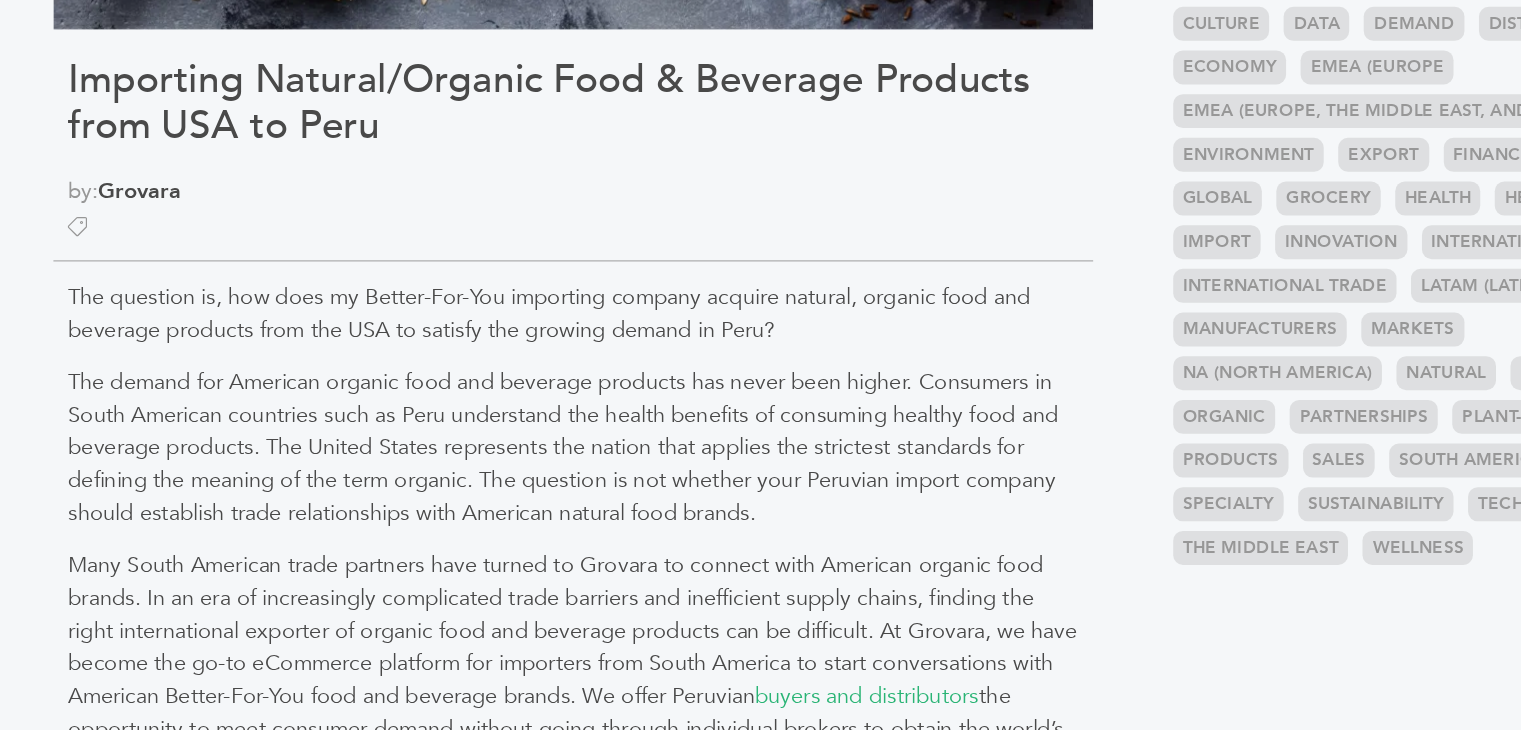 scroll, scrollTop: 524, scrollLeft: 0, axis: vertical 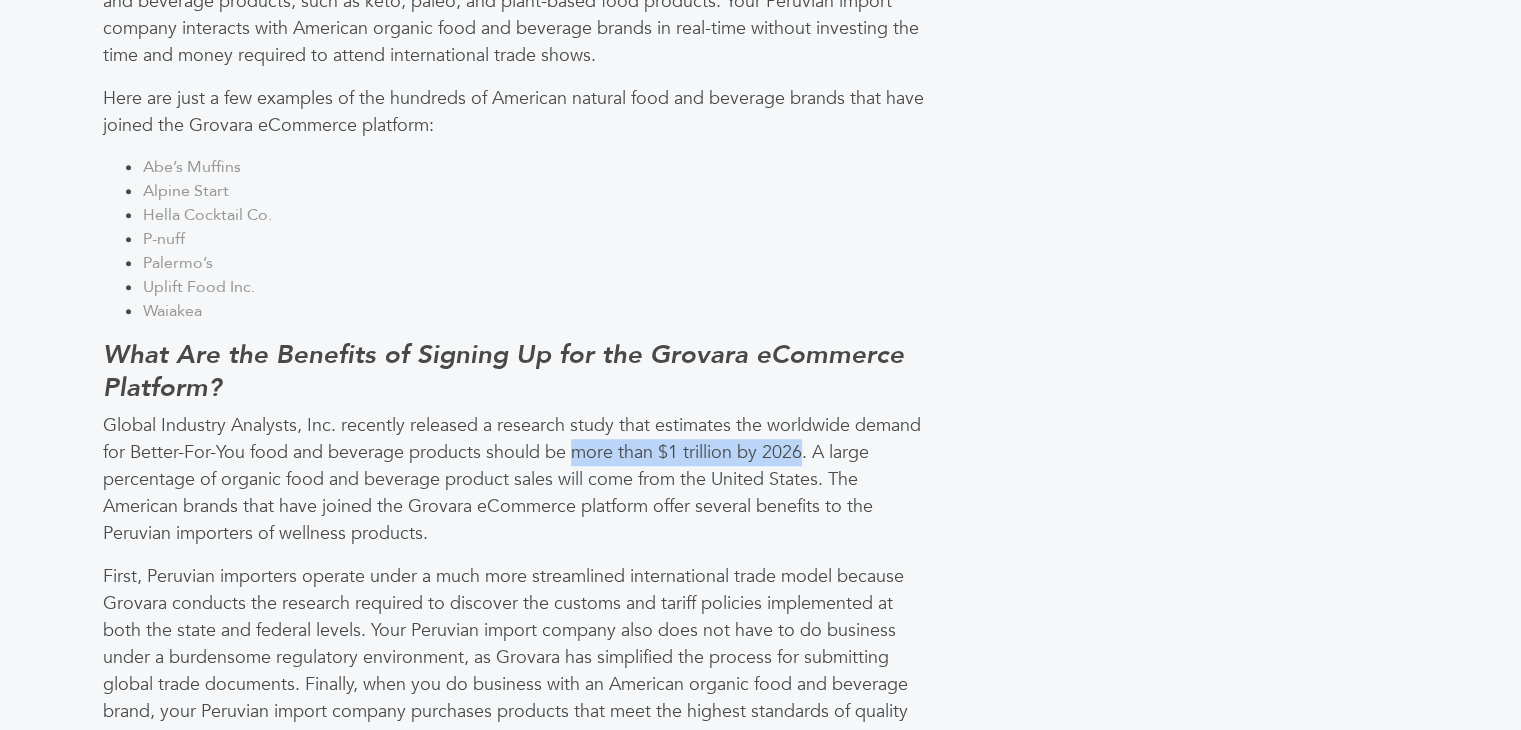 drag, startPoint x: 572, startPoint y: 454, endPoint x: 801, endPoint y: 453, distance: 229.00218 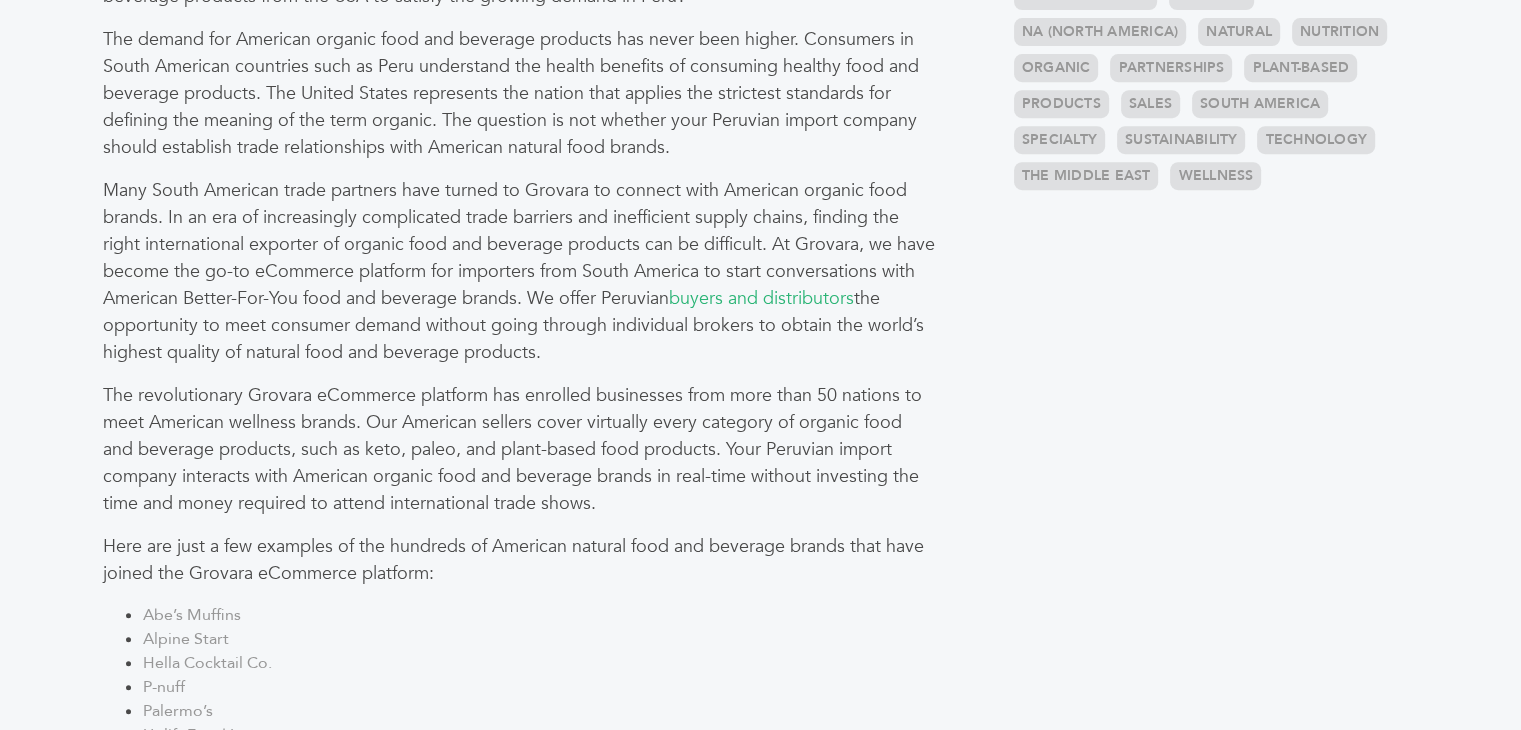 scroll, scrollTop: 779, scrollLeft: 0, axis: vertical 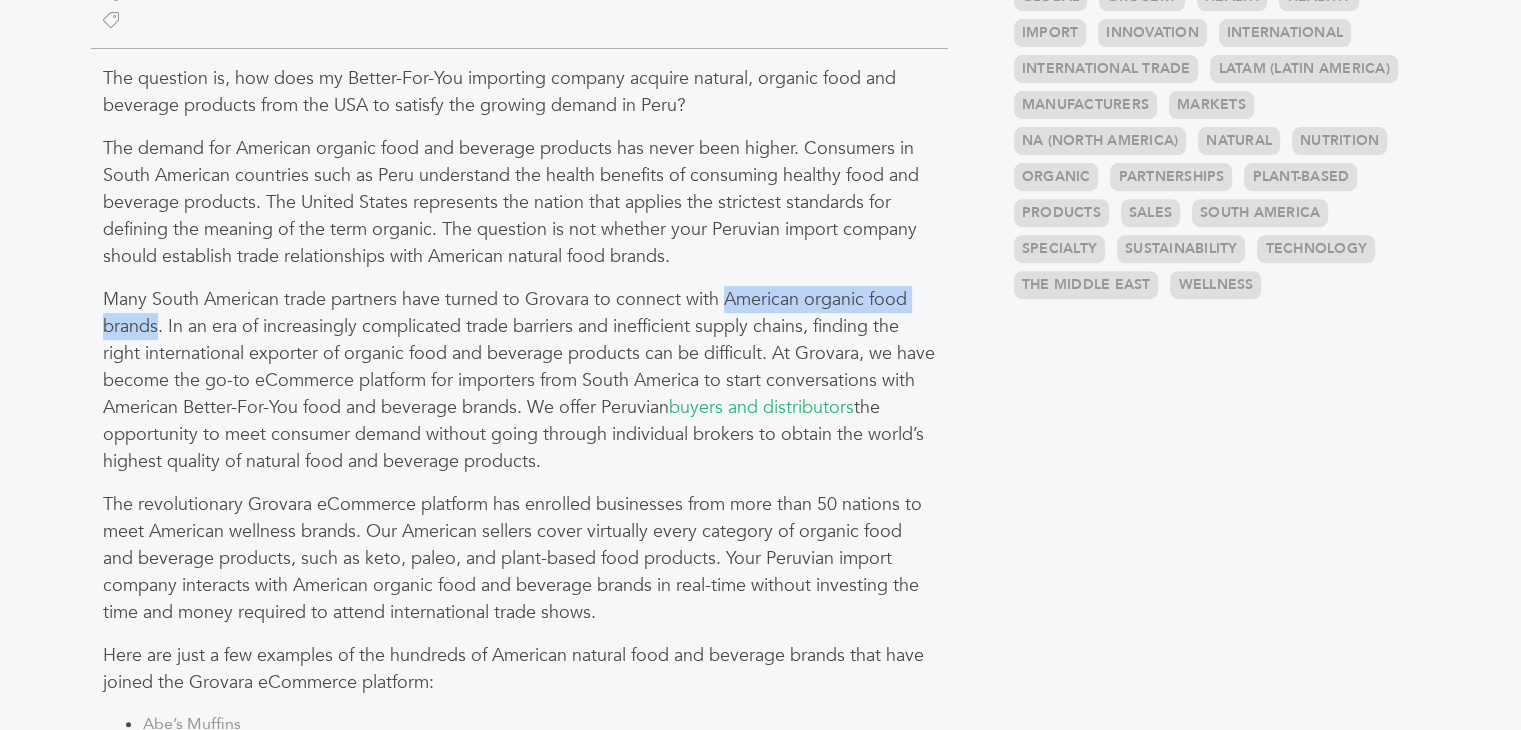 drag, startPoint x: 725, startPoint y: 289, endPoint x: 158, endPoint y: 317, distance: 567.6909 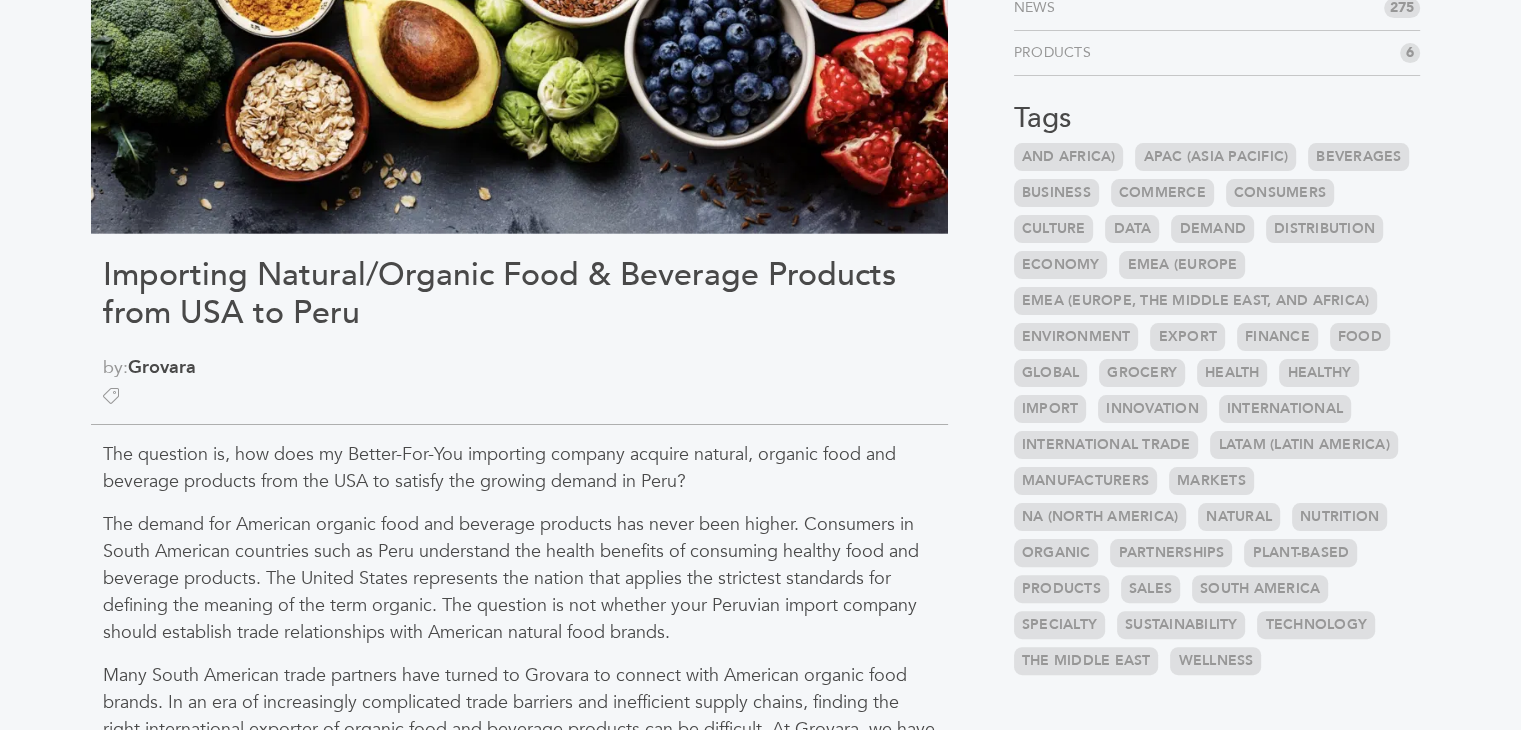 scroll, scrollTop: 339, scrollLeft: 0, axis: vertical 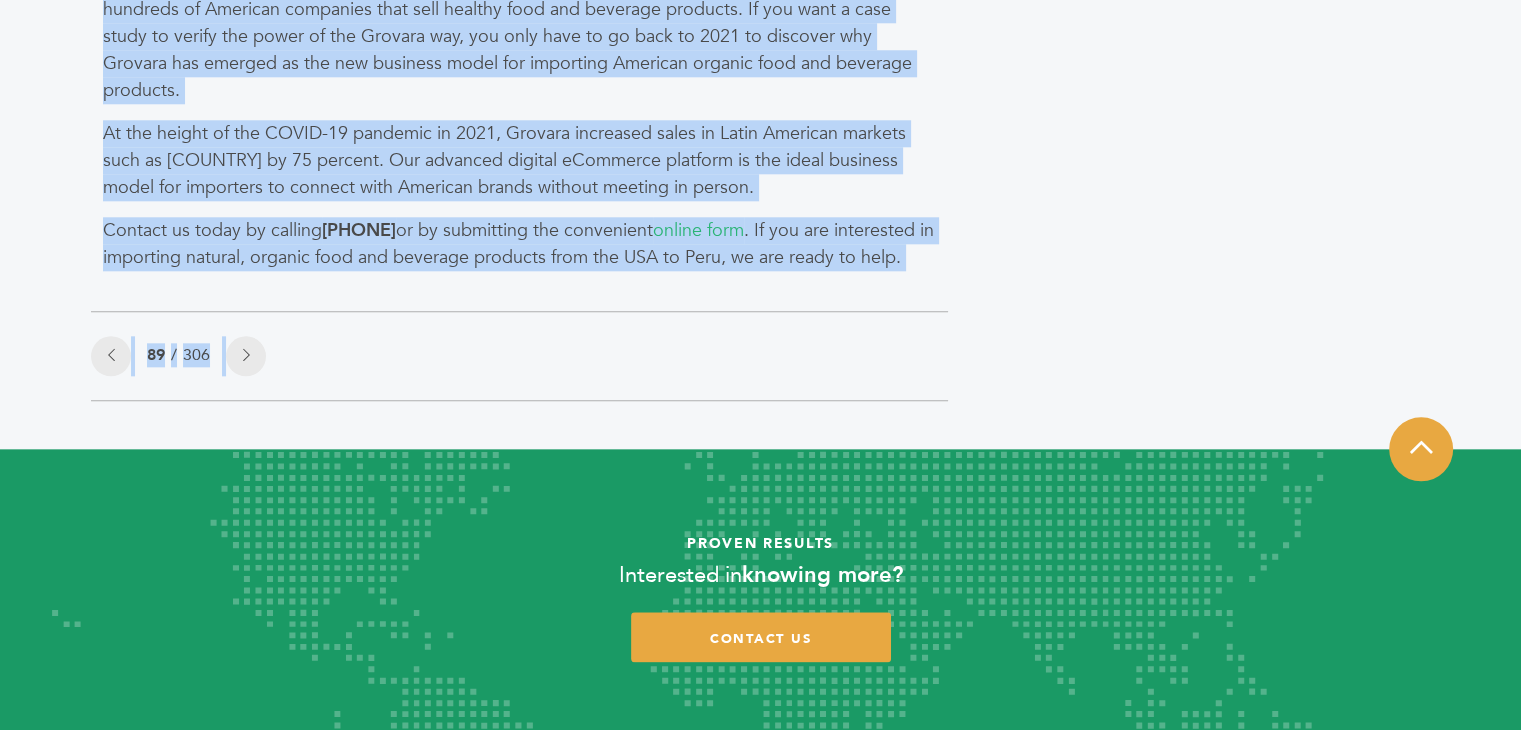 drag, startPoint x: 104, startPoint y: 516, endPoint x: 655, endPoint y: 369, distance: 570.27185 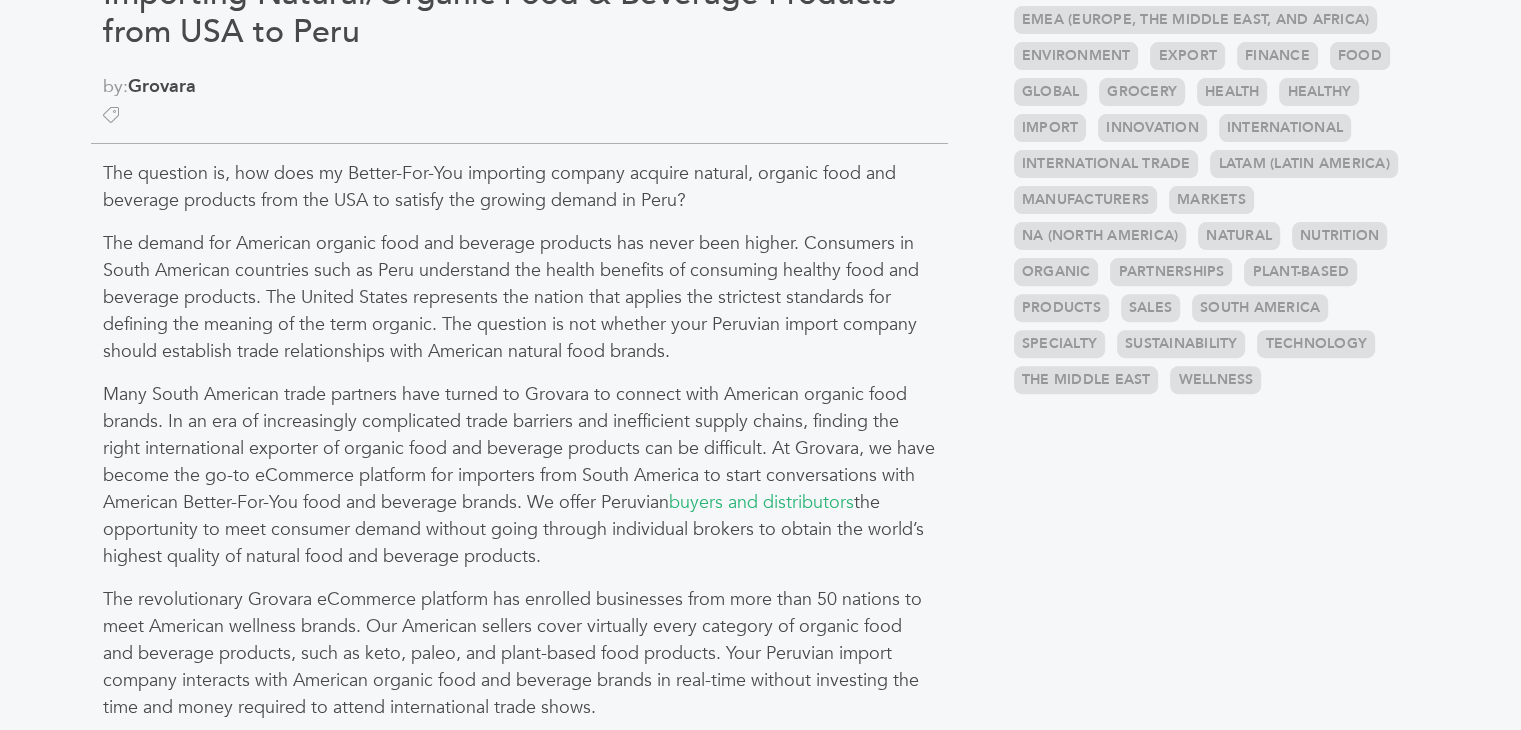 scroll, scrollTop: 691, scrollLeft: 0, axis: vertical 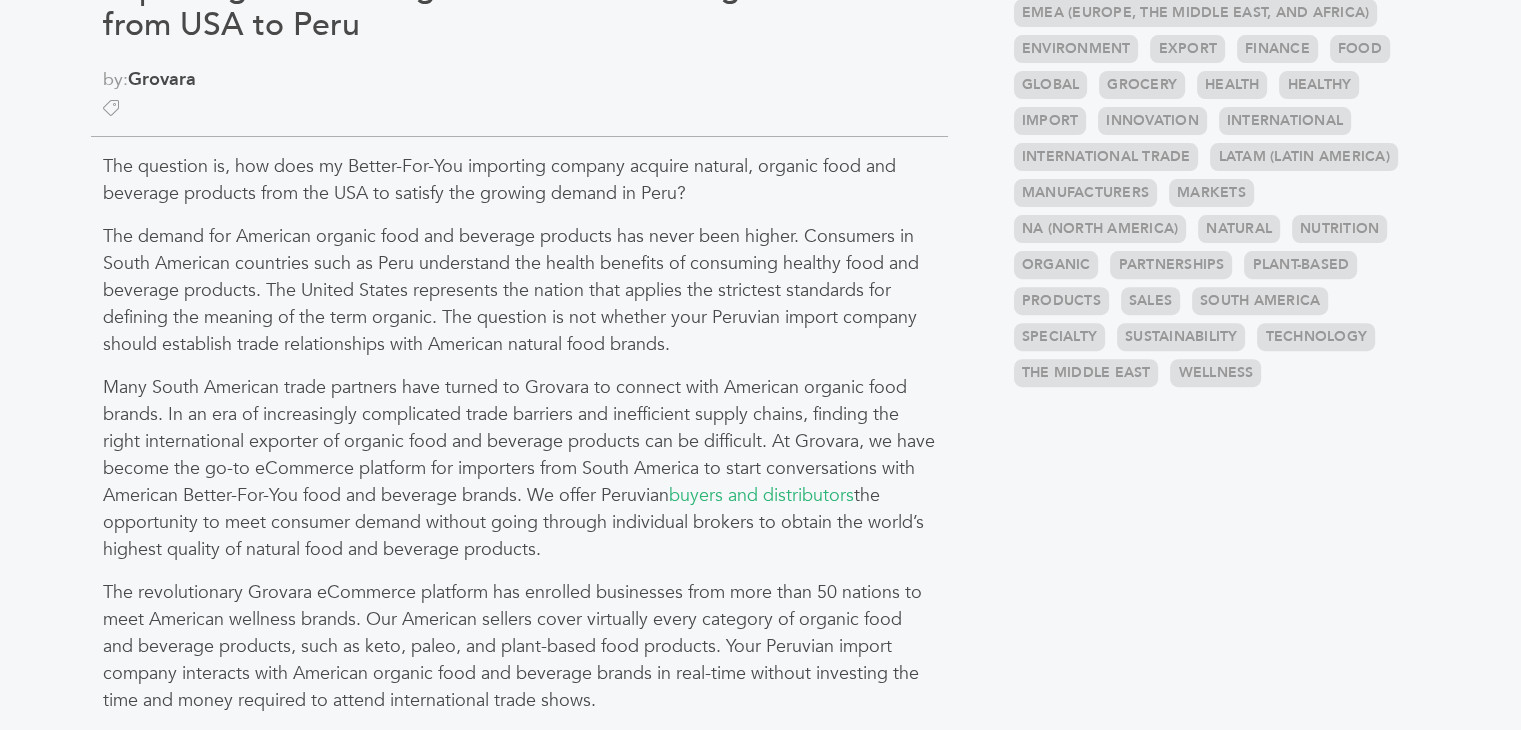 drag, startPoint x: 691, startPoint y: 330, endPoint x: 305, endPoint y: 253, distance: 393.60513 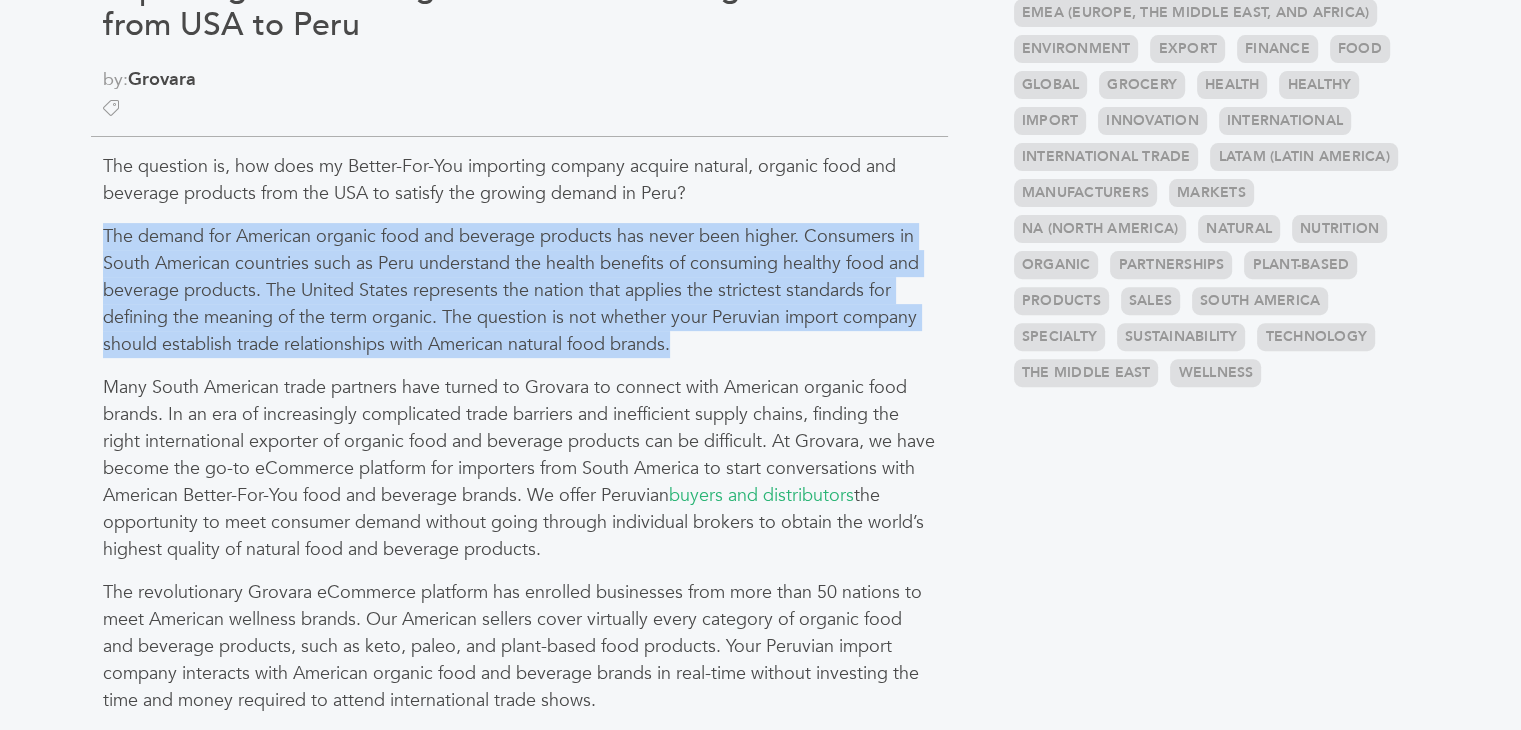 drag, startPoint x: 98, startPoint y: 236, endPoint x: 712, endPoint y: 353, distance: 625.048 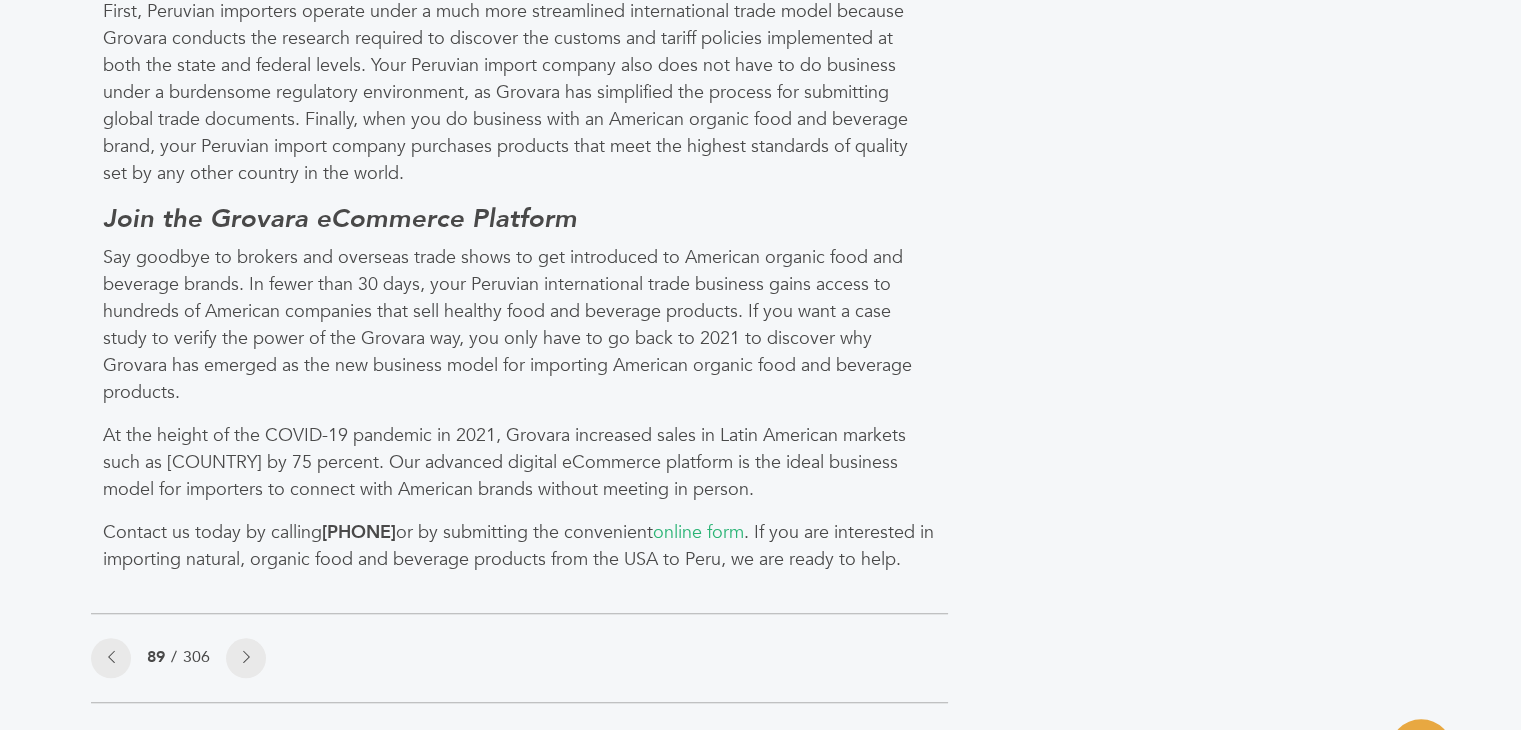 scroll, scrollTop: 1909, scrollLeft: 0, axis: vertical 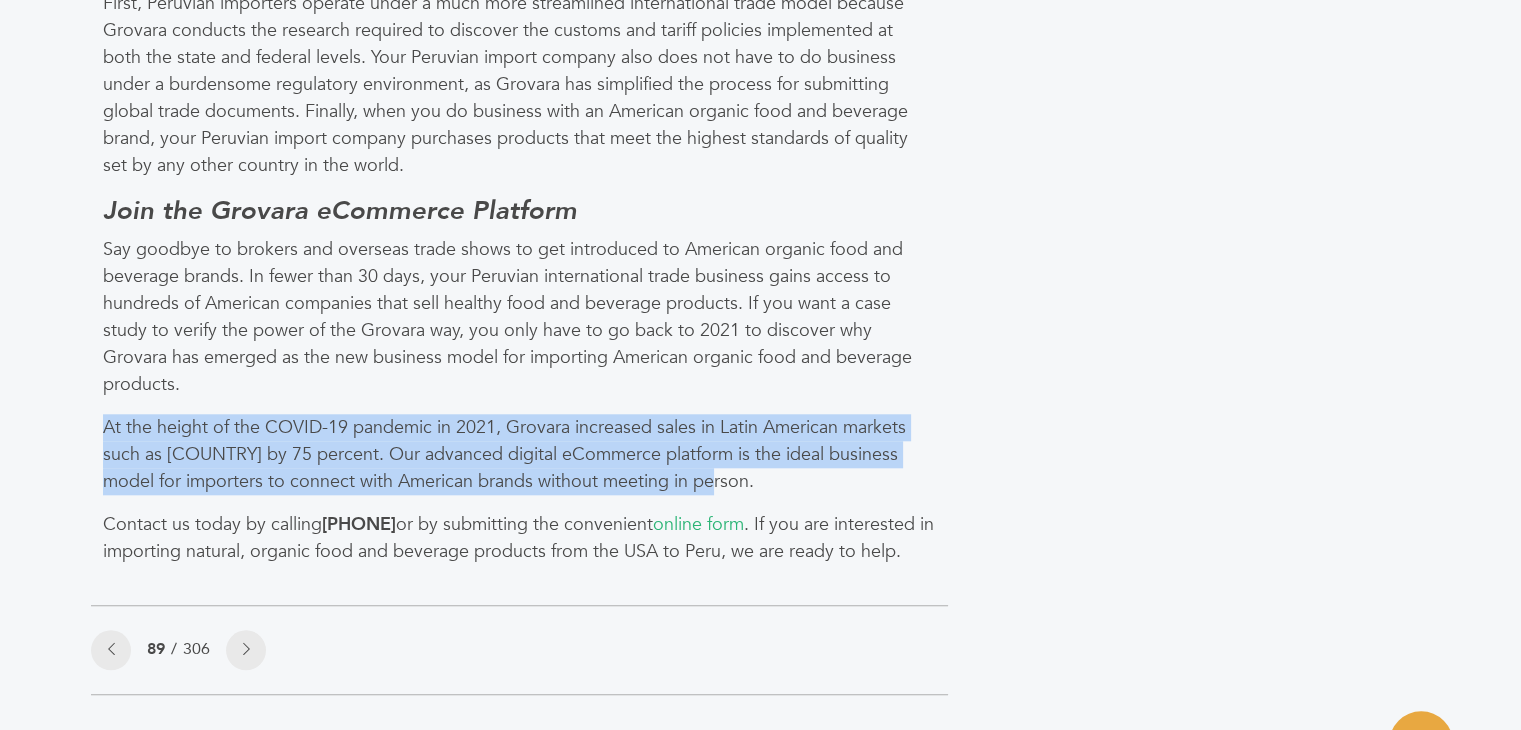 drag, startPoint x: 87, startPoint y: 421, endPoint x: 716, endPoint y: 490, distance: 632.77325 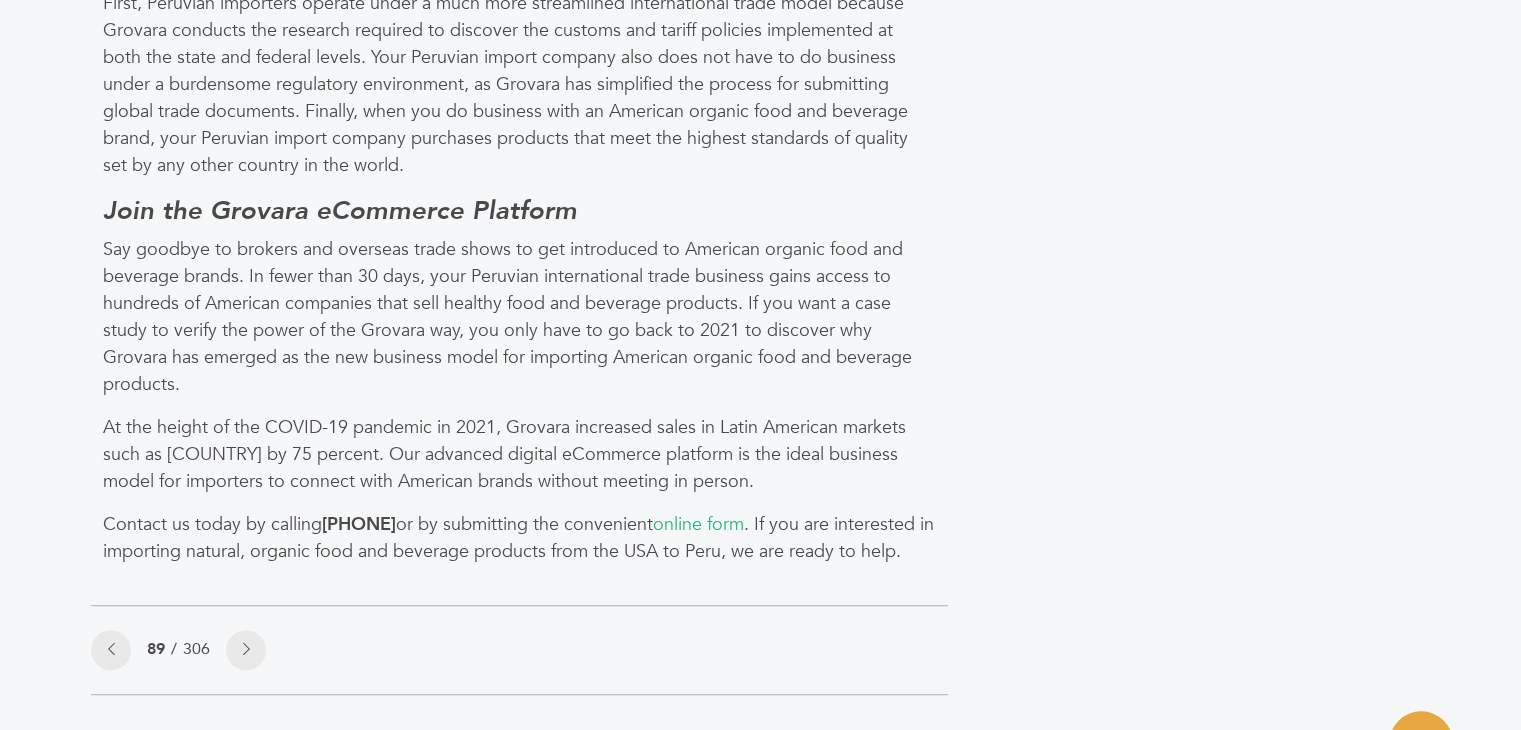 click on "Categories
Brands 121
Brokers 3
Buyers 92
News 275
6" at bounding box center [1217, -519] 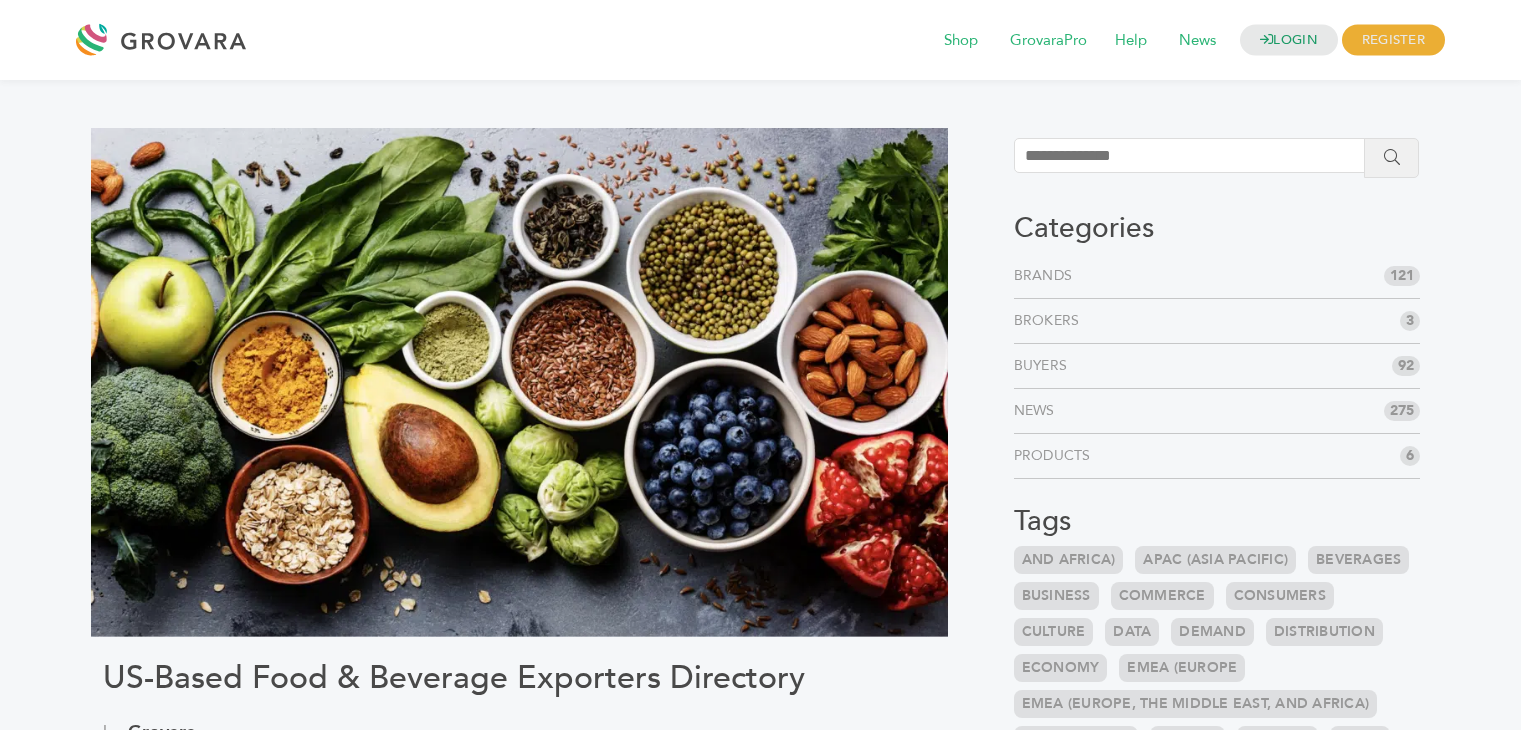 scroll, scrollTop: 0, scrollLeft: 0, axis: both 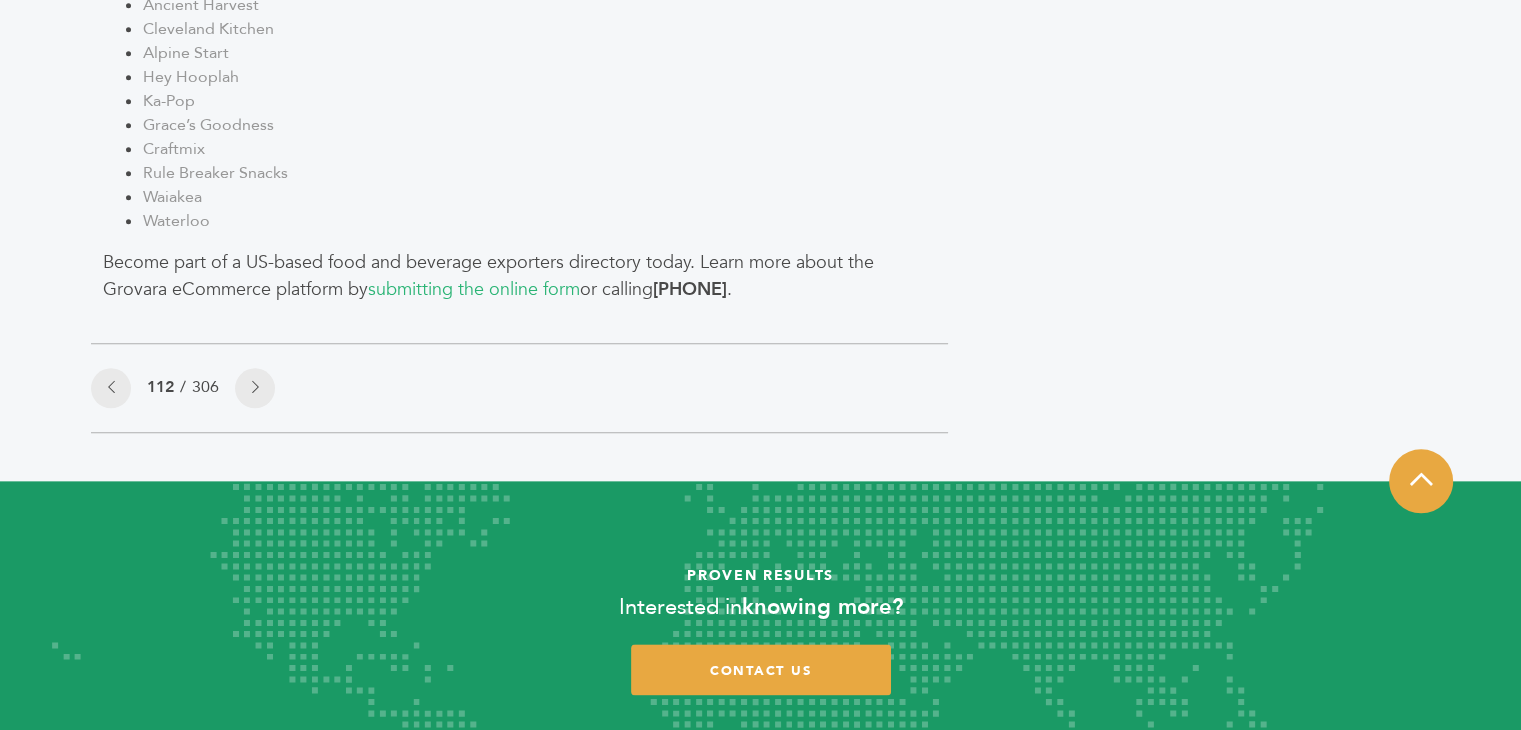 drag, startPoint x: 1535, startPoint y: 115, endPoint x: 1535, endPoint y: 584, distance: 469 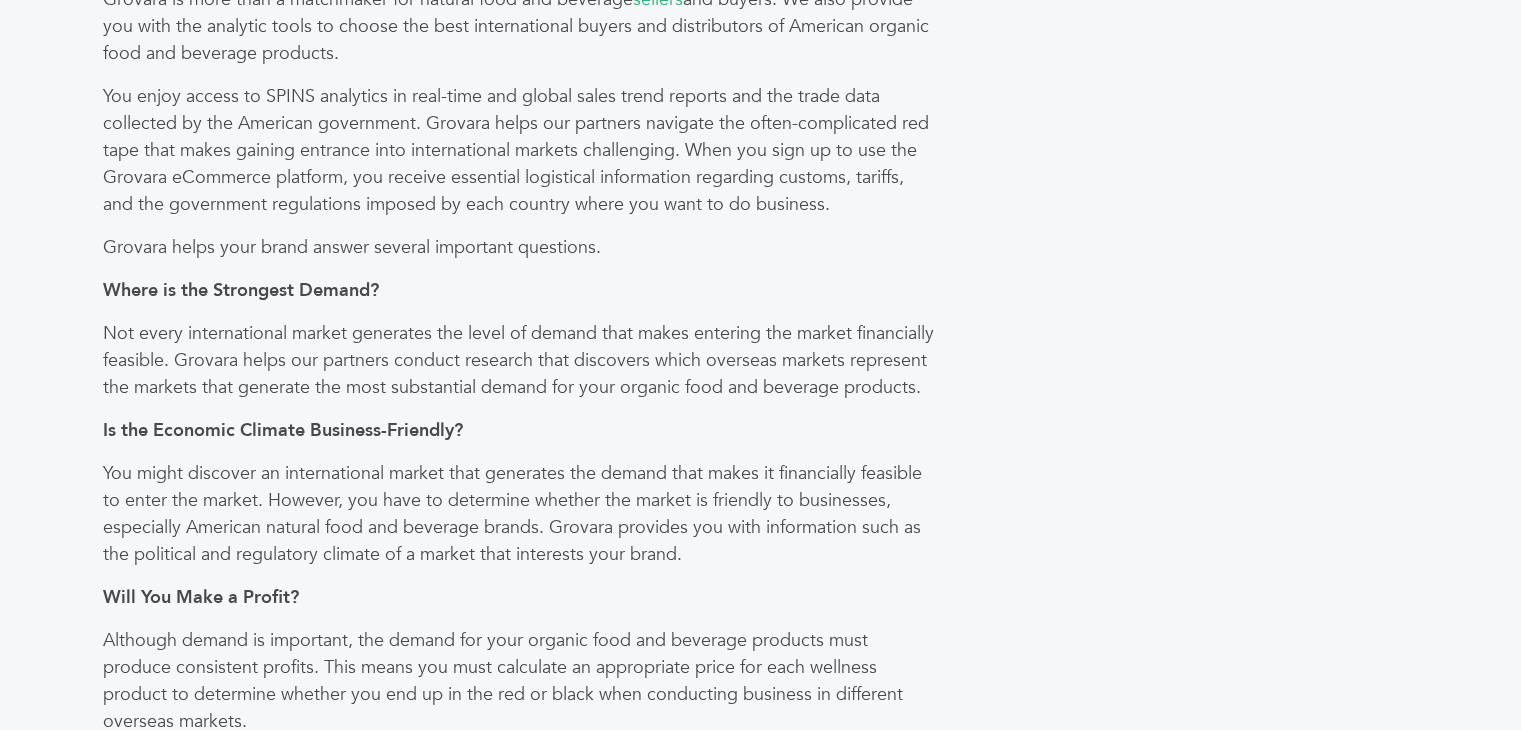 scroll, scrollTop: 1317, scrollLeft: 0, axis: vertical 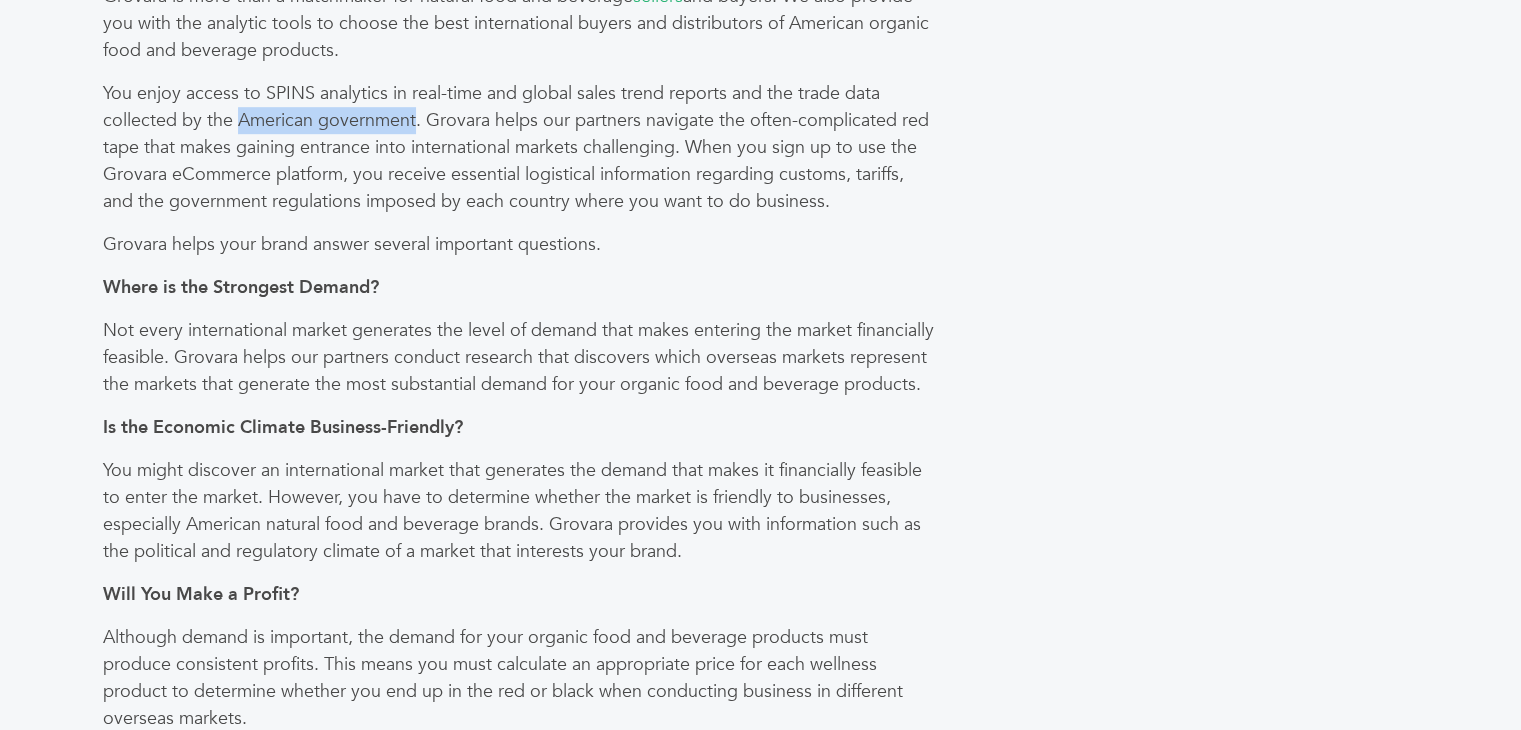 drag, startPoint x: 239, startPoint y: 117, endPoint x: 417, endPoint y: 117, distance: 178 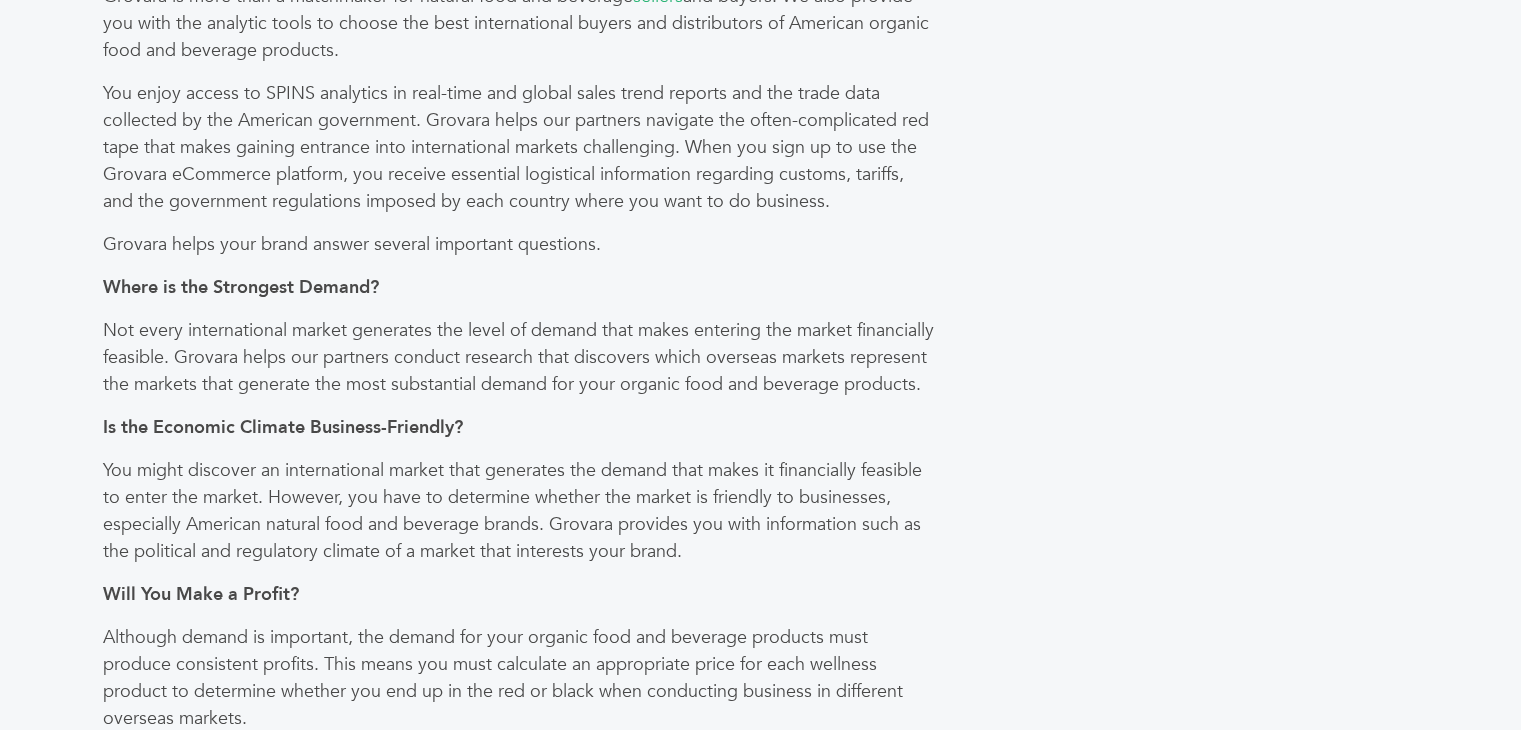 click on "US-Based Food & Beverage Exporters Directory
by:  Grovara
How would you like to become part of a revolutionary US-based food and beverage exporters directory?
Finding the Right International Markets
Grovara is more than a matchmaker for natural food and beverage  sellers  and buyers. We also provide you with the analytic tools to choose the best international buyers and distributors of American organic food and beverage products.
Grovara helps your brand answer several important questions." at bounding box center [532, 141] 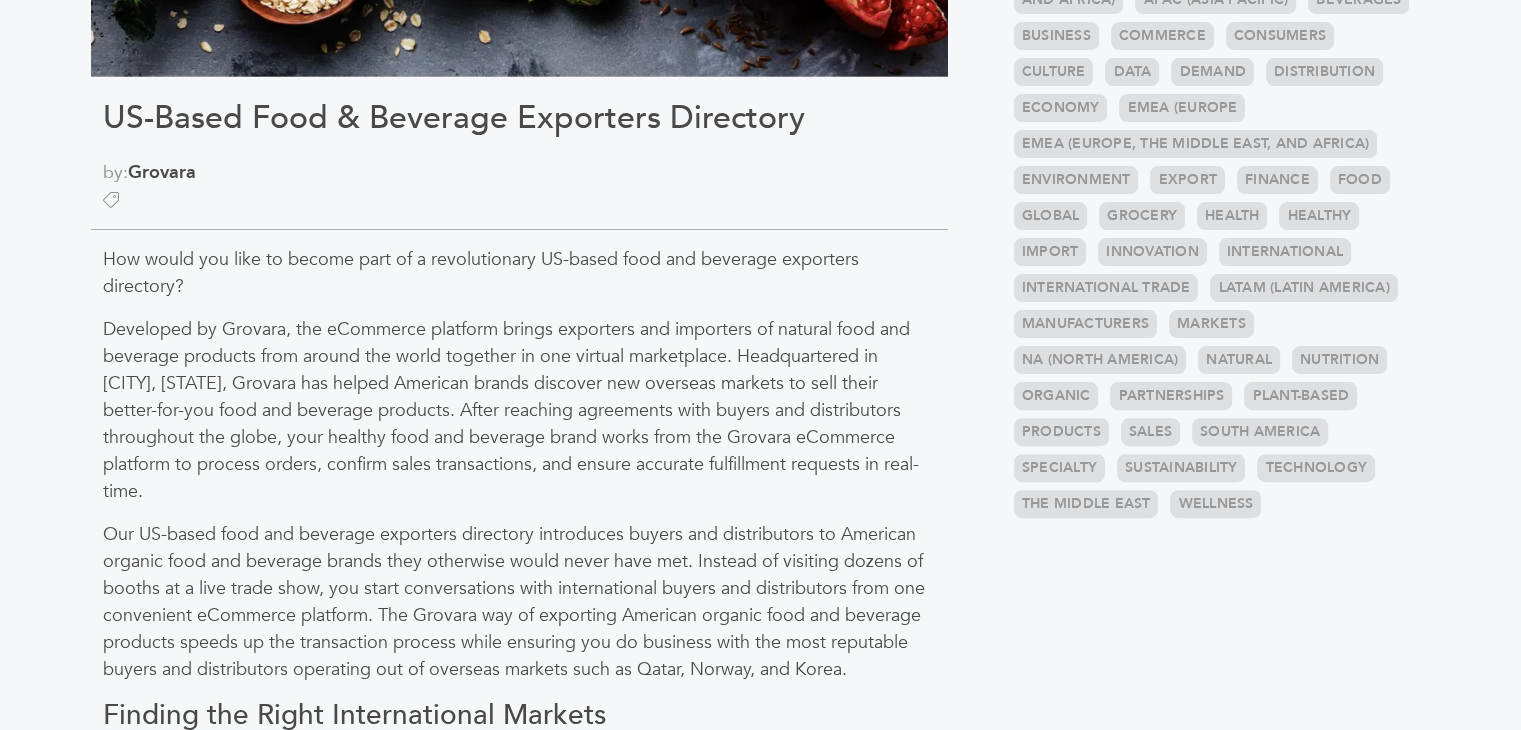 scroll, scrollTop: 548, scrollLeft: 0, axis: vertical 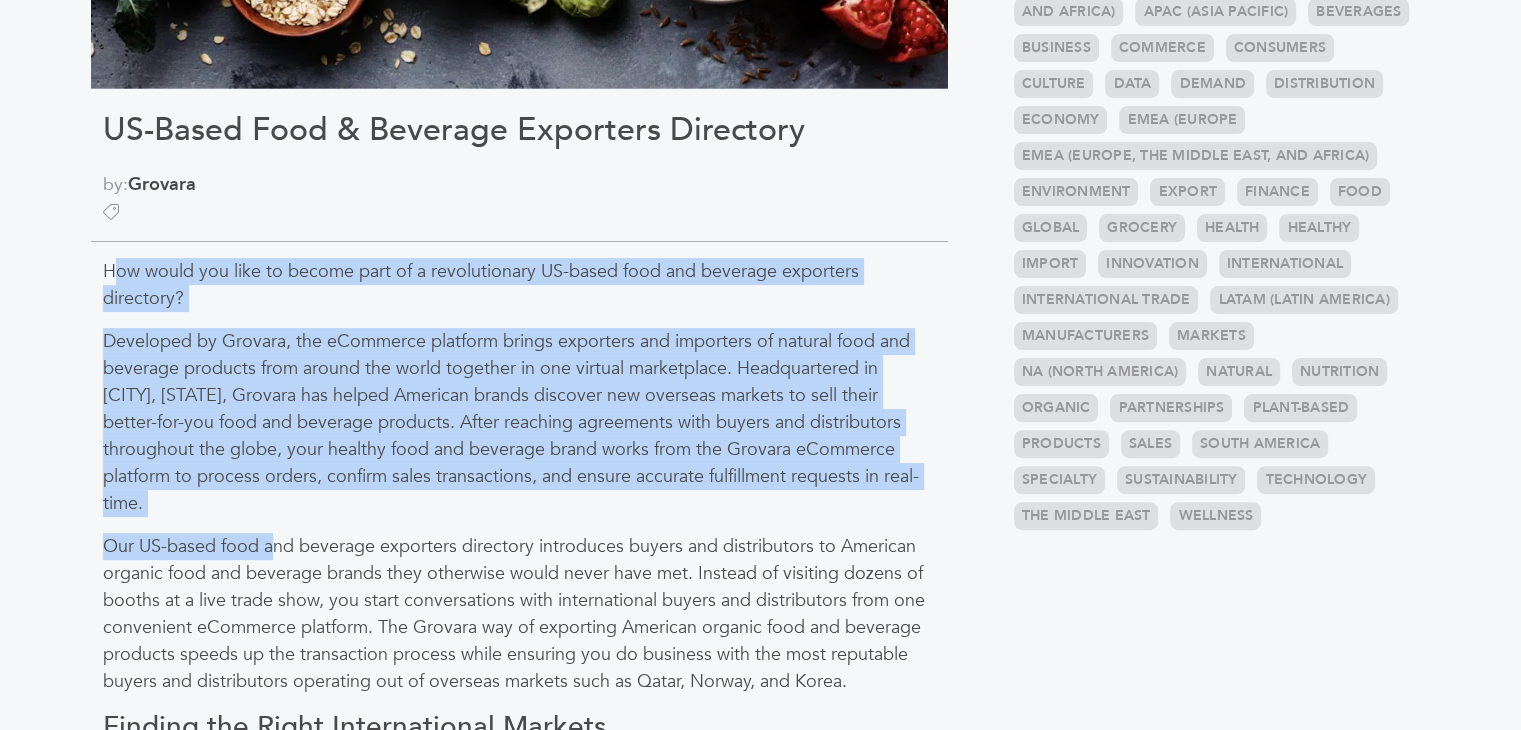 drag, startPoint x: 114, startPoint y: 257, endPoint x: 276, endPoint y: 539, distance: 325.21994 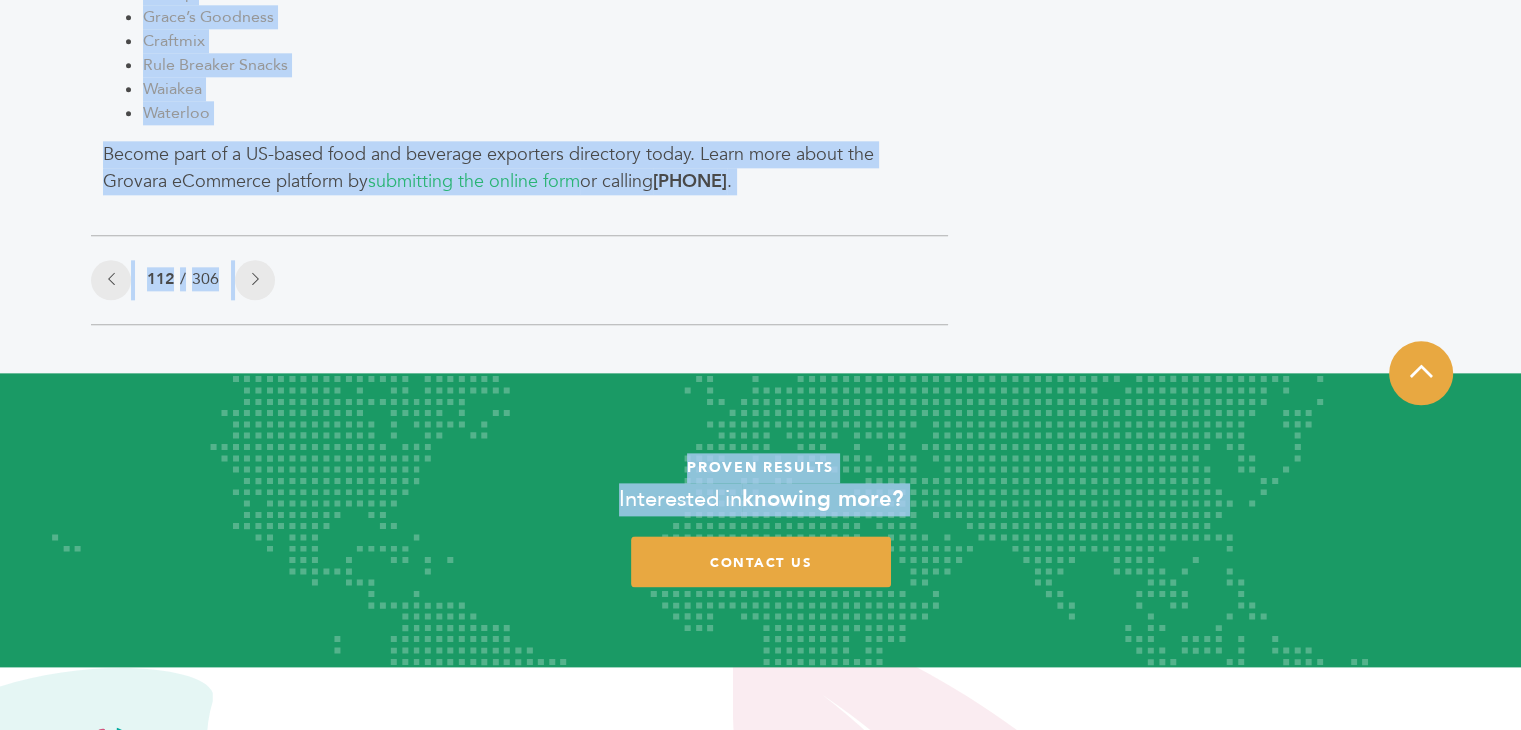 scroll, scrollTop: 2417, scrollLeft: 0, axis: vertical 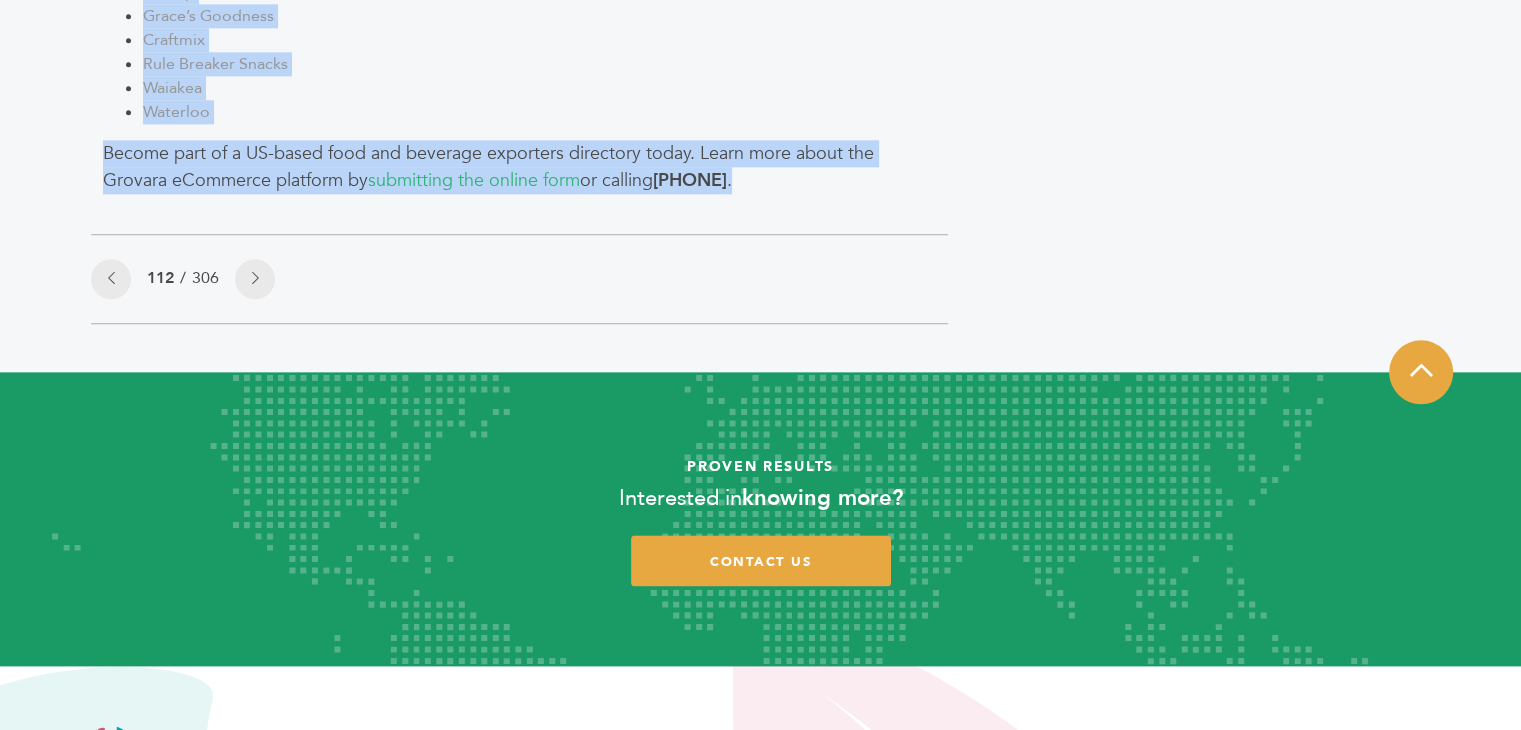 drag, startPoint x: 105, startPoint y: 262, endPoint x: 838, endPoint y: 239, distance: 733.3608 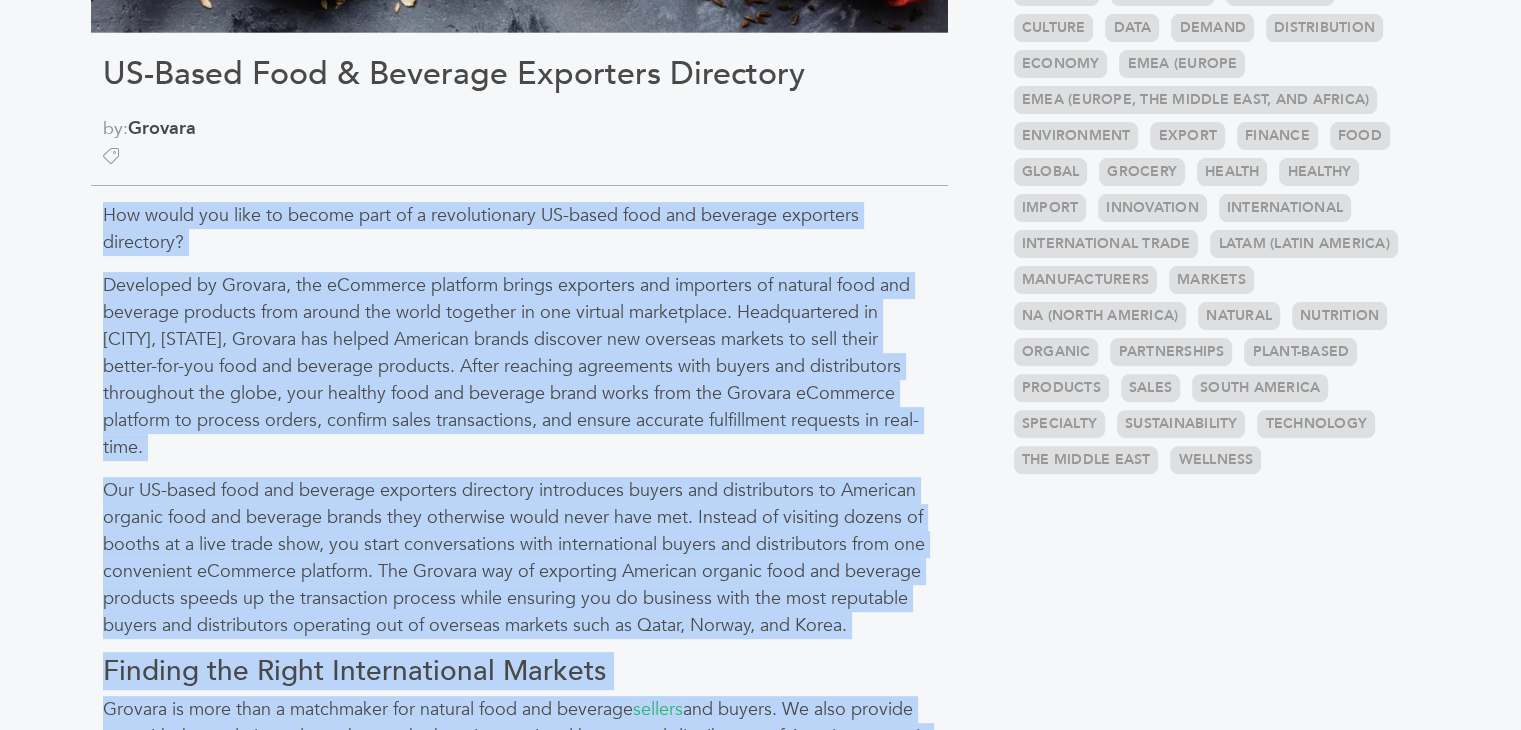 scroll, scrollTop: 552, scrollLeft: 0, axis: vertical 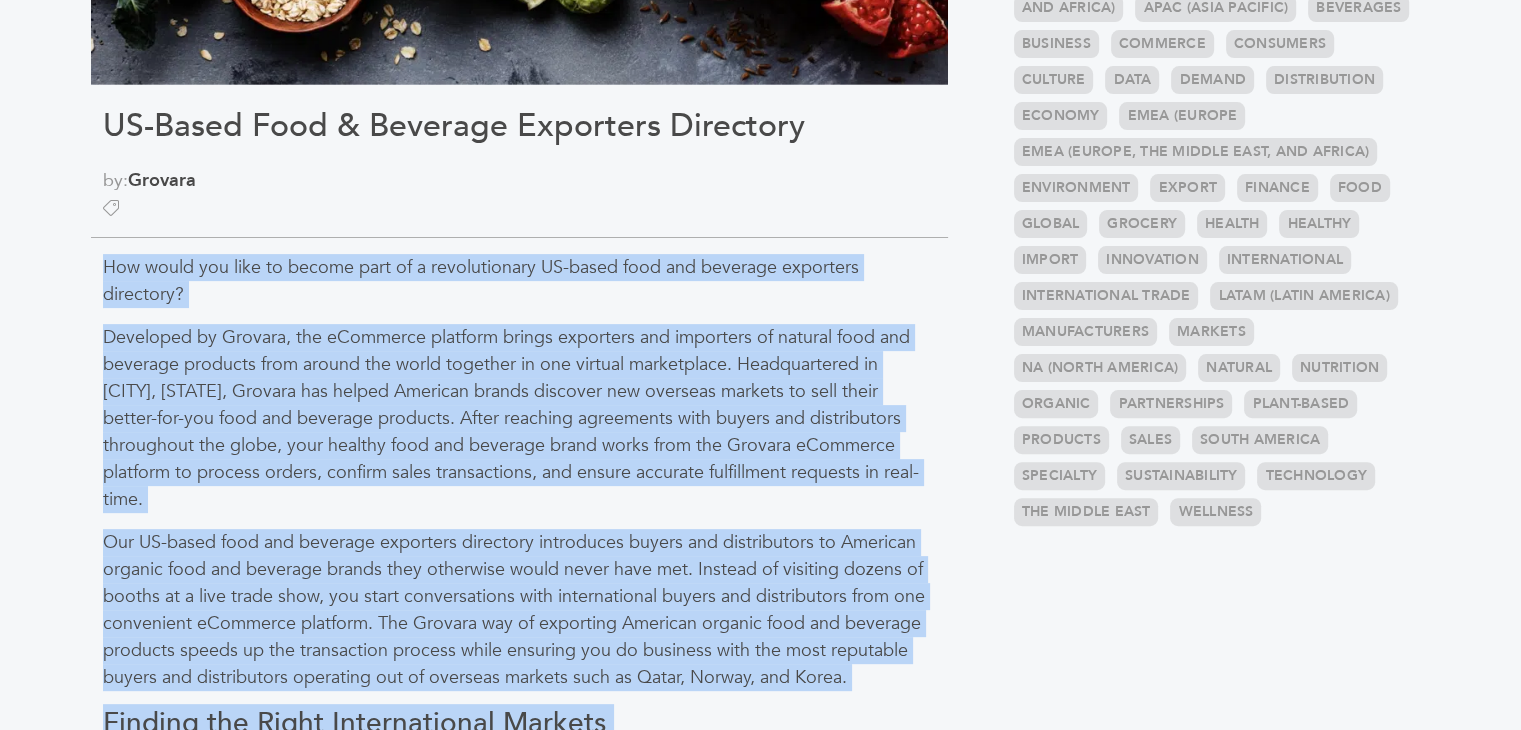 click on "Developed by Grovara, the eCommerce platform brings exporters and importers of natural food and beverage products from around the world together in one virtual marketplace. Headquartered in Philadelphia, Pennsylvania, Grovara has helped American brands discover new overseas markets to sell their better-for-you food and beverage products. After reaching agreements with buyers and distributors throughout the globe, your healthy food and beverage brand works from the Grovara eCommerce platform to process orders, confirm sales transactions, and ensure accurate fulfillment requests in real-time." at bounding box center [519, 418] 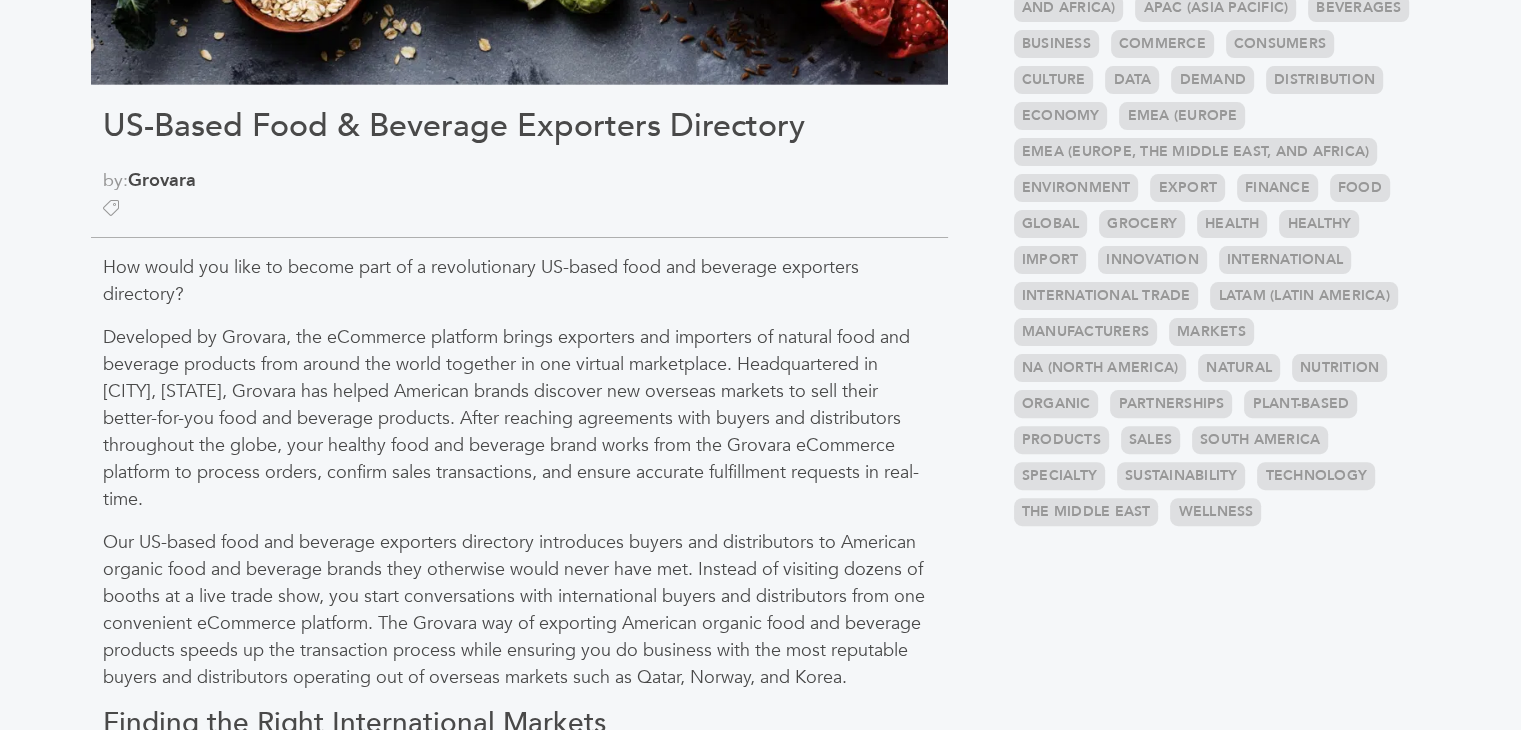 drag, startPoint x: 100, startPoint y: 332, endPoint x: 306, endPoint y: 492, distance: 260.83713 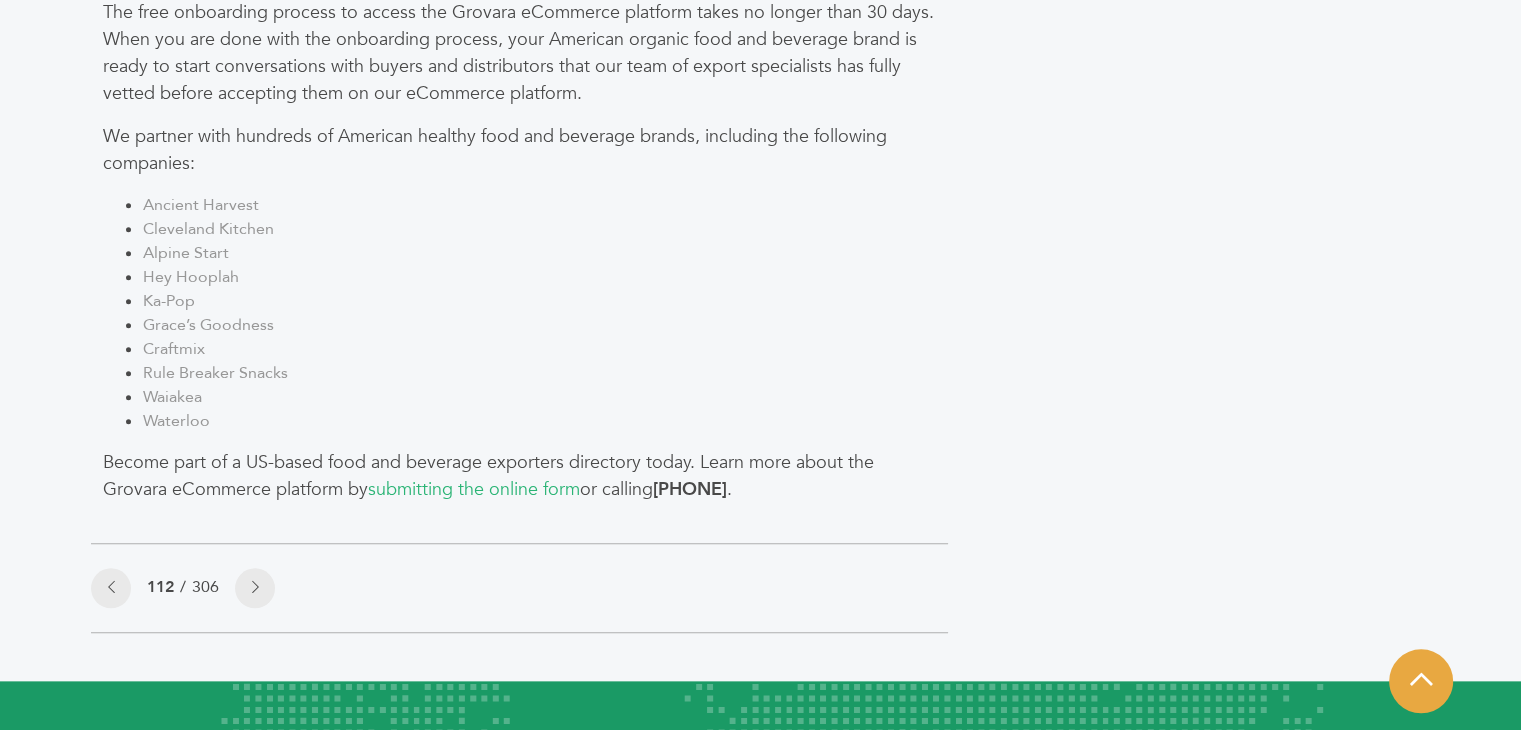 scroll, scrollTop: 2124, scrollLeft: 0, axis: vertical 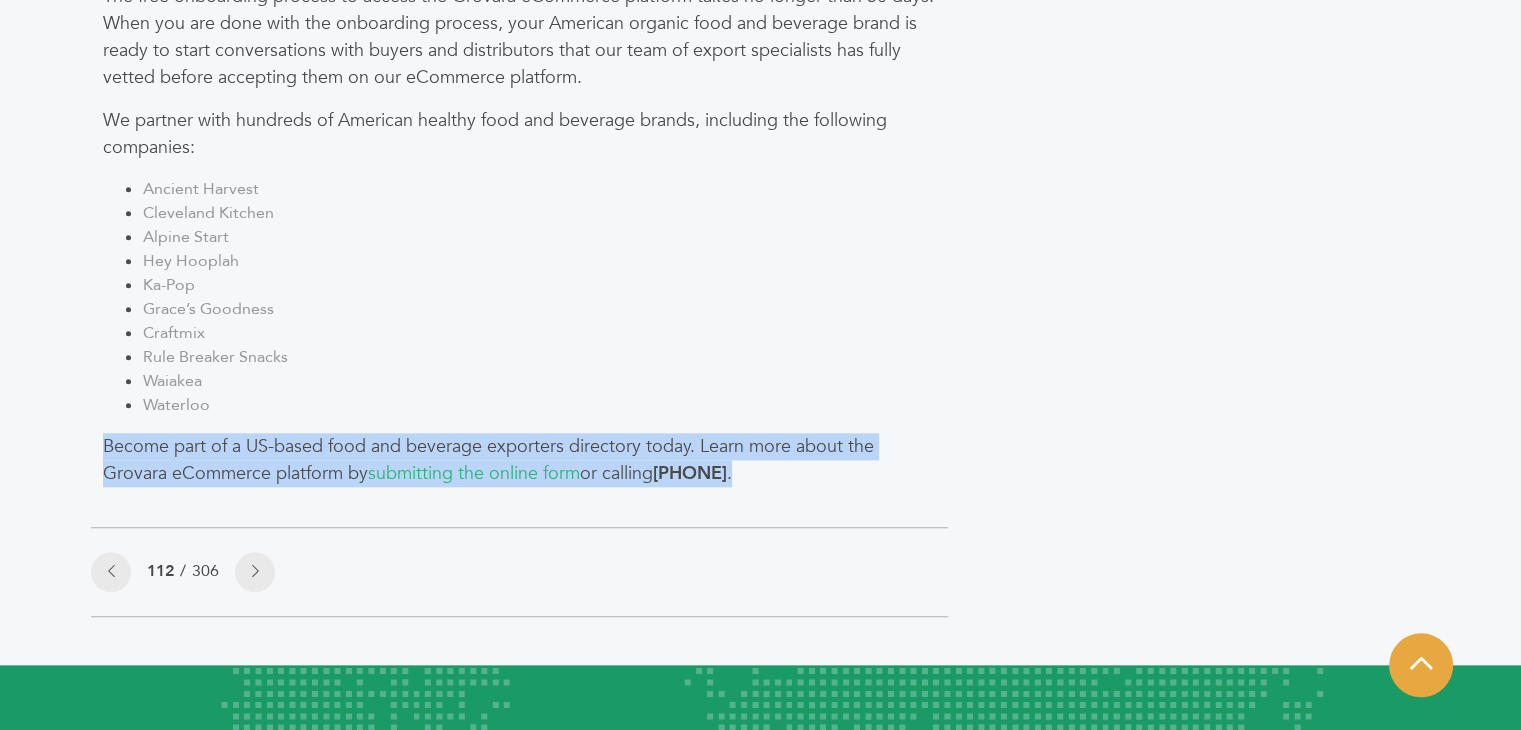 drag, startPoint x: 856, startPoint y: 506, endPoint x: 74, endPoint y: 456, distance: 783.59686 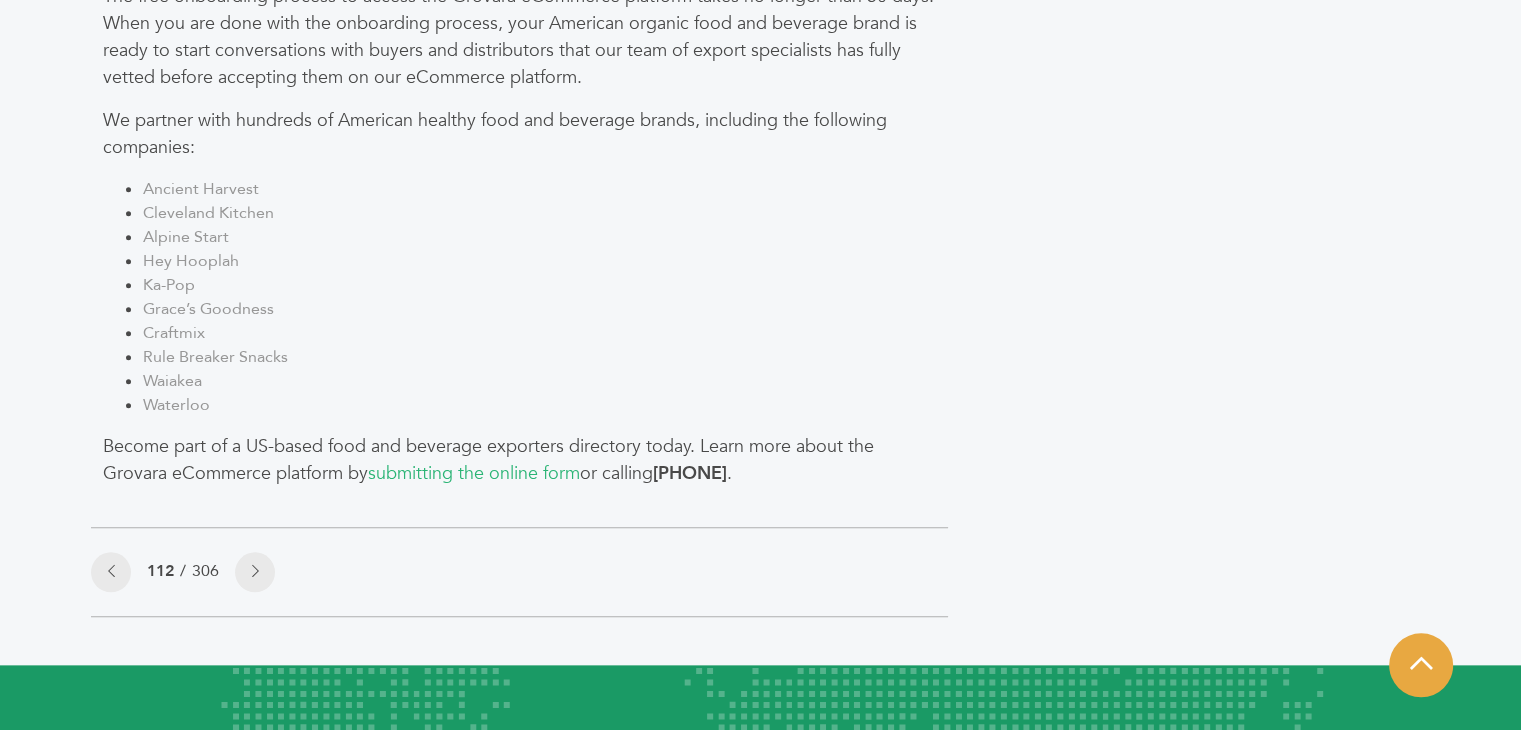 click on "US-Based Food & Beverage Exporters Directory
by:  Grovara
How would you like to become part of a revolutionary US-based food and beverage exporters directory?
Finding the Right International Markets
Grovara is more than a matchmaker for natural food and beverage  sellers  and buyers. We also provide you with the analytic tools to choose the best international buyers and distributors of American organic food and beverage products.
Grovara helps your brand answer several important questions." at bounding box center [519, -666] 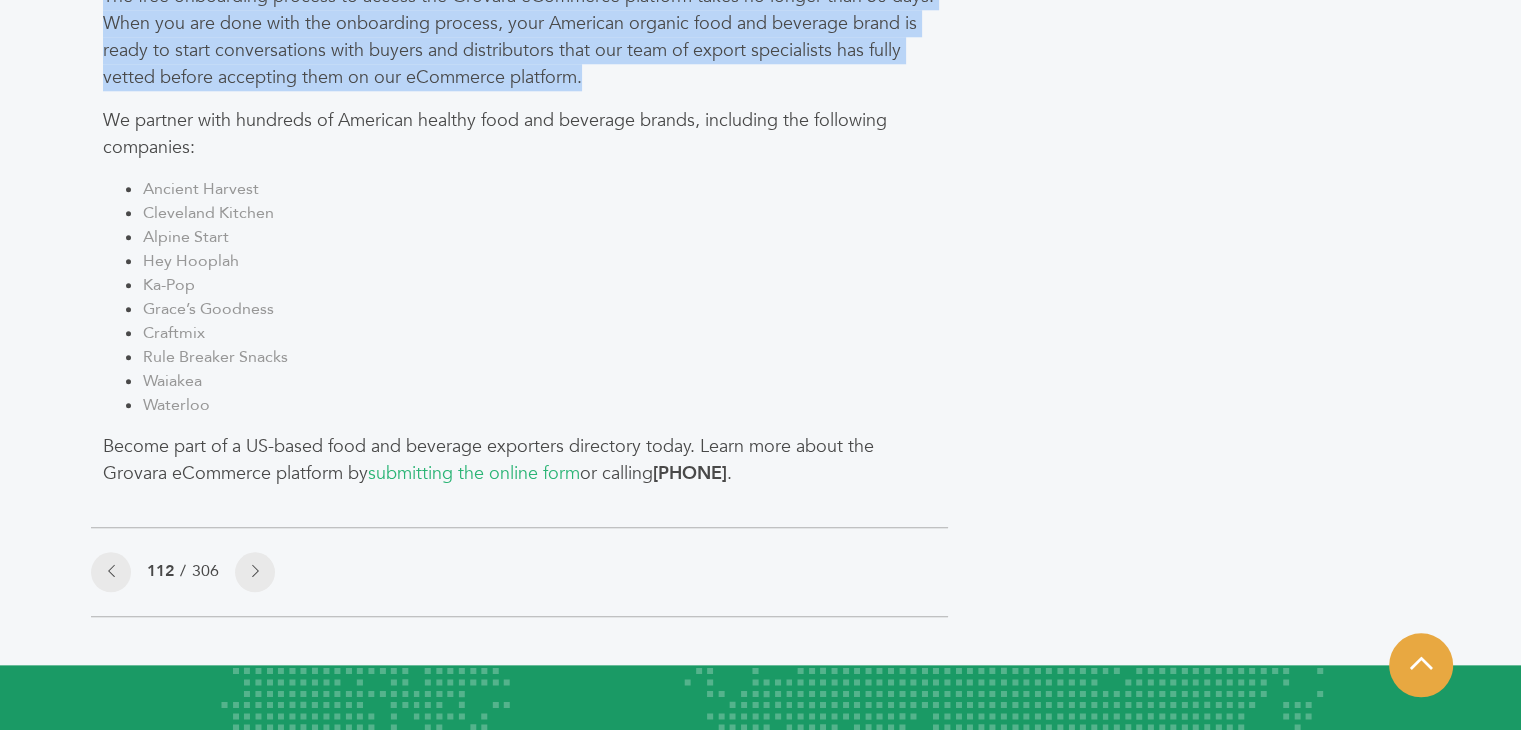 drag, startPoint x: 584, startPoint y: 117, endPoint x: 93, endPoint y: 21, distance: 500.2969 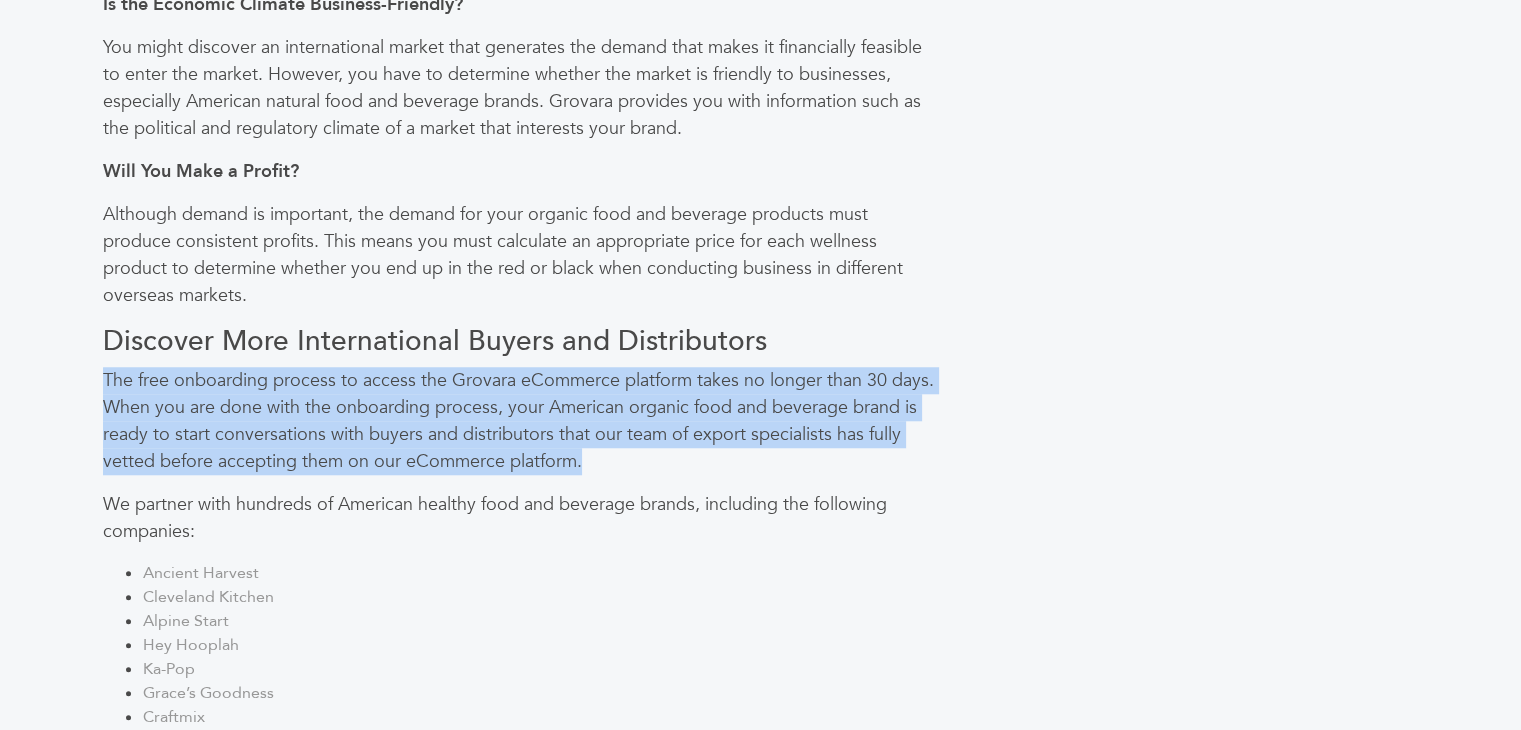 scroll, scrollTop: 1736, scrollLeft: 0, axis: vertical 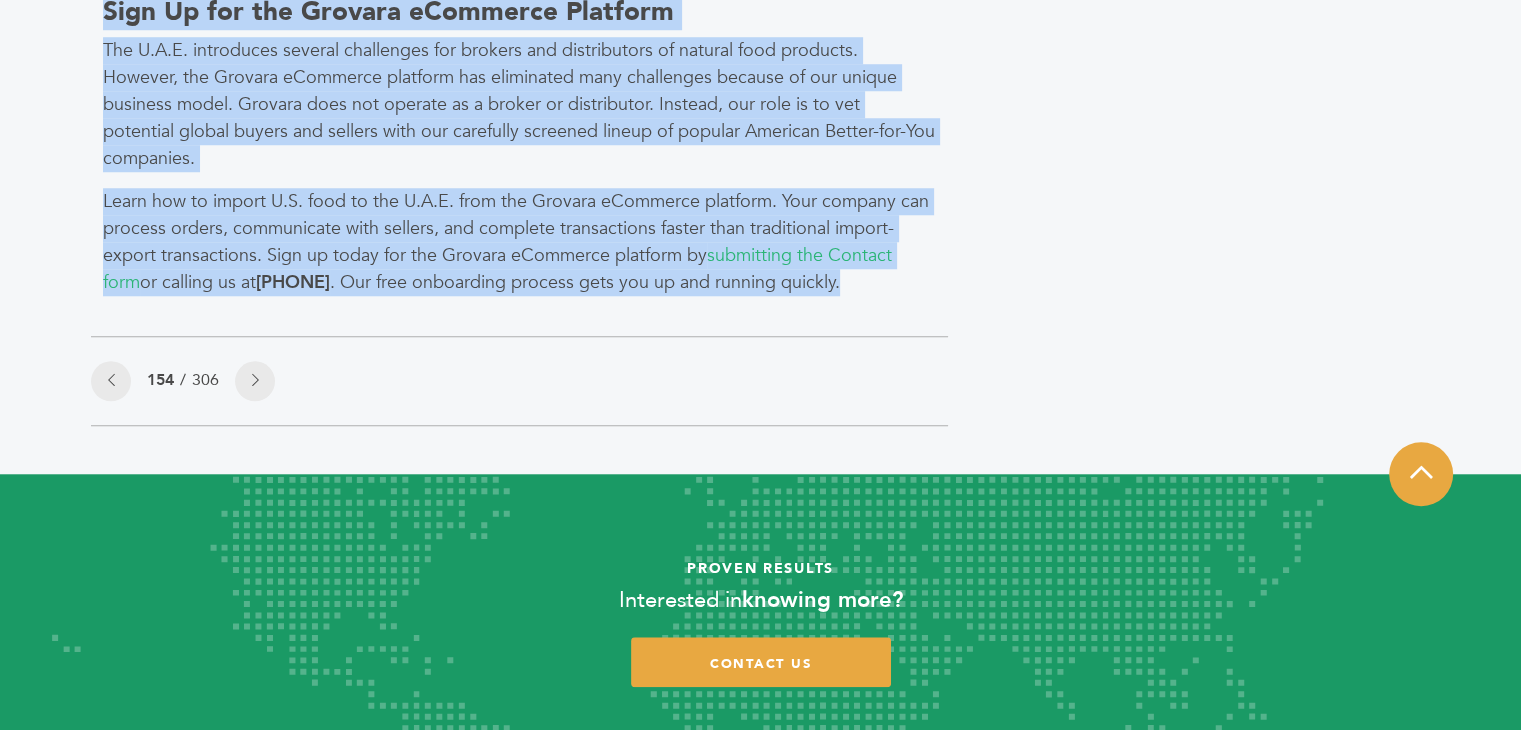 drag, startPoint x: 80, startPoint y: 331, endPoint x: 932, endPoint y: 293, distance: 852.847 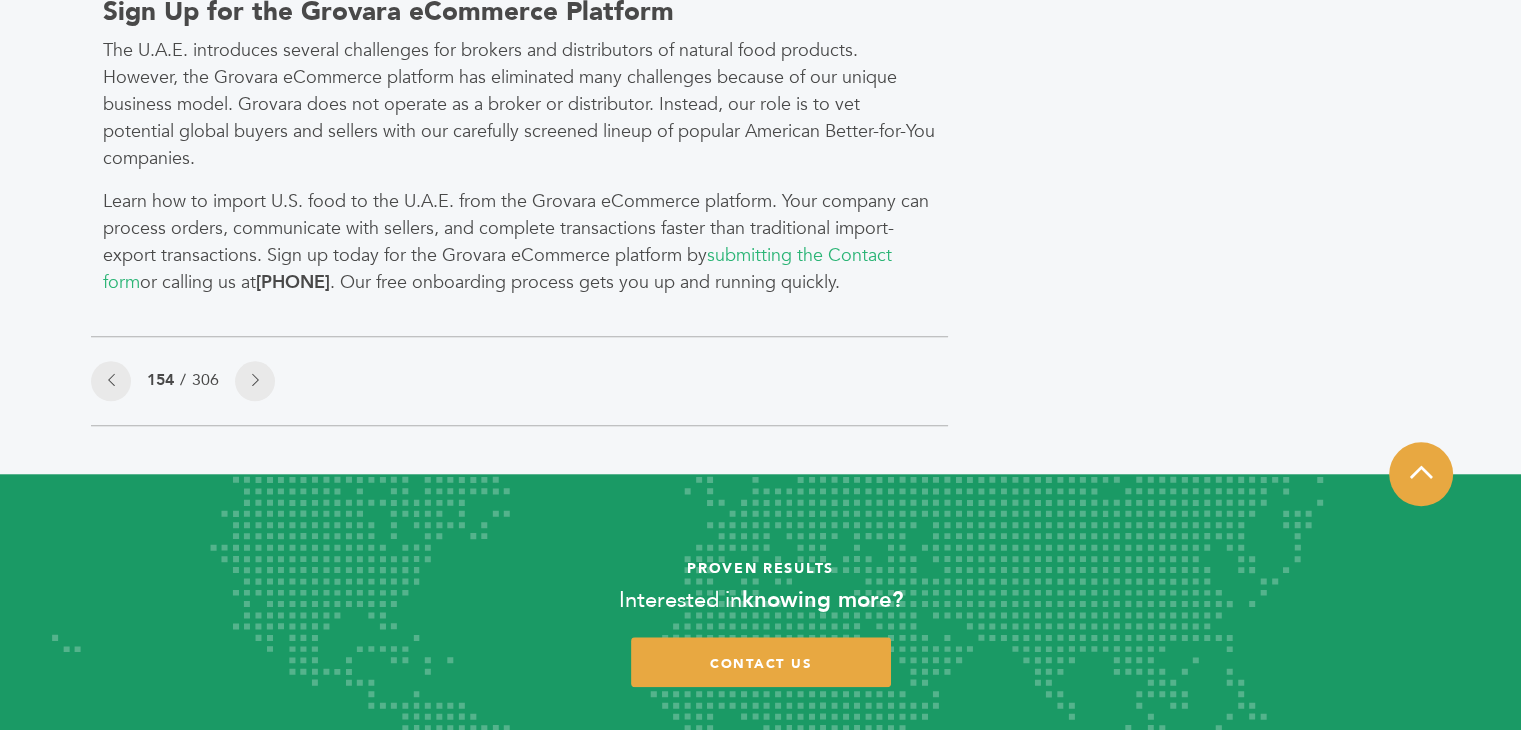 click on "Categories
Brands 121
Brokers 3
Buyers 92
News 275
6" at bounding box center (1217, -583) 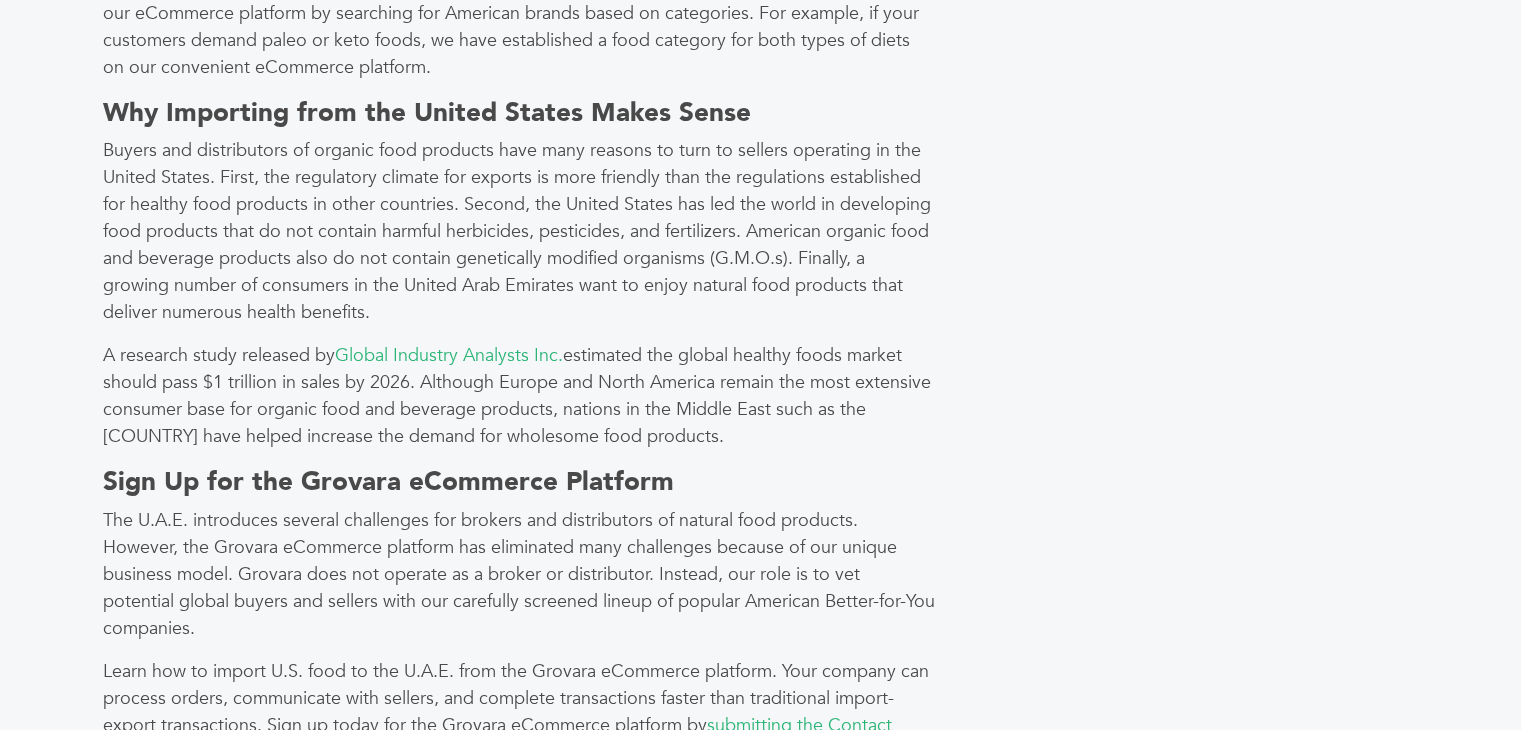 scroll, scrollTop: 1265, scrollLeft: 0, axis: vertical 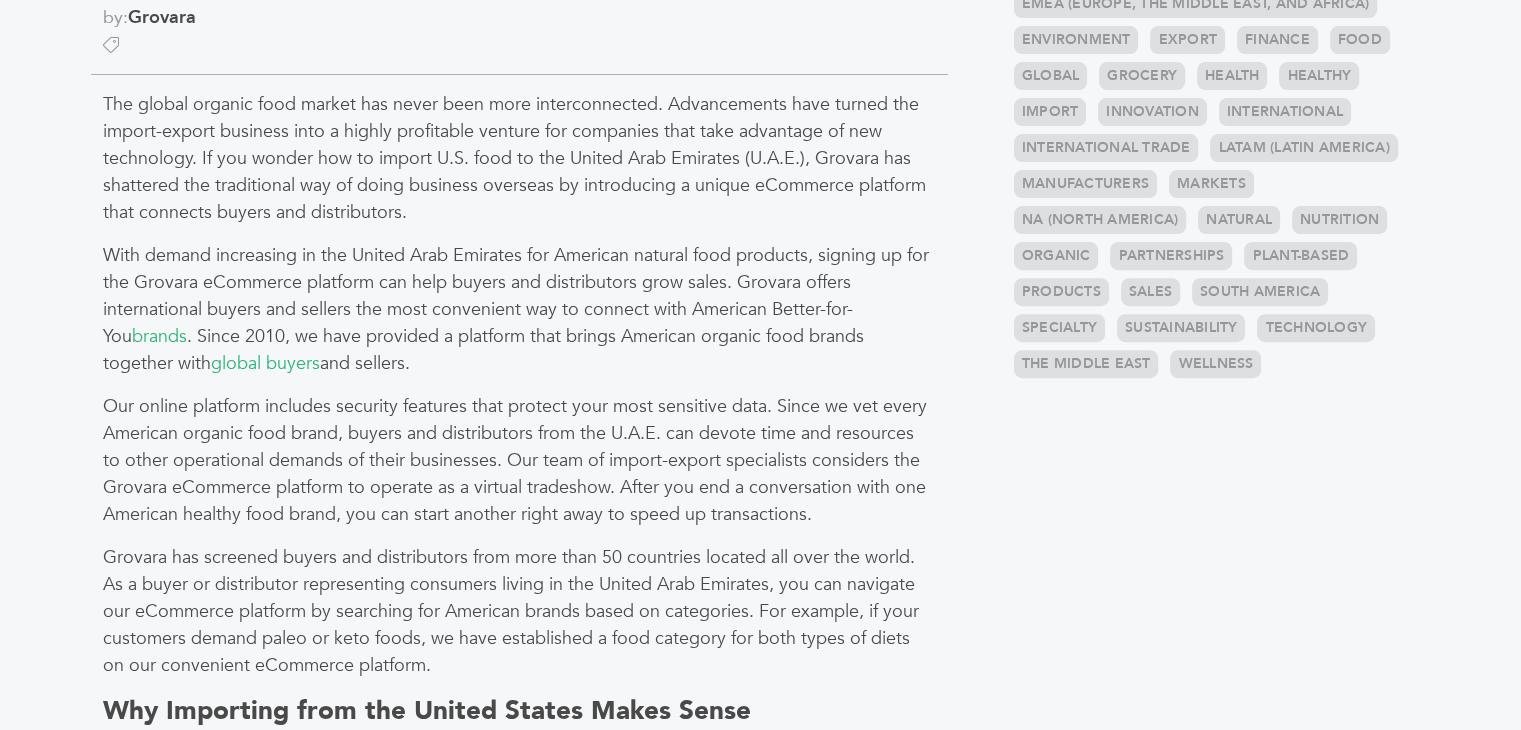 click on "The global organic food market has never been more interconnected. Advancements have turned the import-export business into a highly profitable venture for companies that take advantage of new technology. If you wonder how to import U.S. food to the [COUNTRY] (U.A.E.), Grovara has shattered the traditional way of doing business overseas by introducing a unique eCommerce platform that connects buyers and distributors.
With demand increasing in the [COUNTRY] for American natural food products, signing up for the Grovara eCommerce platform can help buyers and distributors grow sales. Grovara offers international buyers and sellers the most convenient way to connect with American Better-for-You  brands . Since 2010, we have provided a platform that brings American organic food brands together with  global buyers  and sellers.
Why Importing from the United States Makes Sense
A research study released by  Global Industry Analysts Inc.
Sign Up for the Grovara eCommerce Platform" at bounding box center (519, 719) 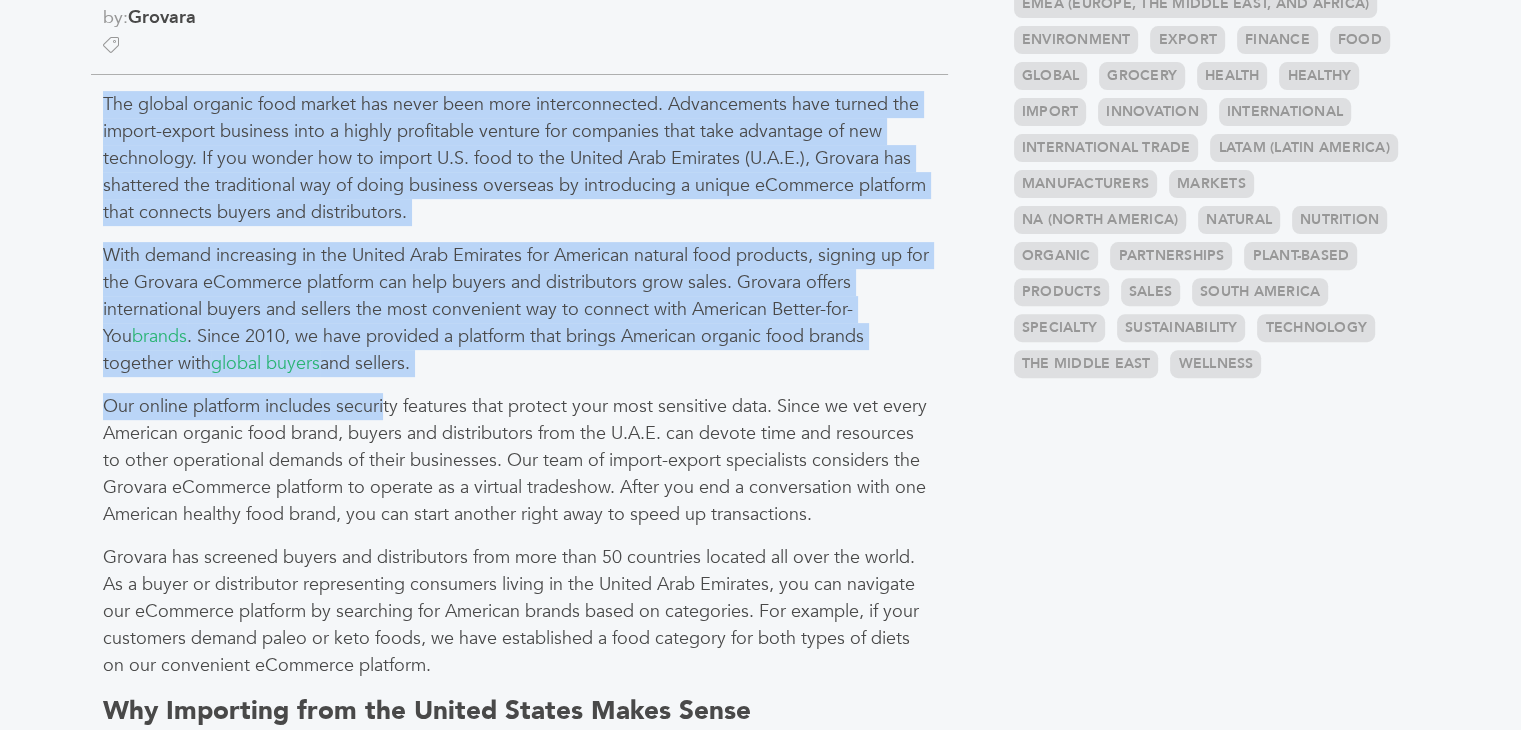 drag, startPoint x: 103, startPoint y: 97, endPoint x: 382, endPoint y: 377, distance: 395.27332 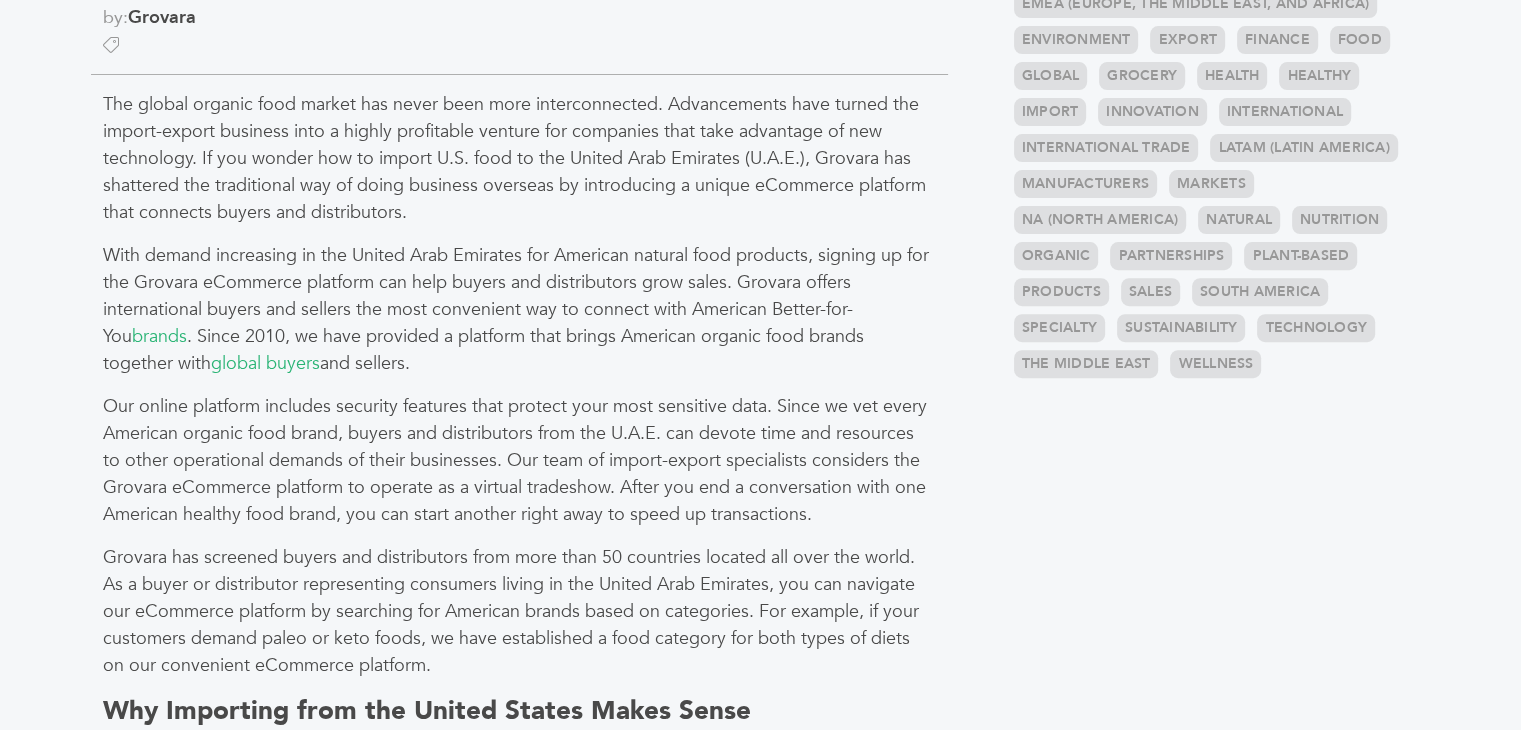 drag, startPoint x: 381, startPoint y: 357, endPoint x: 76, endPoint y: 111, distance: 391.84308 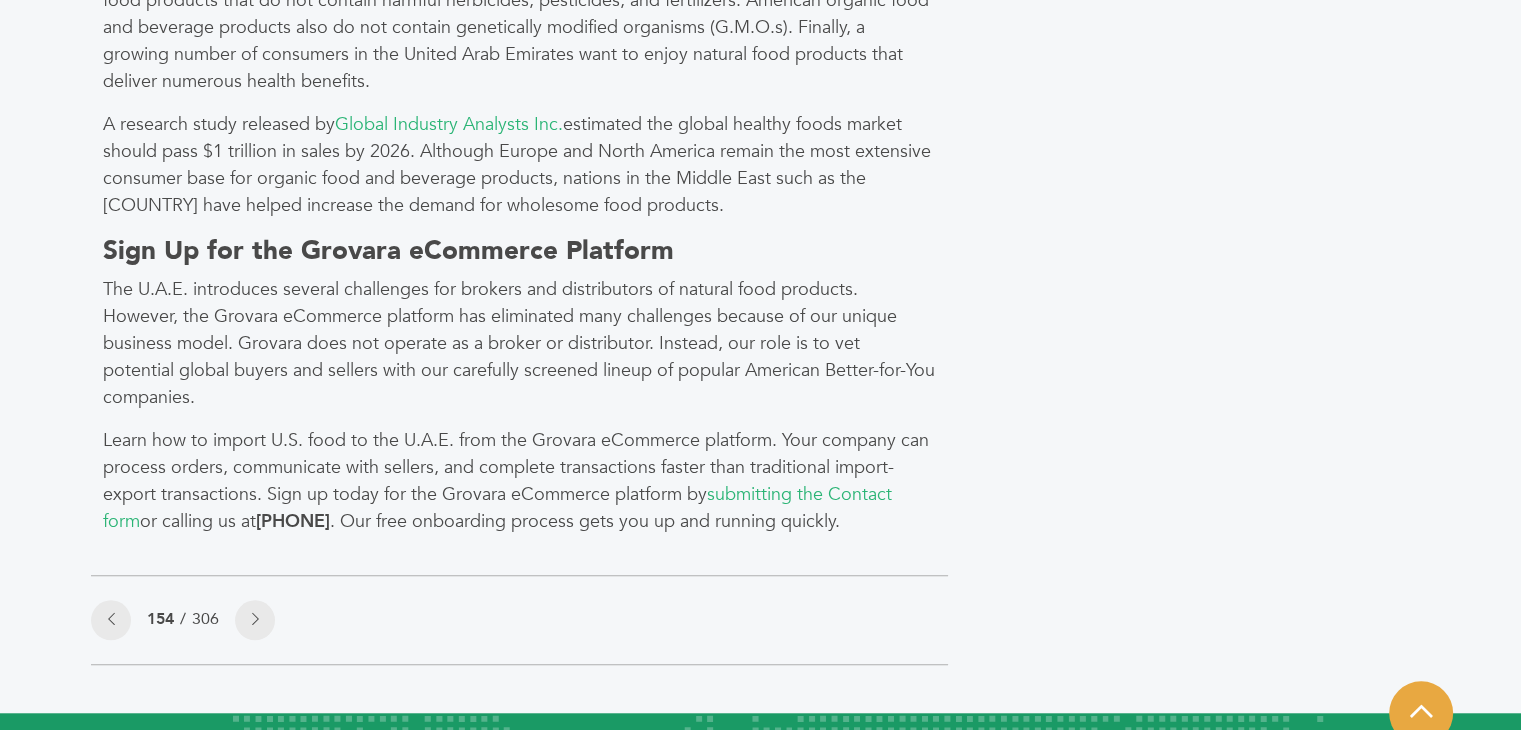 scroll, scrollTop: 1536, scrollLeft: 0, axis: vertical 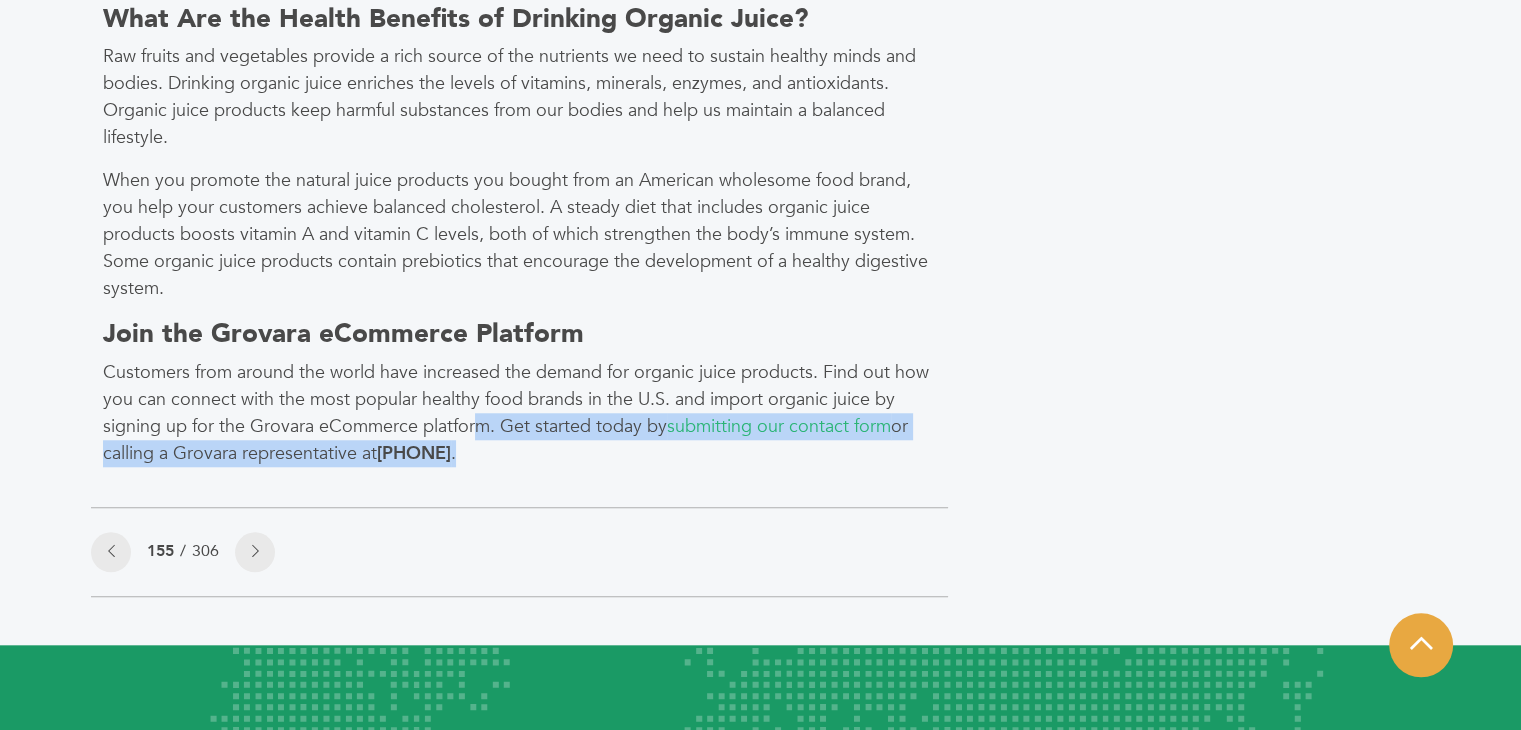 drag, startPoint x: 526, startPoint y: 463, endPoint x: 476, endPoint y: 422, distance: 64.66065 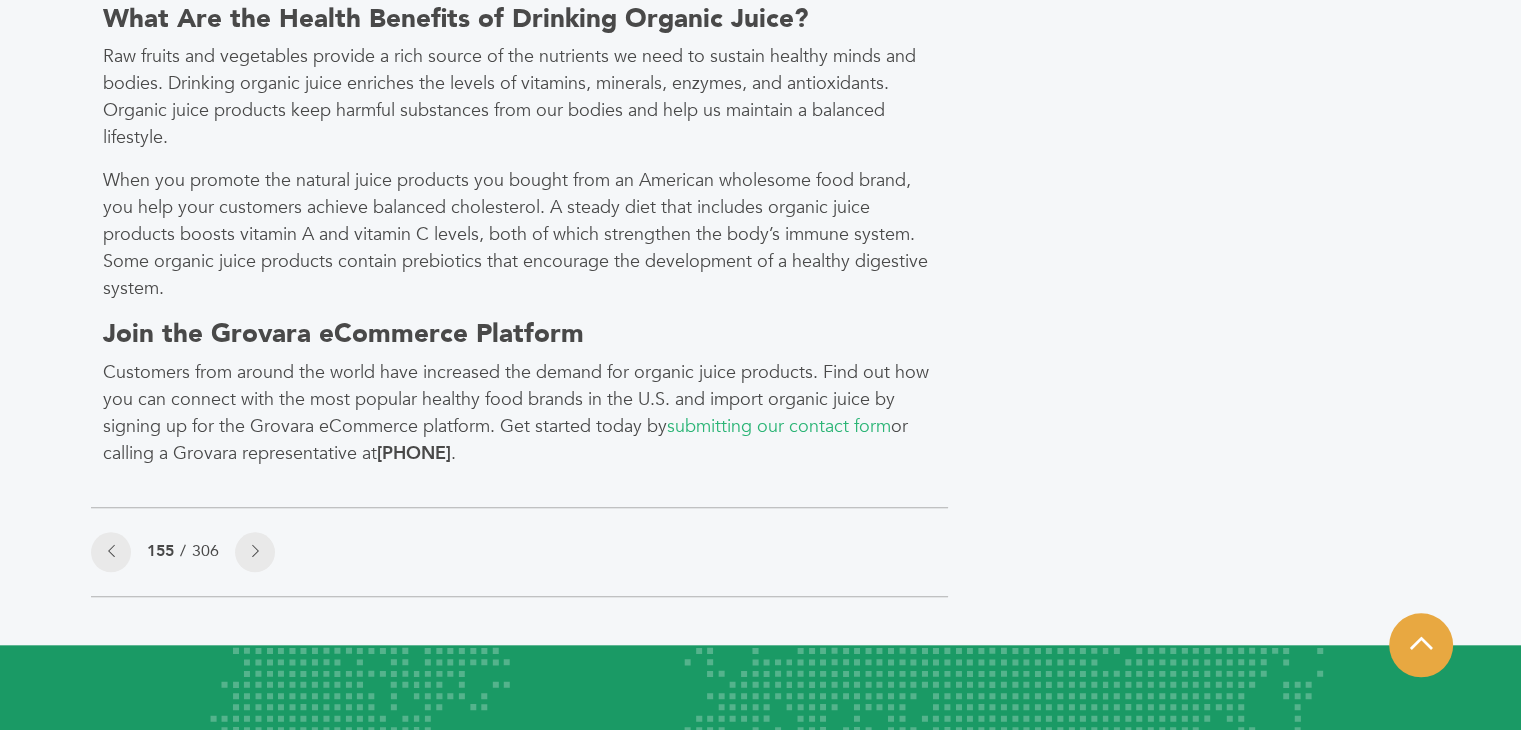 click on "Categories
Brands 121
Brokers 3
Buyers 92
News 275
6" at bounding box center [1217, -506] 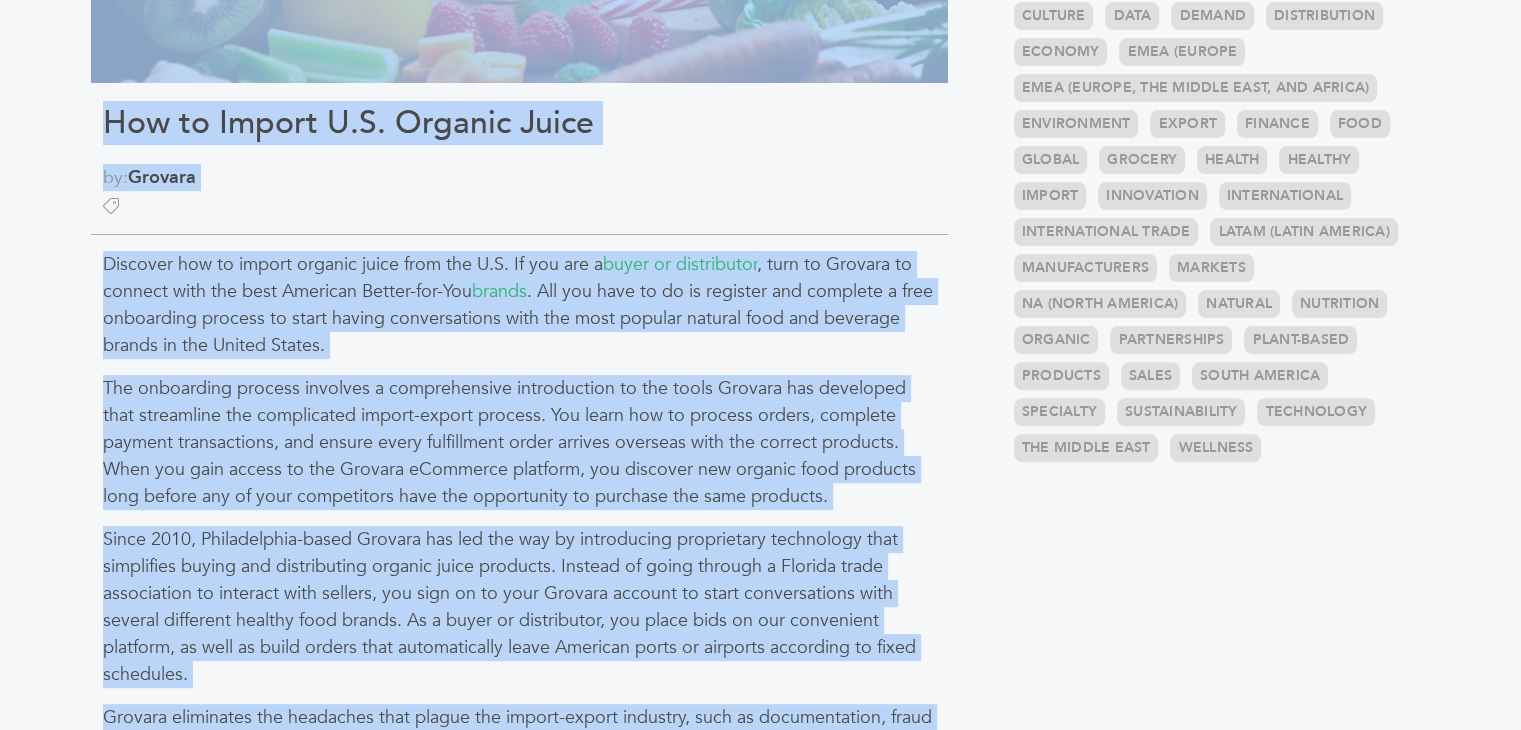 scroll, scrollTop: 576, scrollLeft: 0, axis: vertical 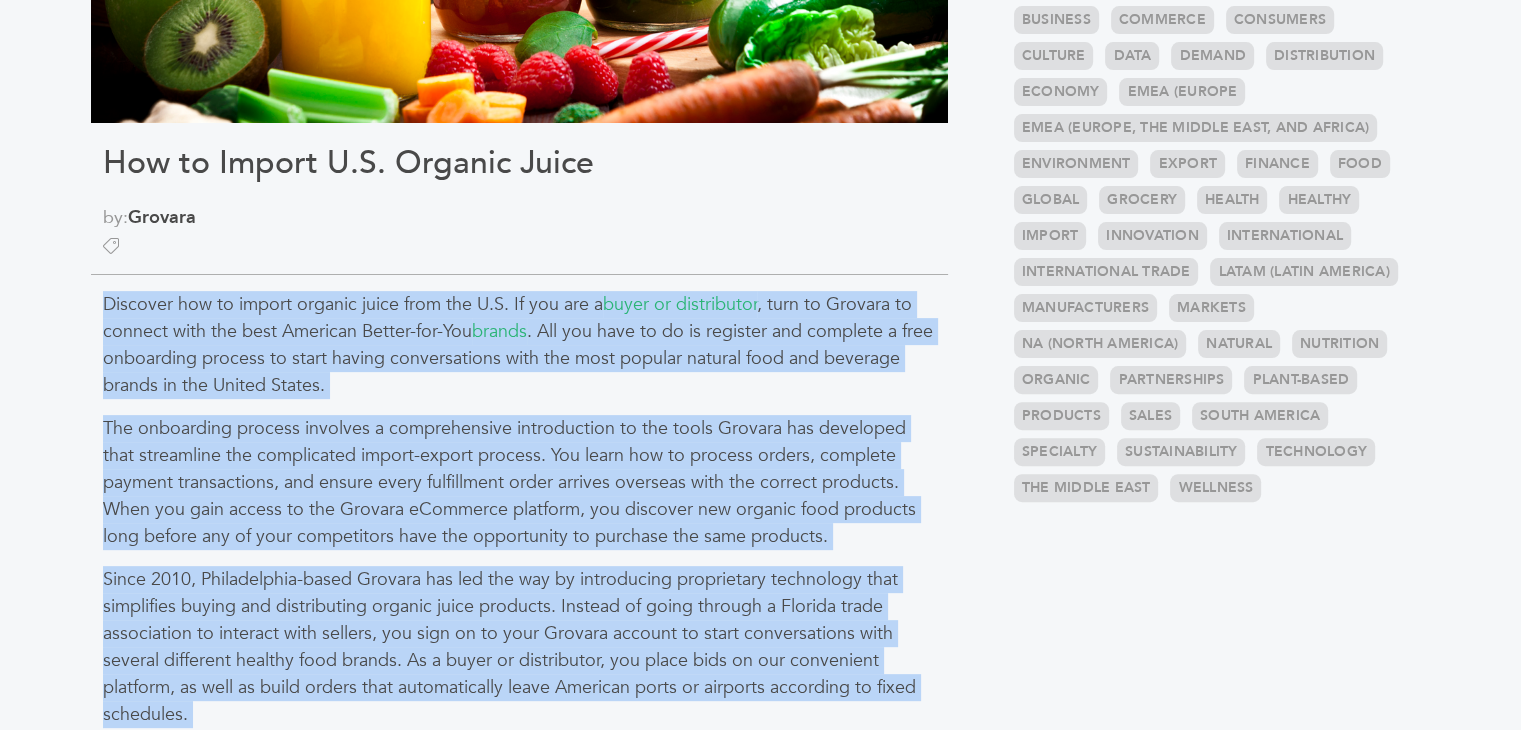 drag, startPoint x: 544, startPoint y: 453, endPoint x: 88, endPoint y: 297, distance: 481.94604 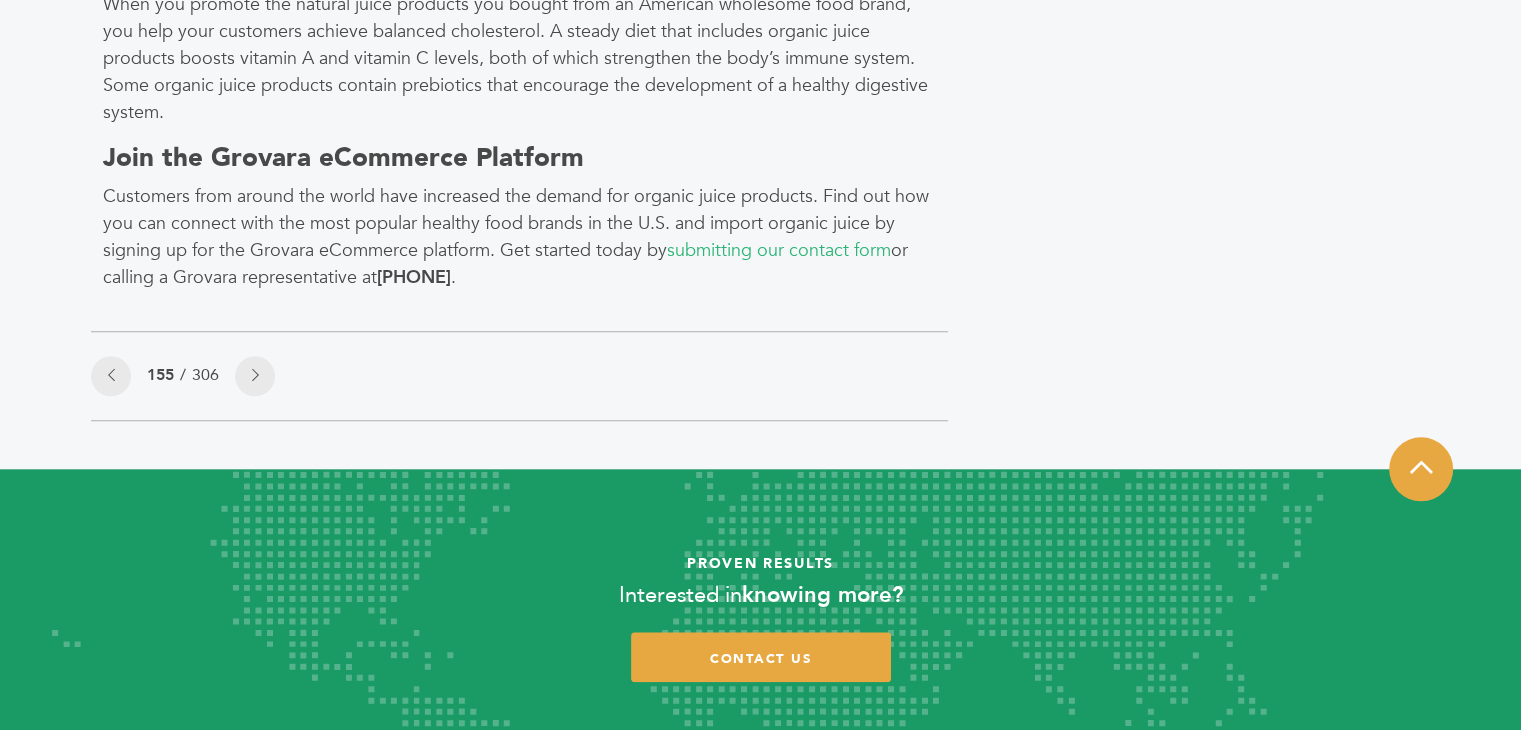 scroll, scrollTop: 1956, scrollLeft: 0, axis: vertical 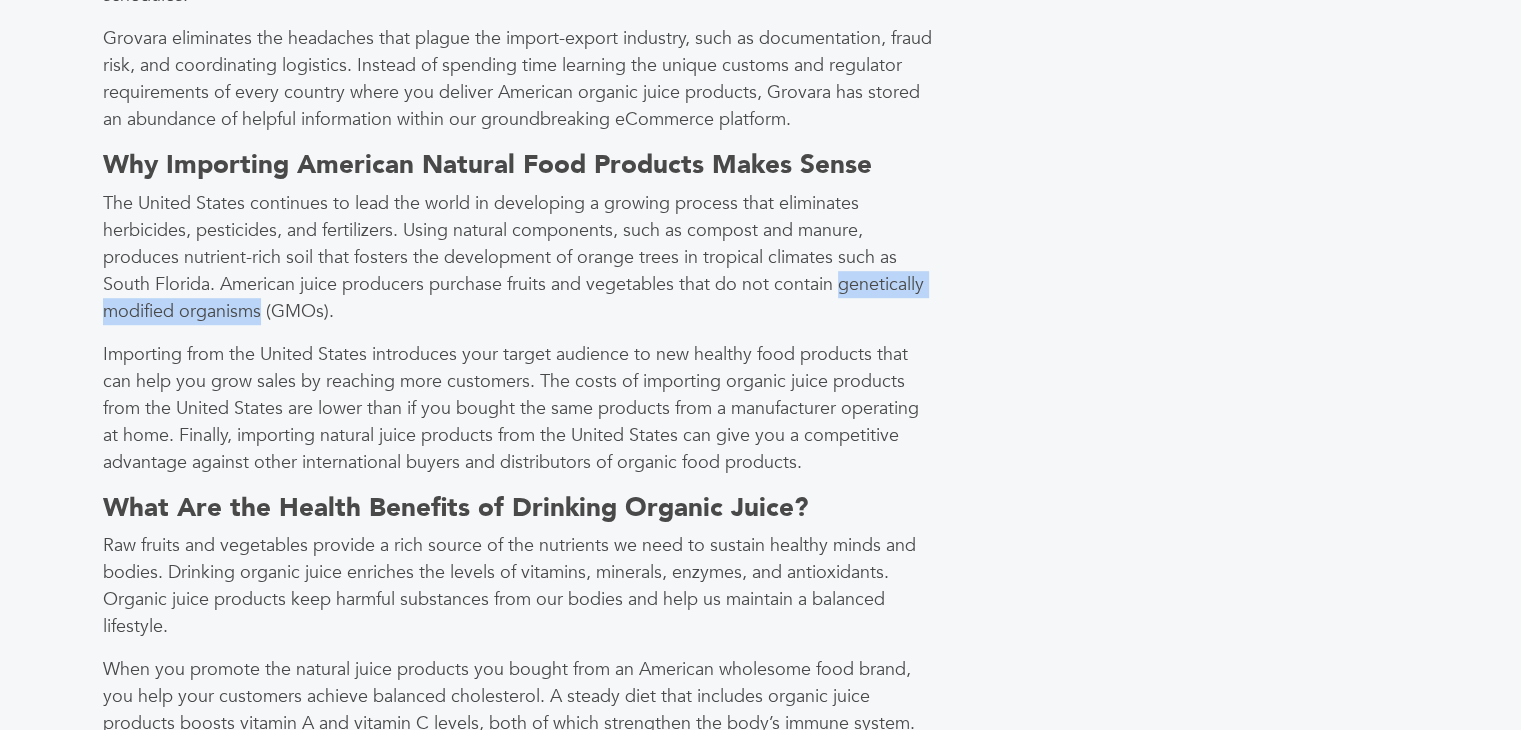 drag, startPoint x: 837, startPoint y: 286, endPoint x: 261, endPoint y: 309, distance: 576.45905 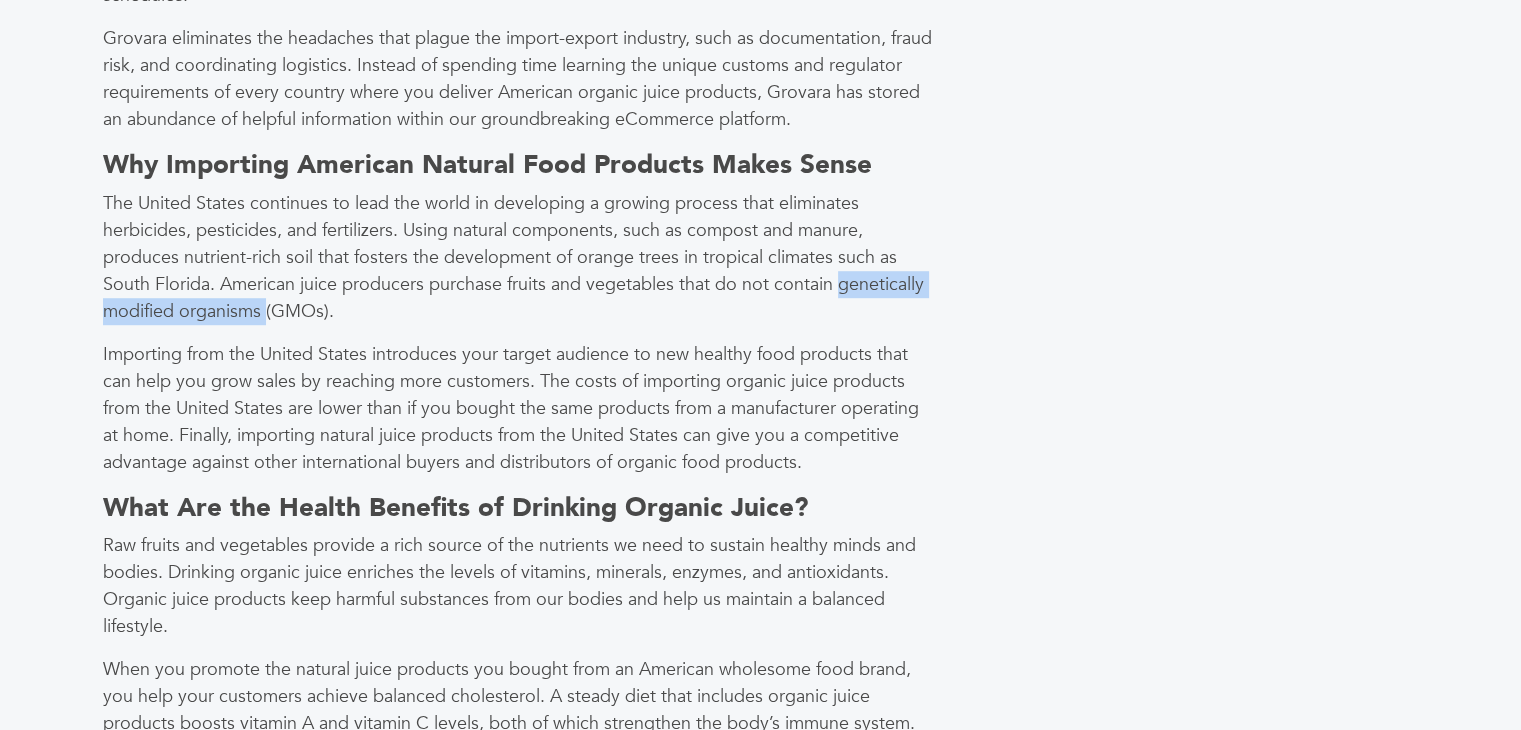 drag, startPoint x: 843, startPoint y: 285, endPoint x: 267, endPoint y: 316, distance: 576.8336 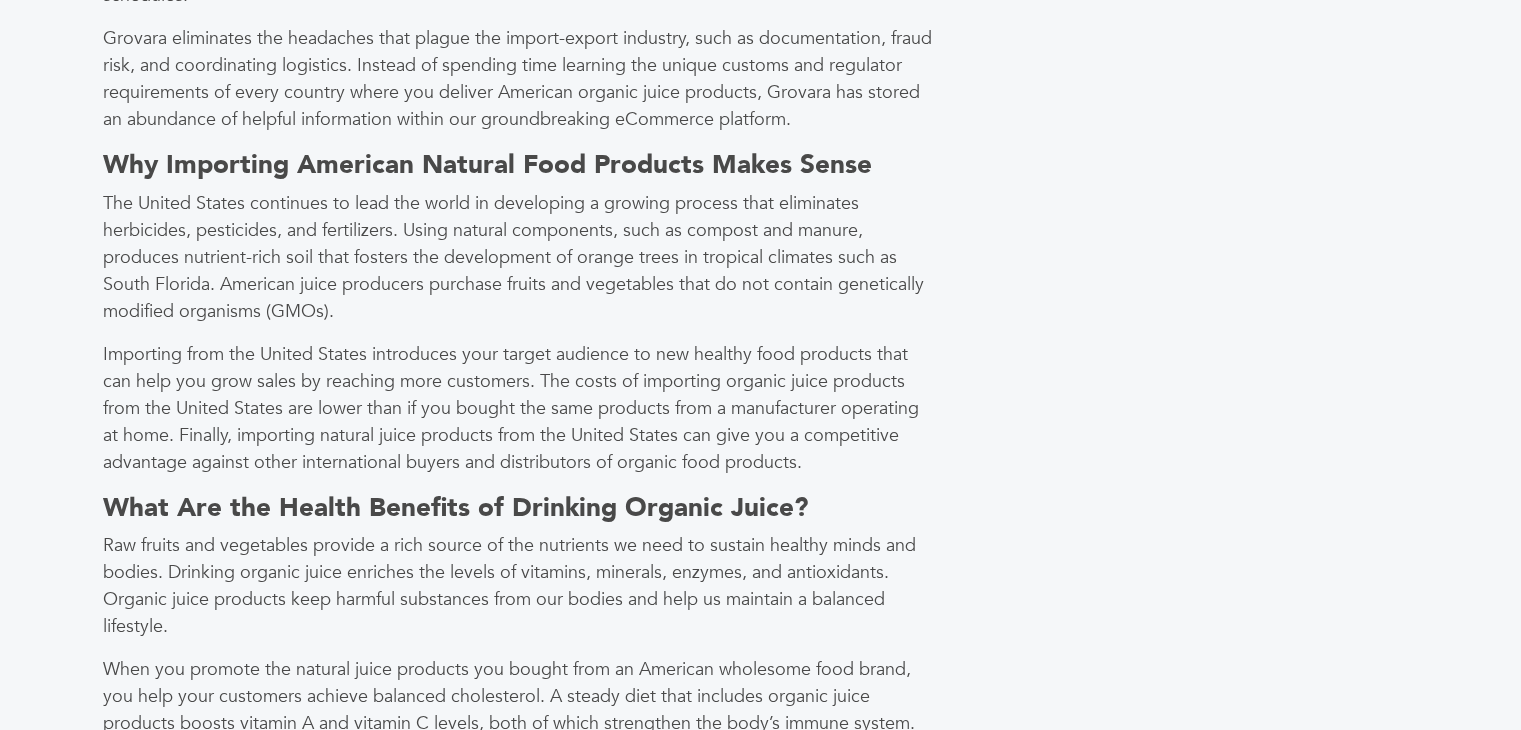 click on "Categories
Brands 121
Brokers 3
Buyers 92
News 275
6" at bounding box center (1217, -17) 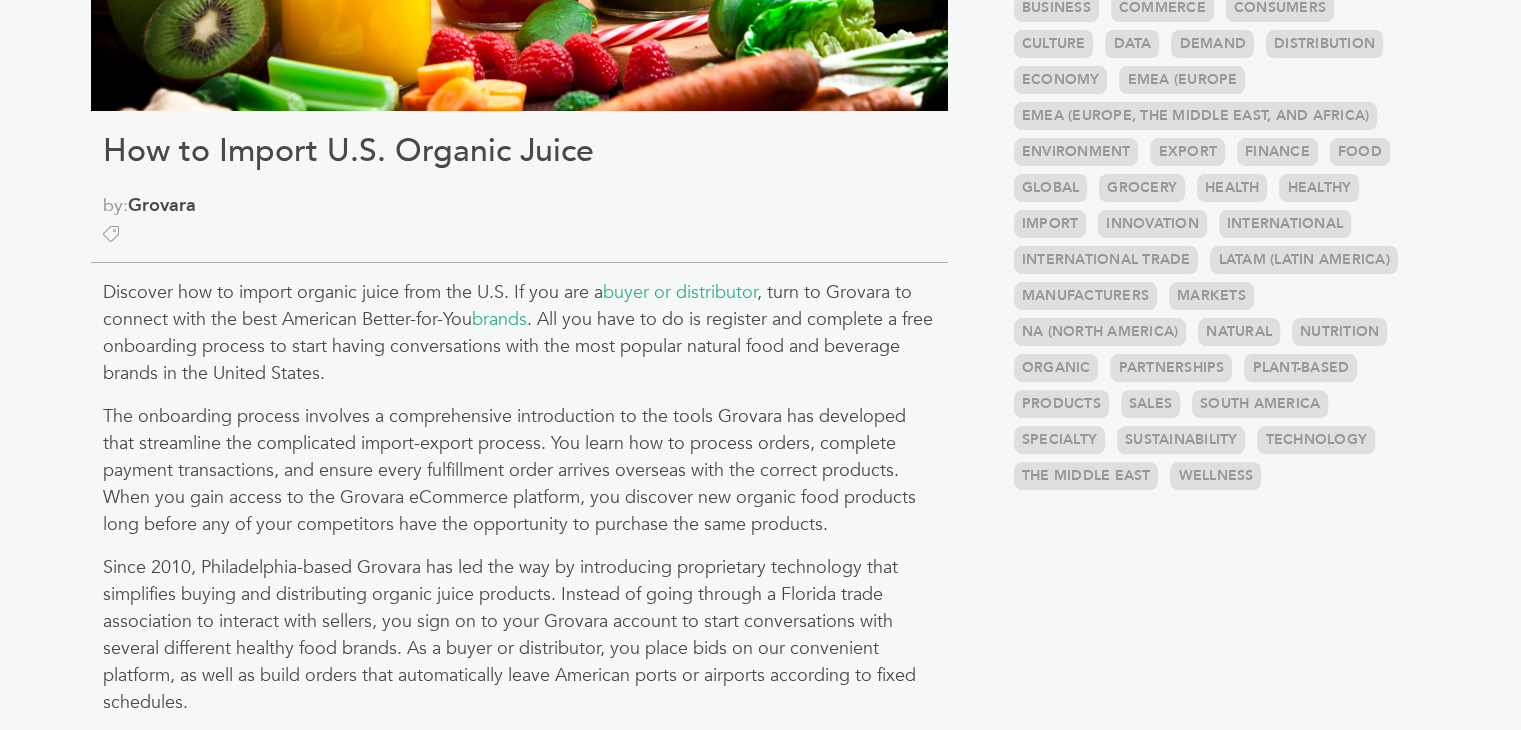 scroll, scrollTop: 592, scrollLeft: 0, axis: vertical 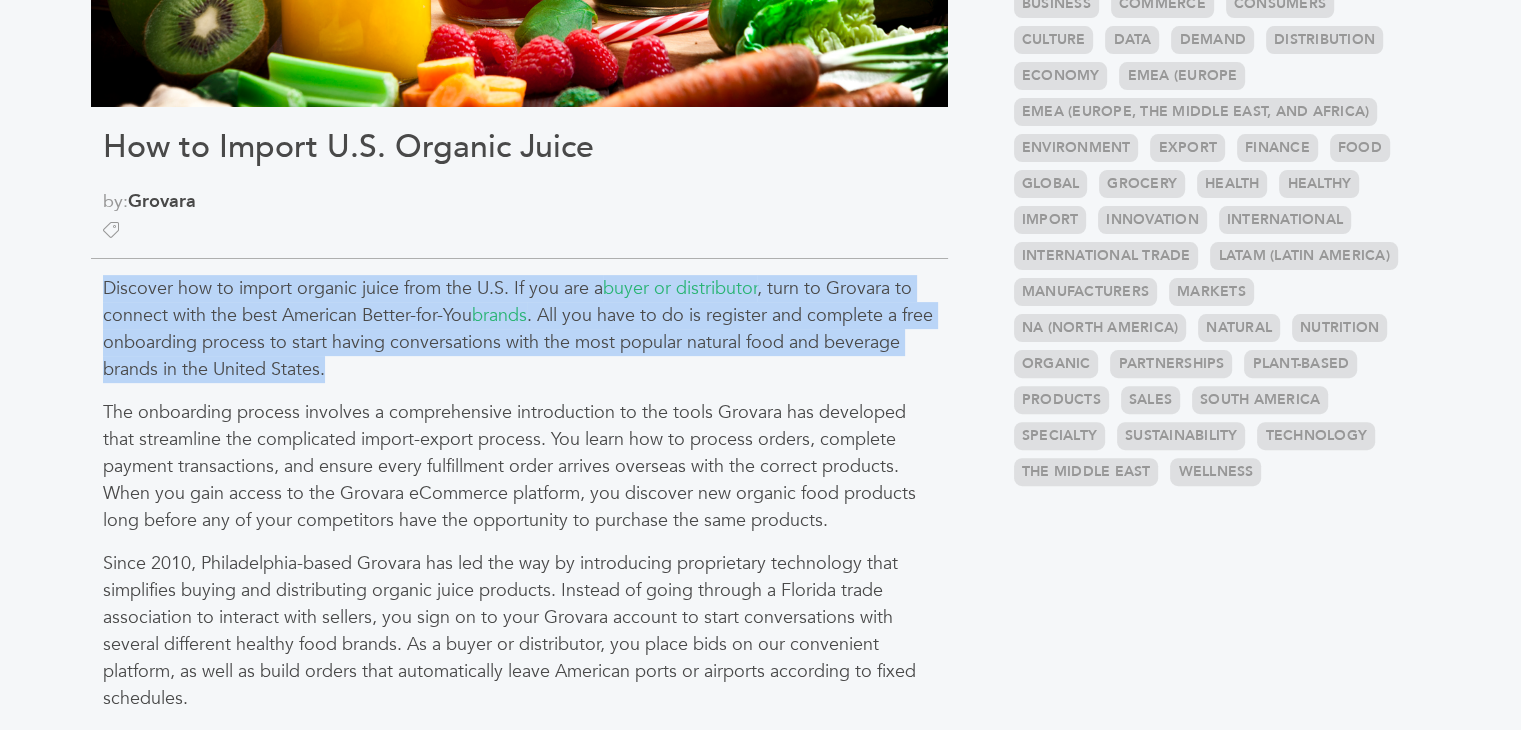 drag, startPoint x: 344, startPoint y: 370, endPoint x: 84, endPoint y: 271, distance: 278.21036 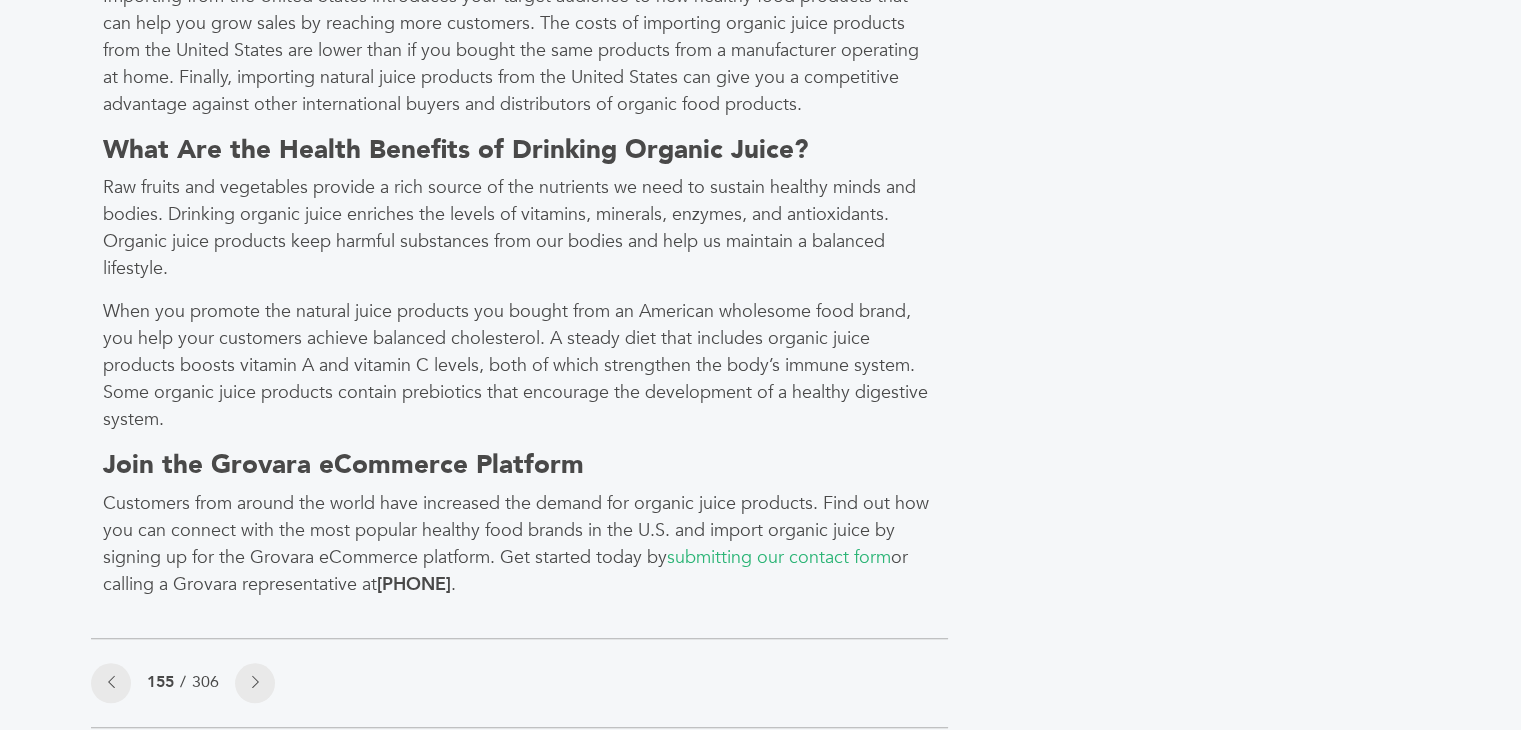 scroll, scrollTop: 1708, scrollLeft: 0, axis: vertical 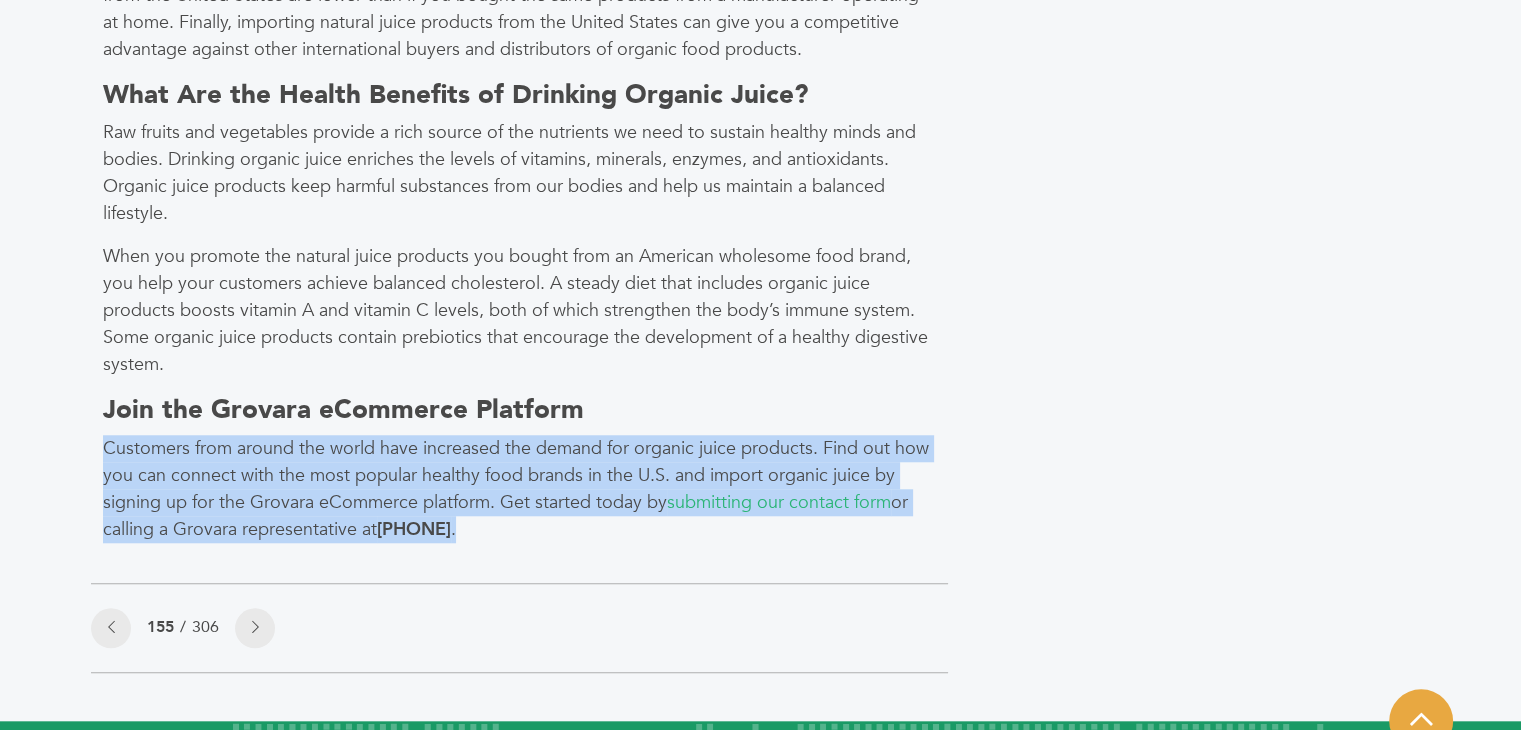 drag, startPoint x: 592, startPoint y: 540, endPoint x: 108, endPoint y: 441, distance: 494.02124 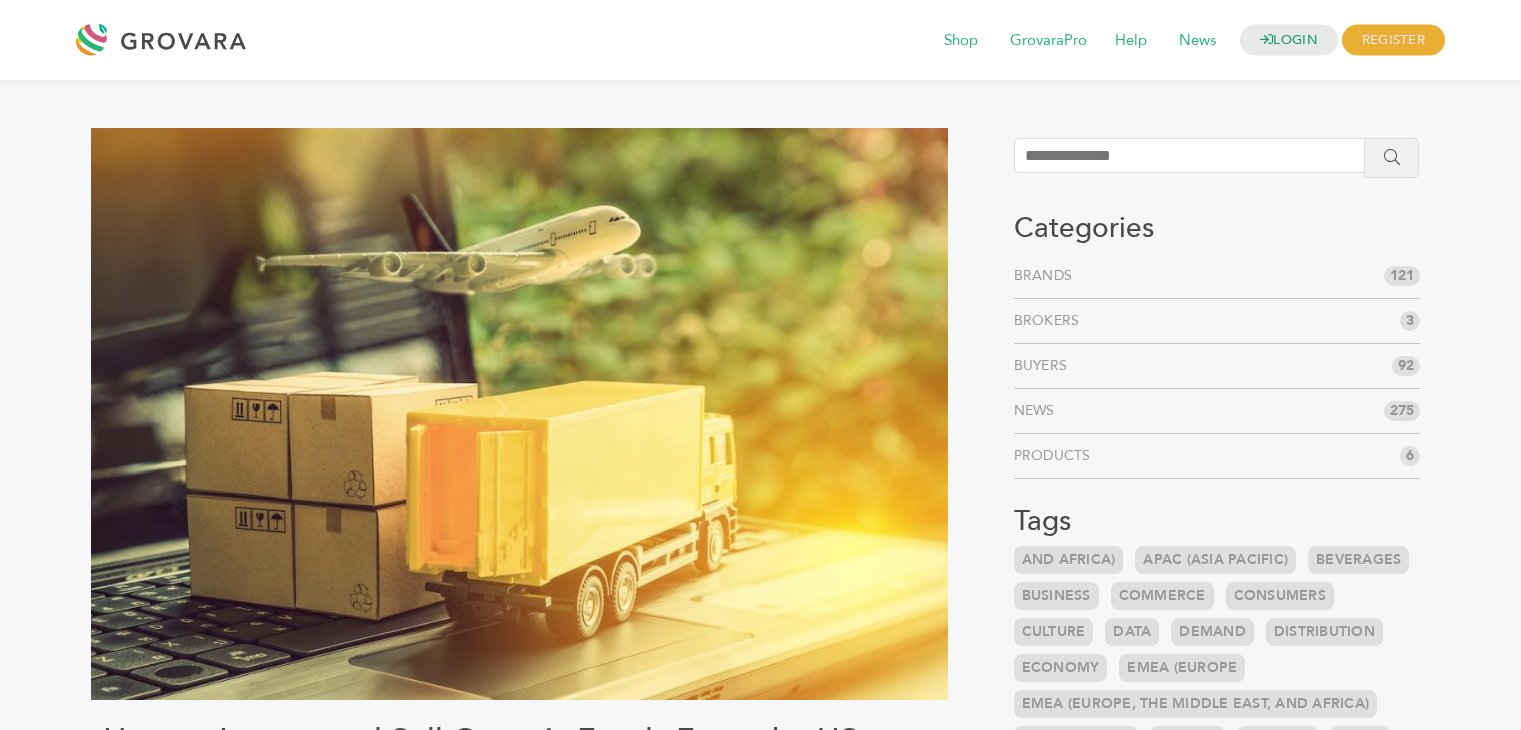 scroll, scrollTop: 0, scrollLeft: 0, axis: both 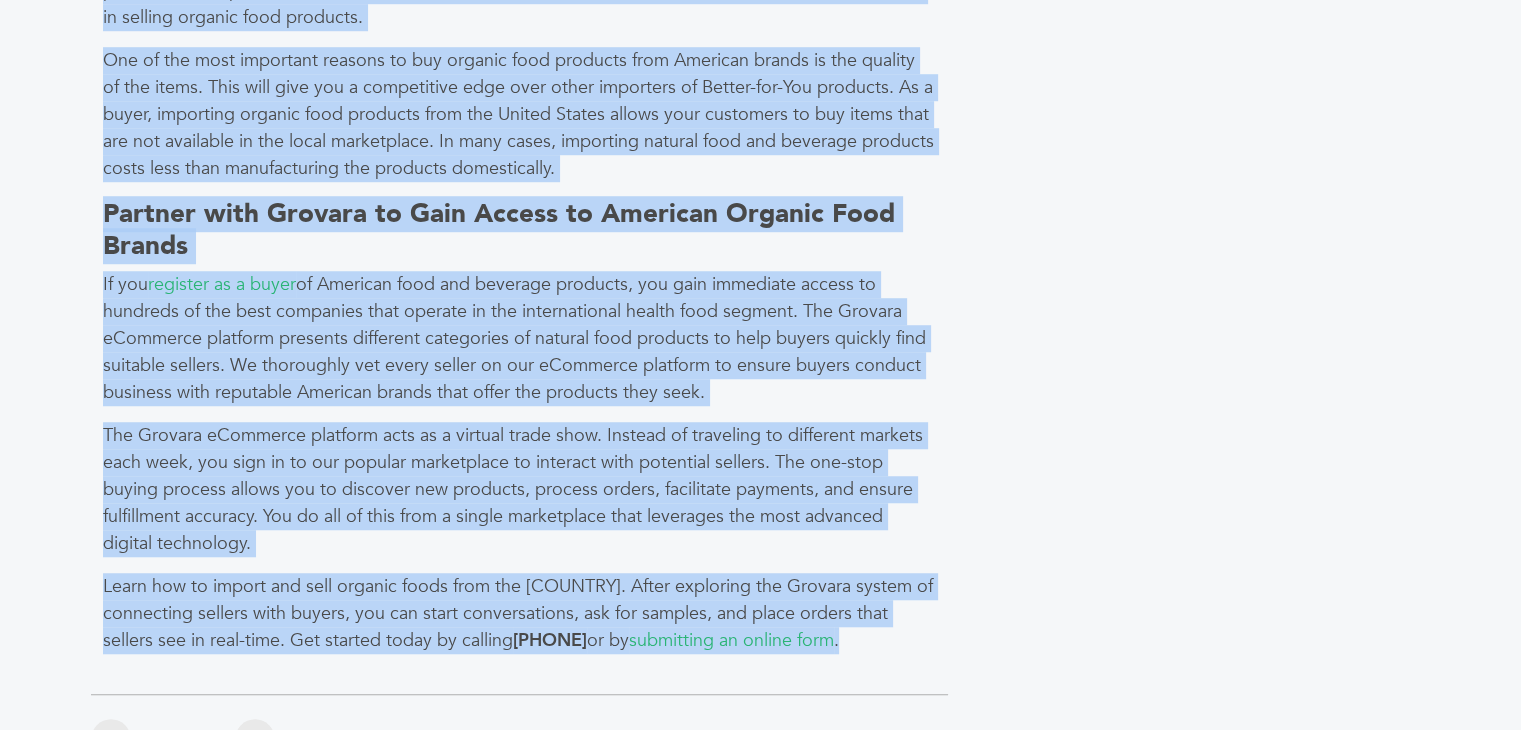 drag, startPoint x: 92, startPoint y: 236, endPoint x: 948, endPoint y: 632, distance: 943.16064 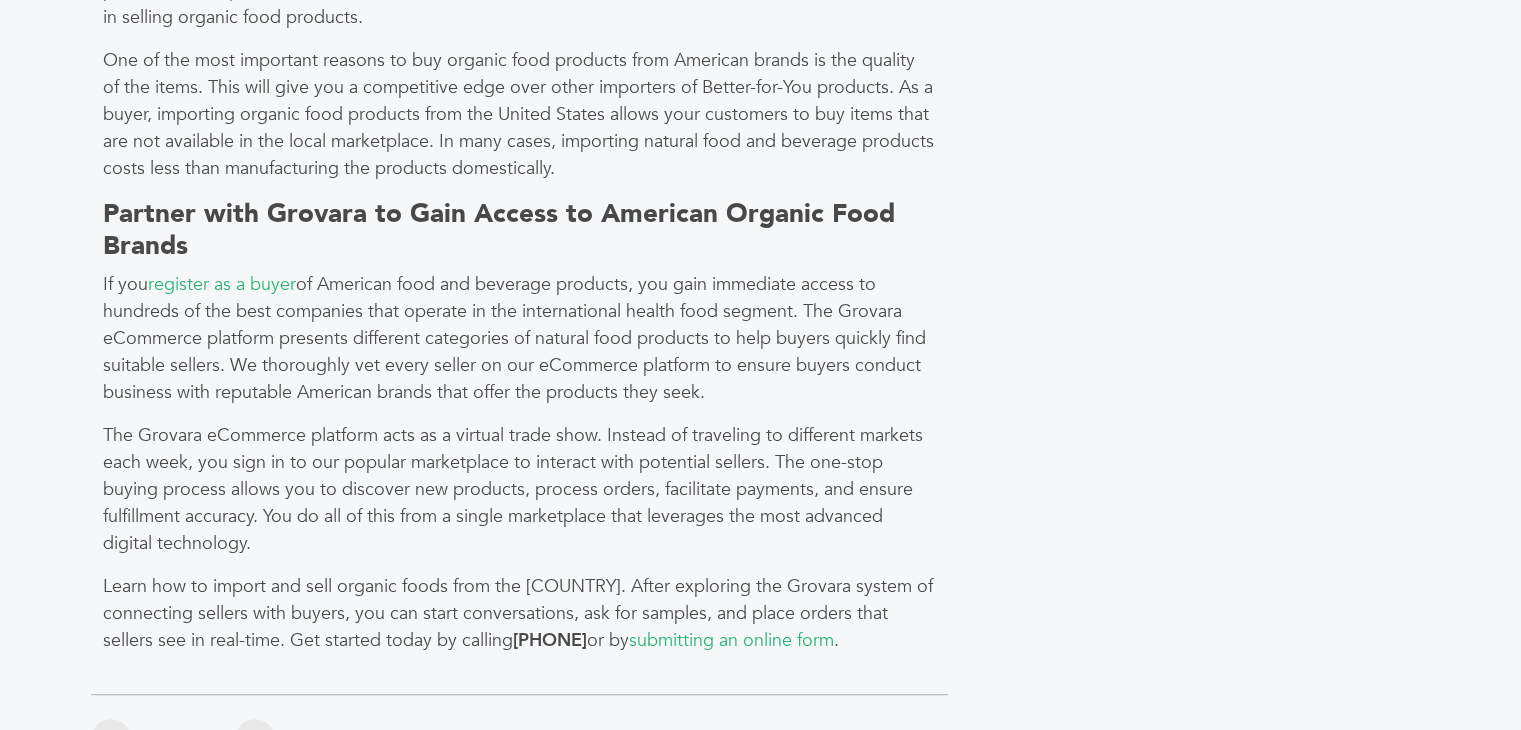 click on "Categories
Brands 121
Brokers 3
Buyers 92
News 275
6" at bounding box center (1217, -280) 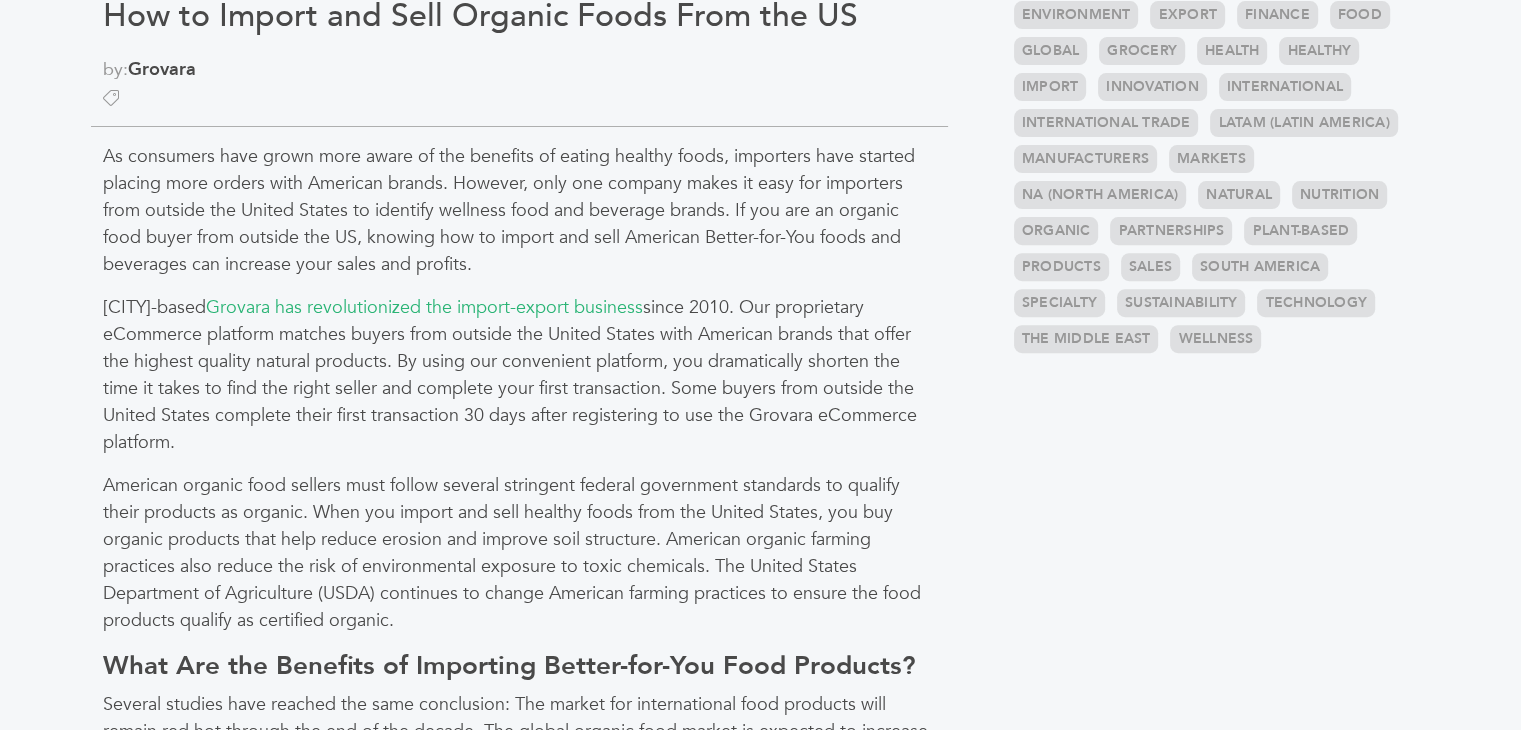 scroll, scrollTop: 722, scrollLeft: 0, axis: vertical 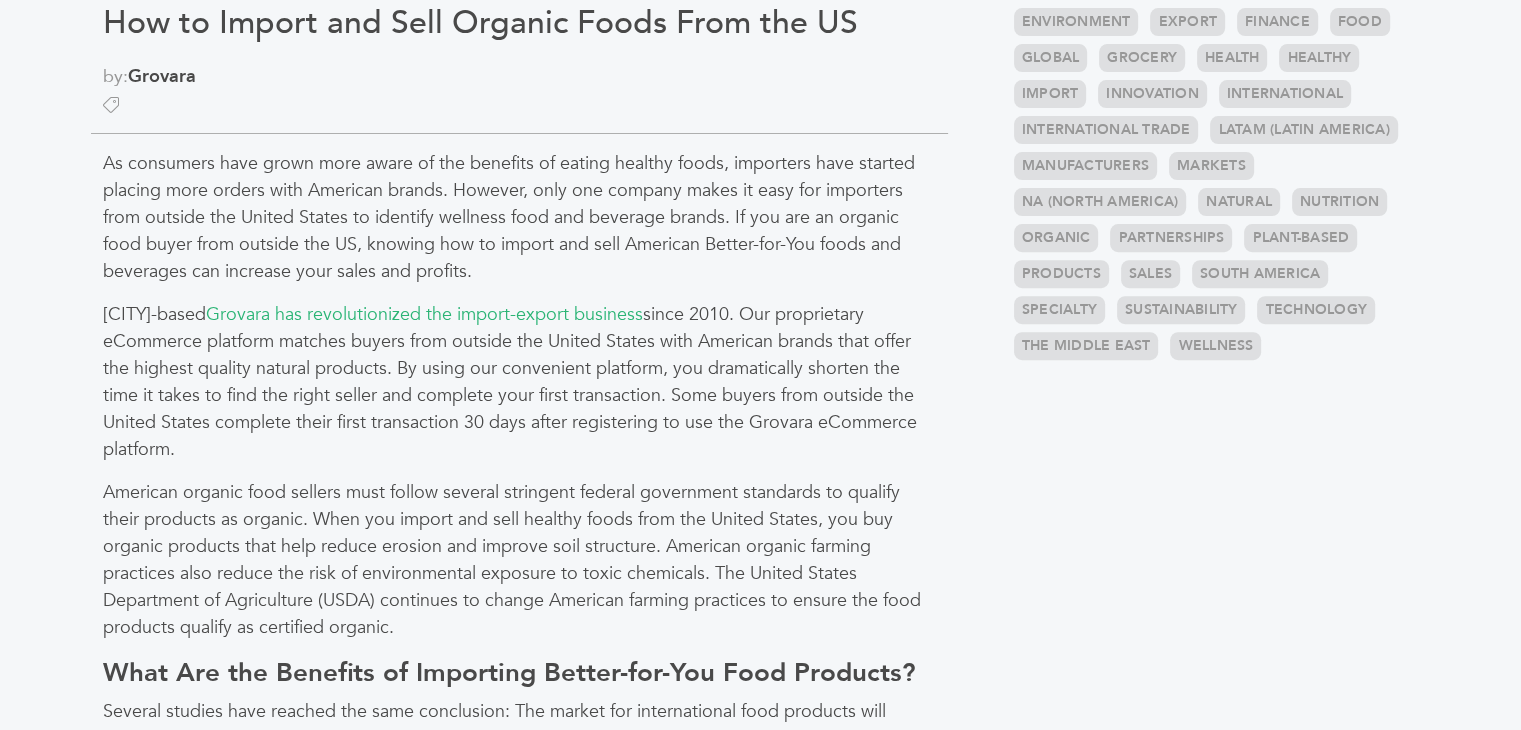 click on "As consumers have grown more aware of the benefits of eating healthy foods, importers have started placing more orders with American brands. However, only one company makes it easy for importers from outside the United States to identify wellness food and beverage brands. If you are an organic food buyer from outside the US, knowing how to import and sell American Better-for-You foods and beverages can increase your sales and profits." at bounding box center [519, 217] 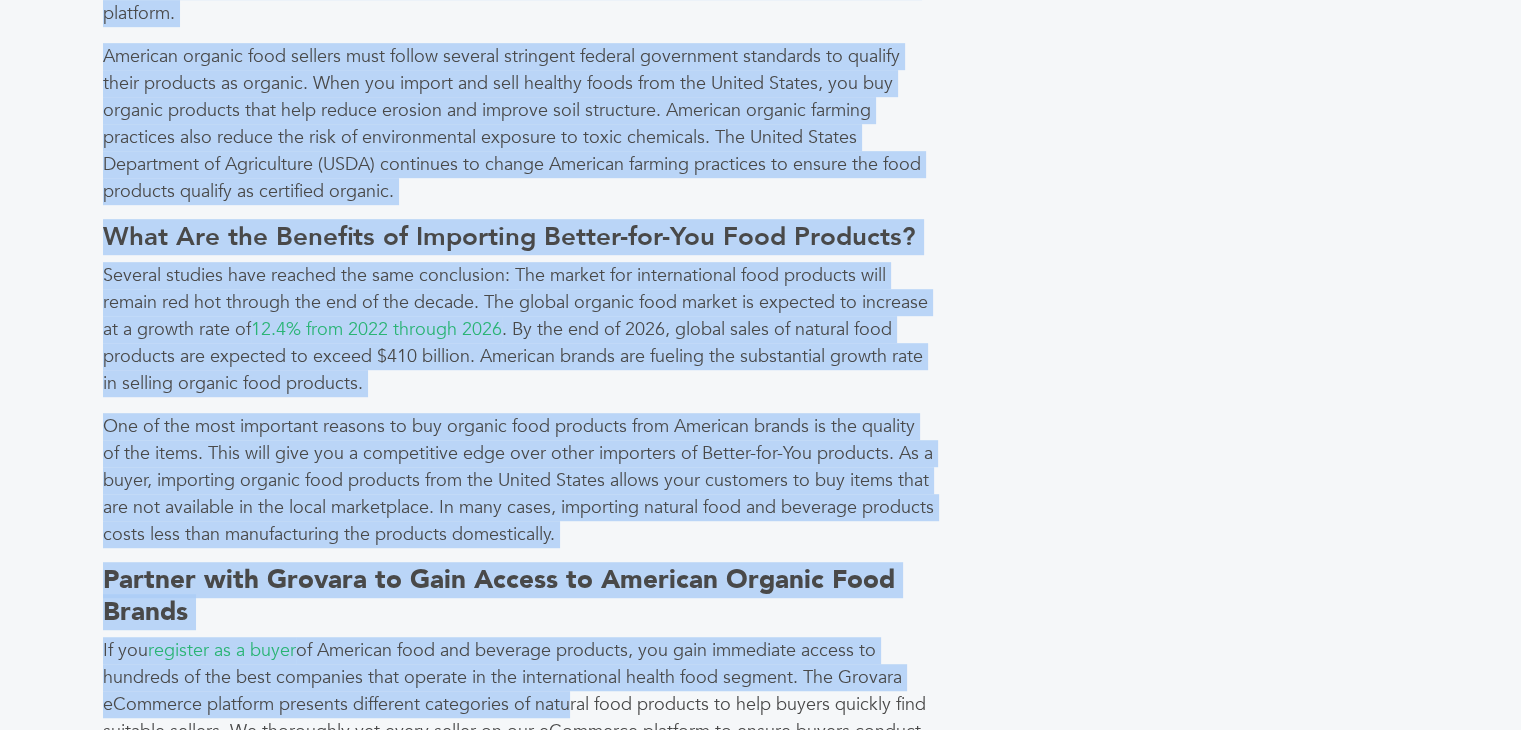scroll, scrollTop: 1407, scrollLeft: 0, axis: vertical 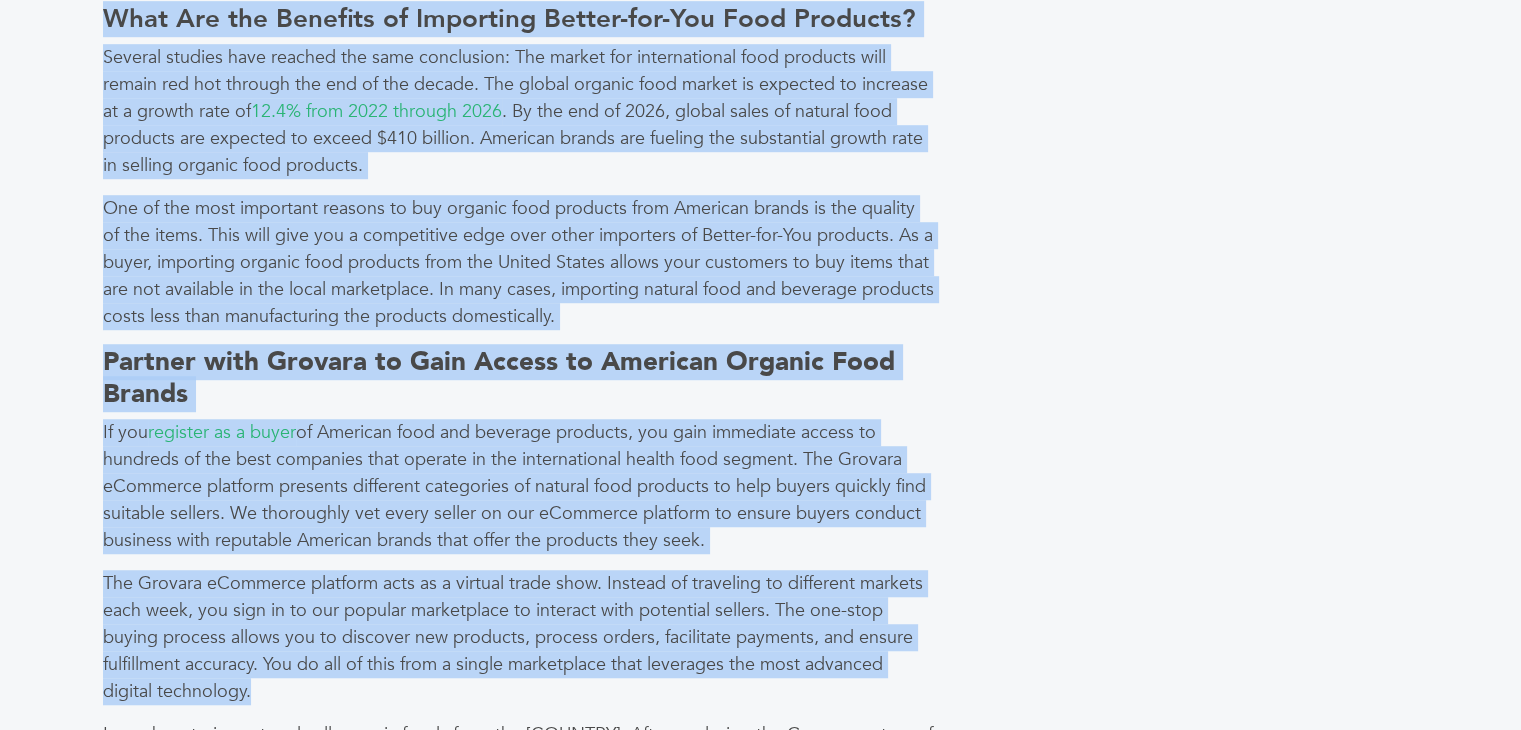 drag, startPoint x: 111, startPoint y: 162, endPoint x: 559, endPoint y: 776, distance: 760.0658 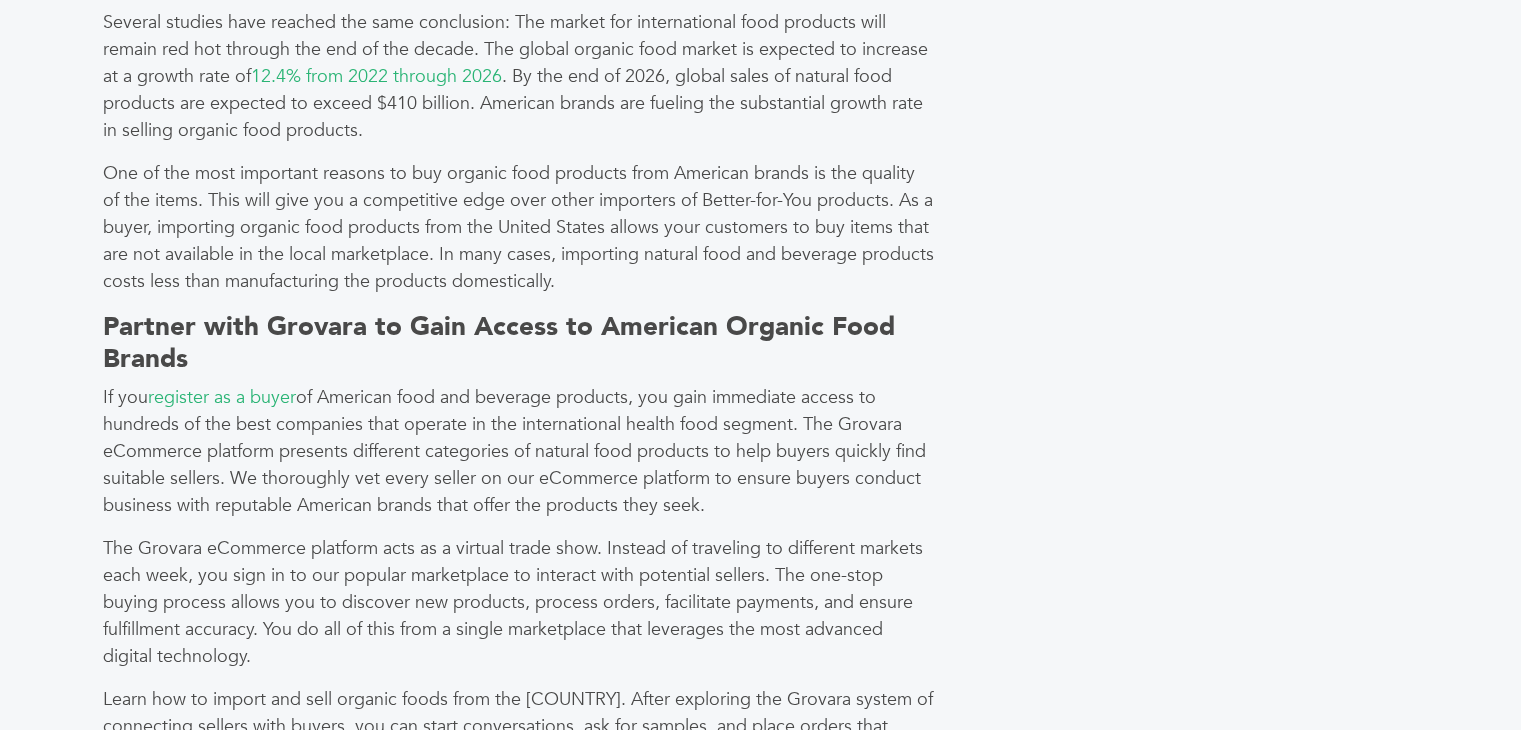 click on "Categories
Brands 121
Brokers 3
Buyers 92
News 275
6" at bounding box center (1217, -167) 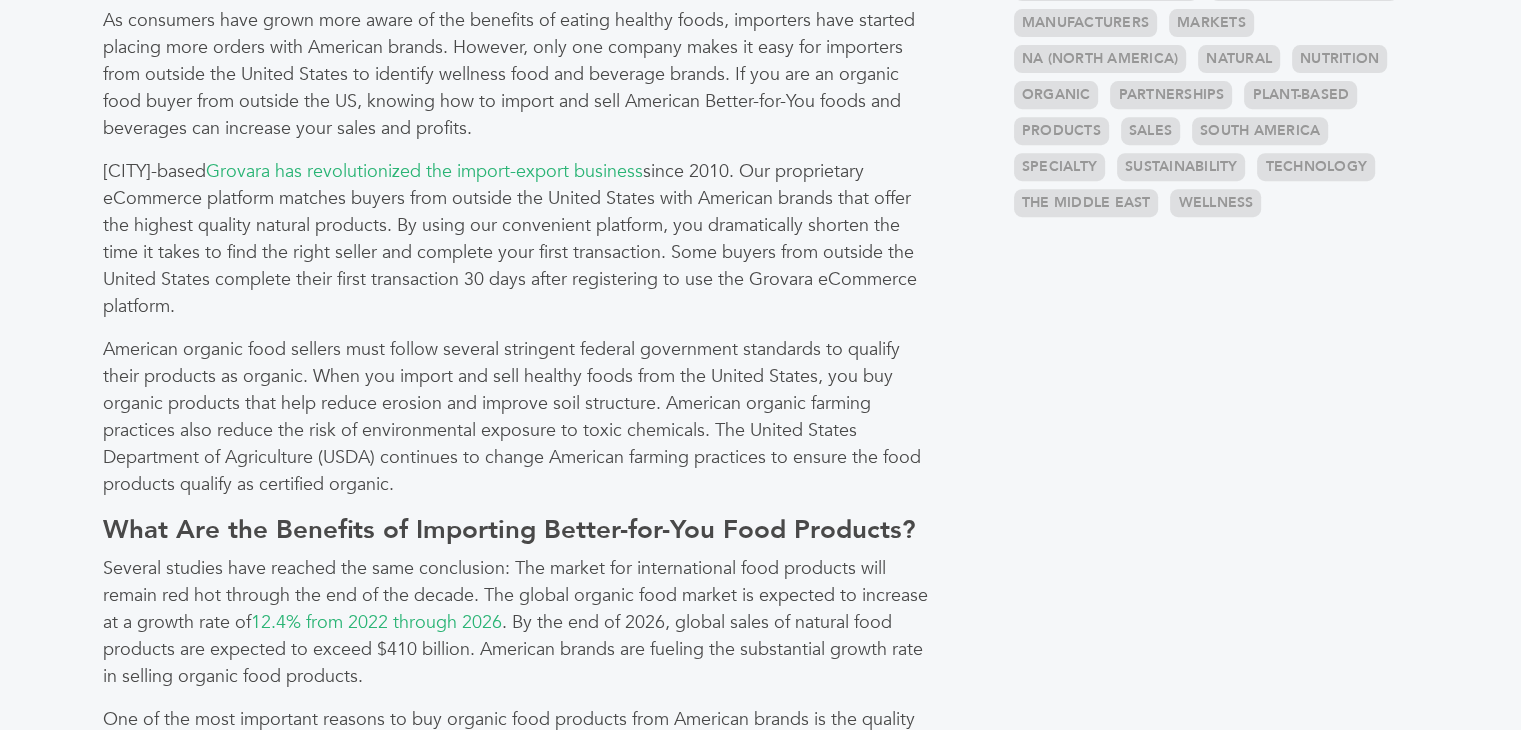 scroll, scrollTop: 841, scrollLeft: 0, axis: vertical 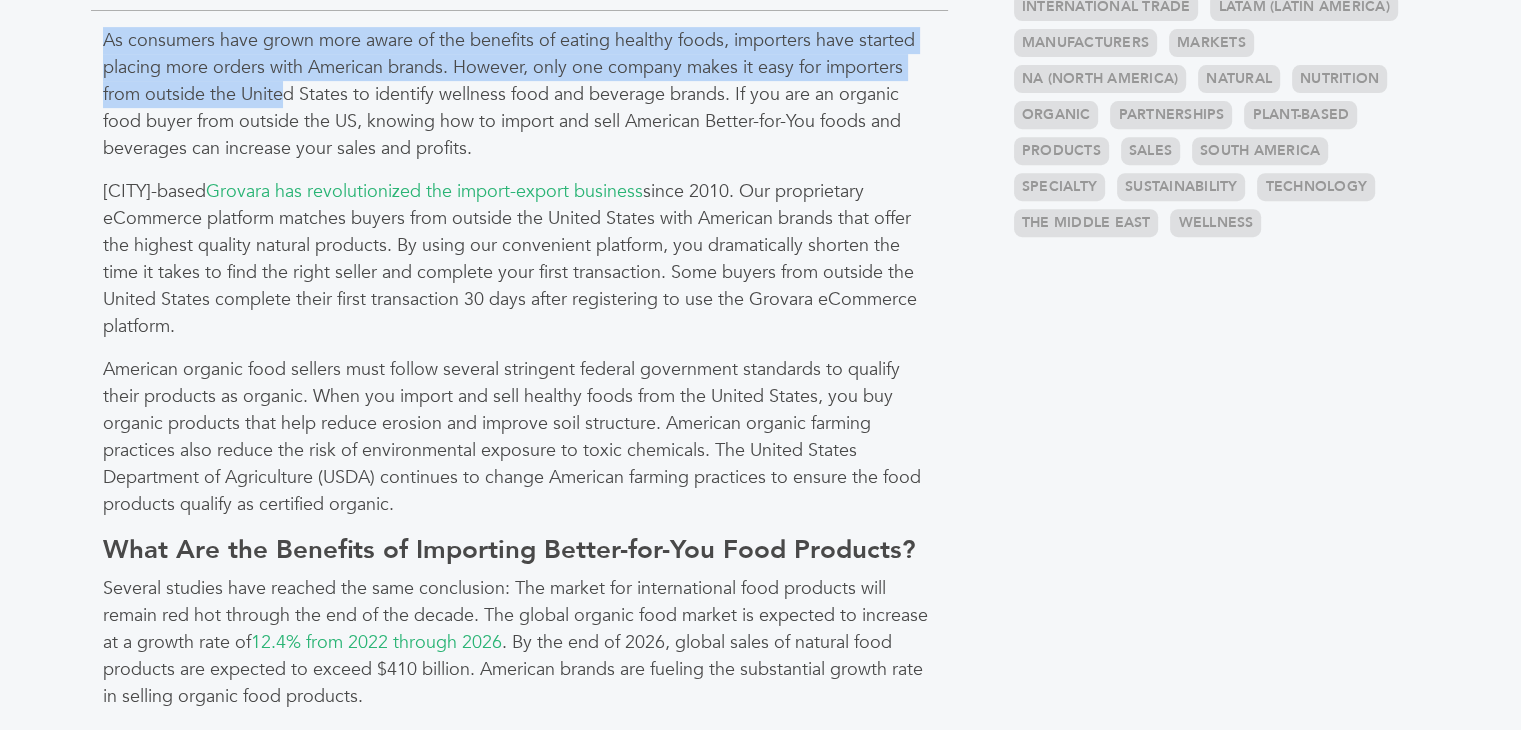 drag, startPoint x: 93, startPoint y: 36, endPoint x: 286, endPoint y: 85, distance: 199.12308 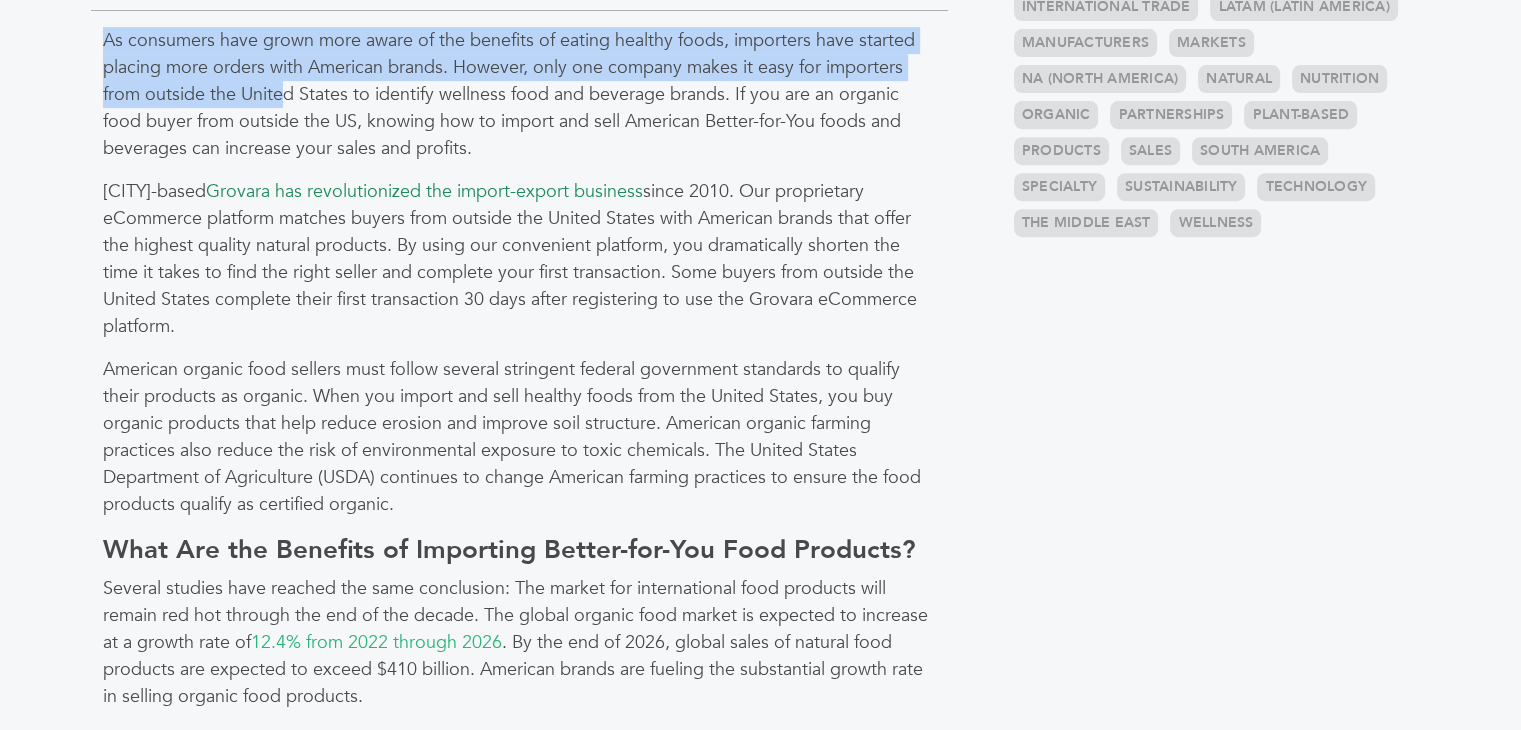 click on "Grovara has revolutionized the import-export business" at bounding box center (424, 191) 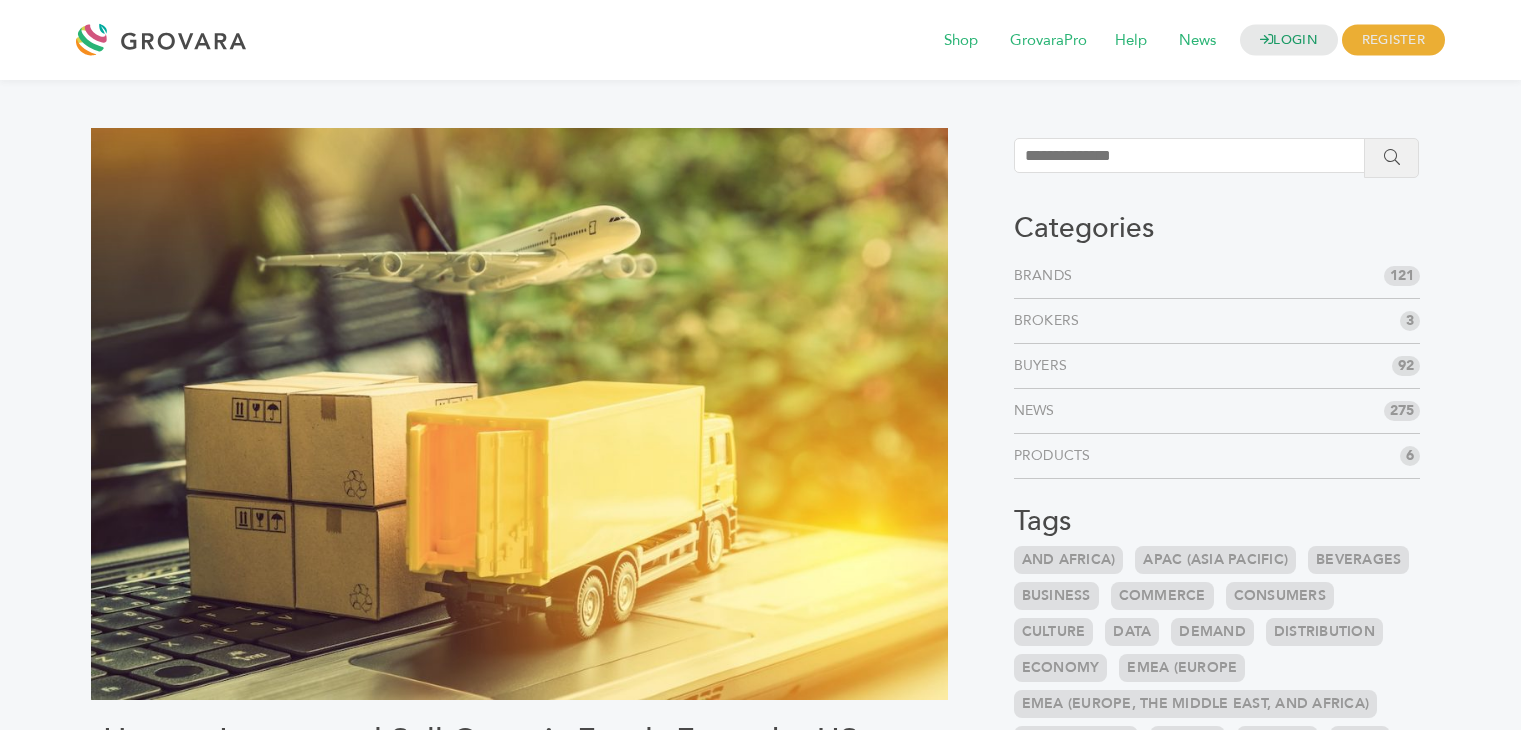 scroll, scrollTop: 841, scrollLeft: 0, axis: vertical 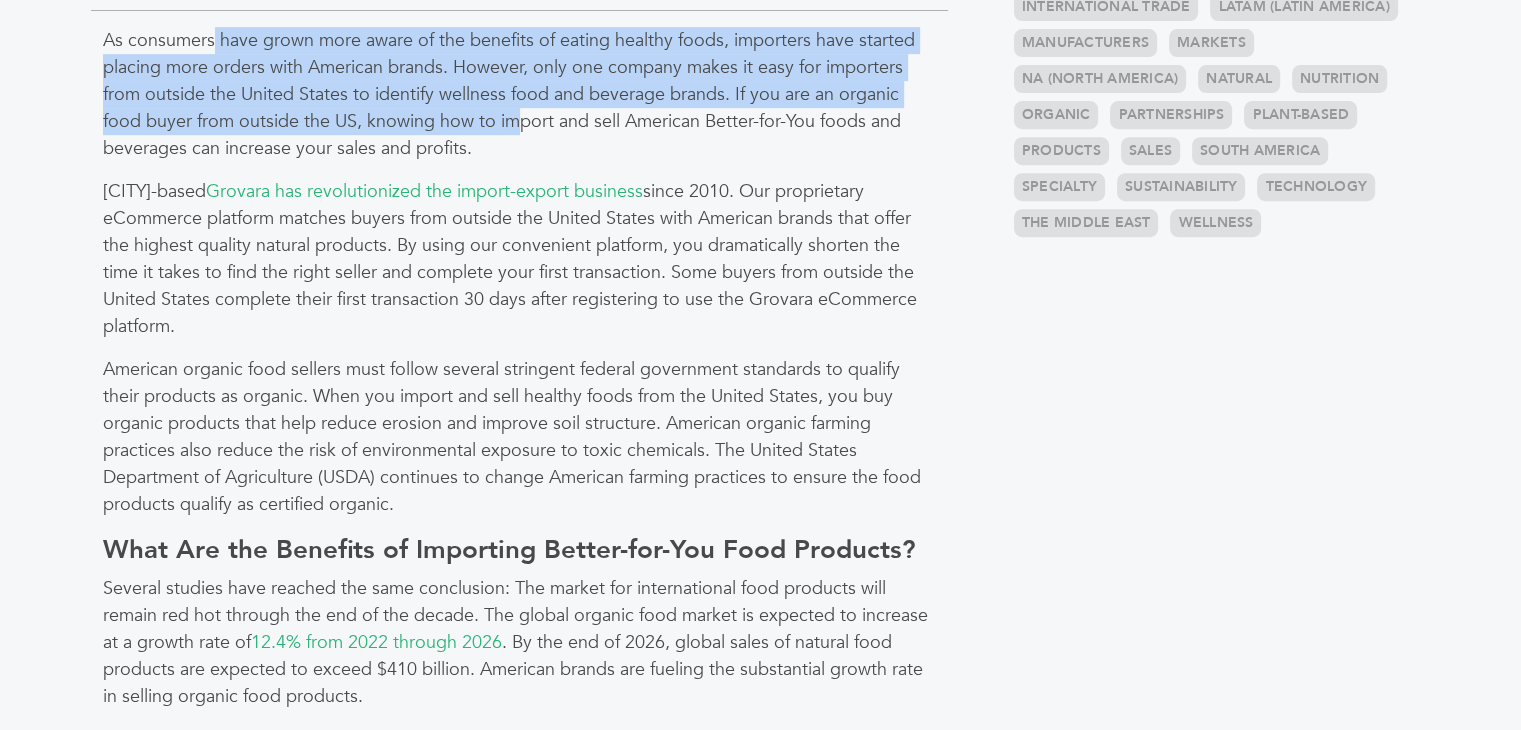 click on "As consumers have grown more aware of the benefits of eating healthy foods, importers have started placing more orders with American brands. However, only one company makes it easy for importers from outside the United States to identify wellness food and beverage brands. If you are an organic food buyer from outside the US, knowing how to import and sell American Better-for-You foods and beverages can increase your sales and profits." at bounding box center (519, 94) 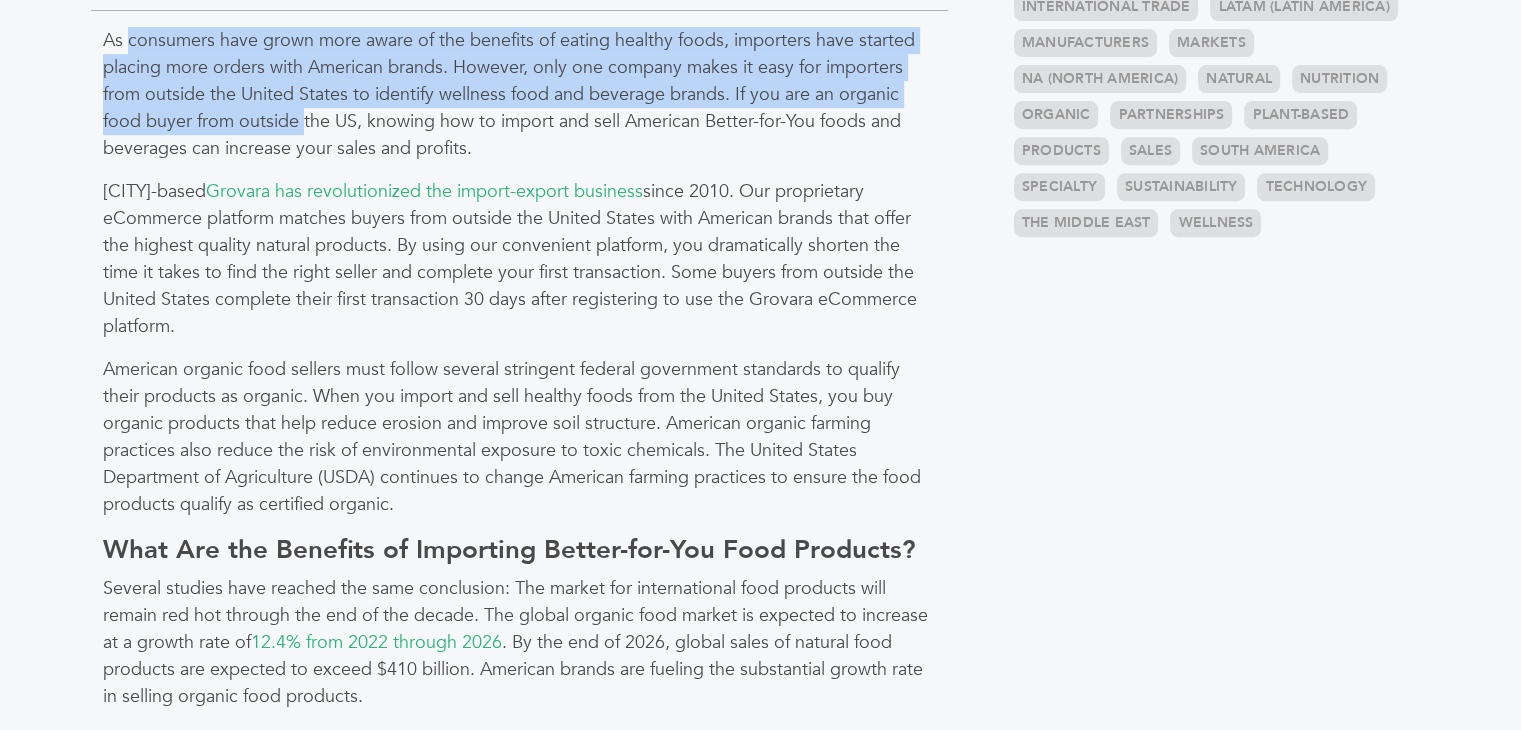 drag, startPoint x: 128, startPoint y: 49, endPoint x: 302, endPoint y: 121, distance: 188.30826 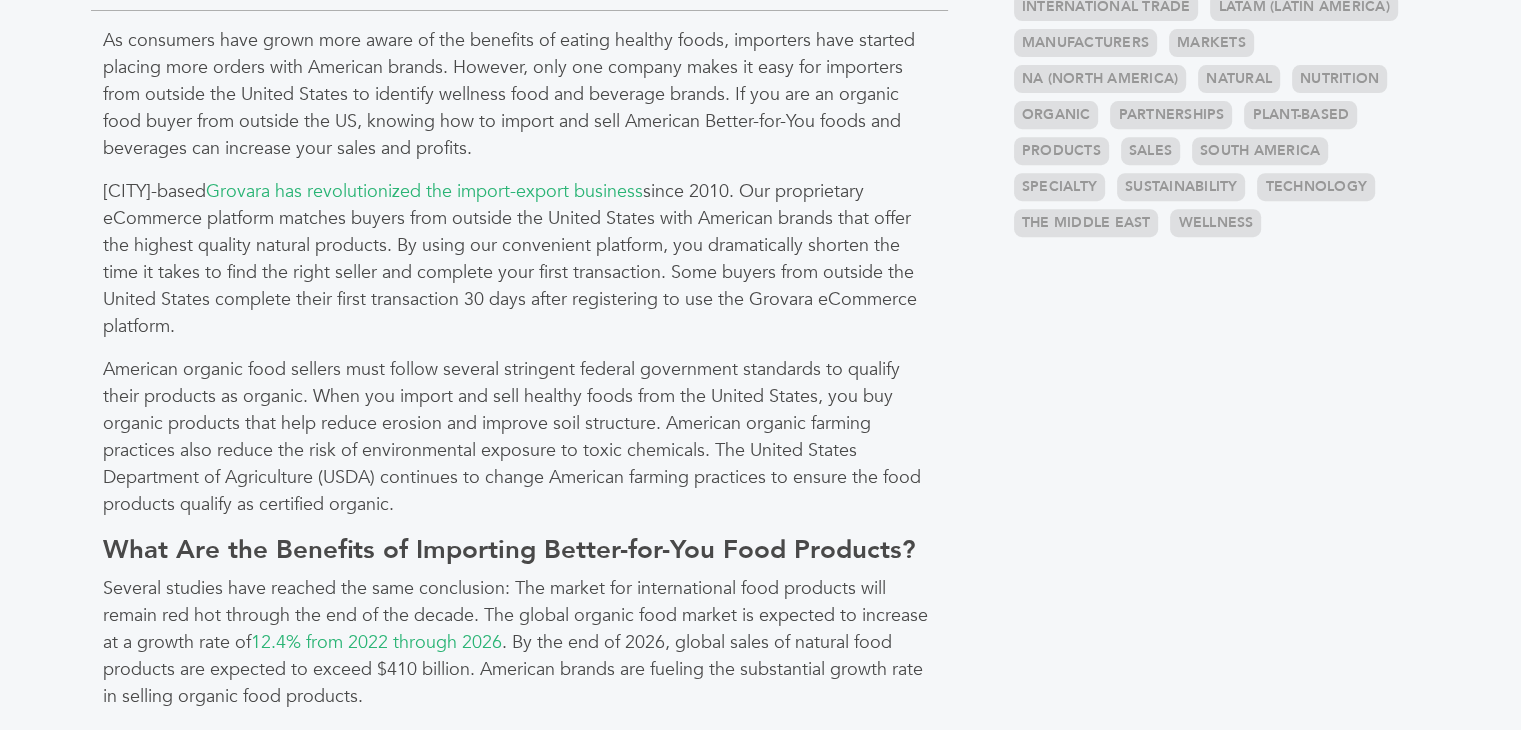 click on "As consumers have grown more aware of the benefits of eating healthy foods, importers have started placing more orders with American brands. However, only one company makes it easy for importers from outside the United States to identify wellness food and beverage brands. If you are an organic food buyer from outside the US, knowing how to import and sell American Better-for-You foods and beverages can increase your sales and profits." at bounding box center (519, 94) 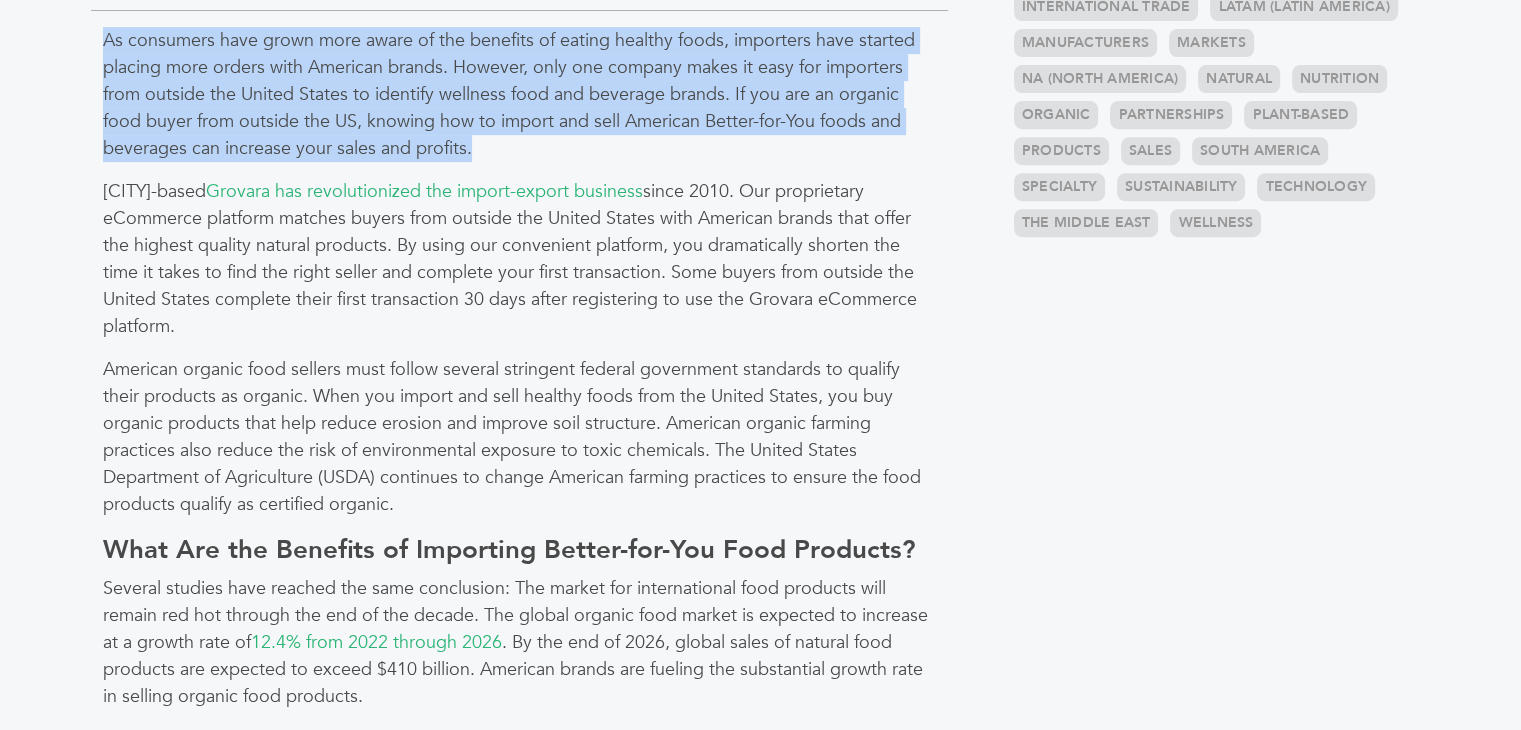 drag, startPoint x: 496, startPoint y: 145, endPoint x: 101, endPoint y: 41, distance: 408.46176 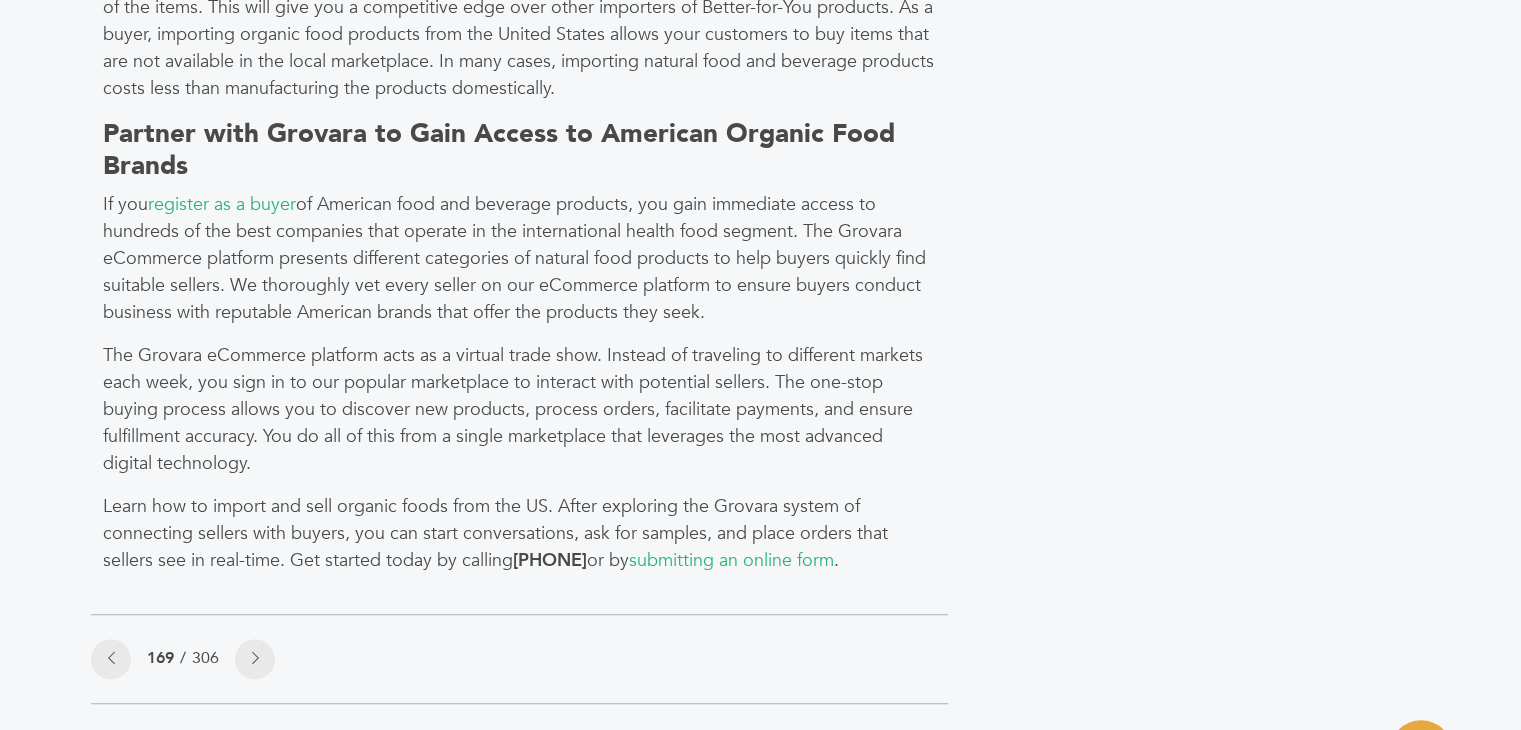 scroll, scrollTop: 1603, scrollLeft: 0, axis: vertical 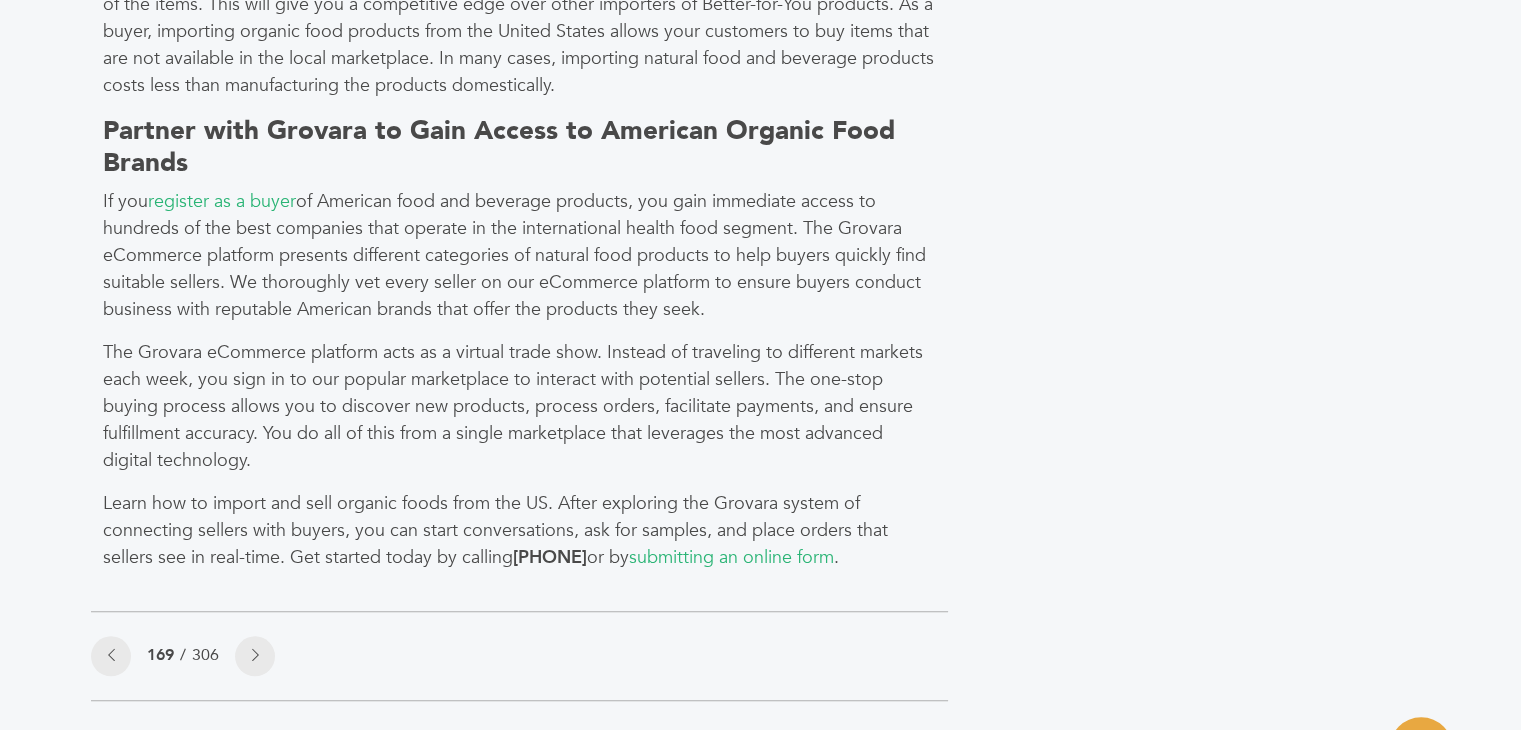 drag, startPoint x: 716, startPoint y: 316, endPoint x: 75, endPoint y: 205, distance: 650.5398 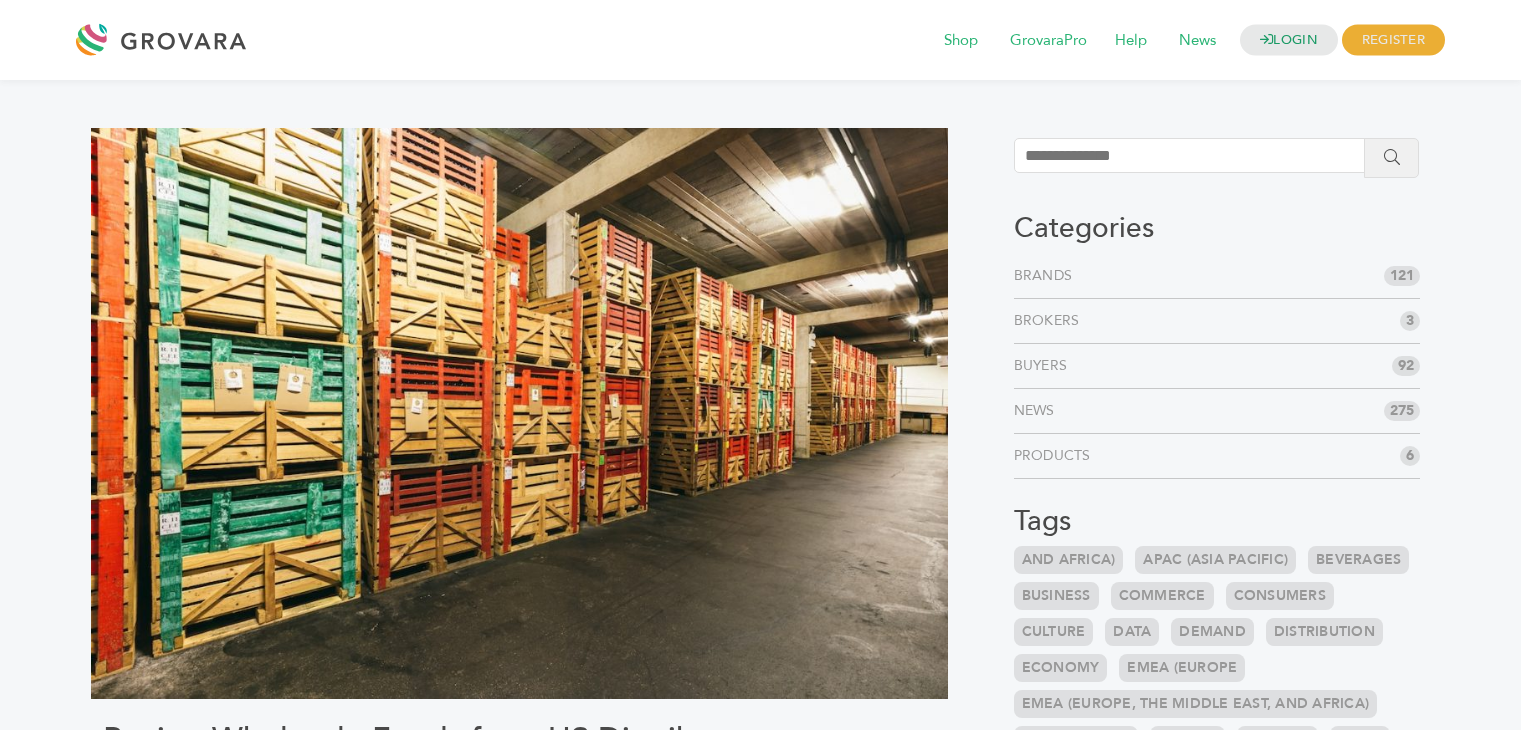 scroll, scrollTop: 0, scrollLeft: 0, axis: both 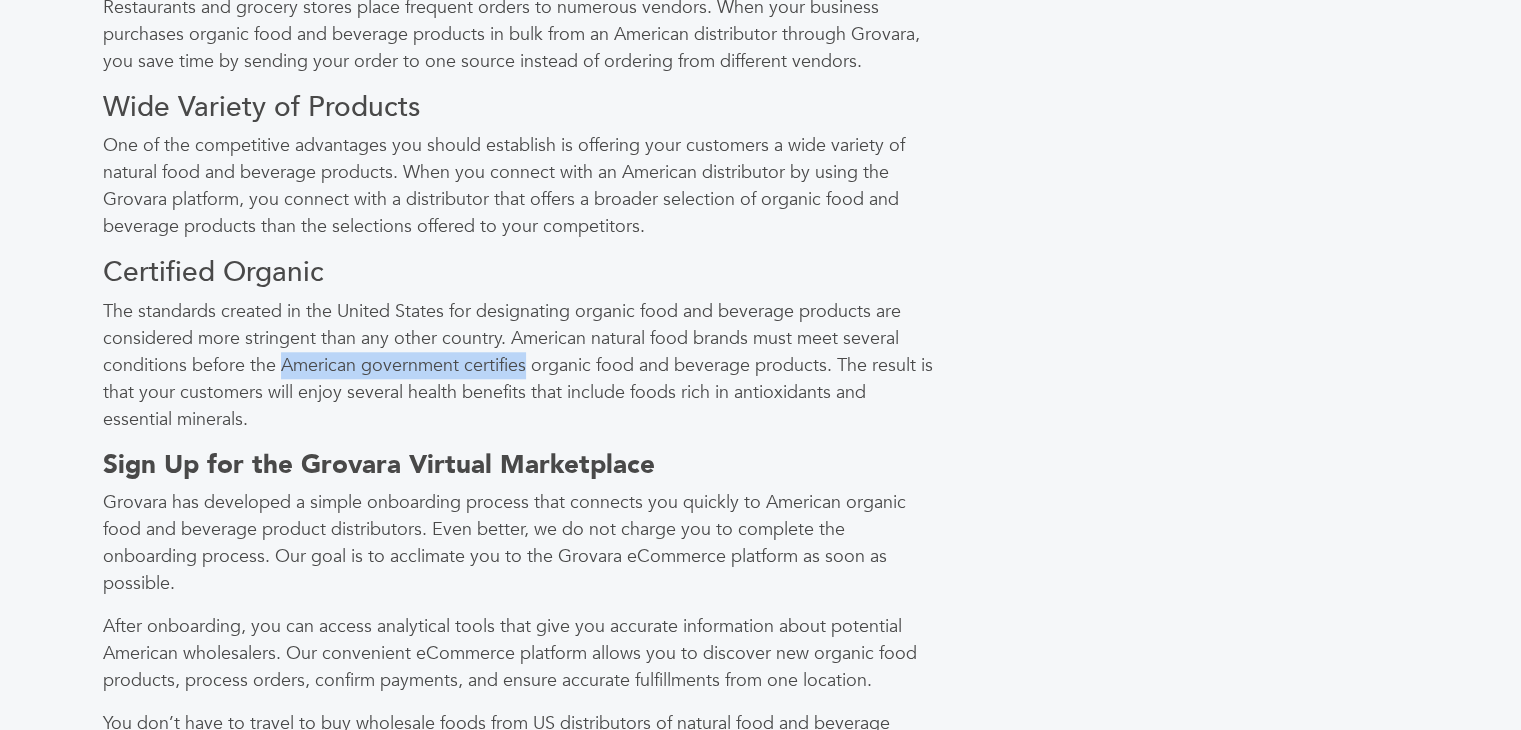 drag, startPoint x: 284, startPoint y: 363, endPoint x: 524, endPoint y: 366, distance: 240.01875 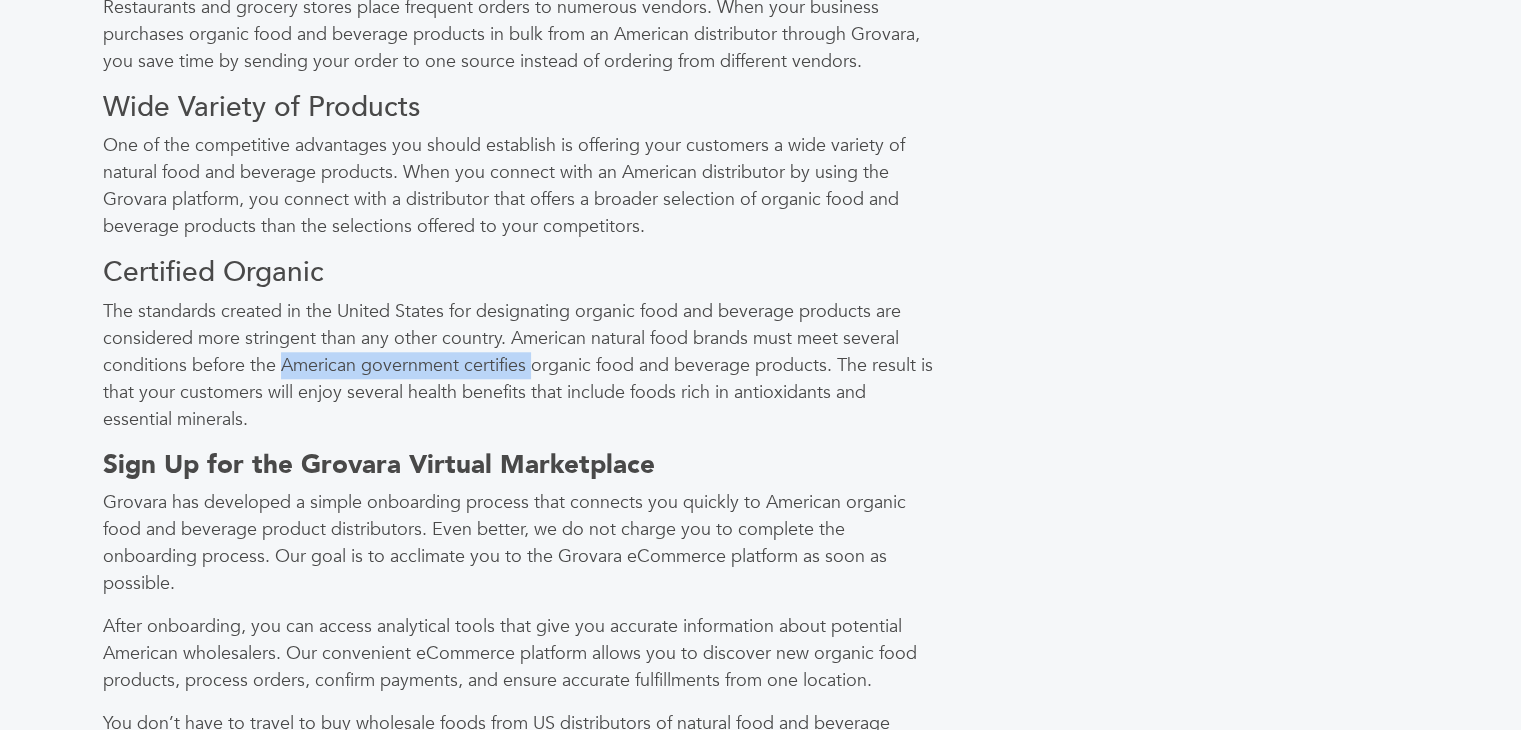 drag, startPoint x: 281, startPoint y: 362, endPoint x: 534, endPoint y: 361, distance: 253.00198 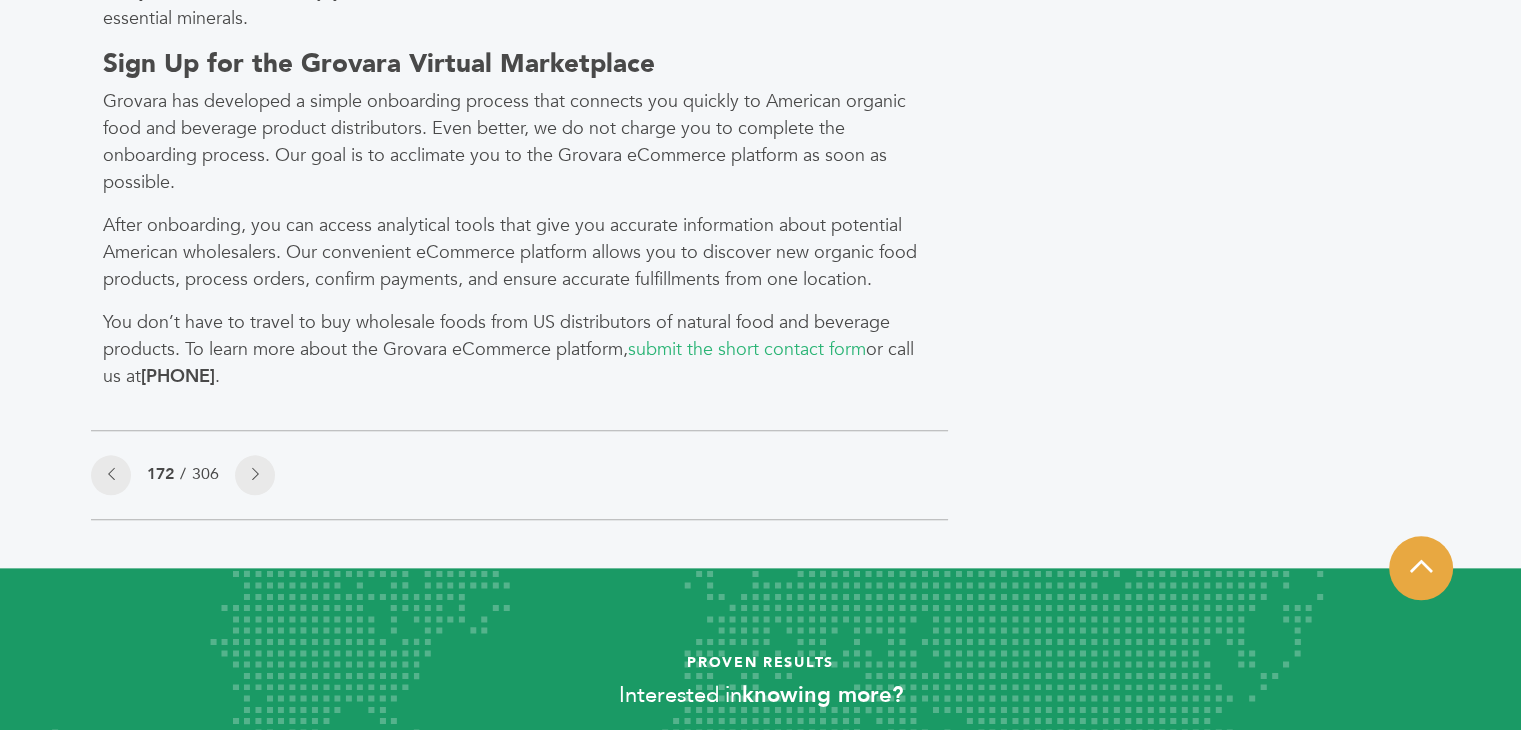 scroll, scrollTop: 2256, scrollLeft: 0, axis: vertical 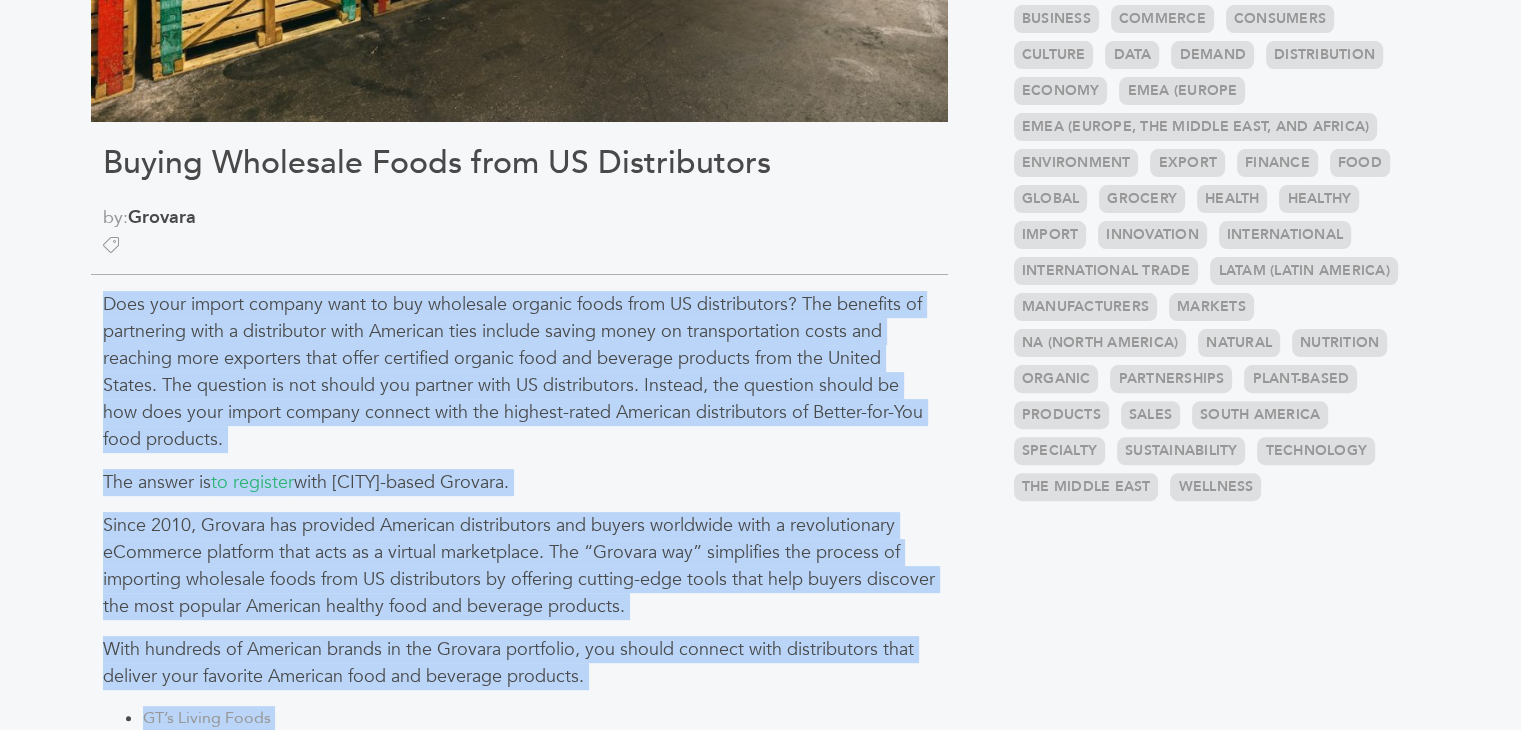 drag, startPoint x: 287, startPoint y: 377, endPoint x: 101, endPoint y: 296, distance: 202.87189 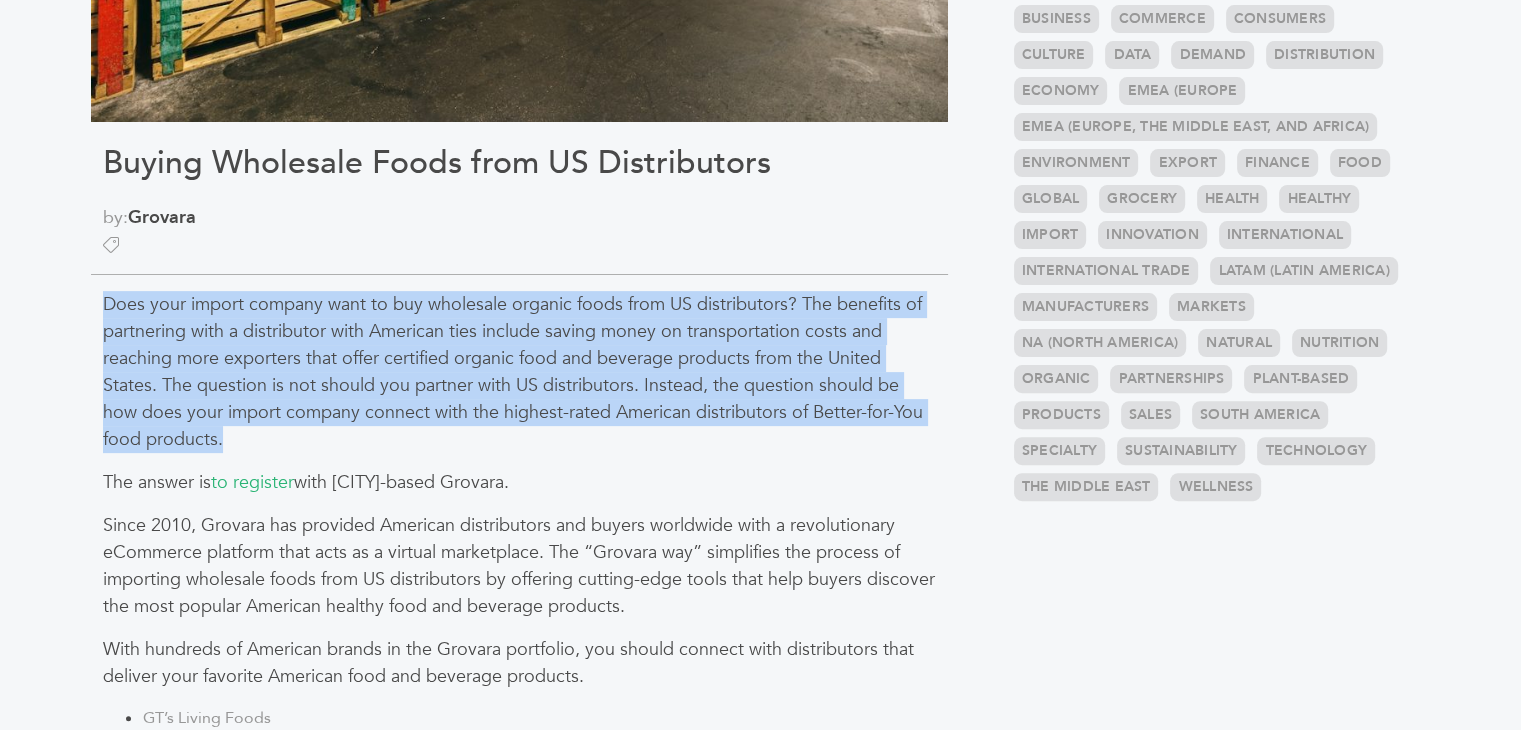 drag, startPoint x: 93, startPoint y: 300, endPoint x: 232, endPoint y: 426, distance: 187.60864 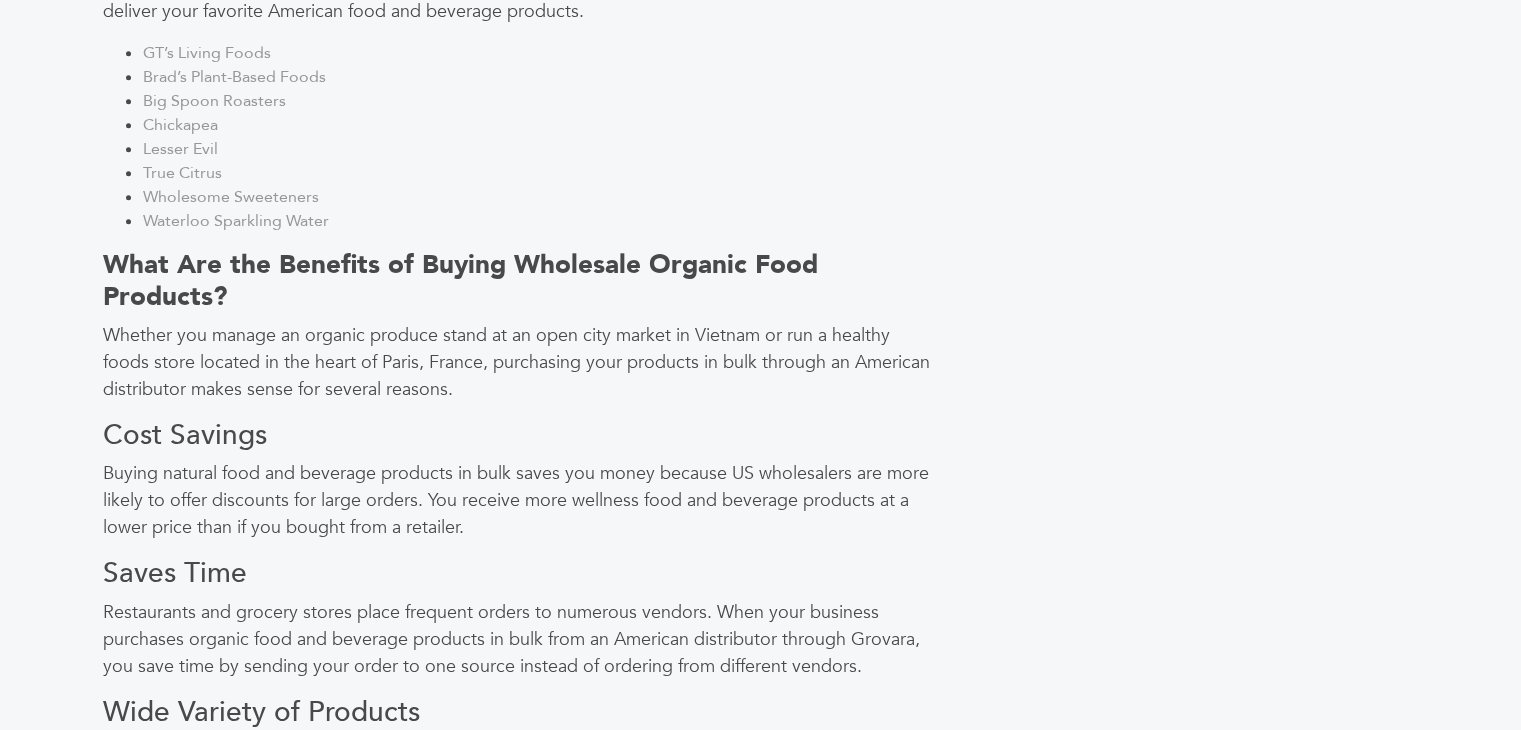 scroll, scrollTop: 1234, scrollLeft: 0, axis: vertical 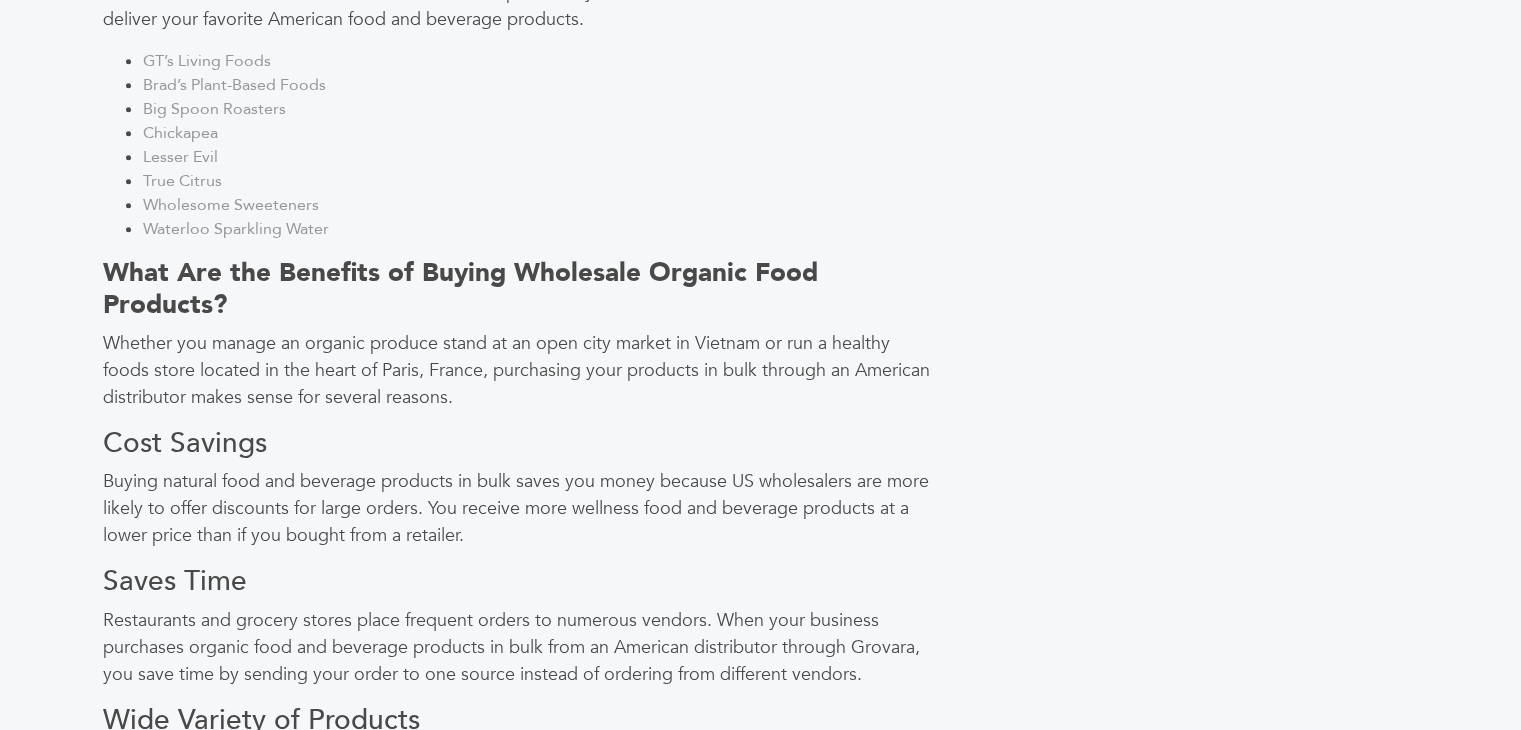 click on "Whether you manage an organic produce stand at an open city market in Vietnam or run a healthy foods store located in the heart of Paris, France, purchasing your products in bulk through an American distributor makes sense for several reasons." at bounding box center [519, 370] 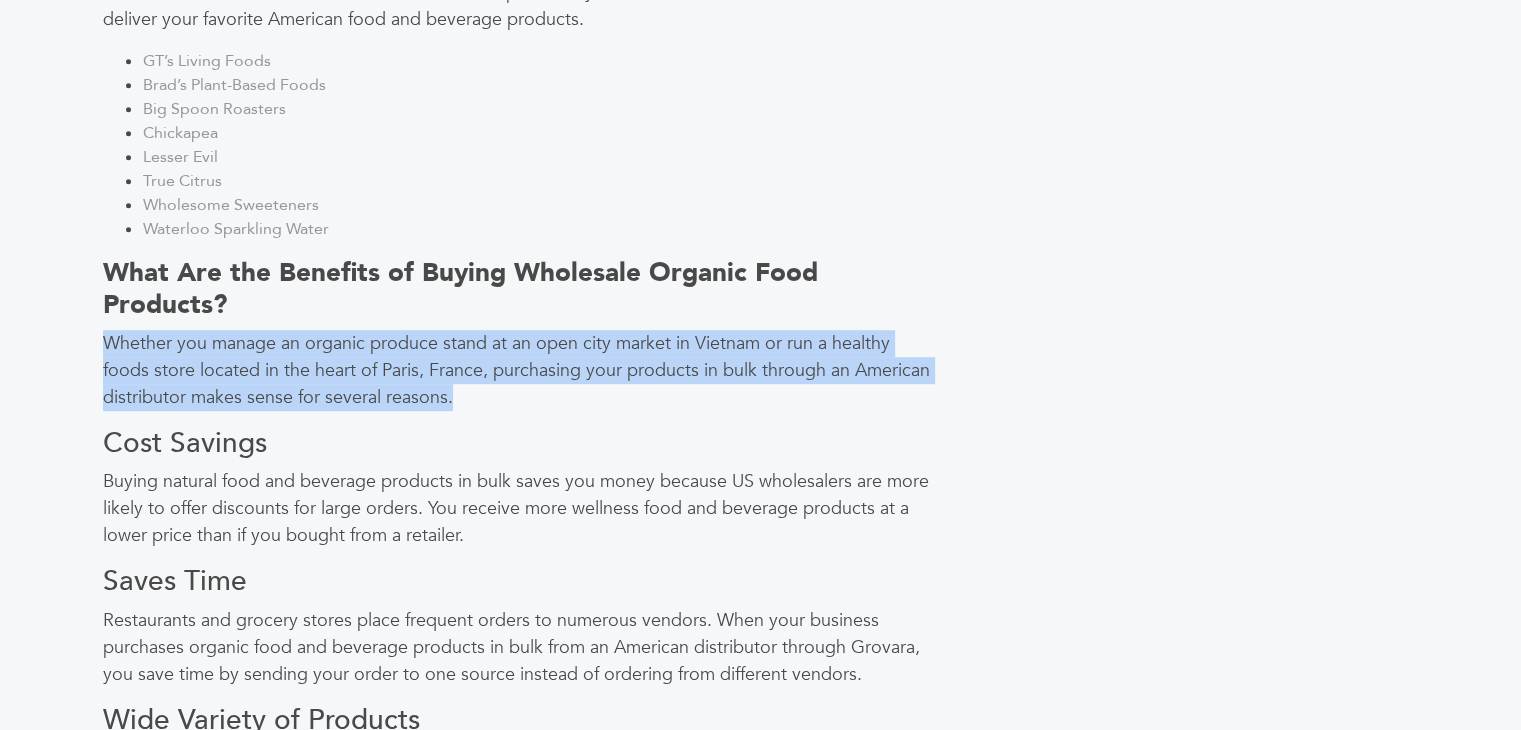 drag, startPoint x: 508, startPoint y: 393, endPoint x: 95, endPoint y: 345, distance: 415.78 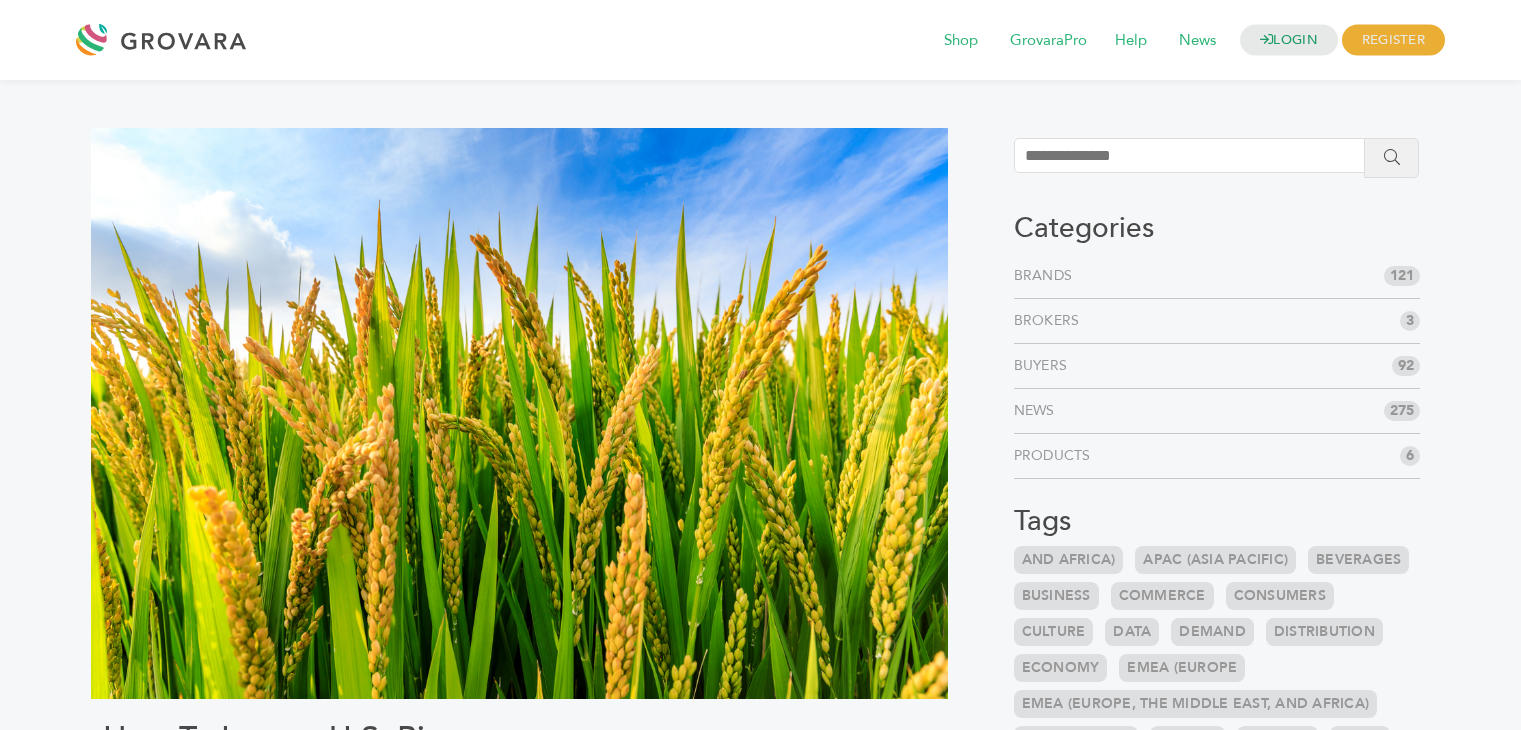 scroll, scrollTop: 0, scrollLeft: 0, axis: both 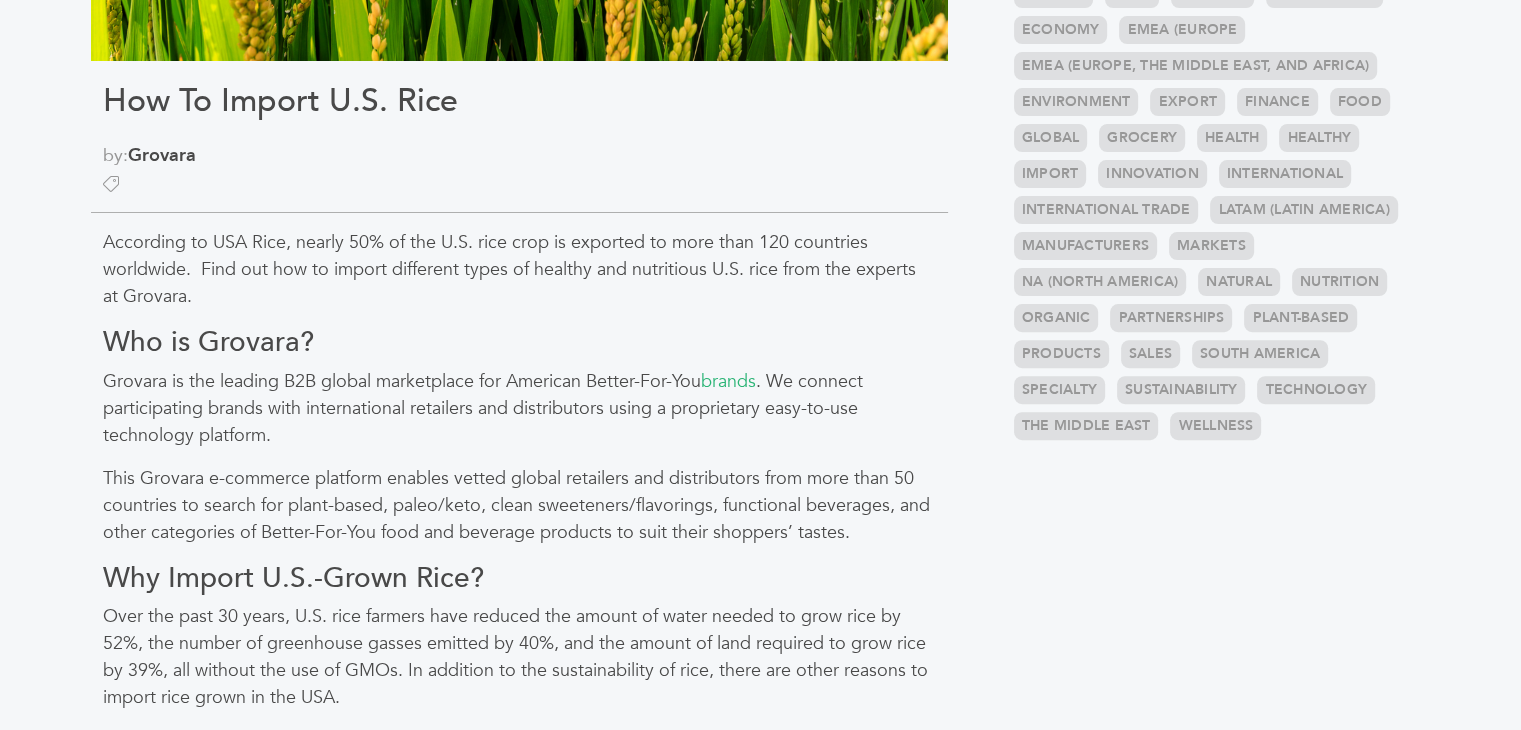 click on "How To Import U.S. Rice" at bounding box center (519, 101) 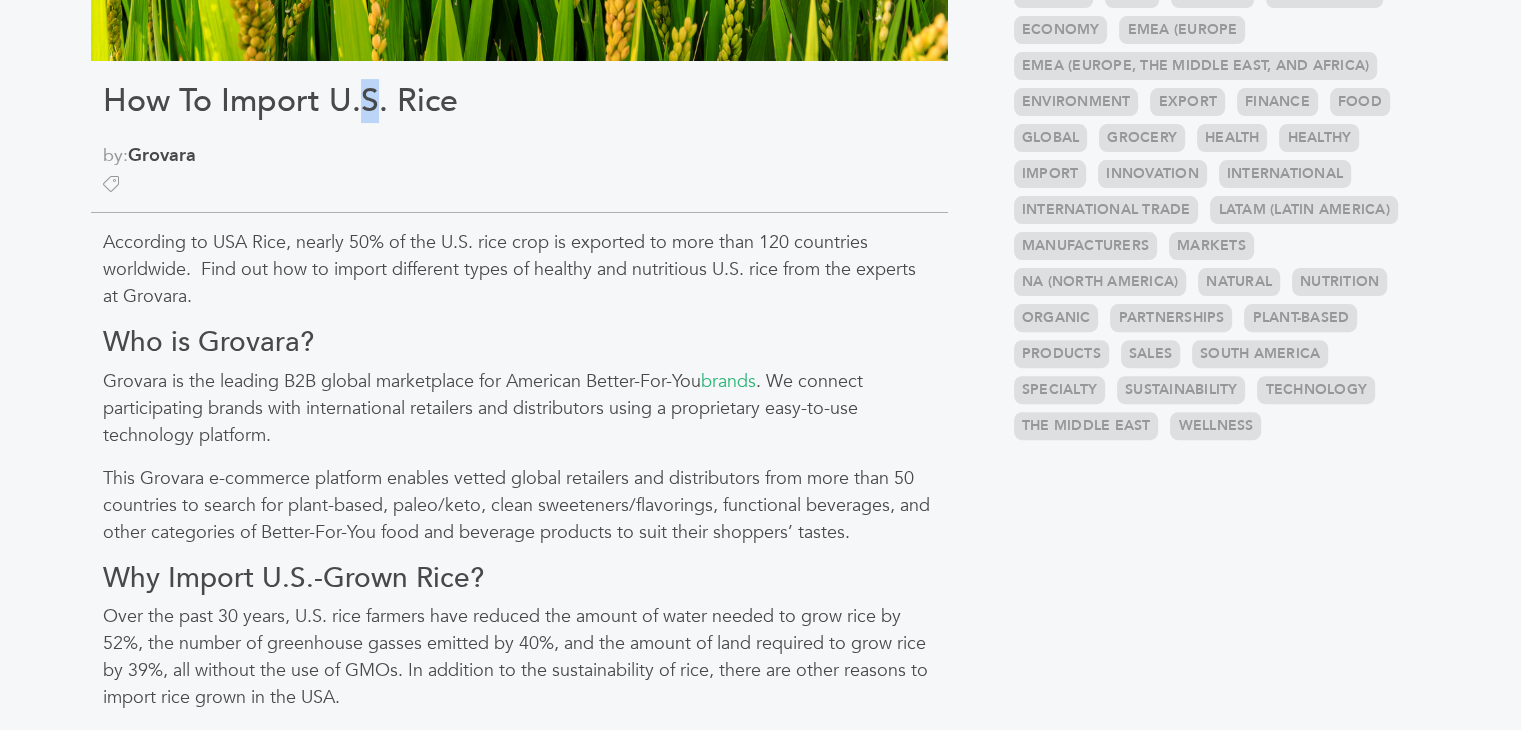 click on "How To Import U.S. Rice" at bounding box center [519, 101] 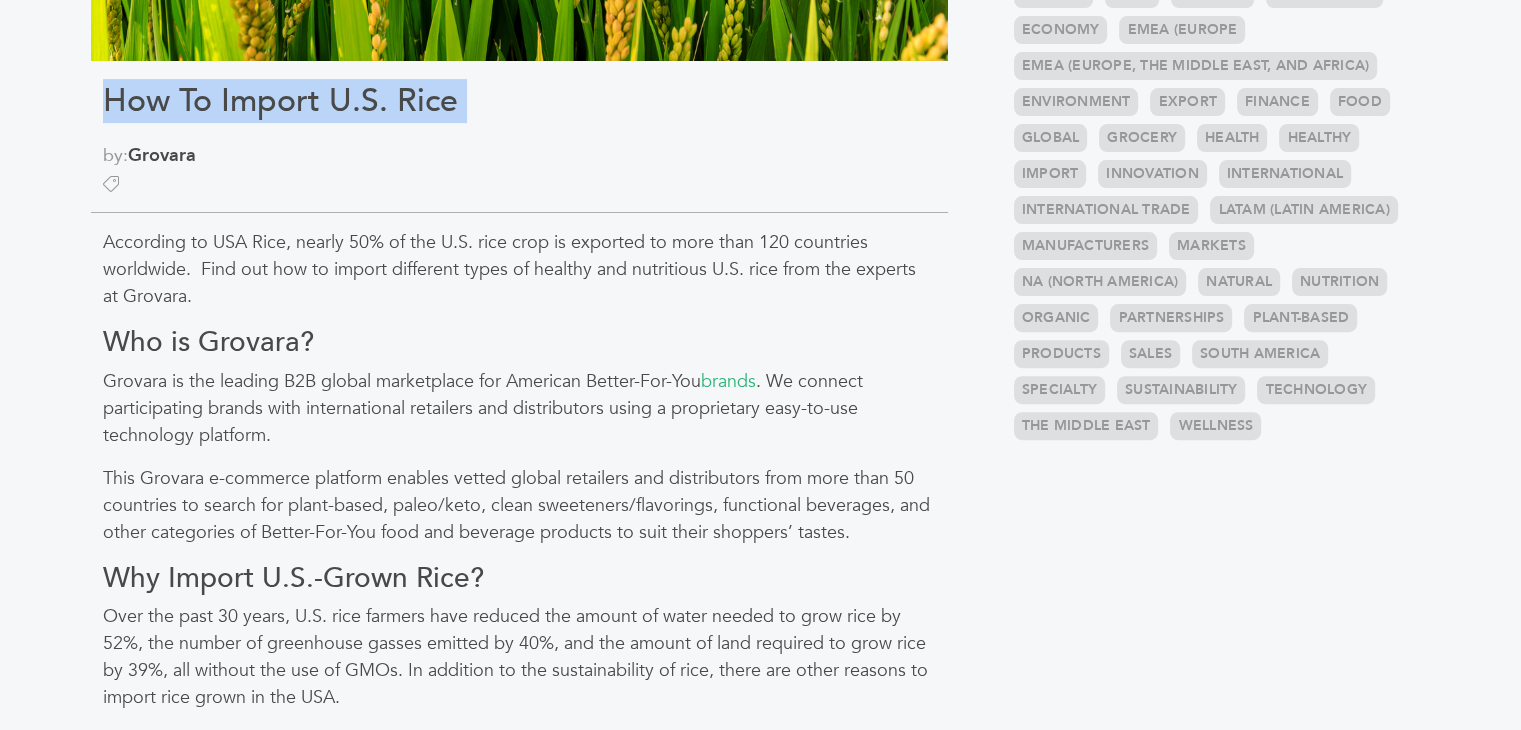 click on "How To Import U.S. Rice" at bounding box center [519, 101] 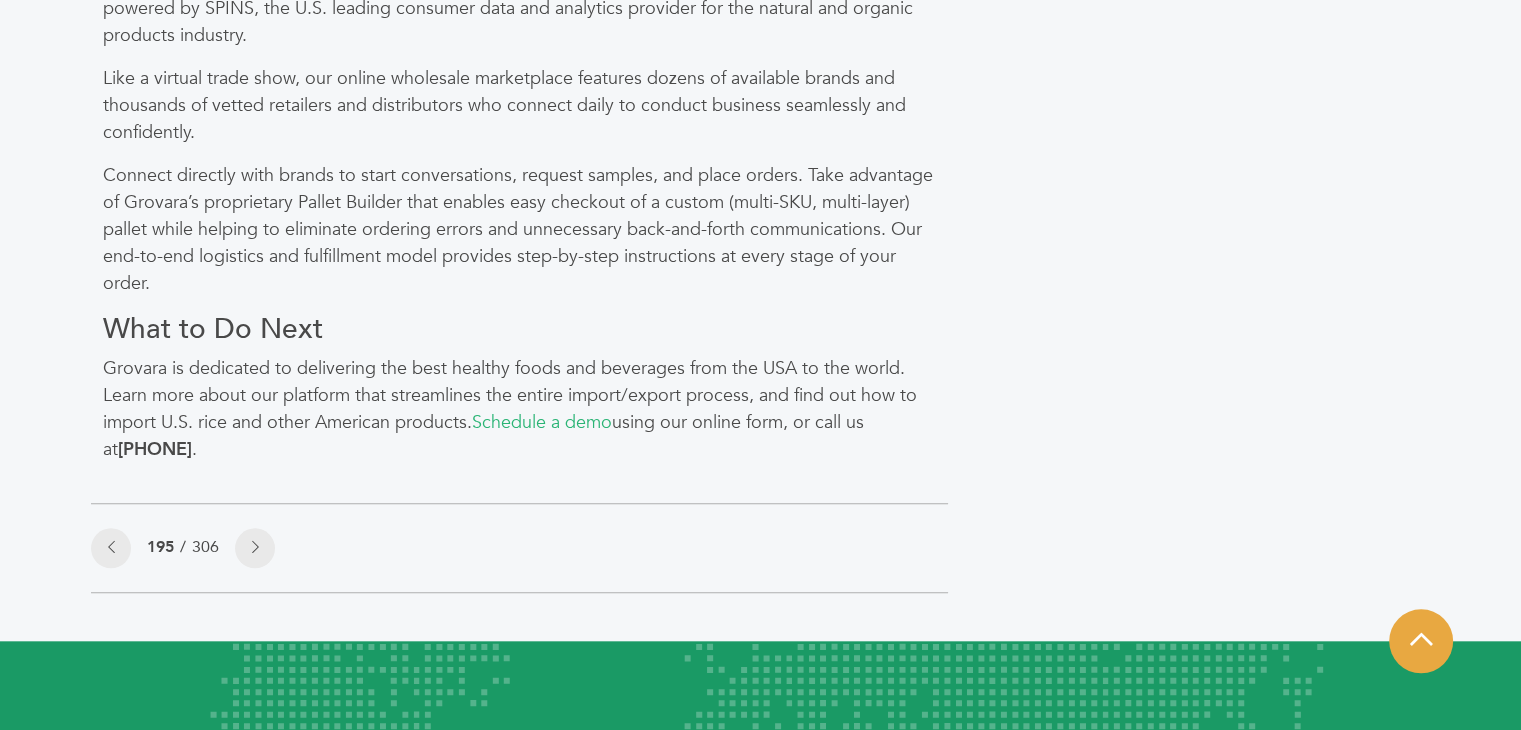 scroll, scrollTop: 1810, scrollLeft: 0, axis: vertical 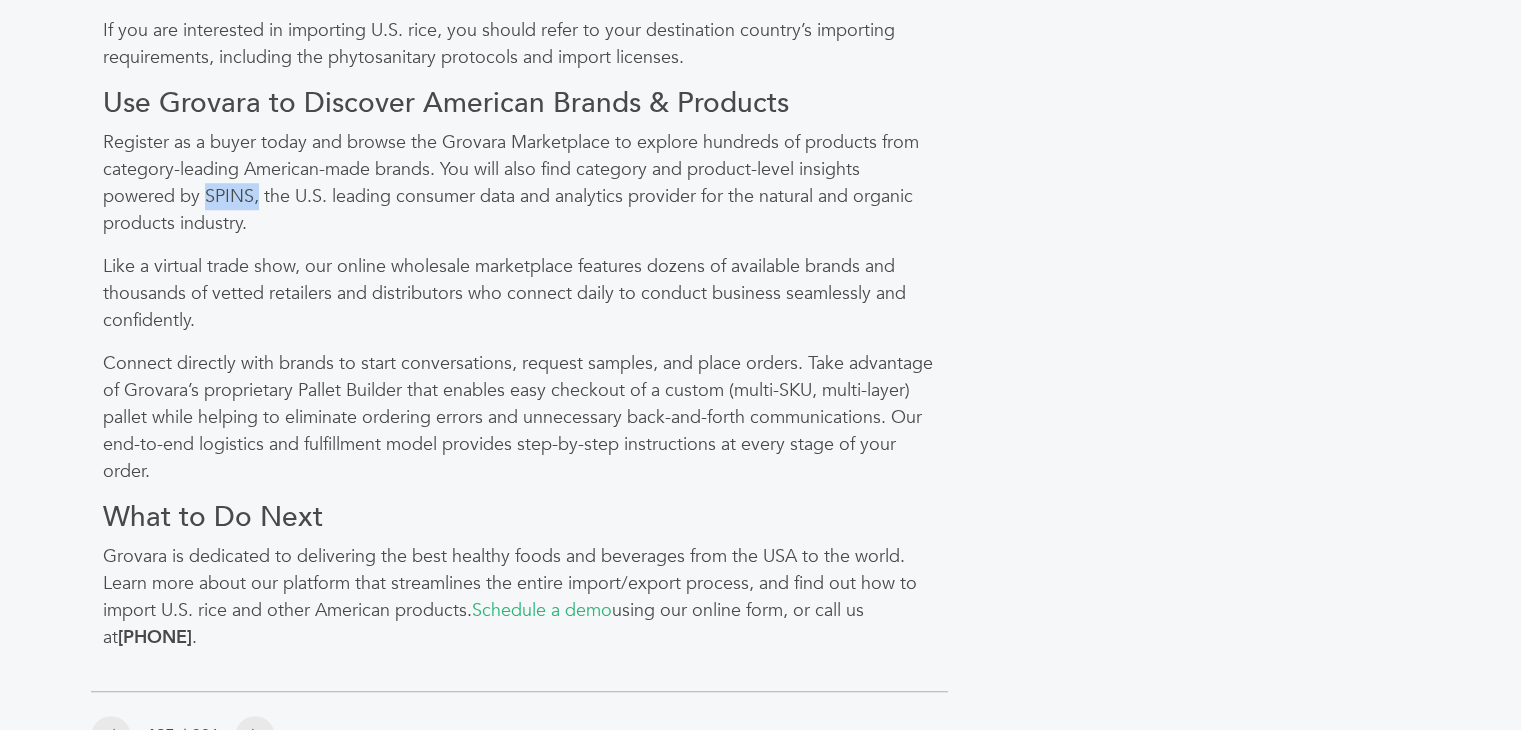 drag, startPoint x: 204, startPoint y: 191, endPoint x: 256, endPoint y: 198, distance: 52.46904 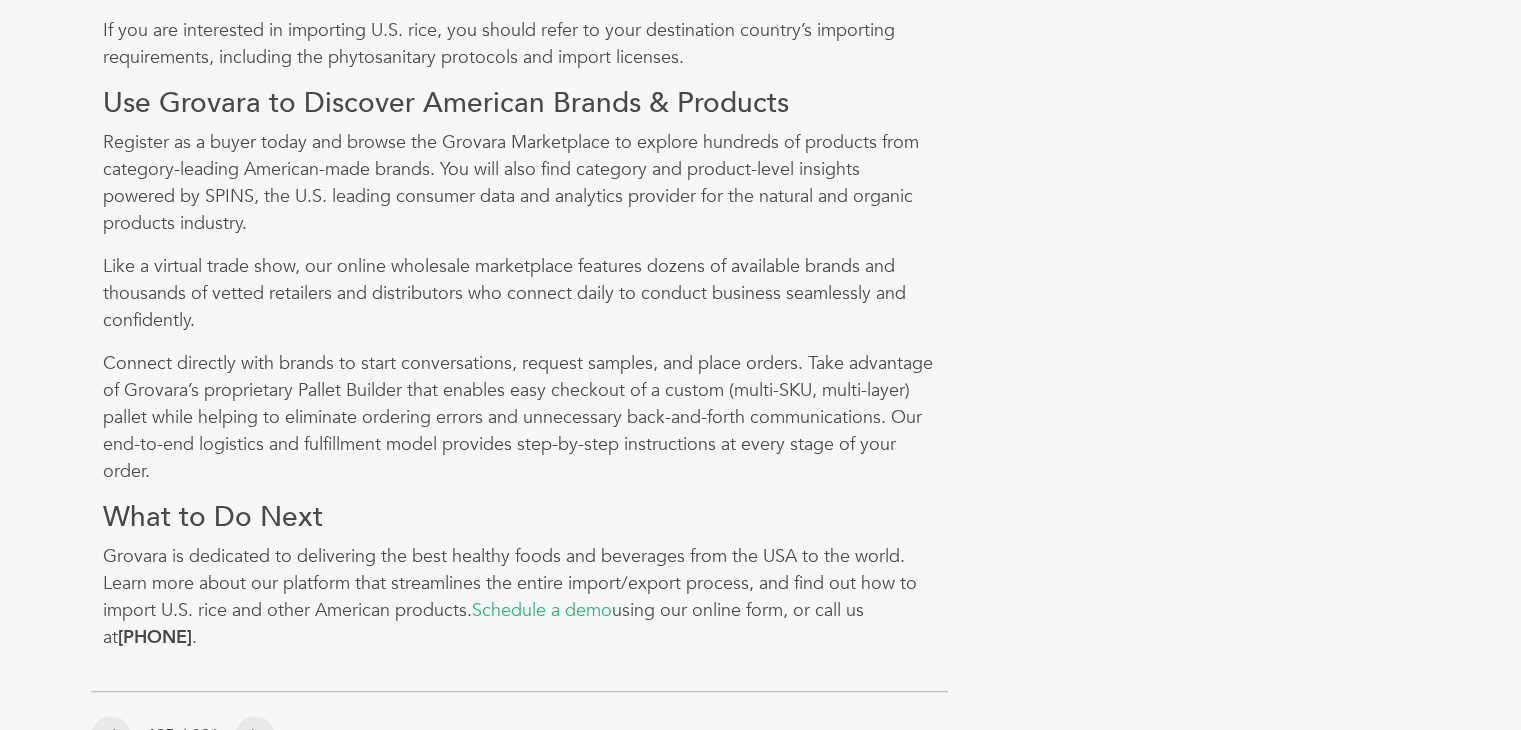 click on "Connect directly with brands to start conversations, request samples, and place orders. Take advantage of Grovara’s proprietary Pallet Builder that enables easy checkout of a custom (multi-SKU, multi-layer) pallet while helping to eliminate ordering errors and unnecessary back-and-forth communications. Our end-to-end logistics and fulfillment model provides step-by-step instructions at every stage of your order." at bounding box center (519, 417) 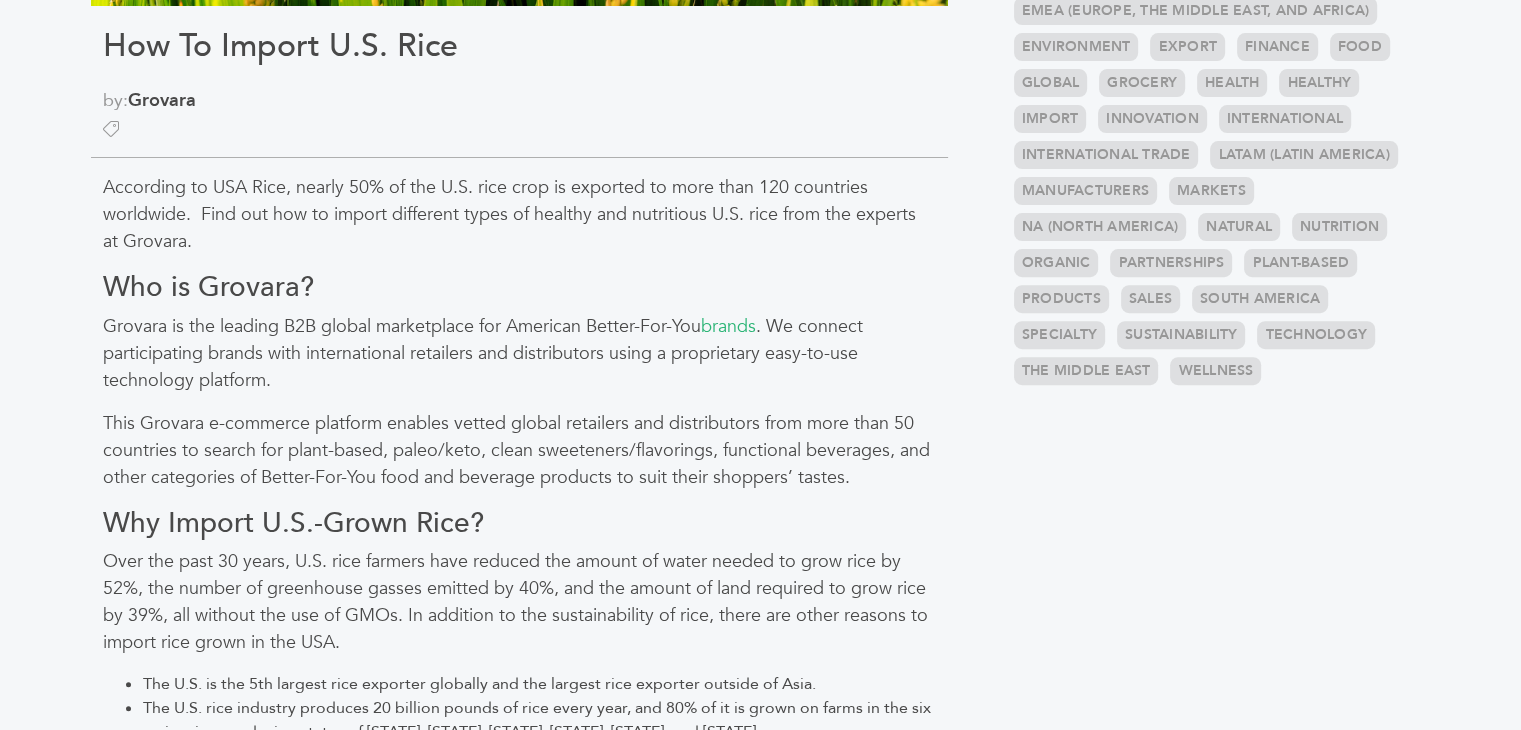 scroll, scrollTop: 500, scrollLeft: 0, axis: vertical 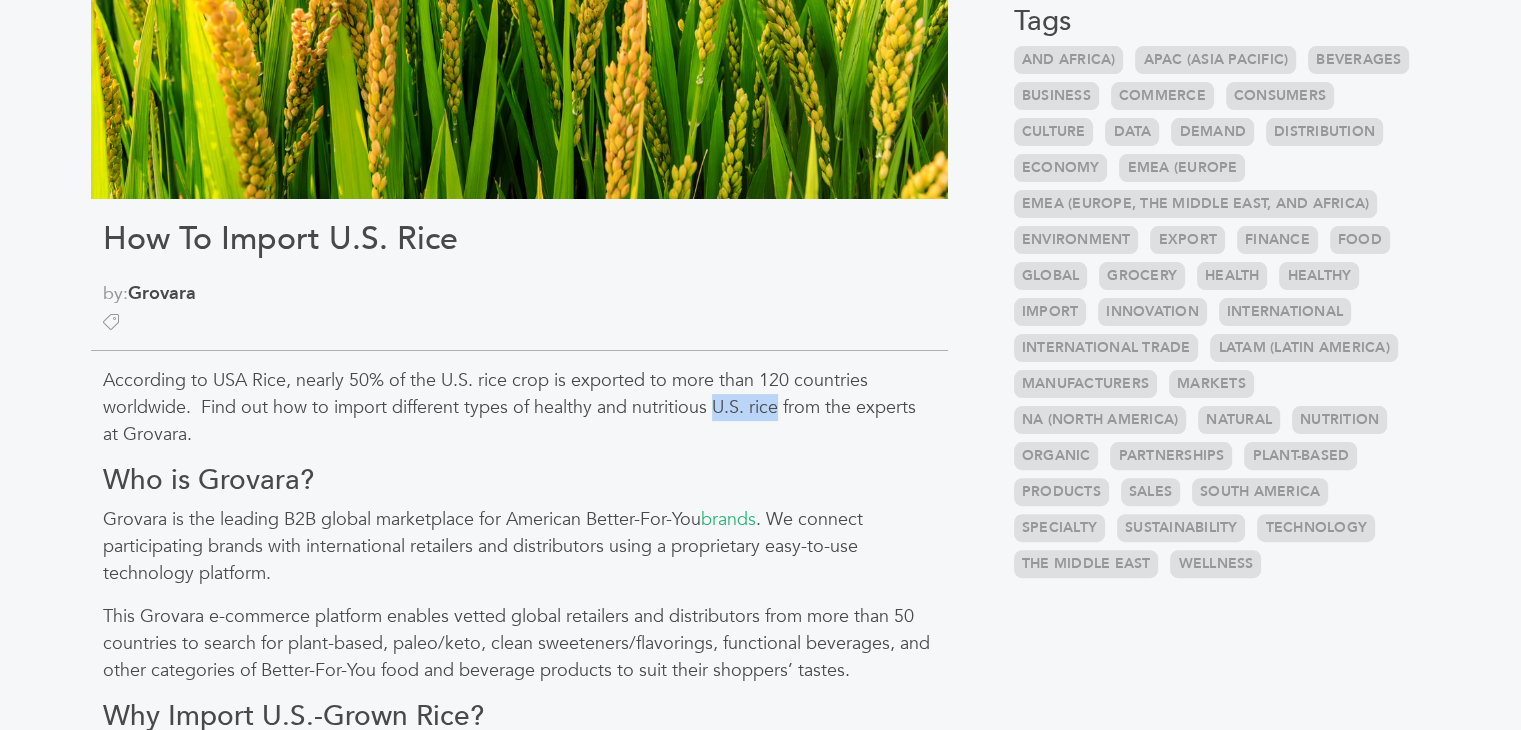 drag, startPoint x: 712, startPoint y: 405, endPoint x: 776, endPoint y: 413, distance: 64.49806 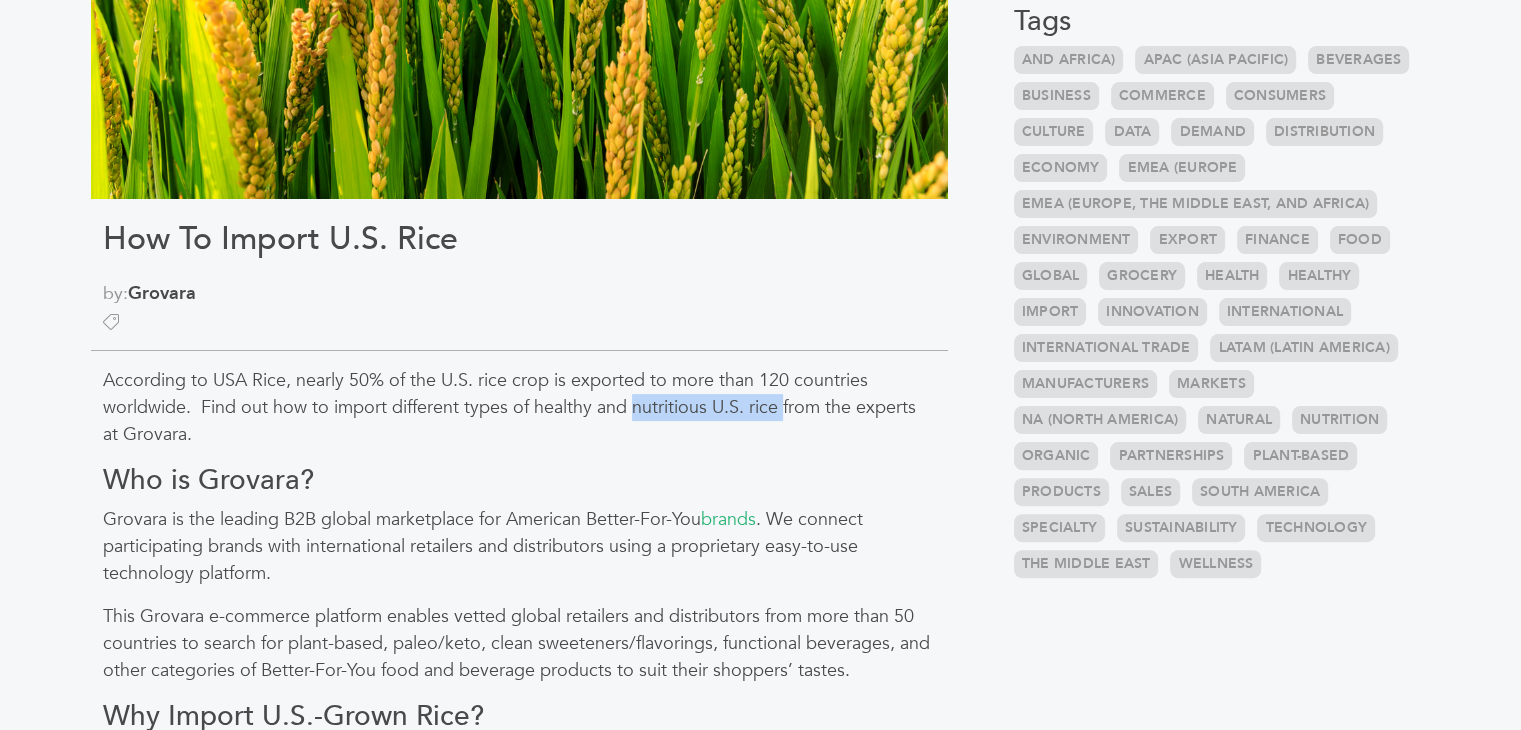 drag, startPoint x: 636, startPoint y: 407, endPoint x: 781, endPoint y: 406, distance: 145.00345 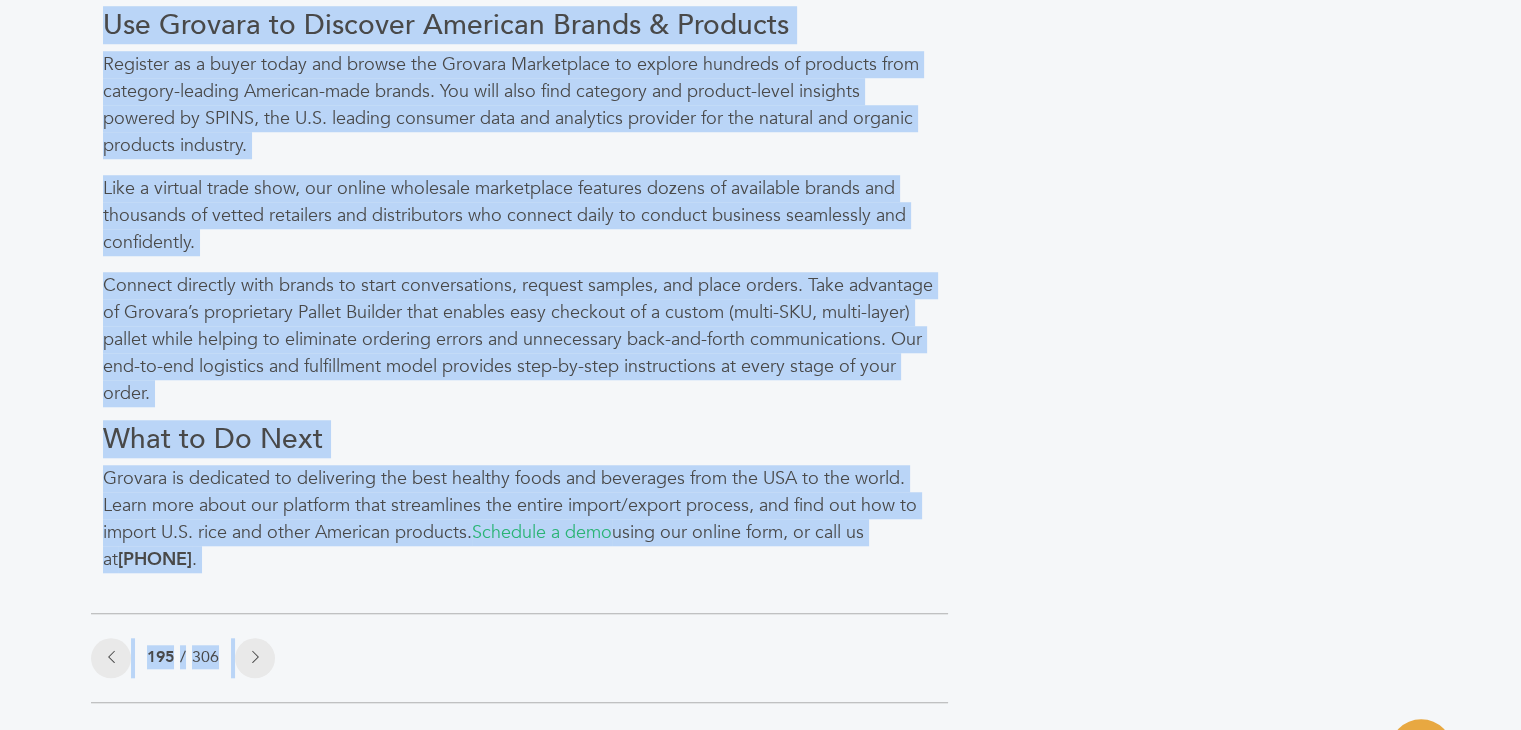 scroll, scrollTop: 1716, scrollLeft: 0, axis: vertical 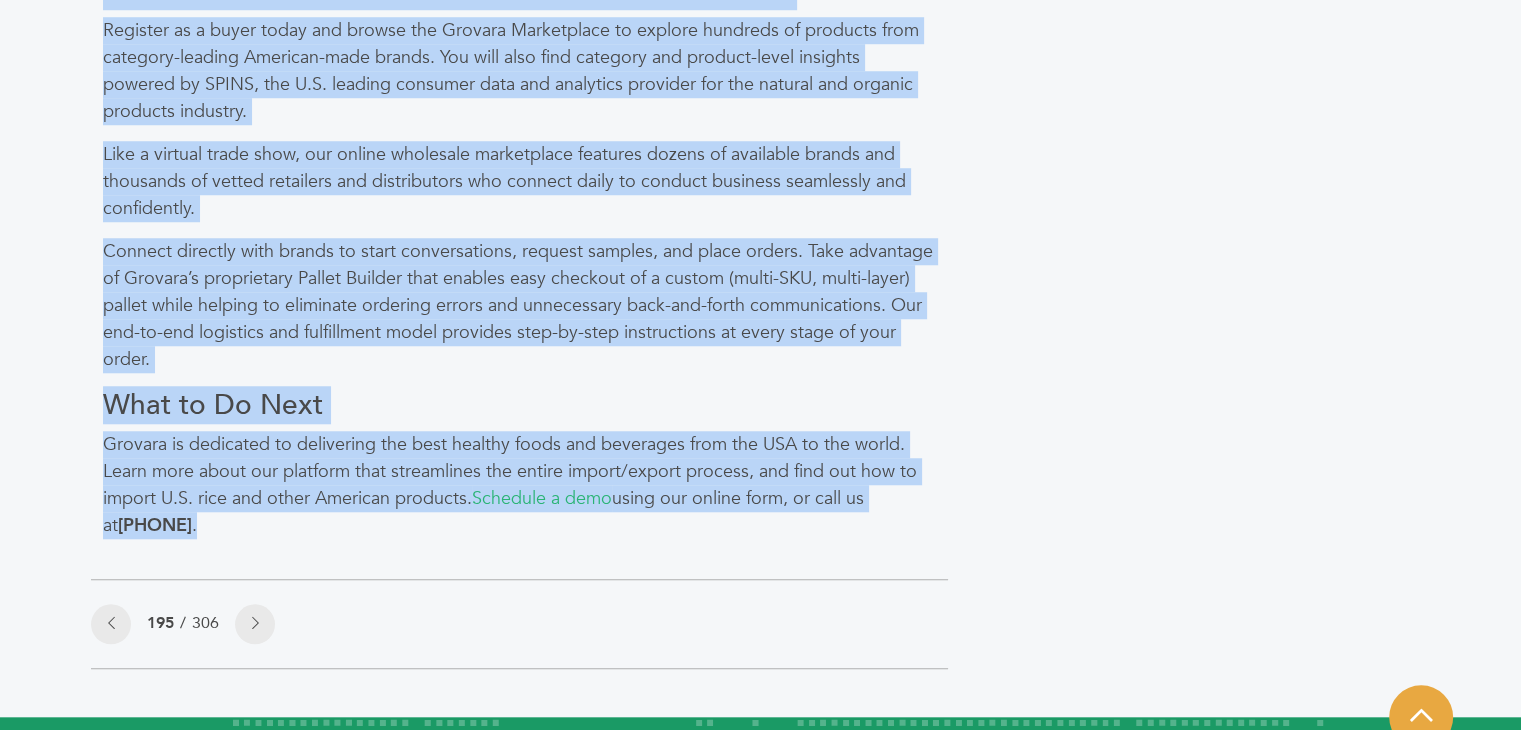drag, startPoint x: 81, startPoint y: 373, endPoint x: 812, endPoint y: 550, distance: 752.12366 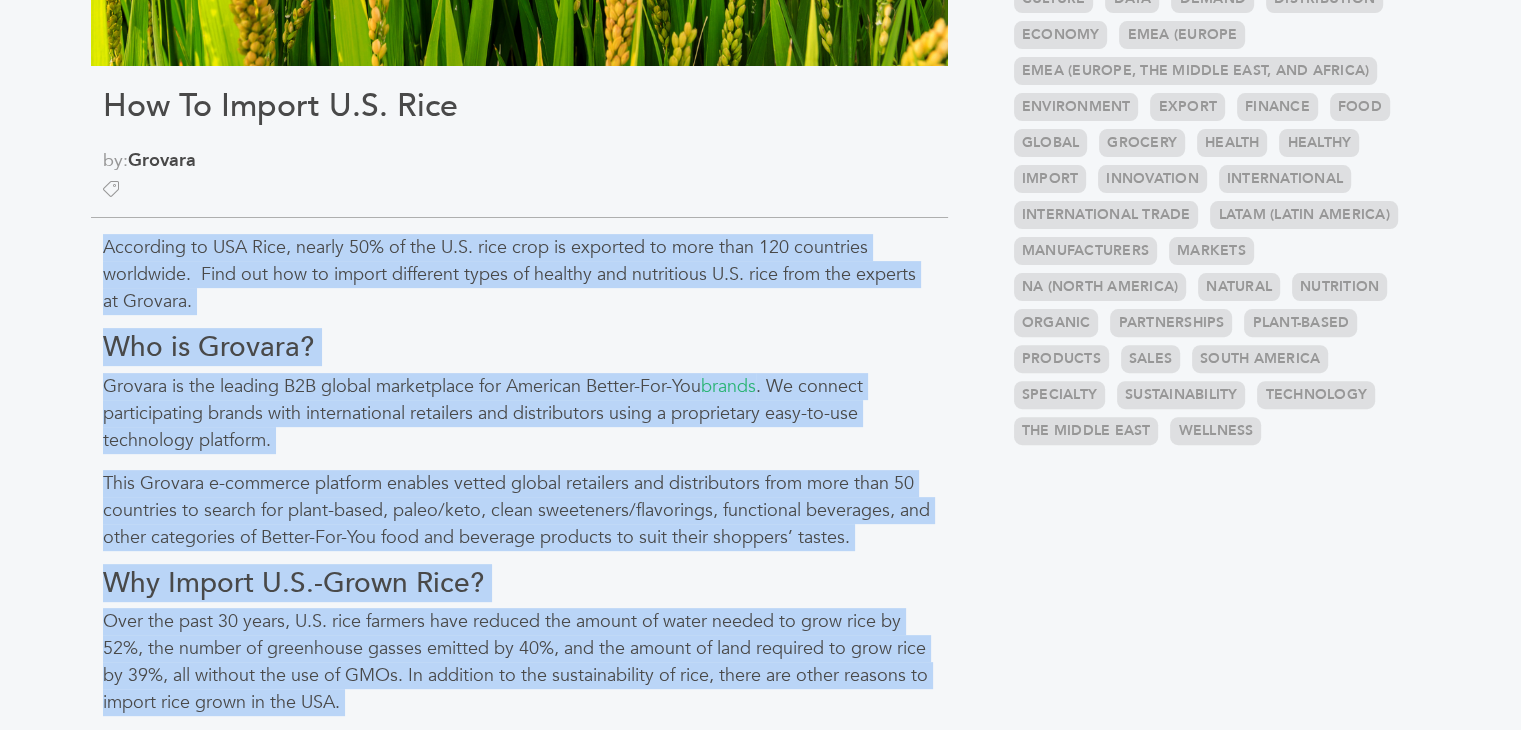 scroll, scrollTop: 616, scrollLeft: 0, axis: vertical 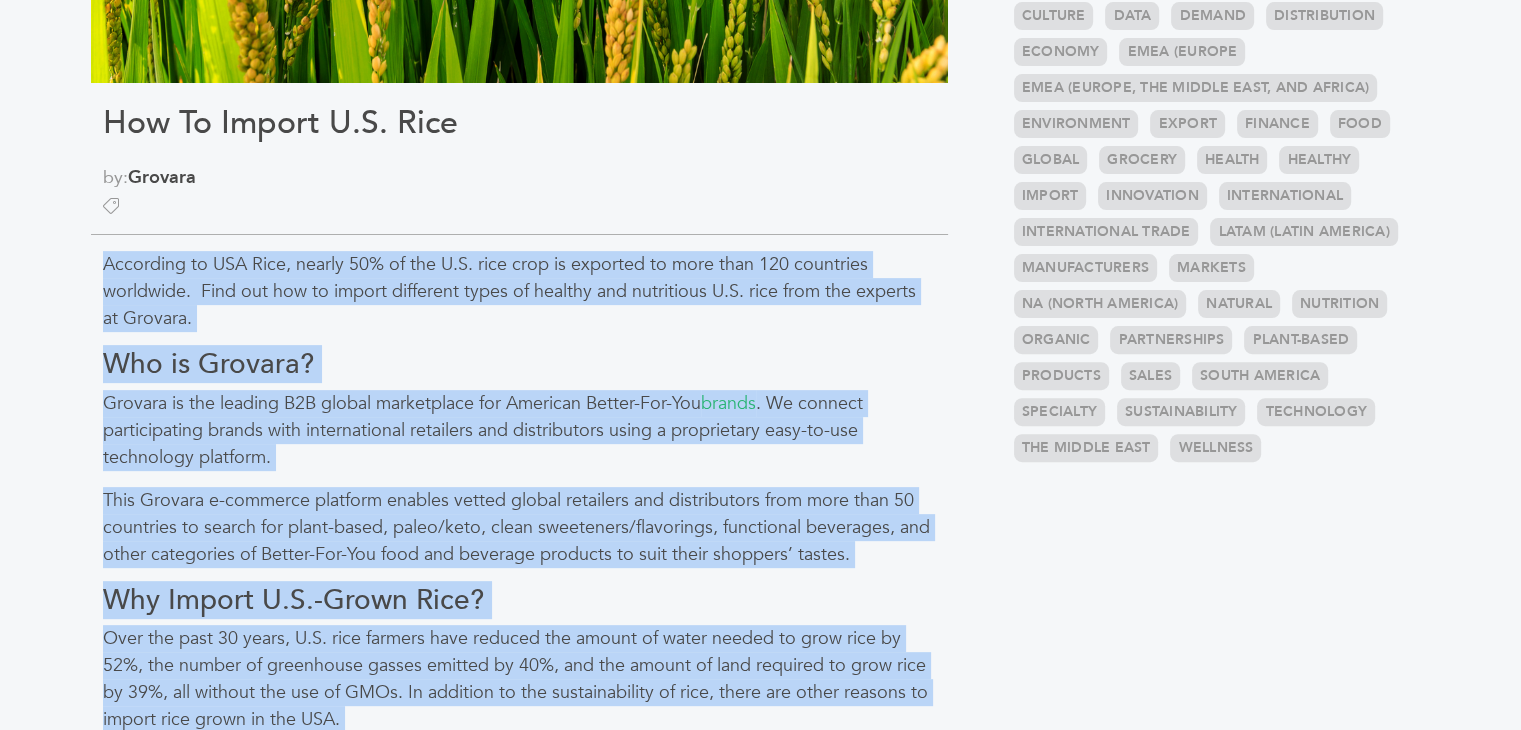 click on "According to USA Rice, nearly 50% of the U.S. rice crop is exported to more than 120 countries worldwide.  Find out how to import different types of healthy and nutritious U.S. rice from the experts at Grovara." at bounding box center [519, 291] 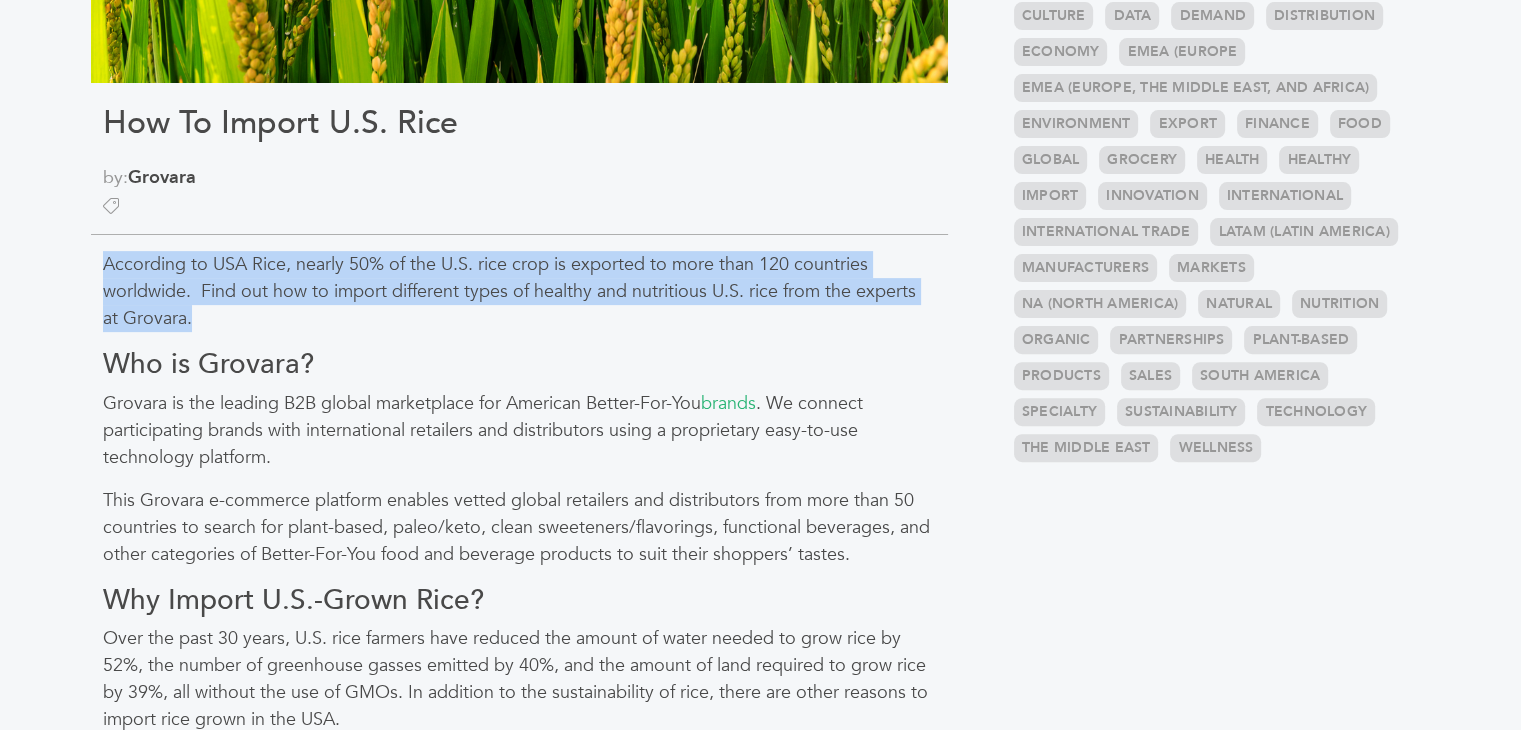 drag, startPoint x: 97, startPoint y: 265, endPoint x: 220, endPoint y: 328, distance: 138.19551 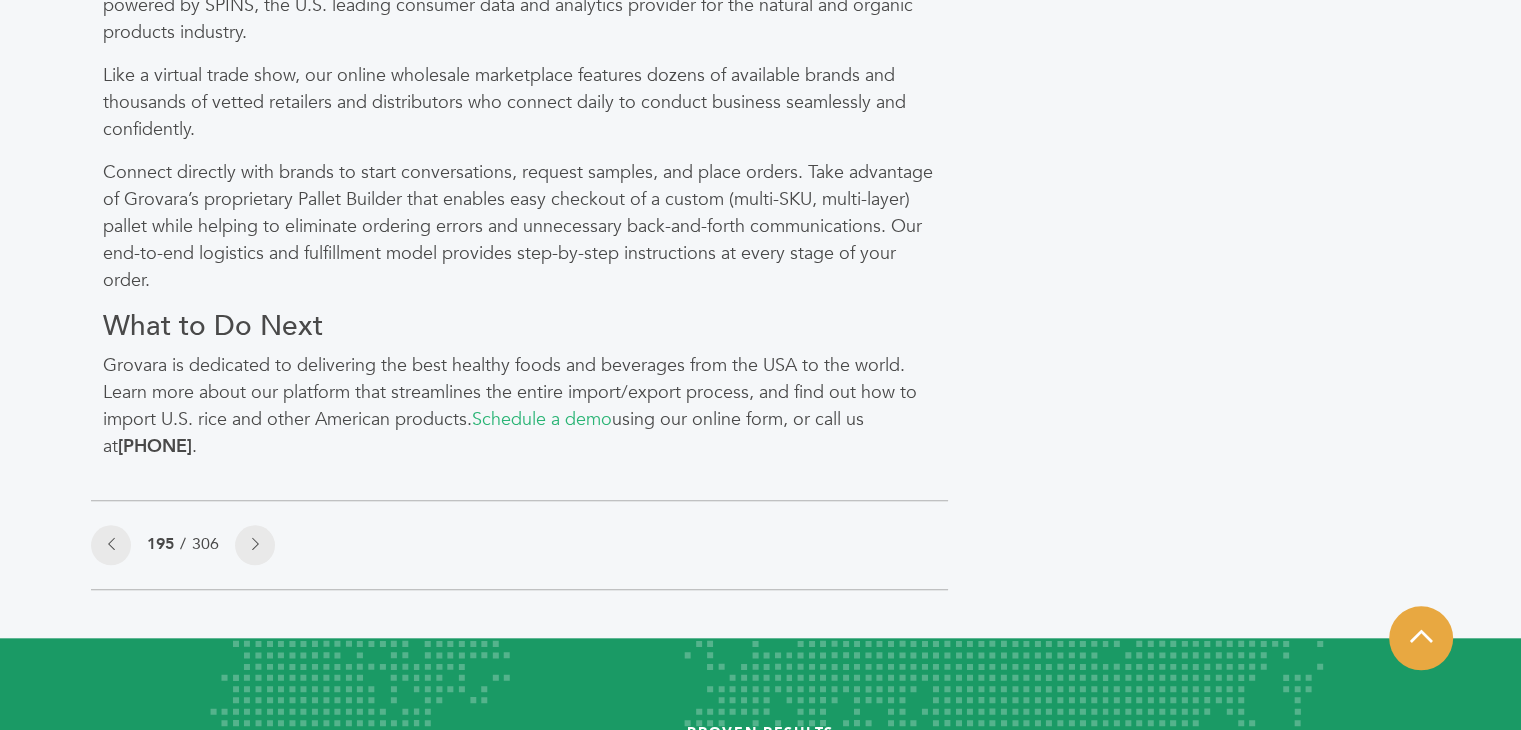 scroll, scrollTop: 1805, scrollLeft: 0, axis: vertical 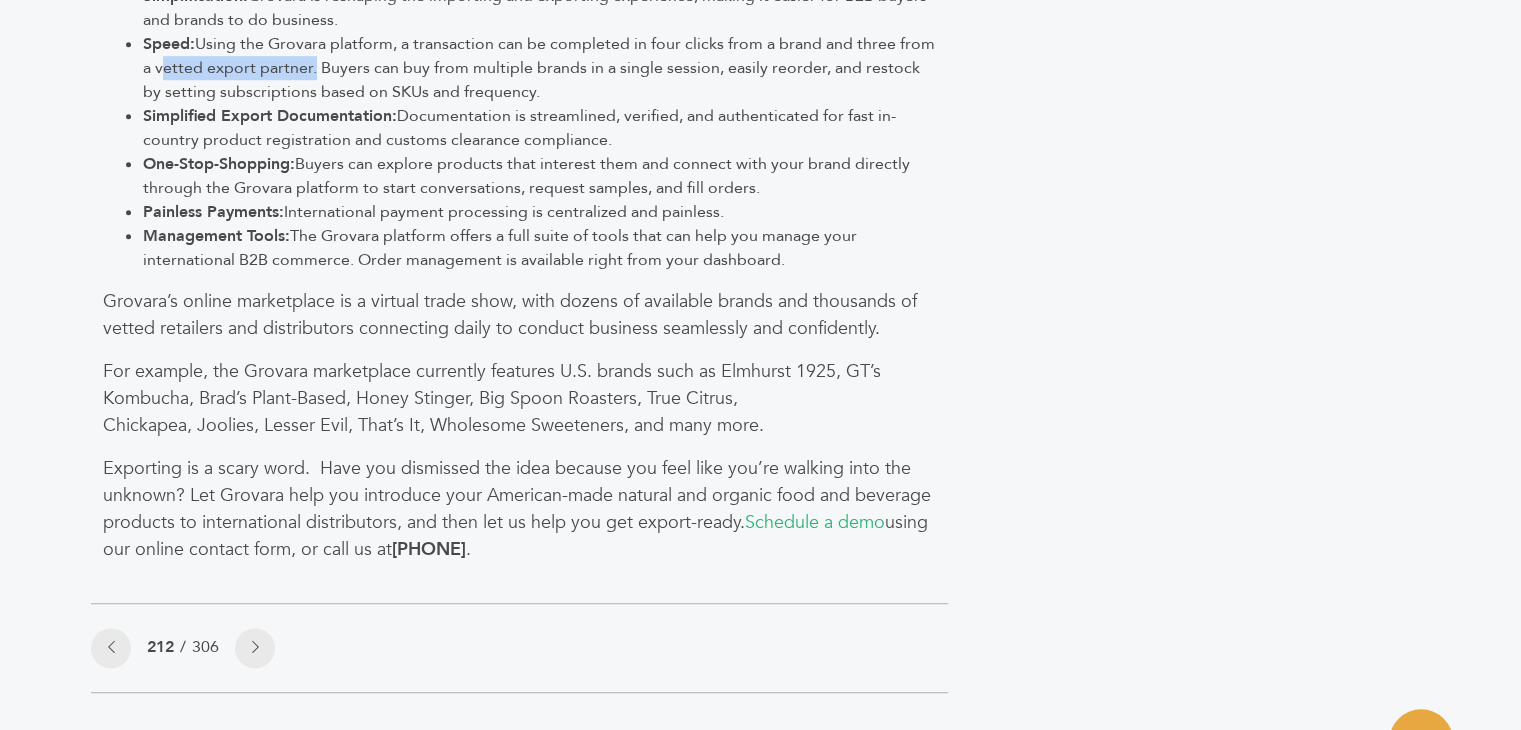 drag, startPoint x: 159, startPoint y: 63, endPoint x: 308, endPoint y: 66, distance: 149.0302 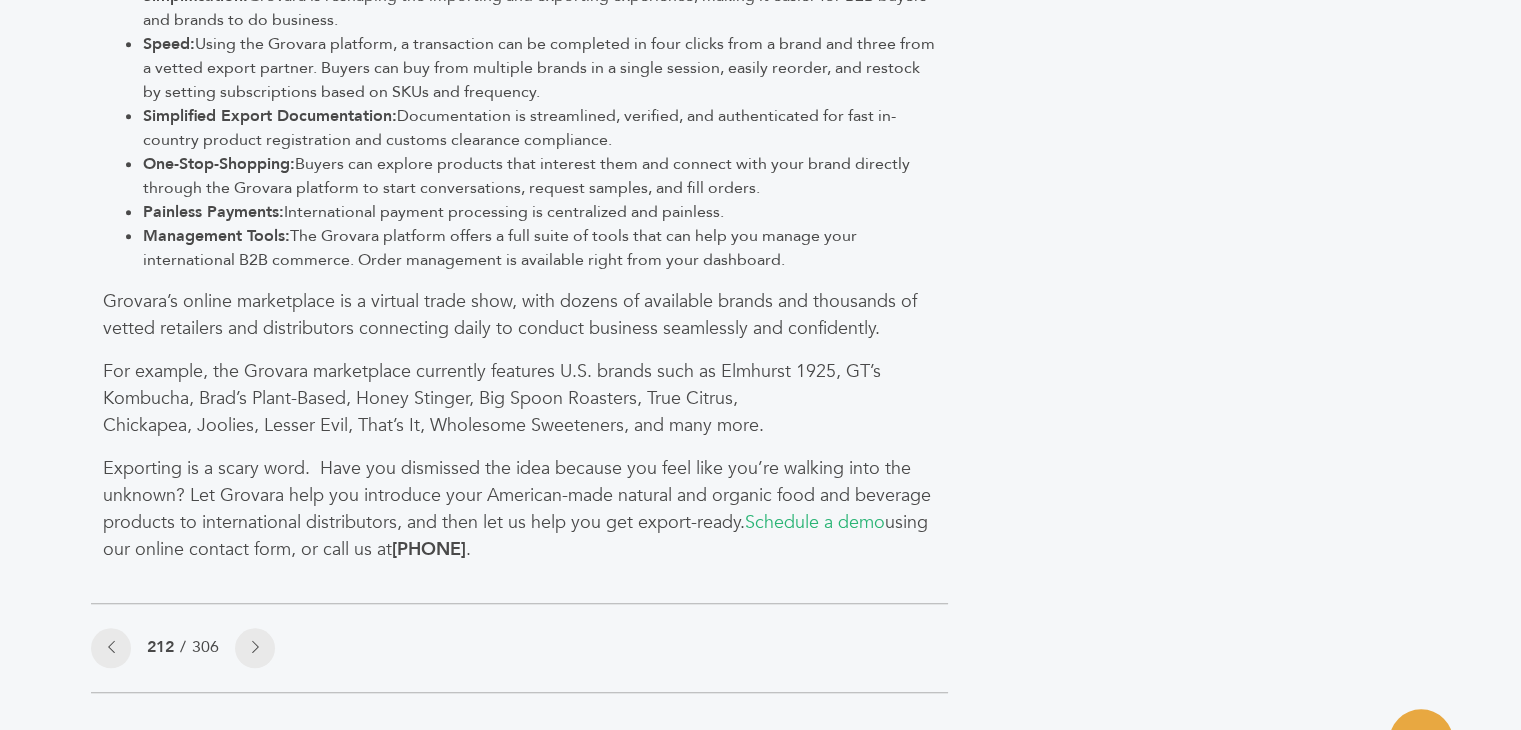 click on "Speed:  Using the Grovara platform, a transaction can be completed in four clicks from a brand and three from a vetted export partner. Buyers can buy from multiple brands in a single session, easily reorder, and restock by setting subscriptions based on SKUs and frequency." at bounding box center [539, 68] 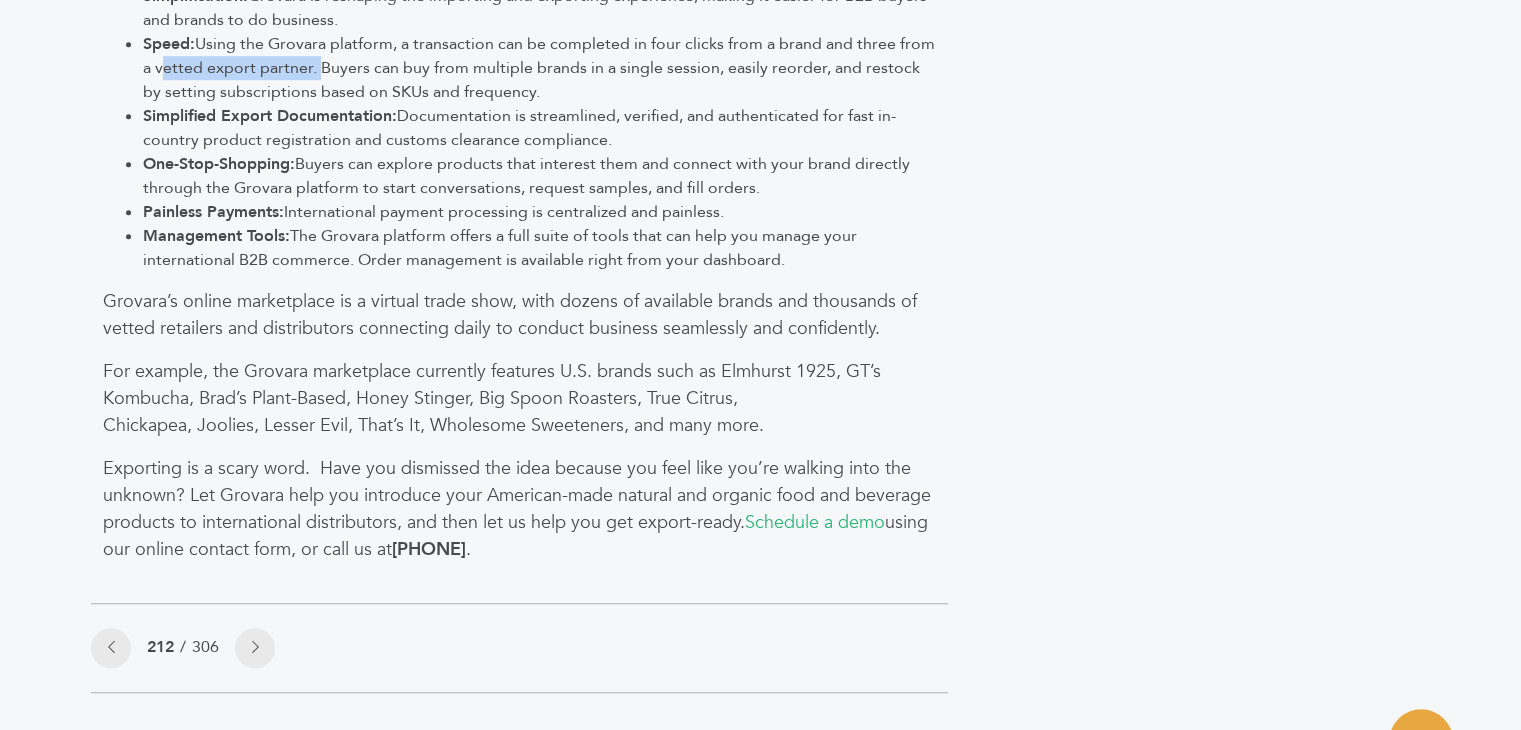 drag, startPoint x: 315, startPoint y: 67, endPoint x: 154, endPoint y: 66, distance: 161.00311 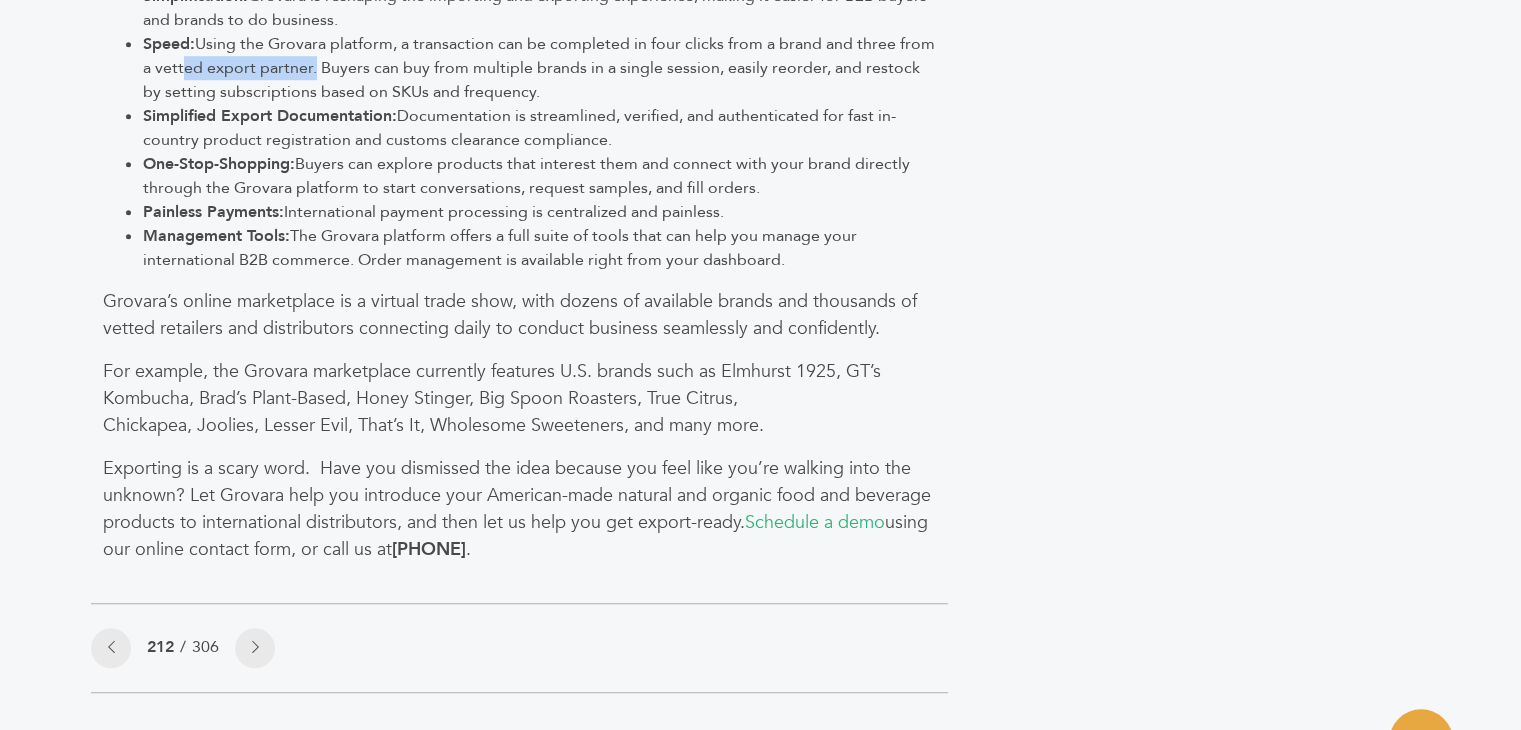 drag, startPoint x: 185, startPoint y: 64, endPoint x: 312, endPoint y: 61, distance: 127.03543 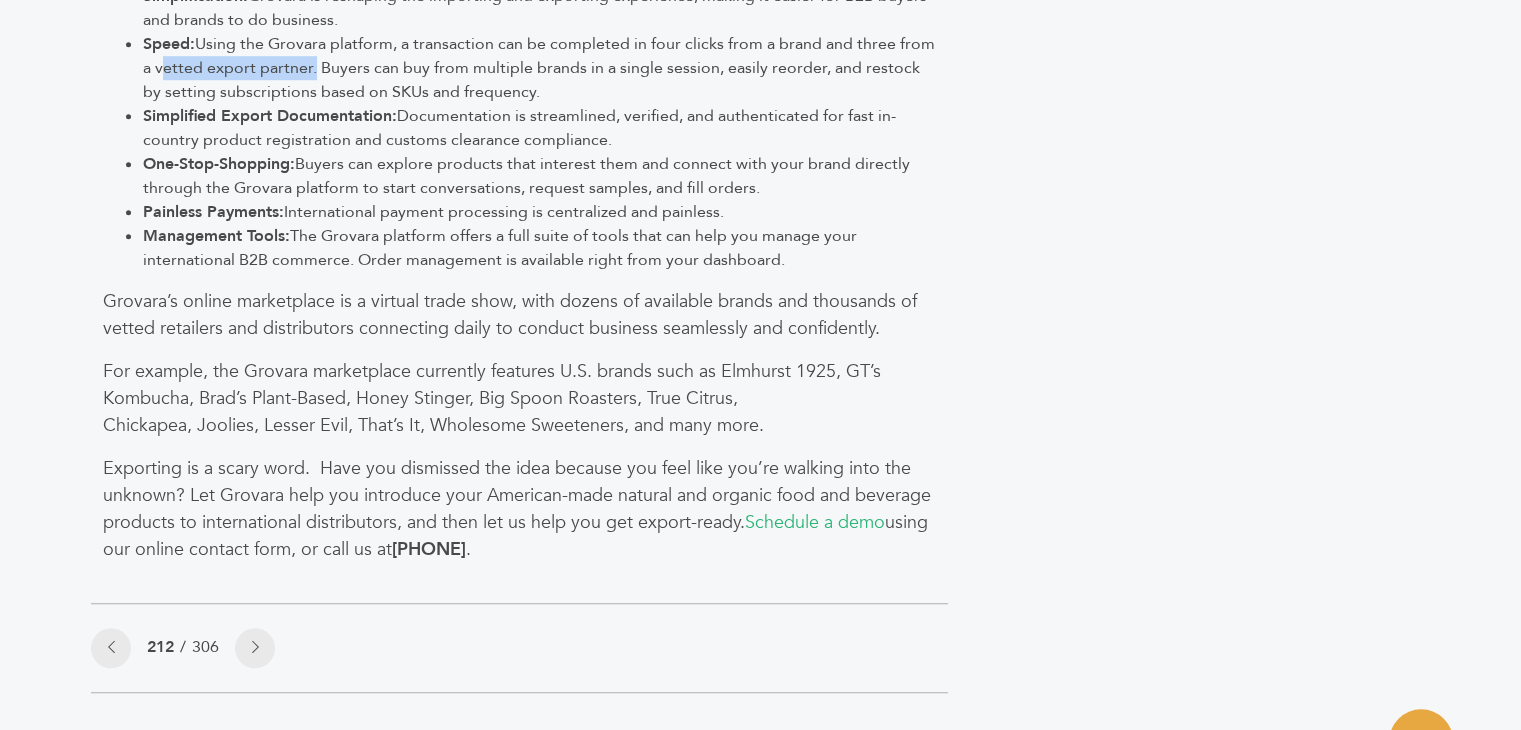 drag, startPoint x: 158, startPoint y: 63, endPoint x: 312, endPoint y: 68, distance: 154.08115 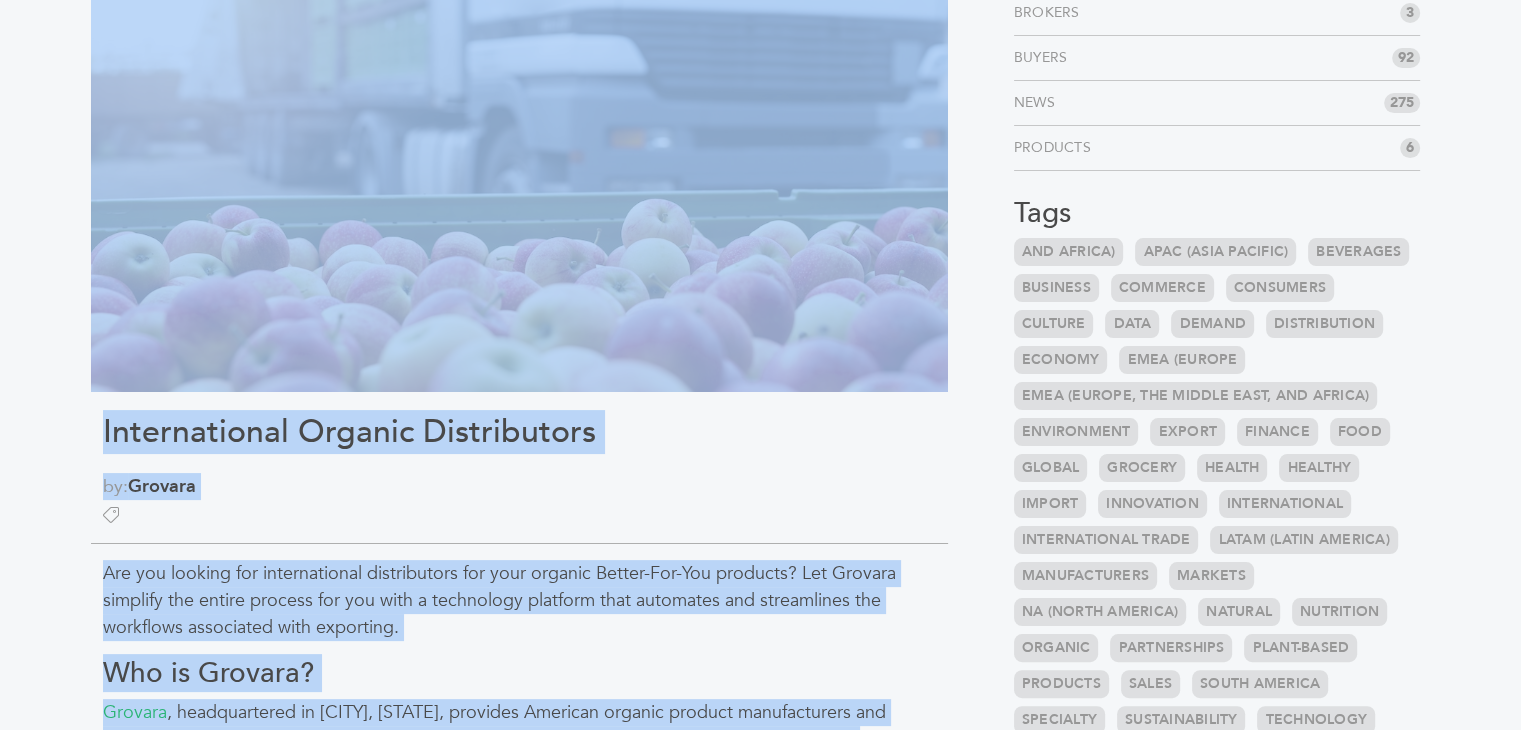 scroll, scrollTop: 232, scrollLeft: 0, axis: vertical 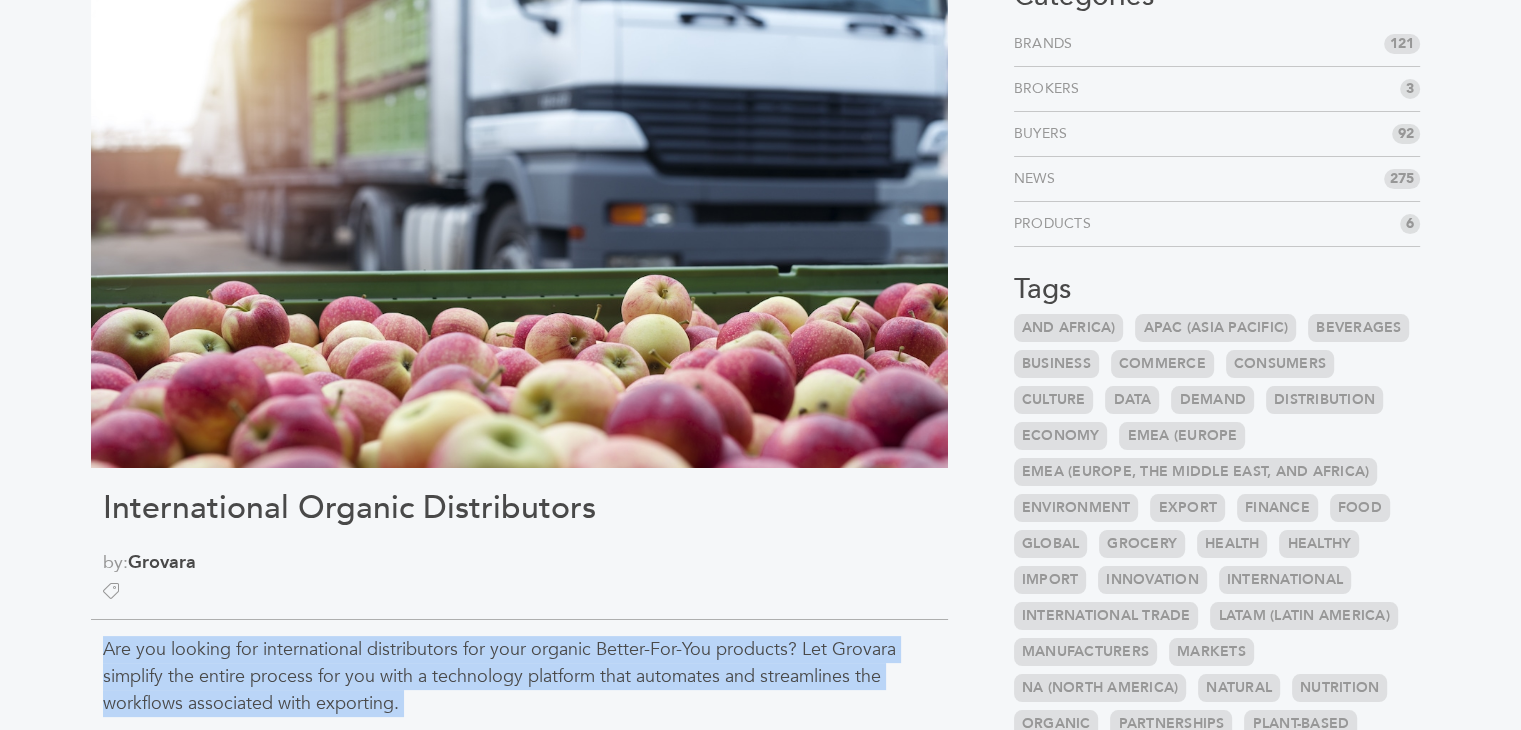 drag, startPoint x: 629, startPoint y: 551, endPoint x: 91, endPoint y: 643, distance: 545.8095 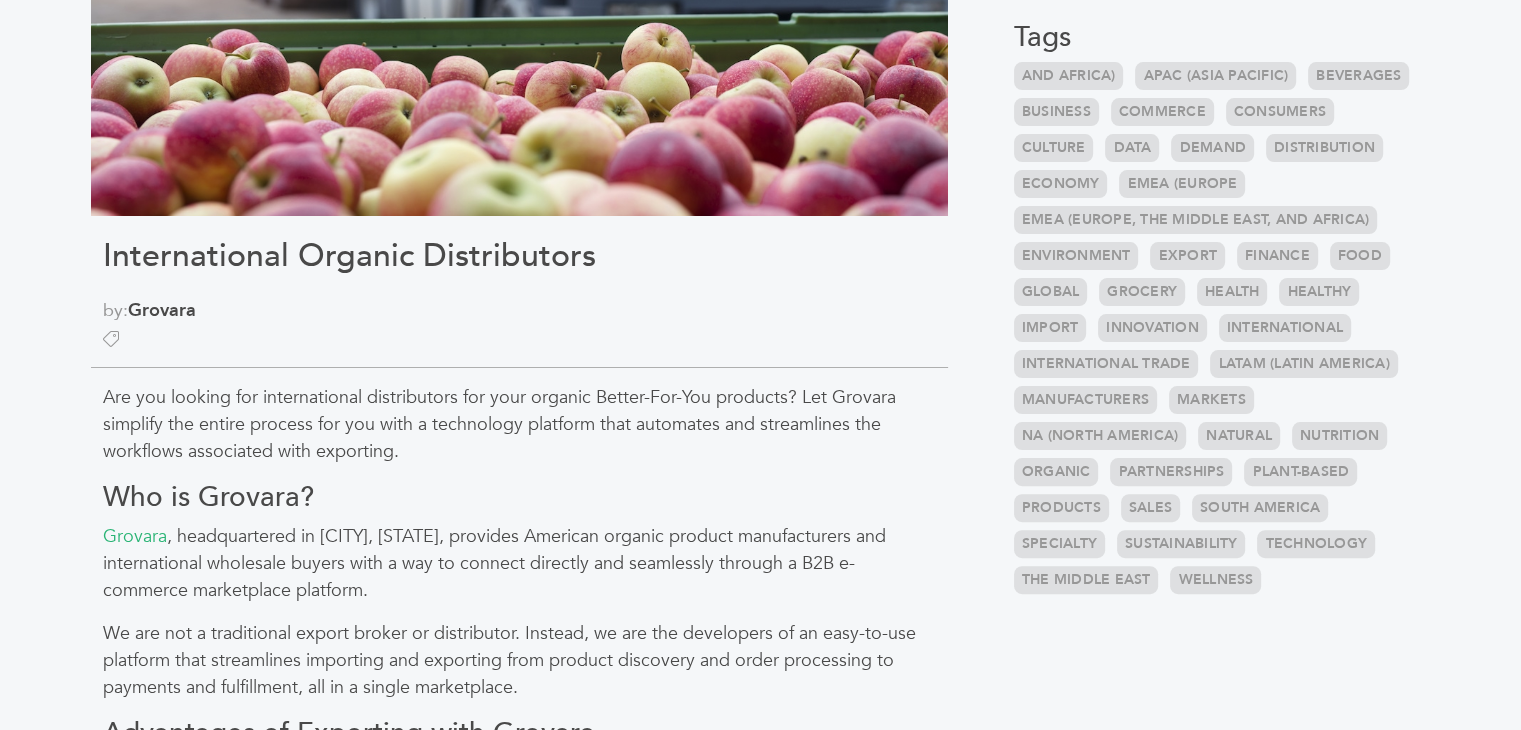 scroll, scrollTop: 497, scrollLeft: 0, axis: vertical 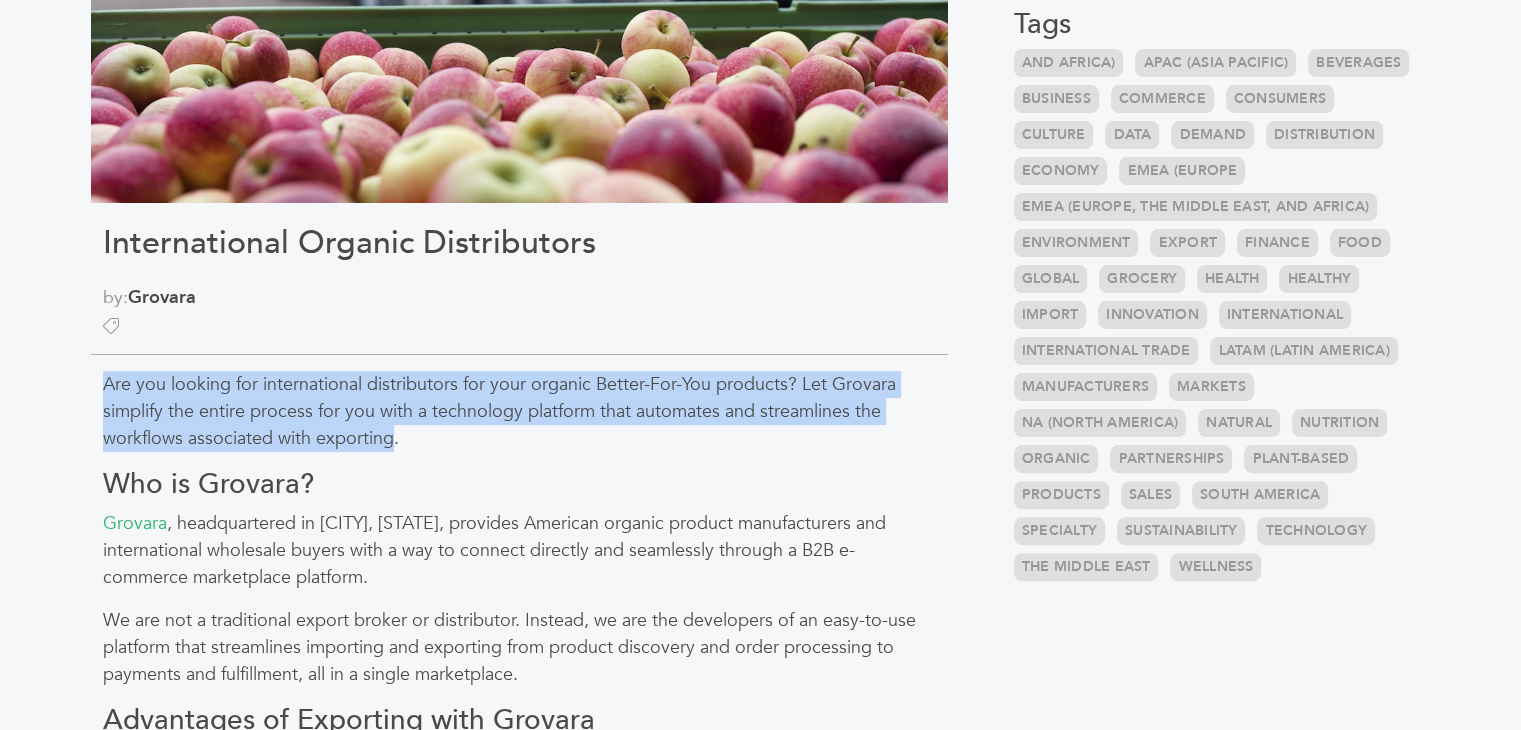 drag, startPoint x: 104, startPoint y: 381, endPoint x: 390, endPoint y: 449, distance: 293.97278 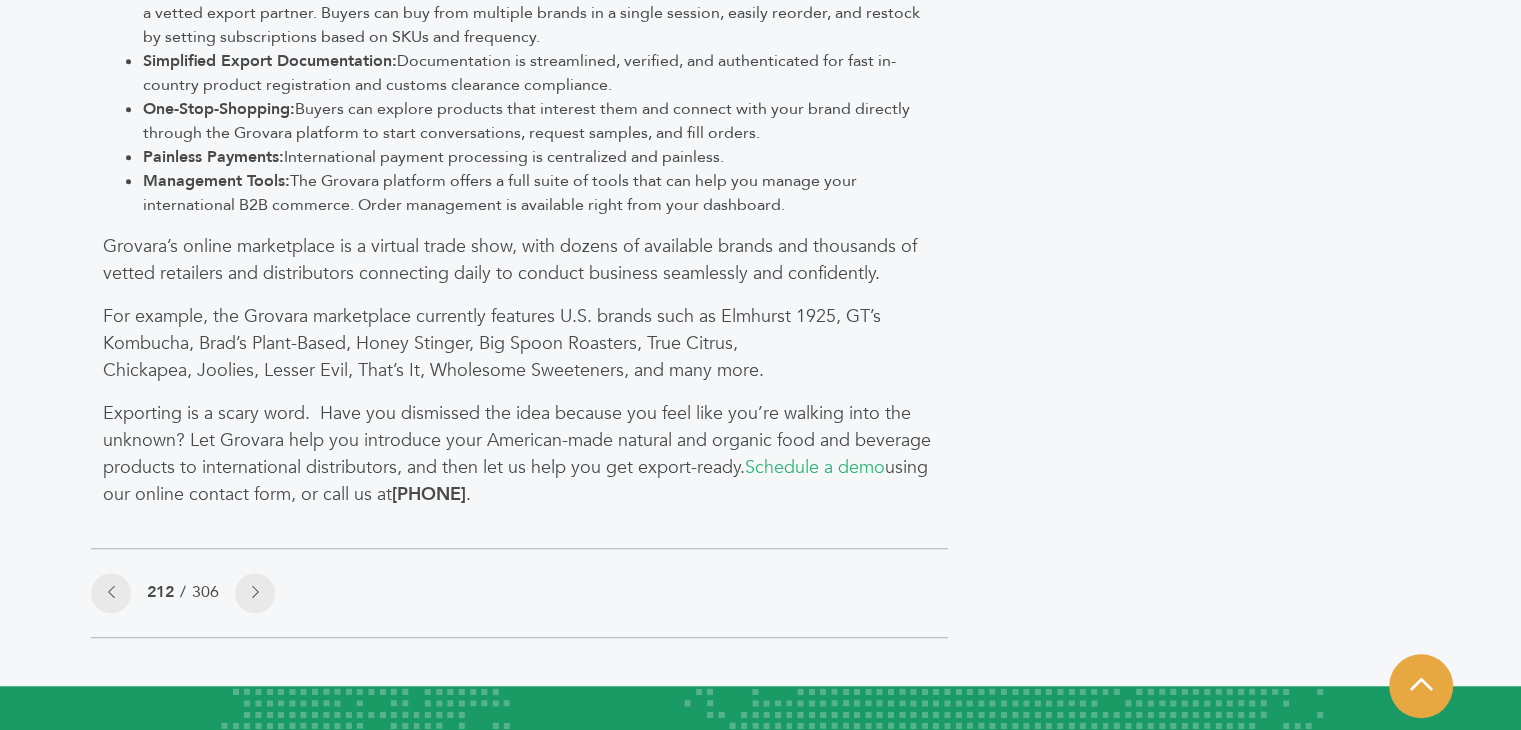 scroll, scrollTop: 1560, scrollLeft: 0, axis: vertical 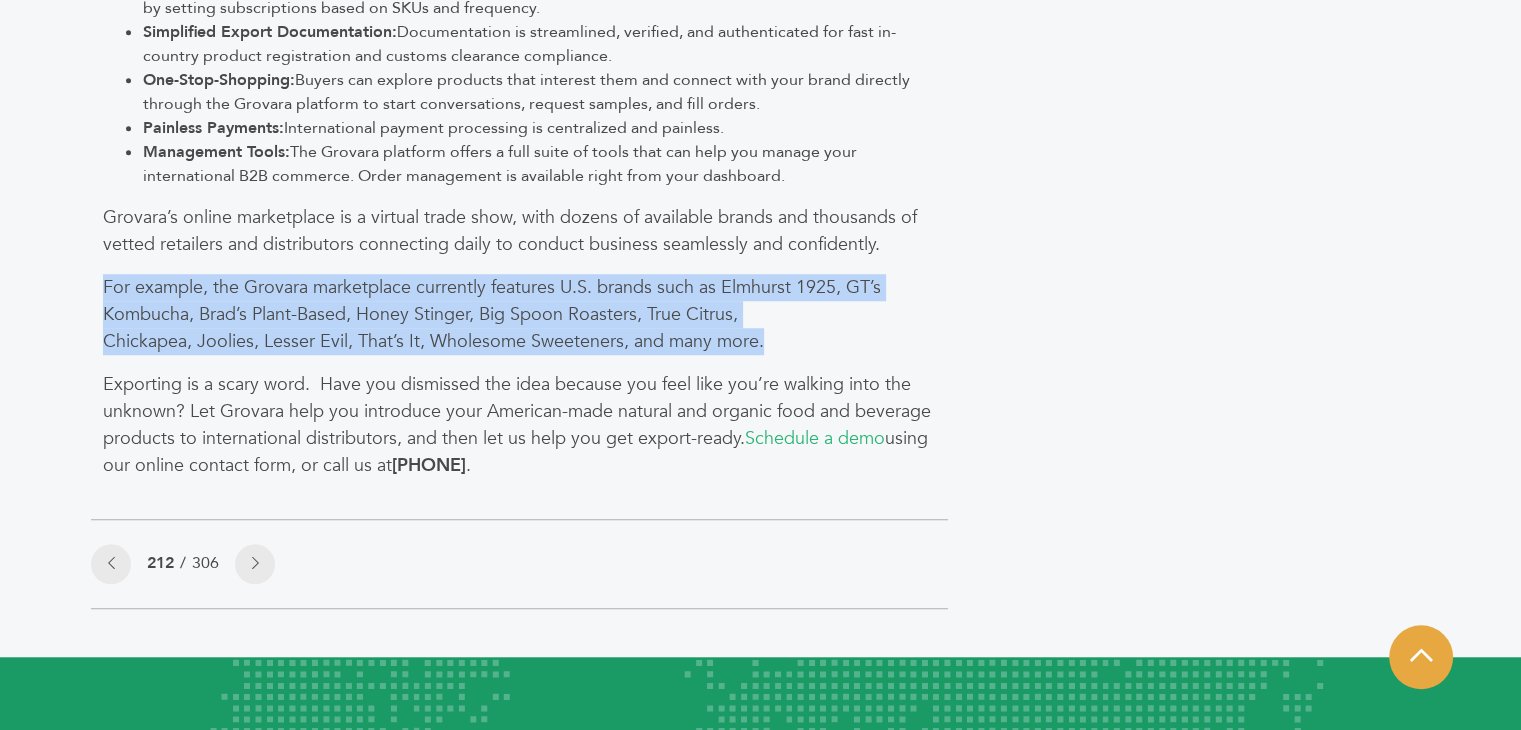 drag, startPoint x: 767, startPoint y: 335, endPoint x: 88, endPoint y: 283, distance: 680.9883 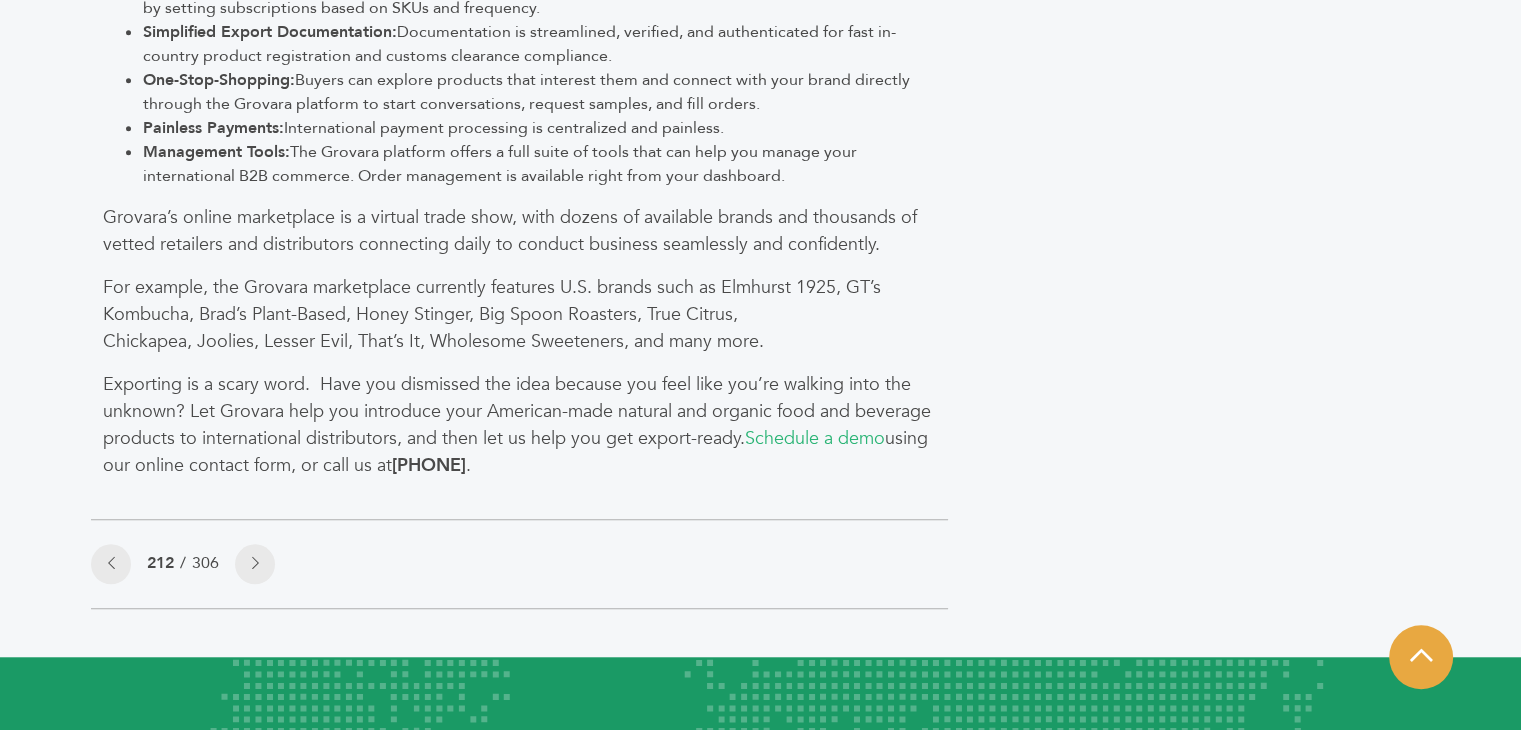 click on "For example, the Grovara marketplace currently features U.S. brands such as Elmhurst 1925, GT’s Kombucha, Brad’s Plant-Based, Honey Stinger, Big Spoon Roasters, True Citrus, Chickapea, Joolies, Lesser Evil, That’s It, Wholesome Sweeteners, and many more." at bounding box center [519, 314] 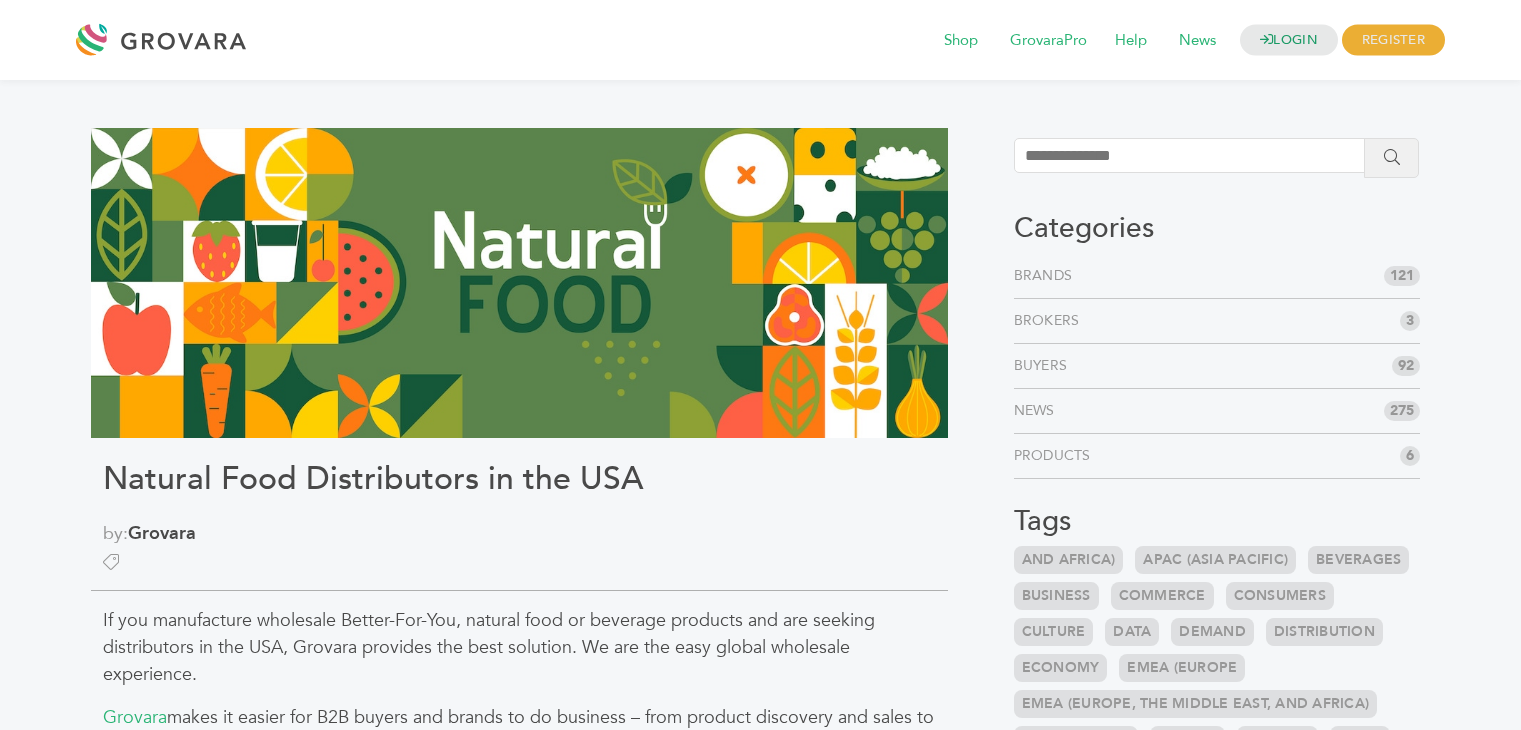scroll, scrollTop: 0, scrollLeft: 0, axis: both 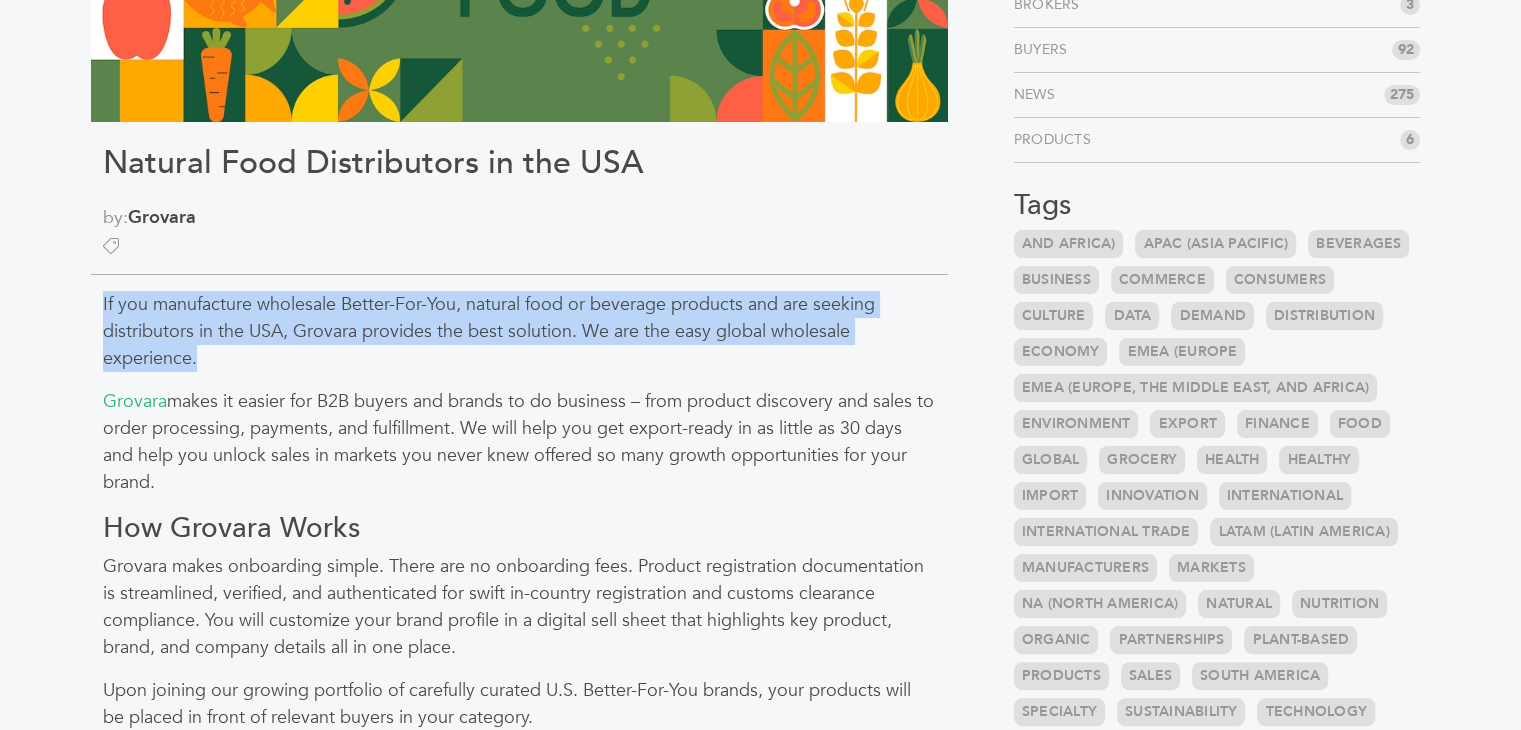 drag, startPoint x: 99, startPoint y: 301, endPoint x: 205, endPoint y: 357, distance: 119.88328 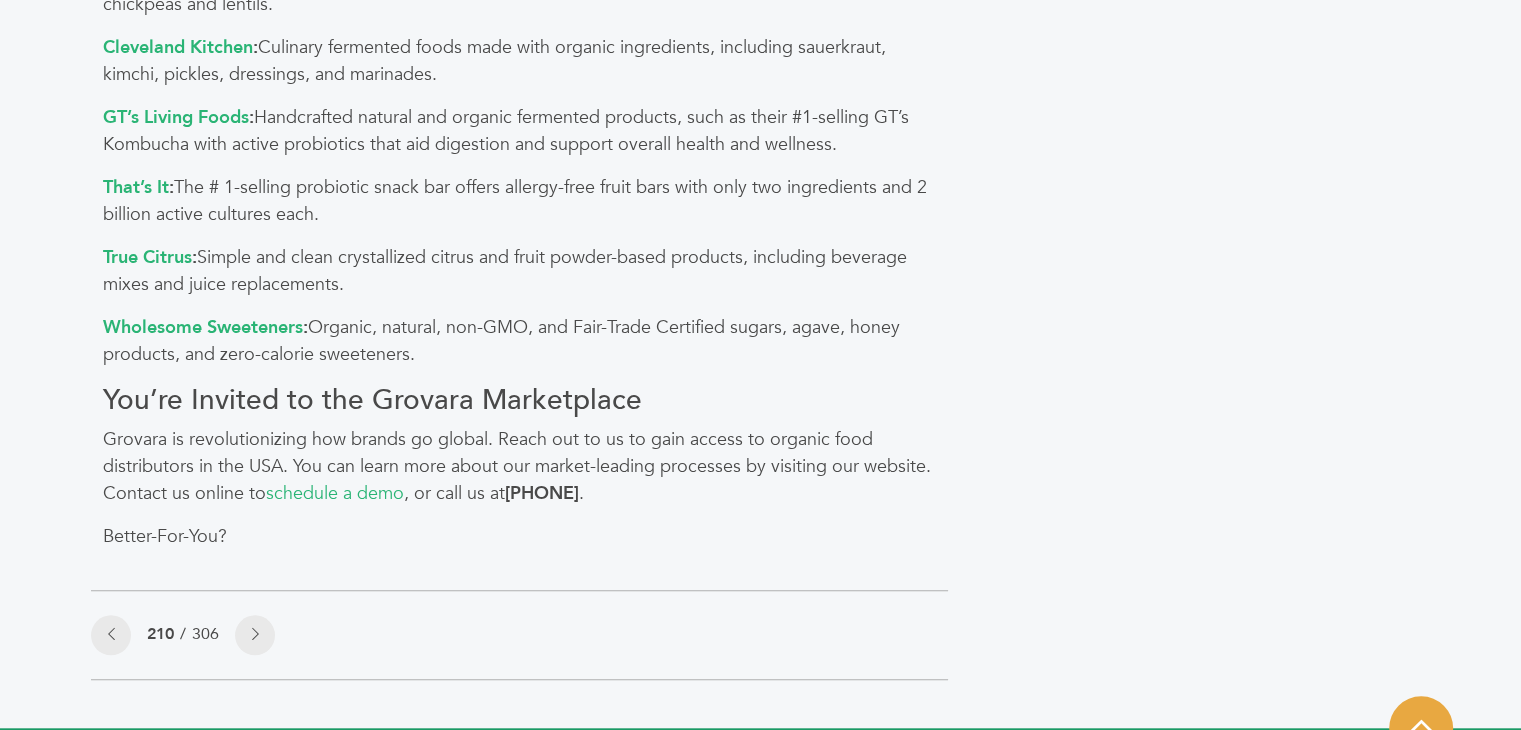 scroll, scrollTop: 1664, scrollLeft: 0, axis: vertical 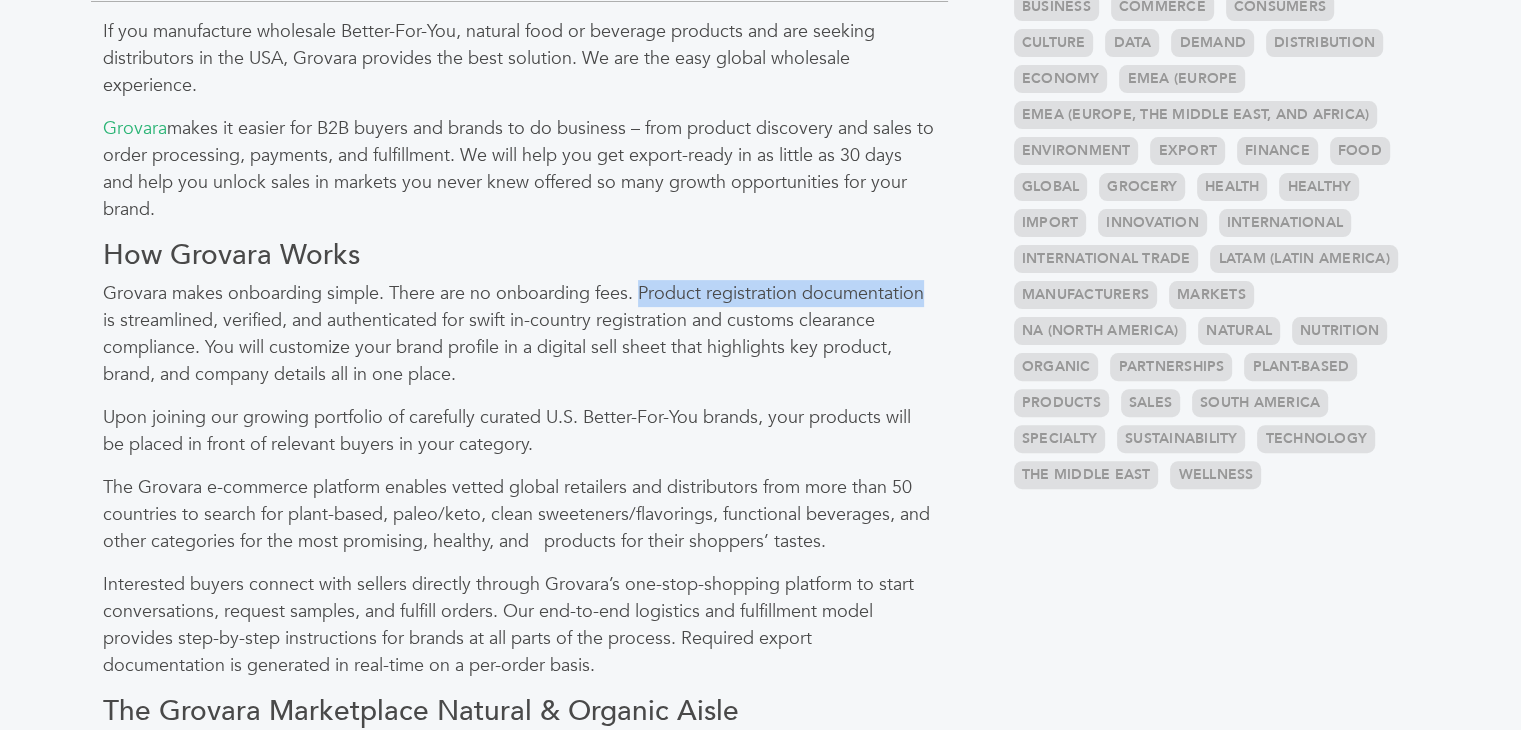 drag, startPoint x: 637, startPoint y: 292, endPoint x: 926, endPoint y: 290, distance: 289.00693 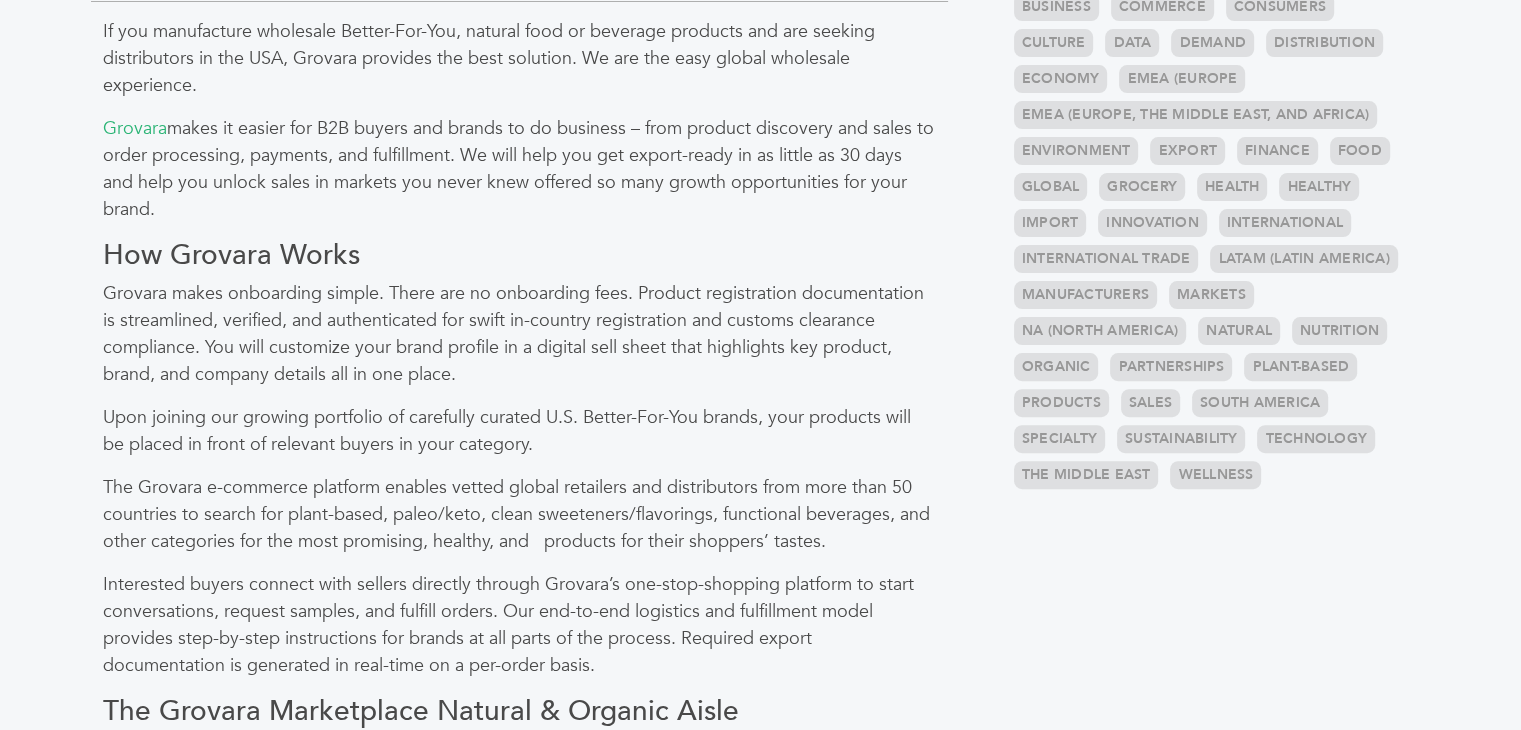 click on "Grovara  makes it easier for B2B buyers and brands to do business – from product discovery and sales to order processing, payments, and fulfillment. We will help you get export-ready in as little as 30 days and help you unlock sales in markets you never knew offered so many growth opportunities for your brand." at bounding box center [519, 169] 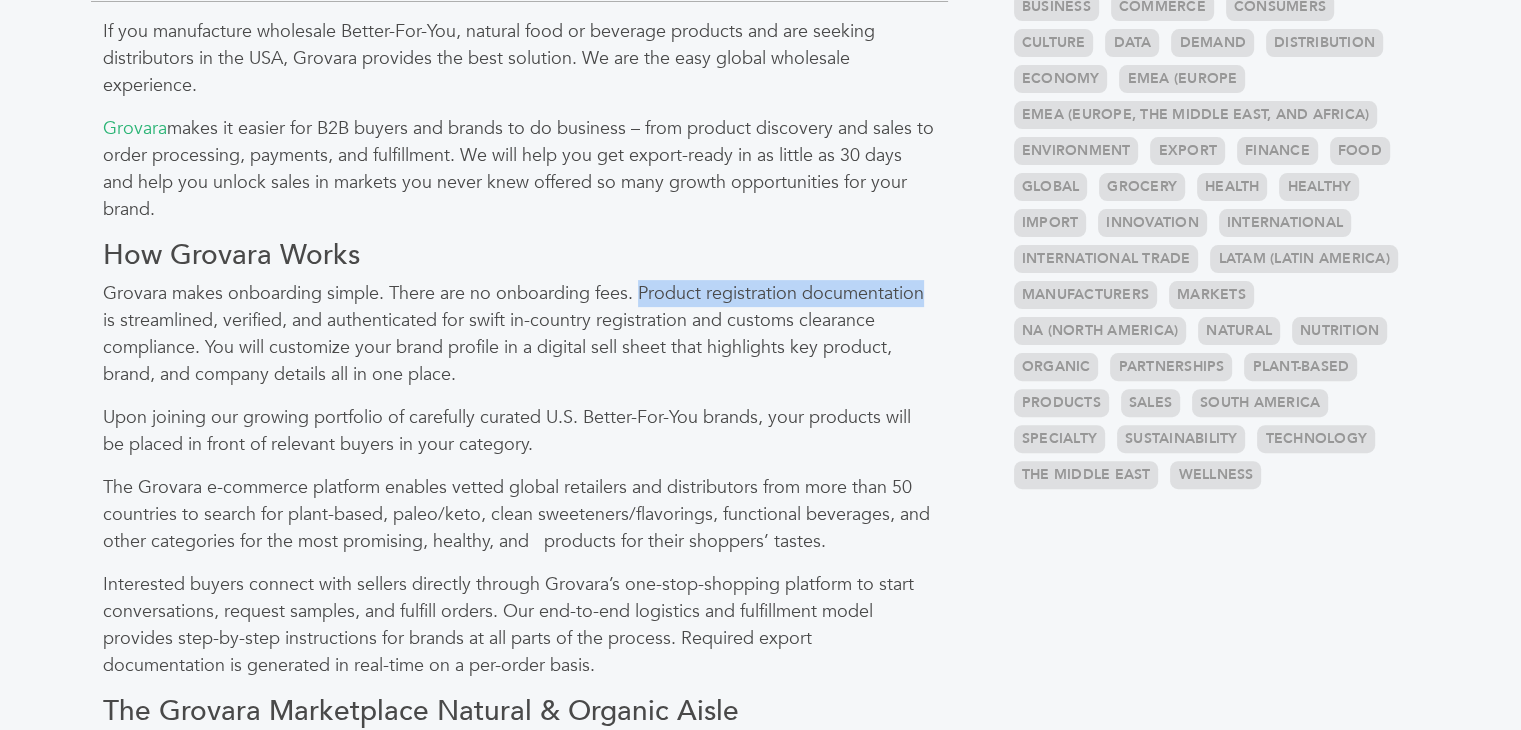 drag, startPoint x: 637, startPoint y: 289, endPoint x: 944, endPoint y: 299, distance: 307.1628 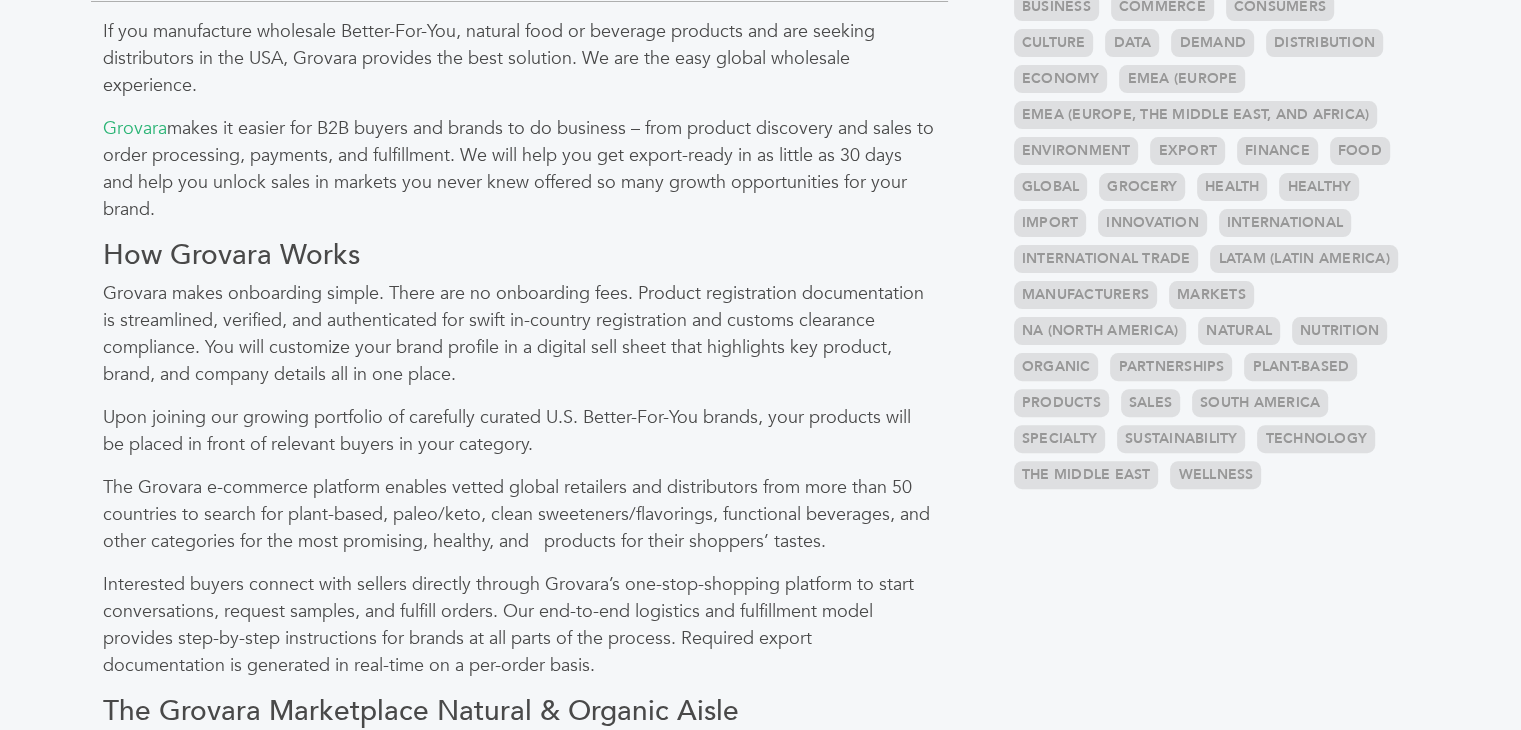 click on "LOGIN
REGISTER
I'm a  Buyer
I'm a  Brand
Shop
GrovaraPro
Help News" at bounding box center [760, 886] 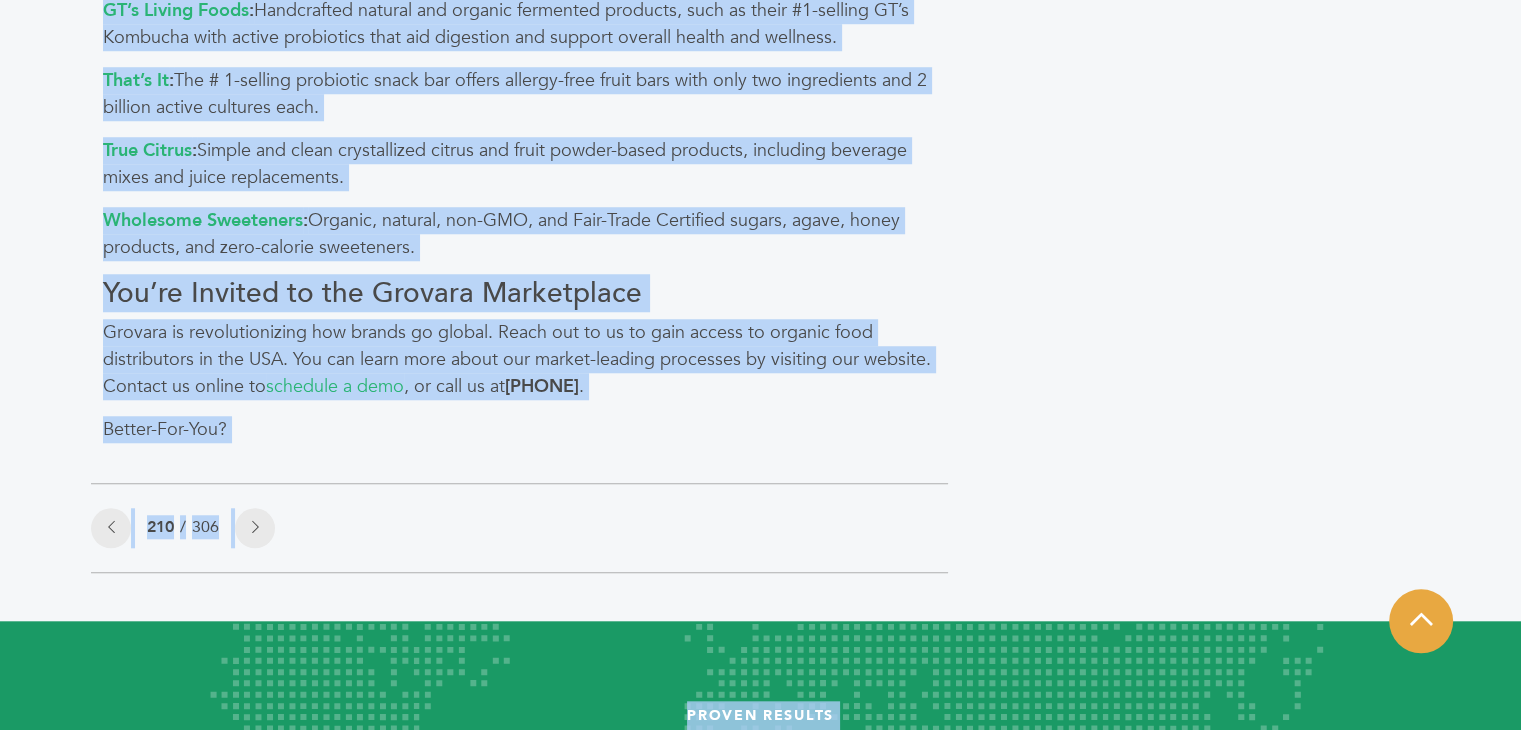 scroll, scrollTop: 2021, scrollLeft: 0, axis: vertical 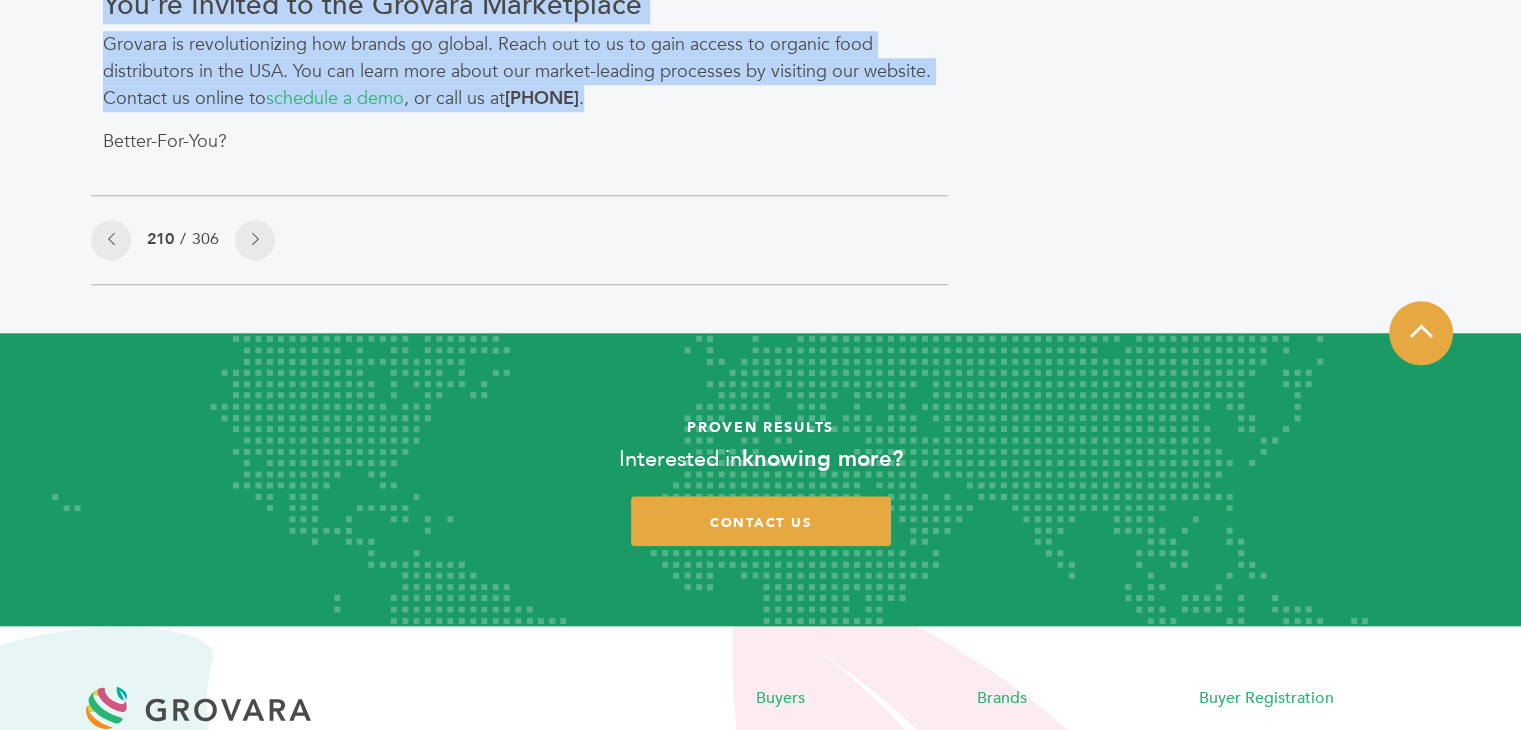 drag, startPoint x: 94, startPoint y: 37, endPoint x: 675, endPoint y: 108, distance: 585.32214 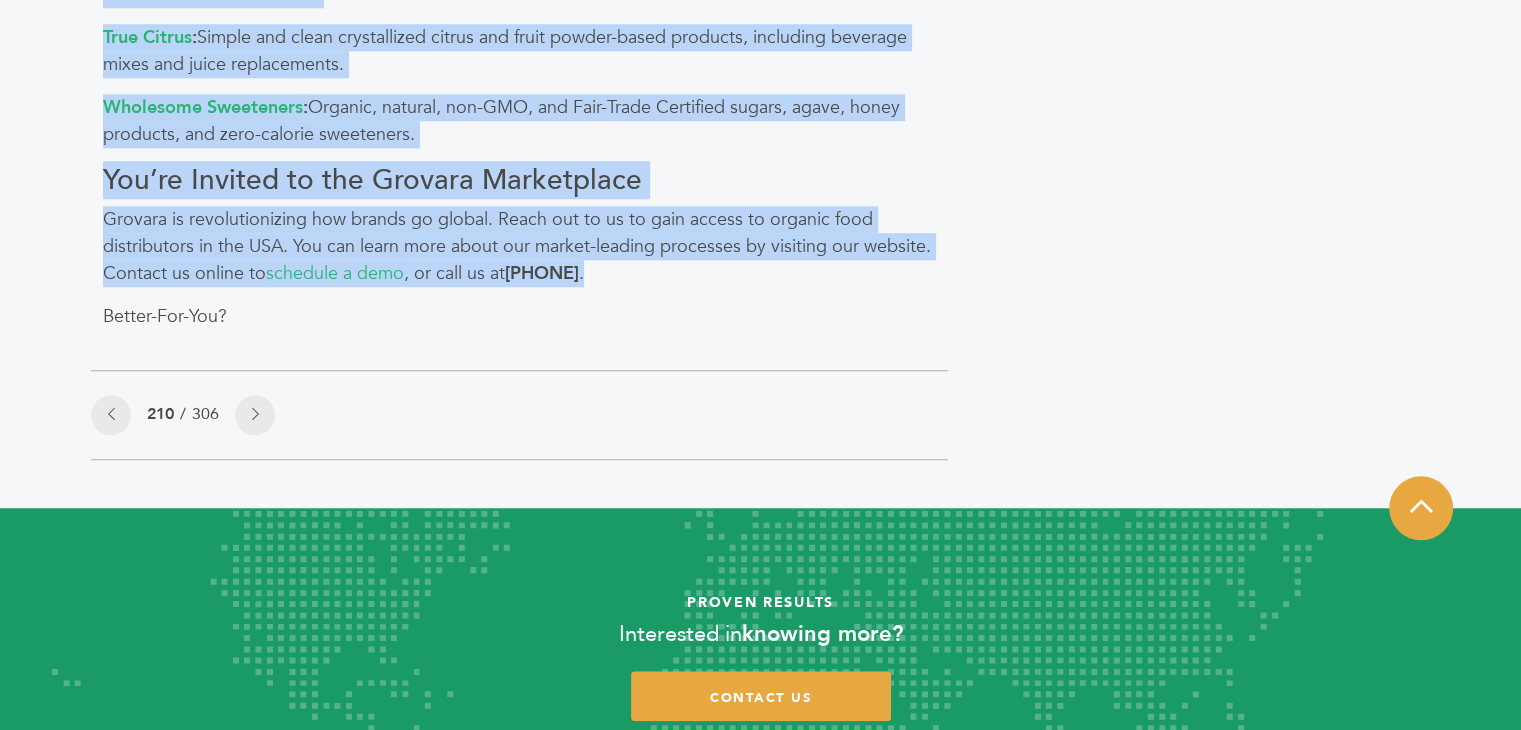 scroll, scrollTop: 1843, scrollLeft: 0, axis: vertical 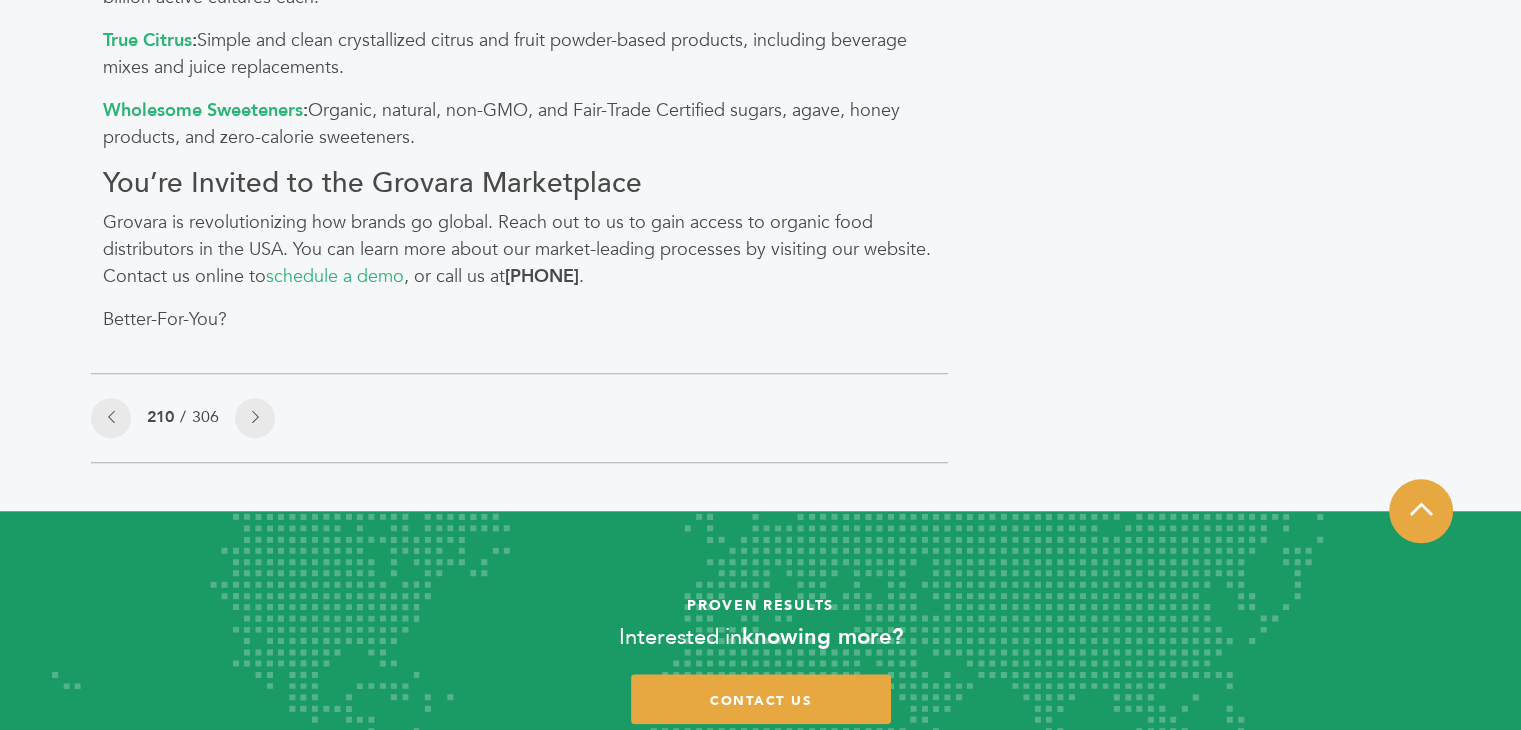 click on "Categories
Brands 121
Brokers 3
Buyers 92
News 275
6" at bounding box center (1217, -602) 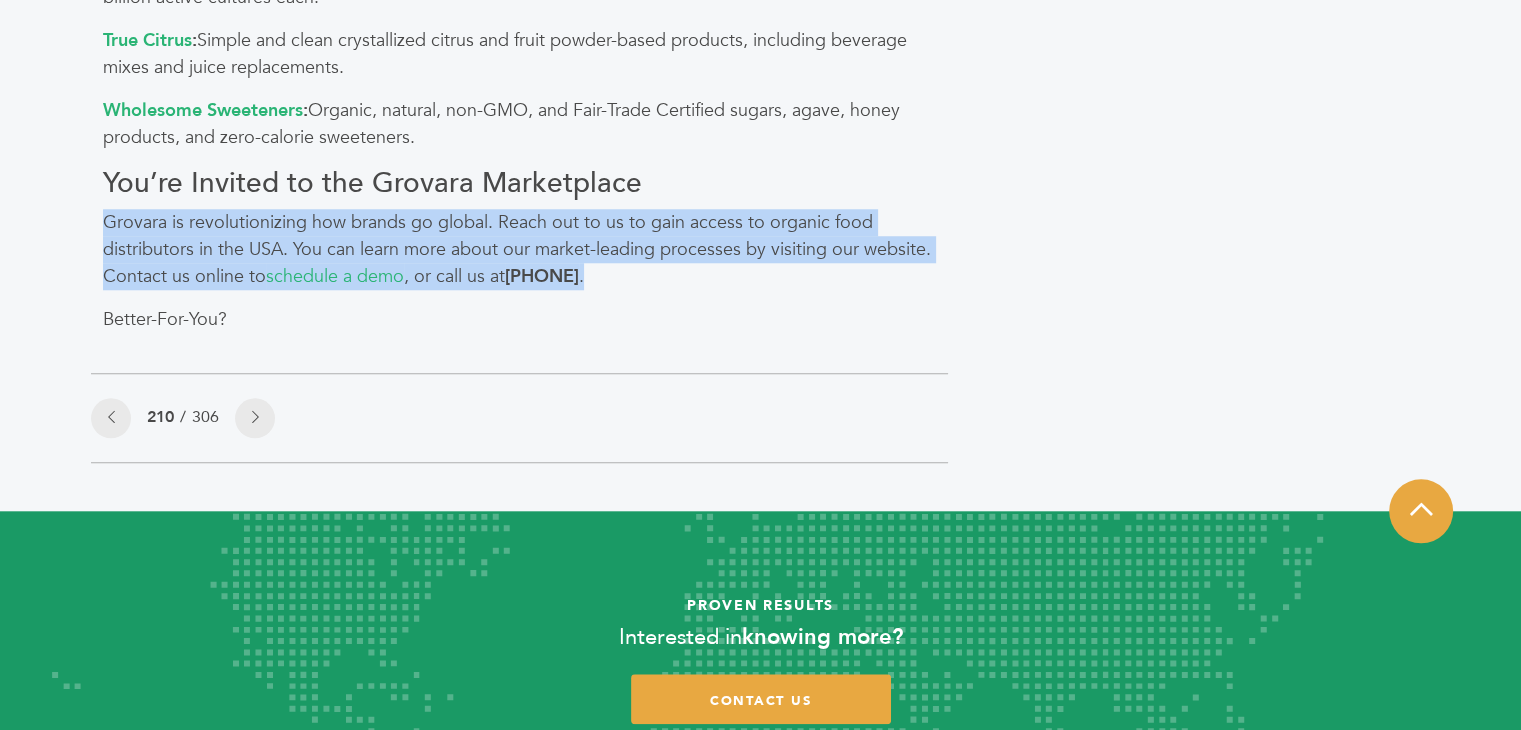 drag, startPoint x: 666, startPoint y: 283, endPoint x: 92, endPoint y: 229, distance: 576.5345 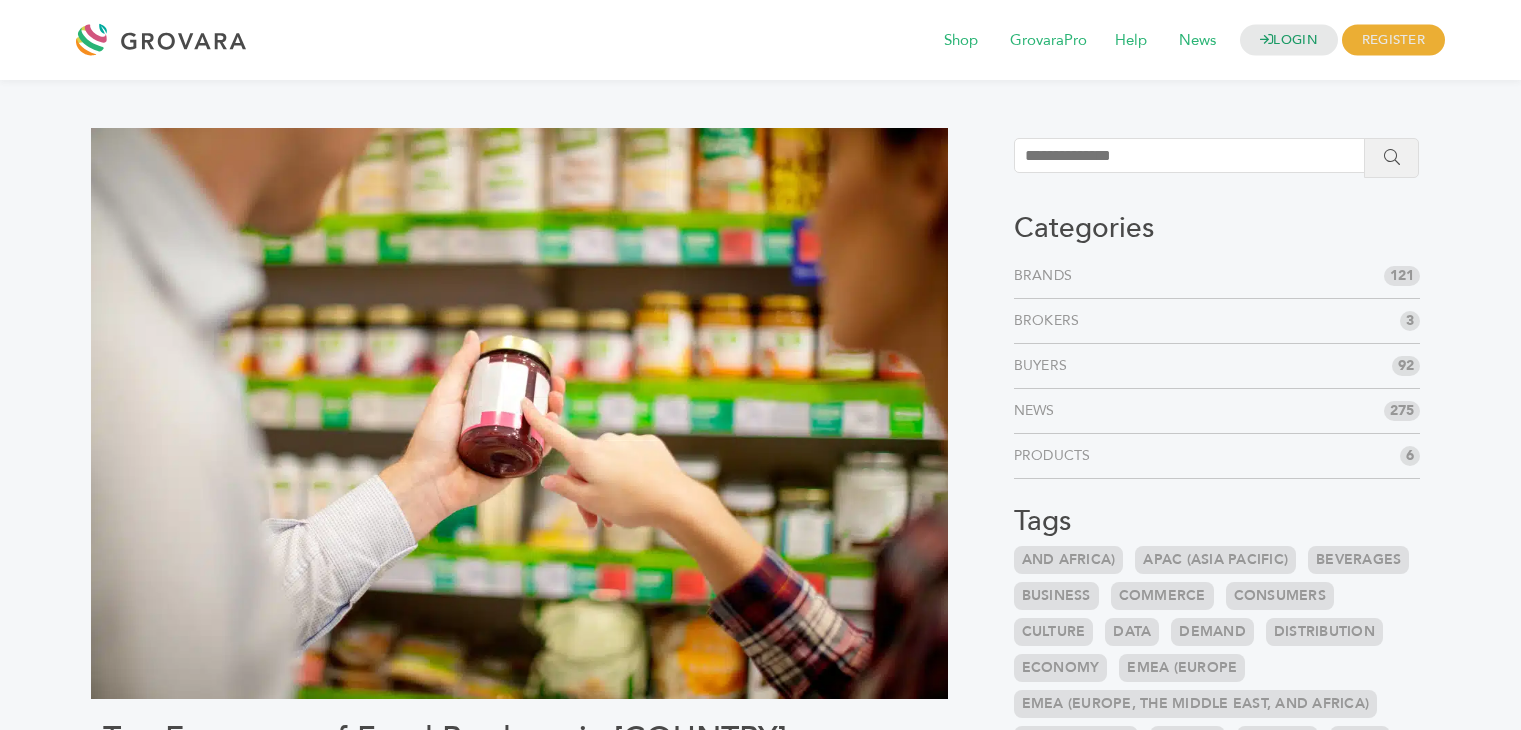 scroll, scrollTop: 0, scrollLeft: 0, axis: both 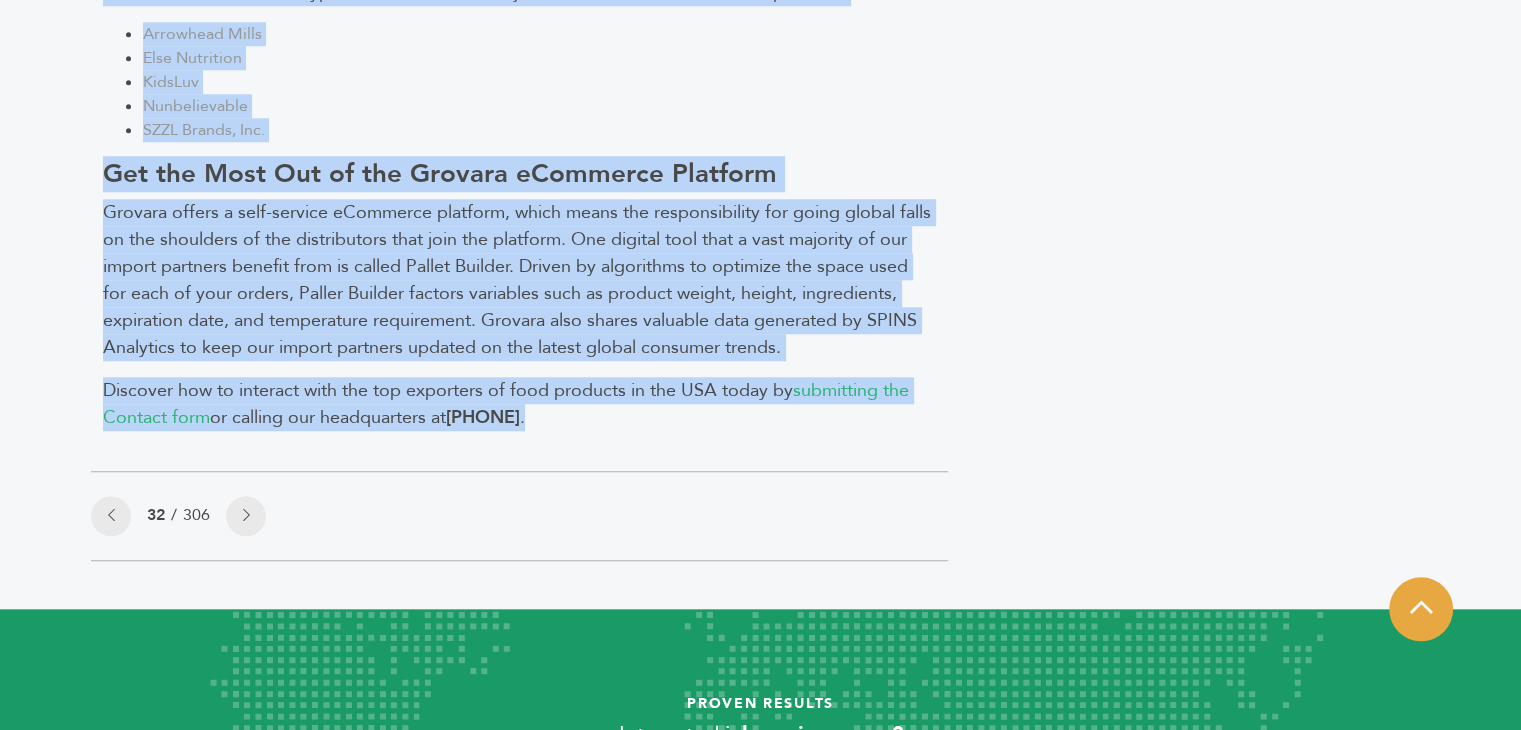 drag, startPoint x: 98, startPoint y: 244, endPoint x: 699, endPoint y: 425, distance: 627.66394 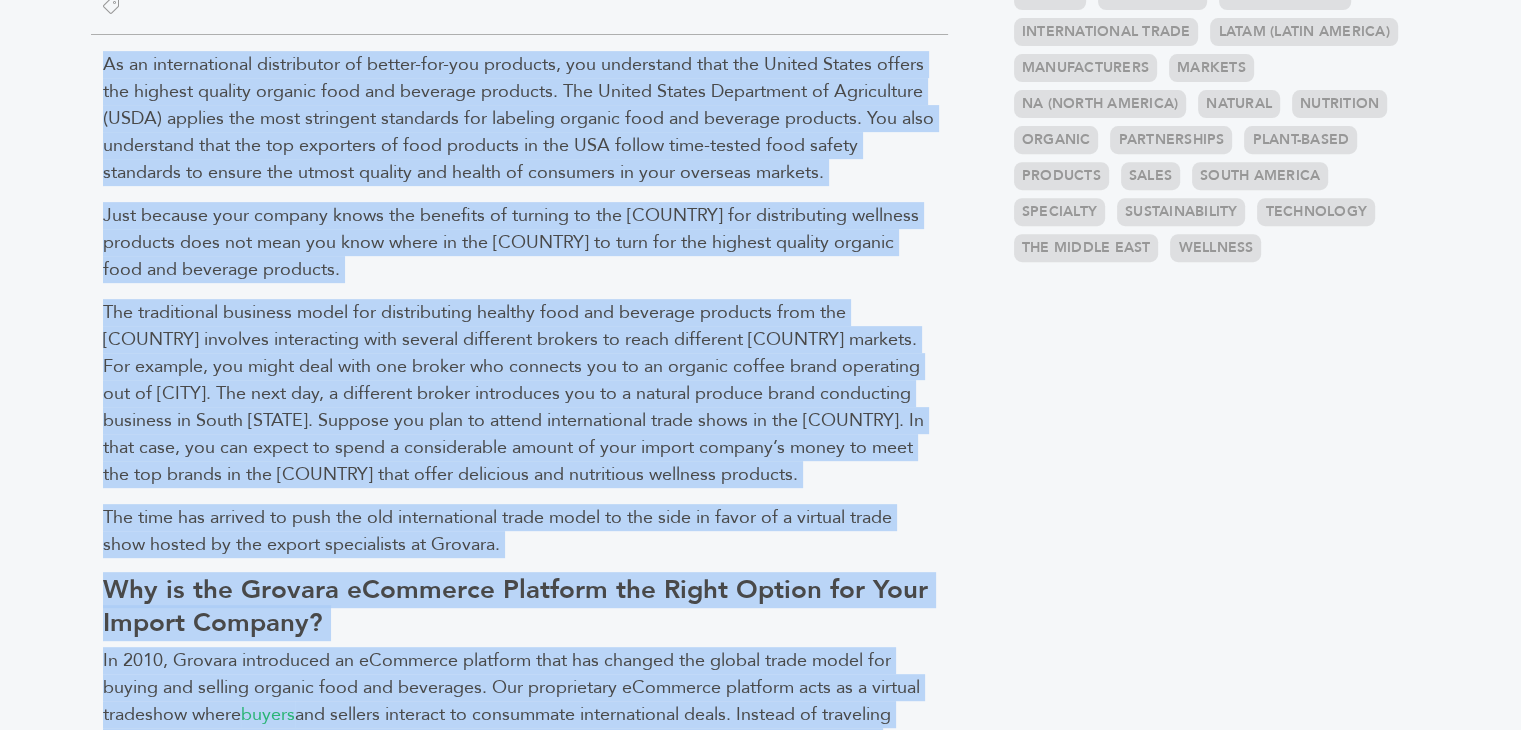 scroll, scrollTop: 612, scrollLeft: 0, axis: vertical 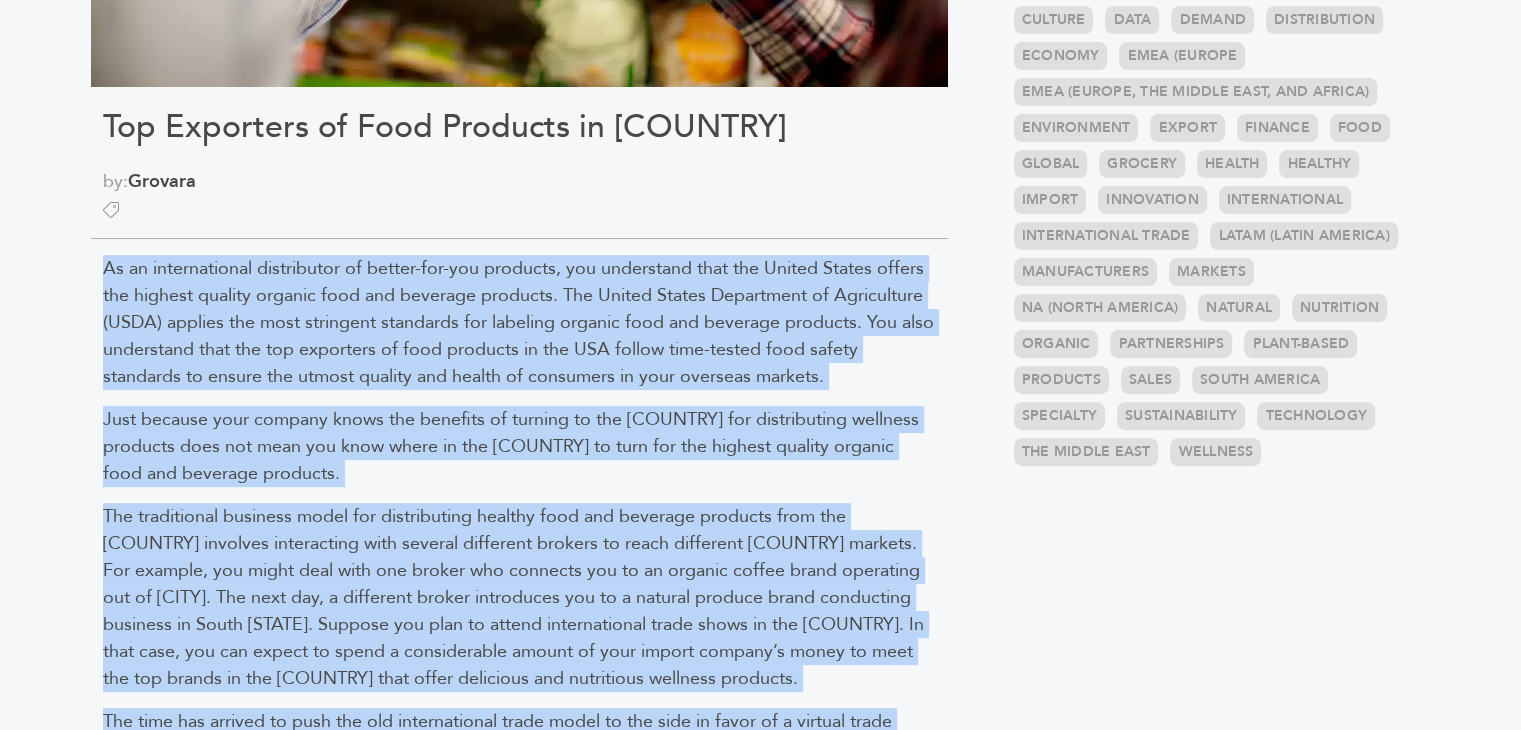 click on "As an international distributor of better-for-you products, you understand that the United States offers the highest quality organic food and beverage products. The United States Department of Agriculture (USDA) applies the most stringent standards for labeling organic food and beverage products. You also understand that the top exporters of food products in the USA follow time-tested food safety standards to ensure the utmost quality and health of consumers in your overseas markets." at bounding box center [518, 322] 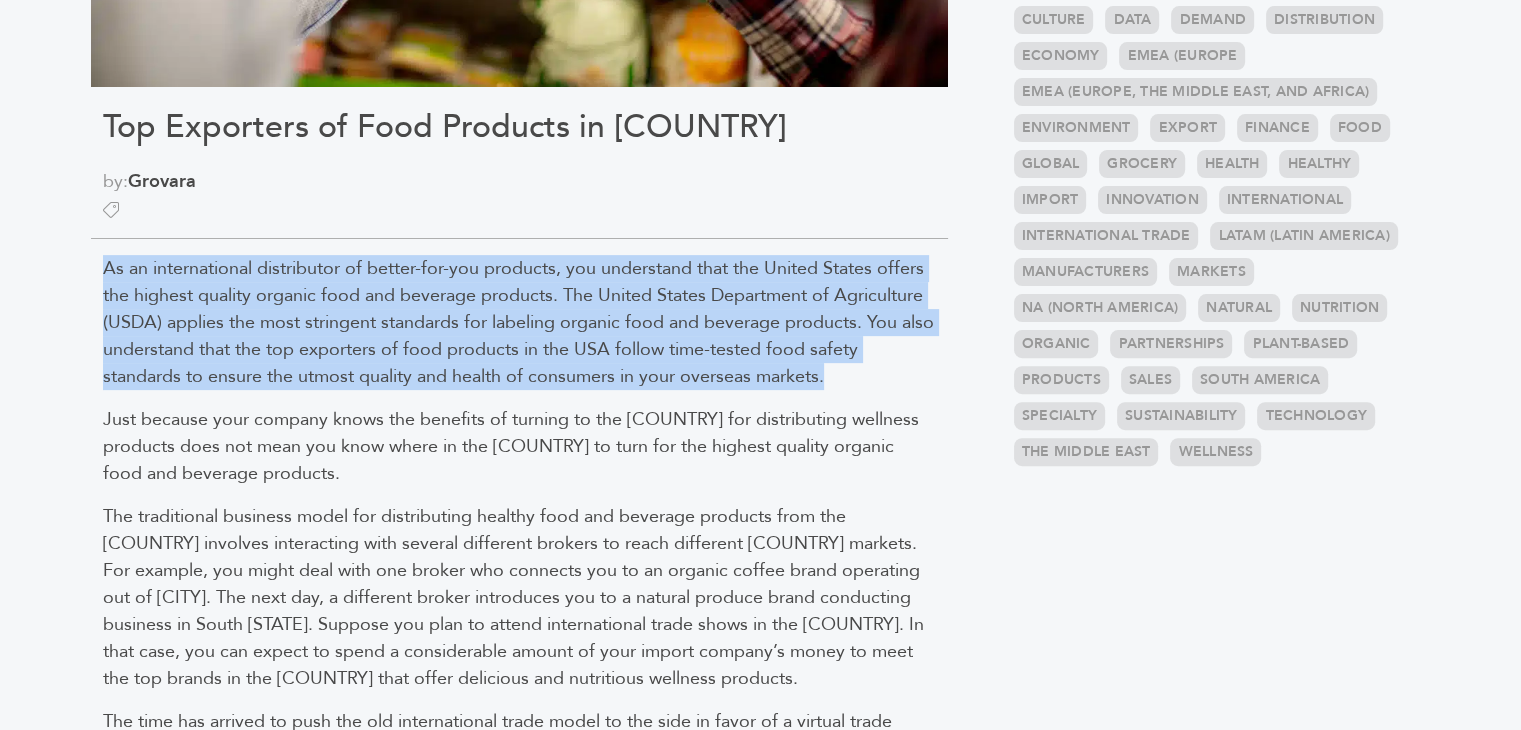 drag, startPoint x: 826, startPoint y: 373, endPoint x: 96, endPoint y: 271, distance: 737.09155 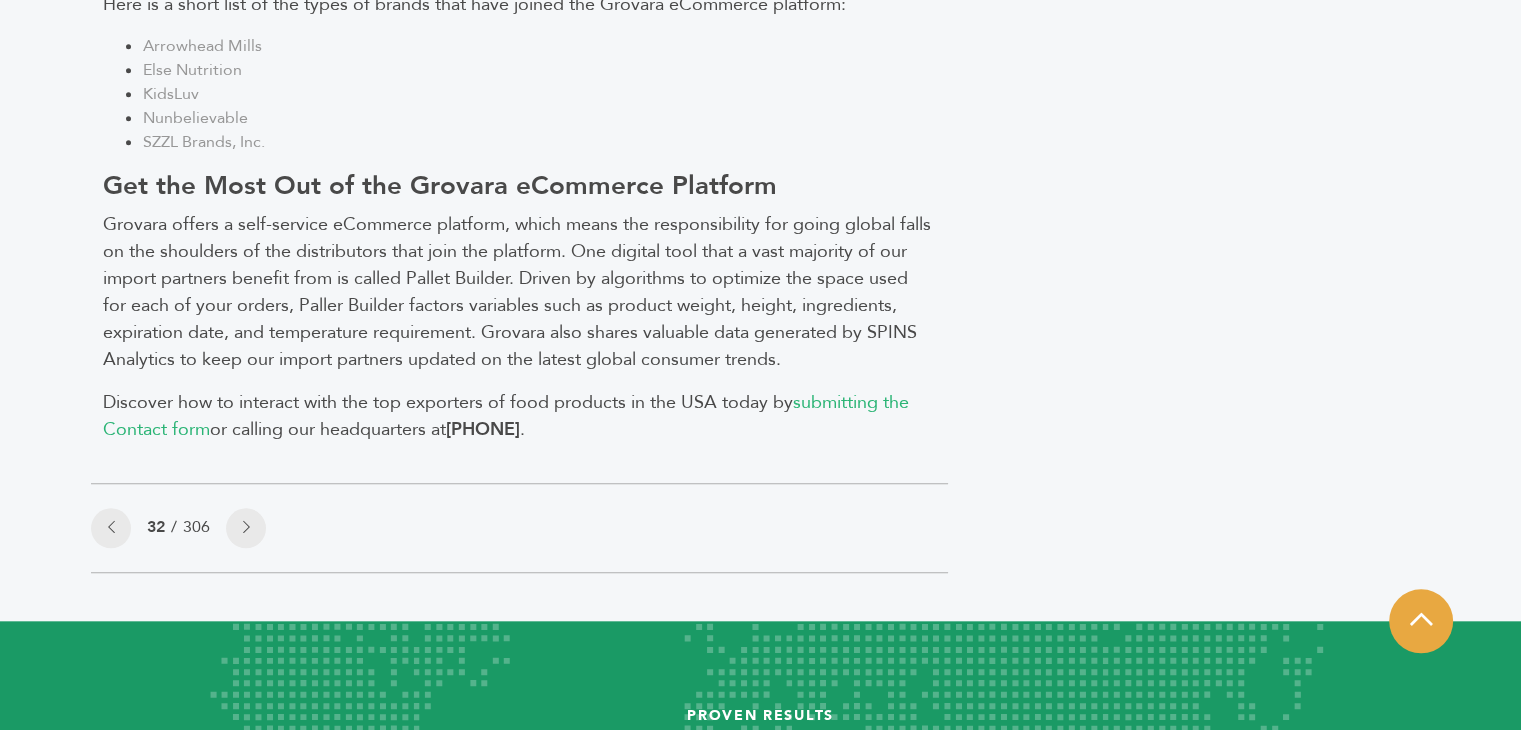 scroll, scrollTop: 1924, scrollLeft: 0, axis: vertical 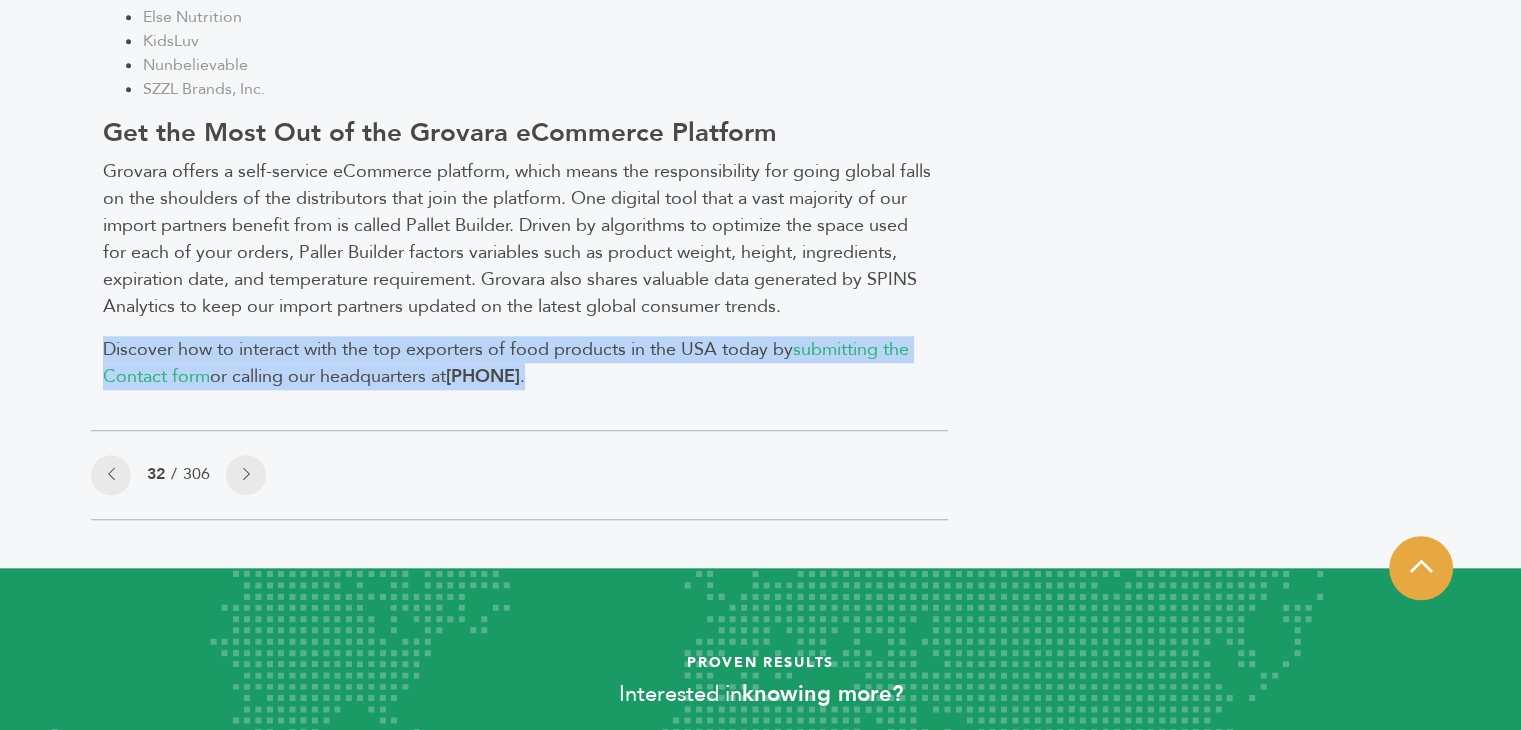 drag, startPoint x: 636, startPoint y: 379, endPoint x: 88, endPoint y: 340, distance: 549.38605 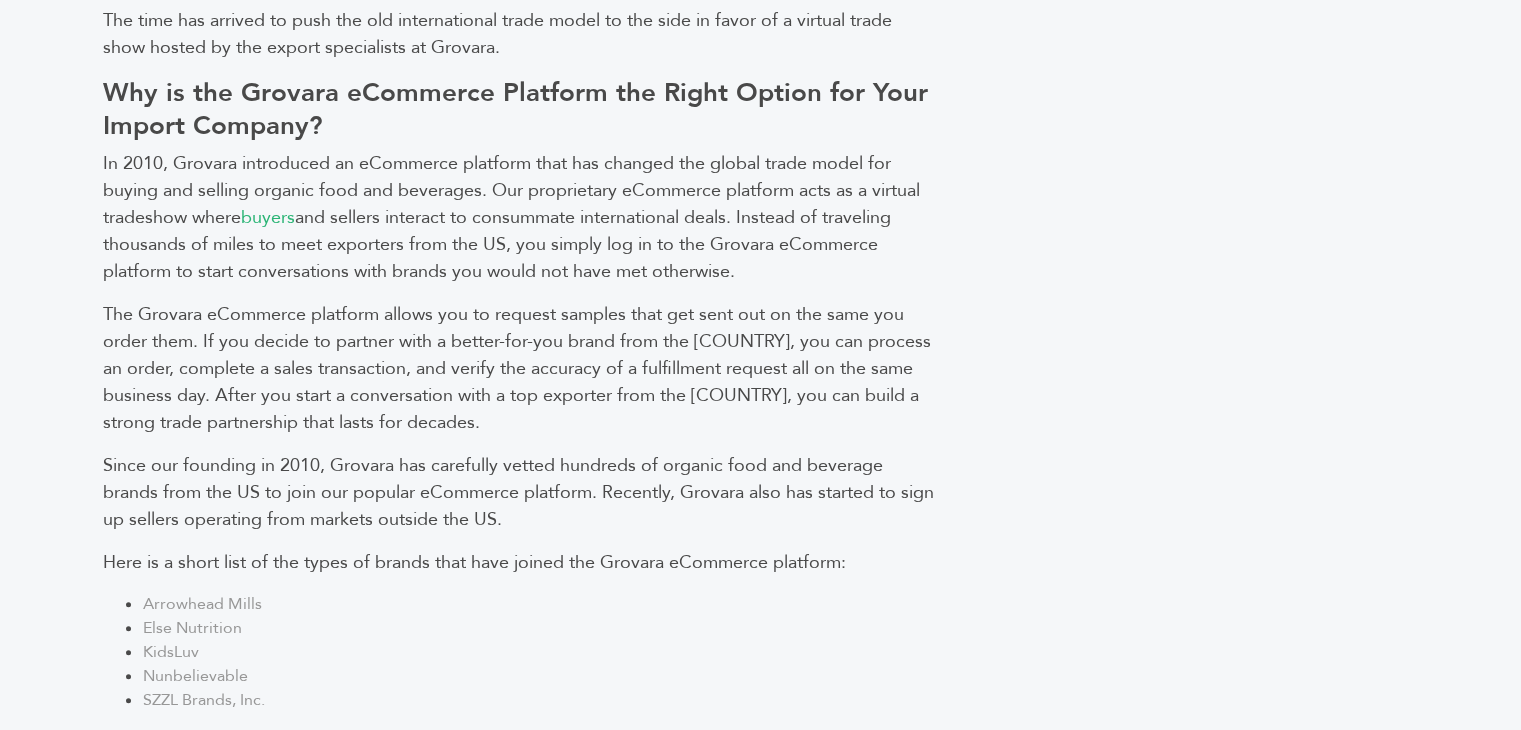 scroll, scrollTop: 1292, scrollLeft: 0, axis: vertical 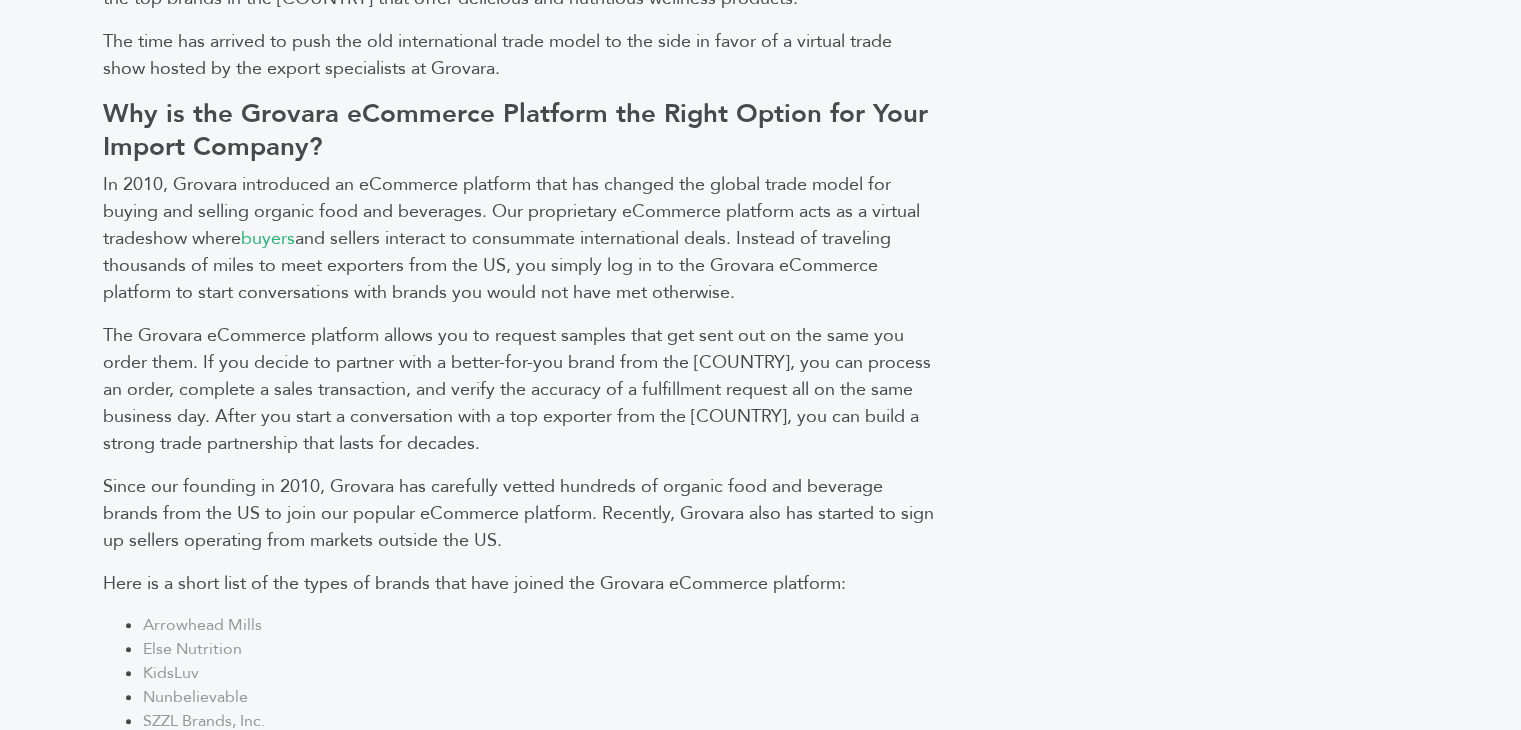 drag, startPoint x: 782, startPoint y: 301, endPoint x: 96, endPoint y: 194, distance: 694.2946 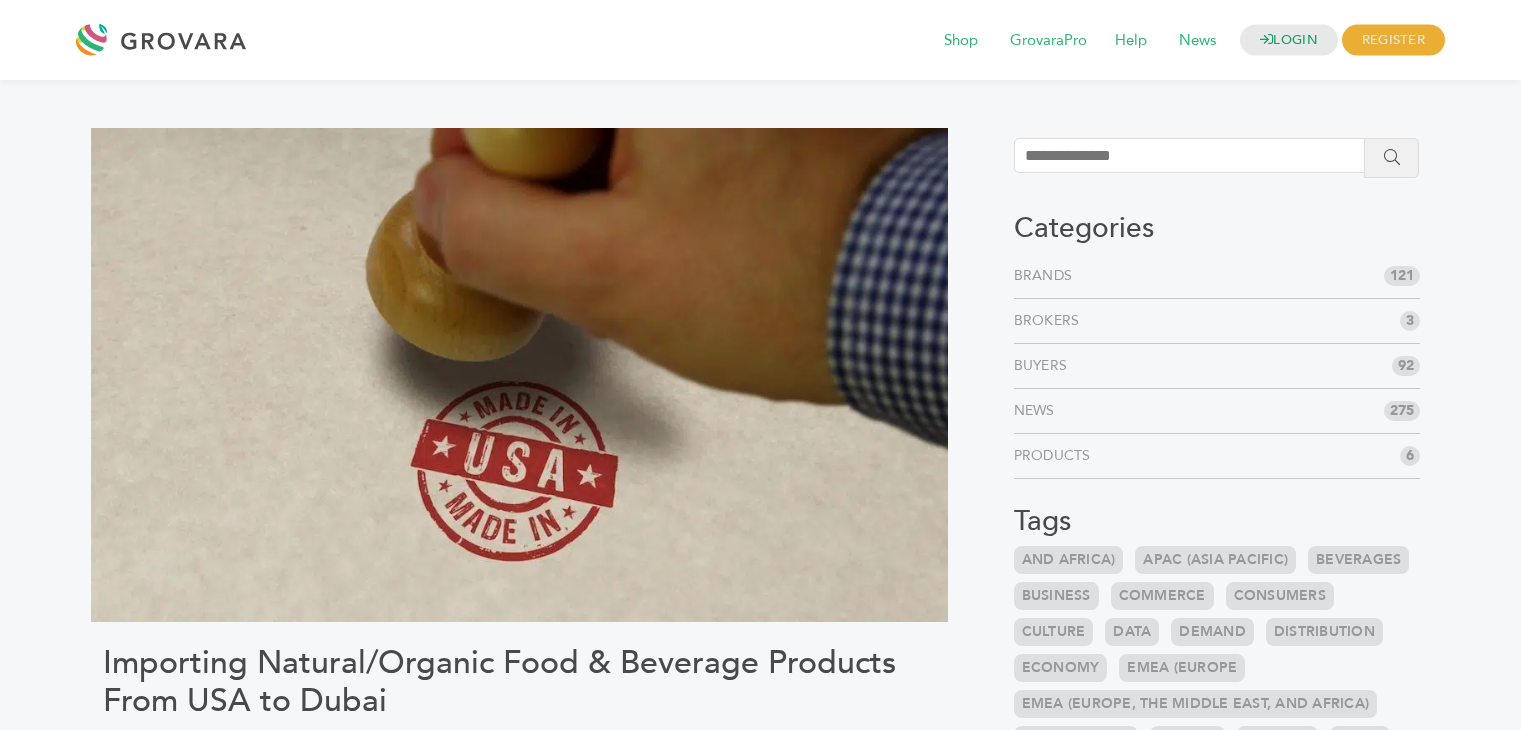 scroll, scrollTop: 0, scrollLeft: 0, axis: both 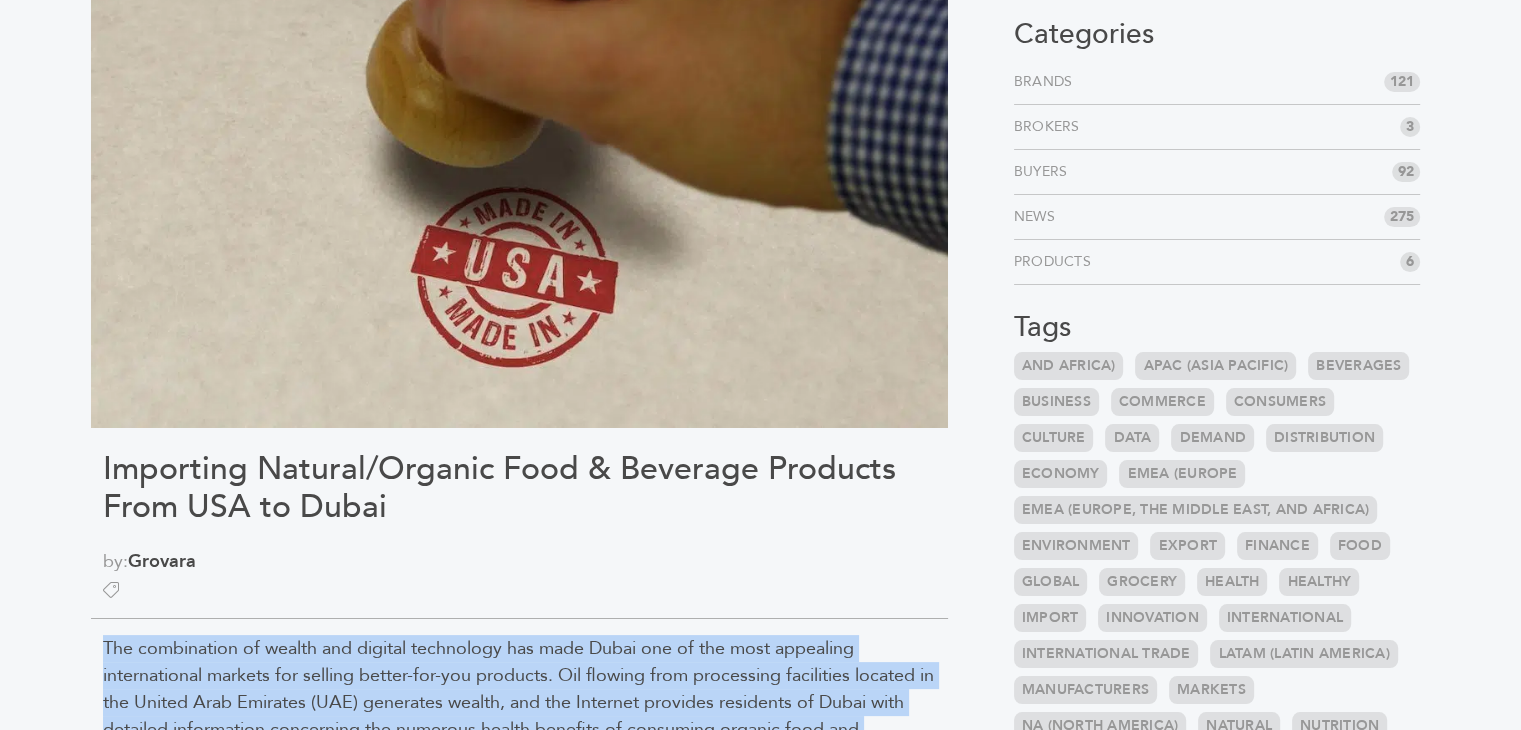drag, startPoint x: 768, startPoint y: 310, endPoint x: 91, endPoint y: 645, distance: 755.3502 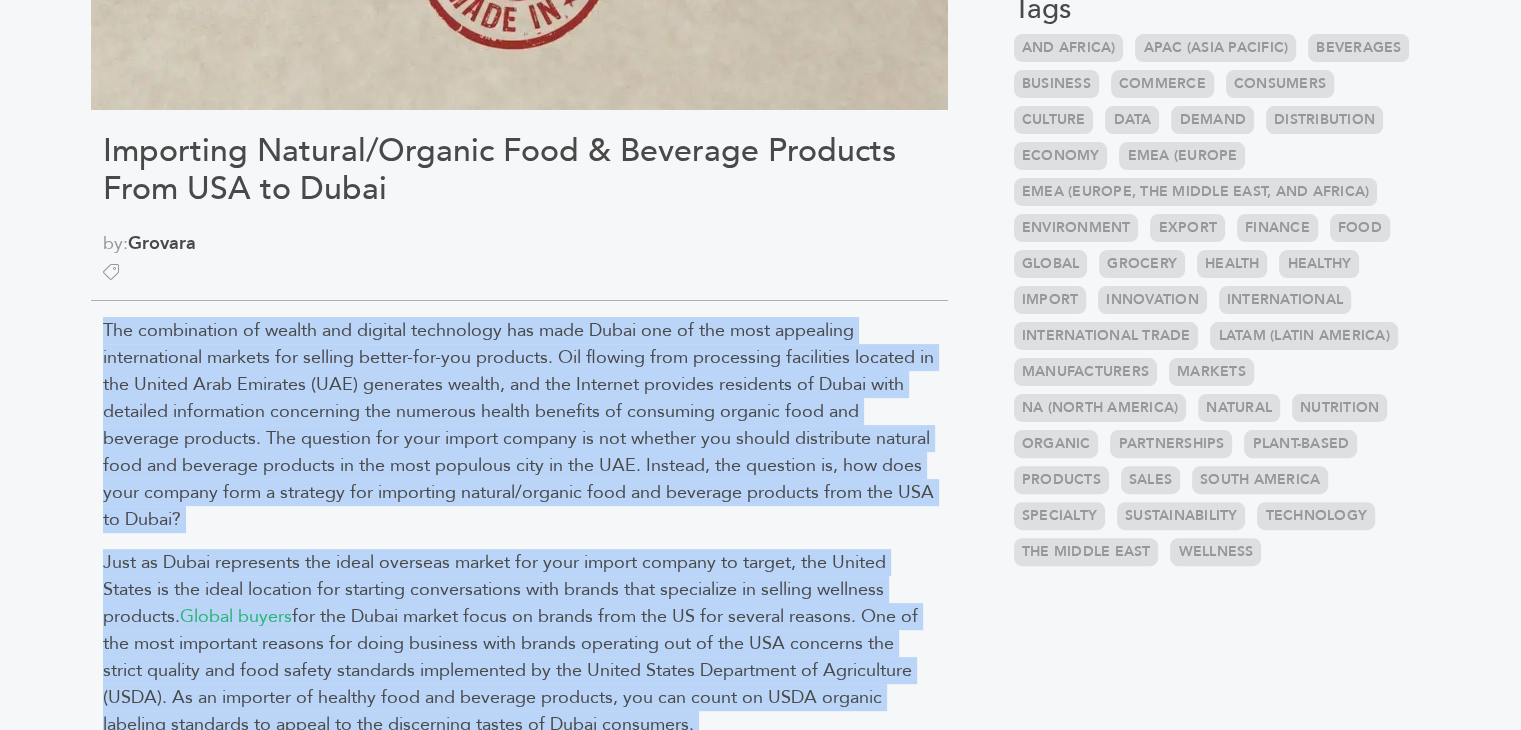 scroll, scrollTop: 519, scrollLeft: 0, axis: vertical 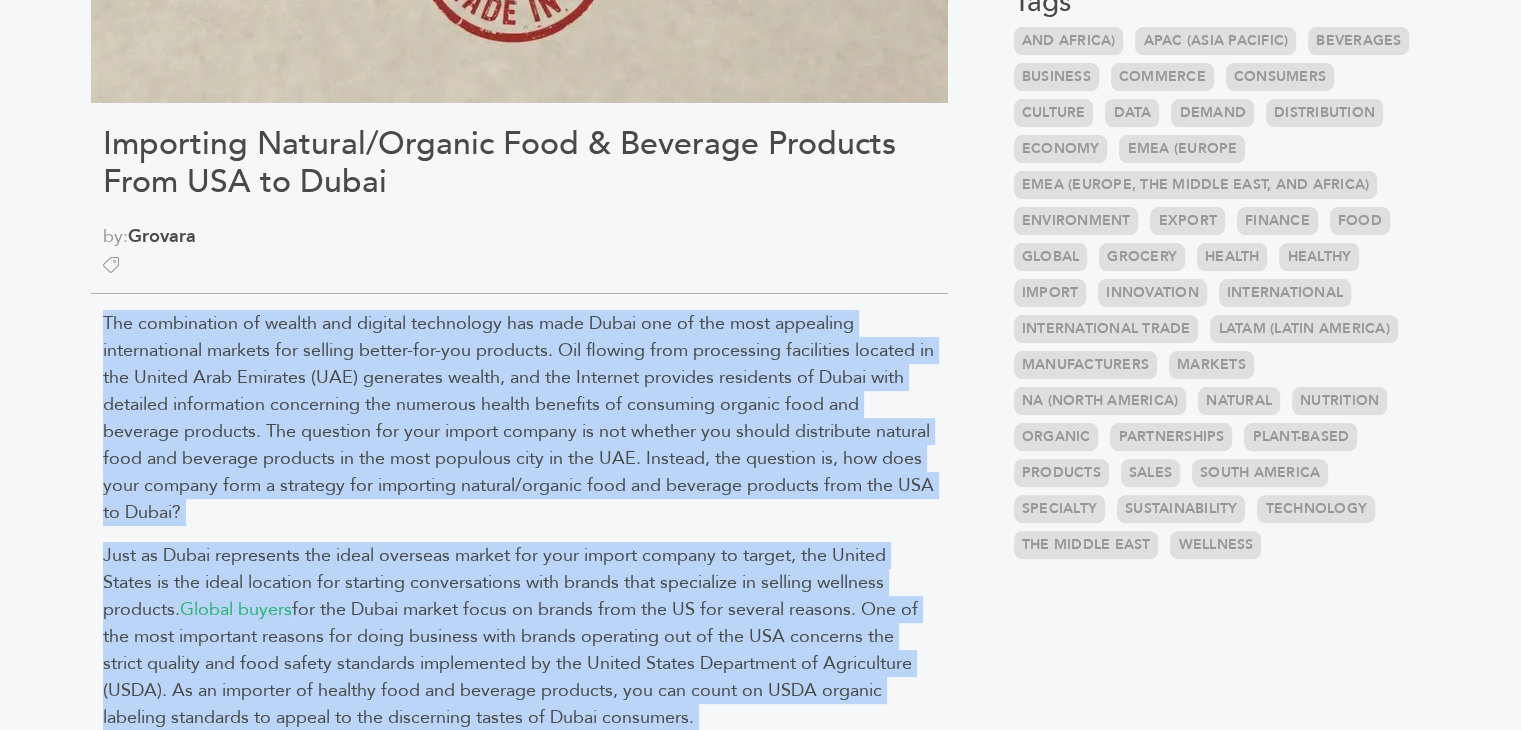 click on "The combination of wealth and digital technology has made Dubai one of the most appealing international markets for selling better-for-you products. Oil flowing from processing facilities located in the United Arab Emirates (UAE) generates wealth, and the Internet provides residents of Dubai with detailed information concerning the numerous health benefits of consuming organic food and beverage products. The question for your import company is not whether you should distribute natural food and beverage products in the most populous city in the UAE. Instead, the question is, how does your company form a strategy for importing natural/organic food and beverage products from the USA to Dubai?" at bounding box center (518, 418) 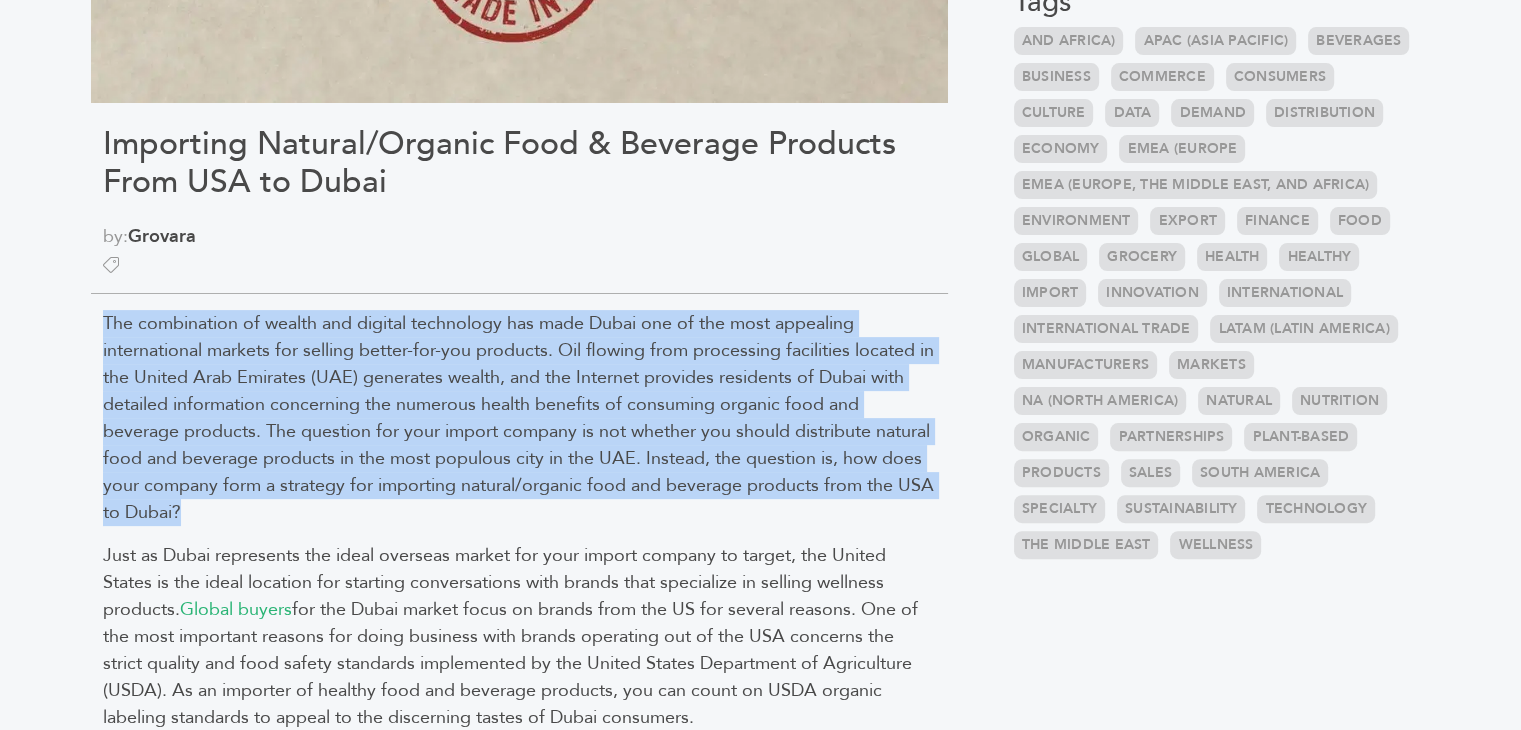 drag, startPoint x: 256, startPoint y: 504, endPoint x: 101, endPoint y: 310, distance: 248.31633 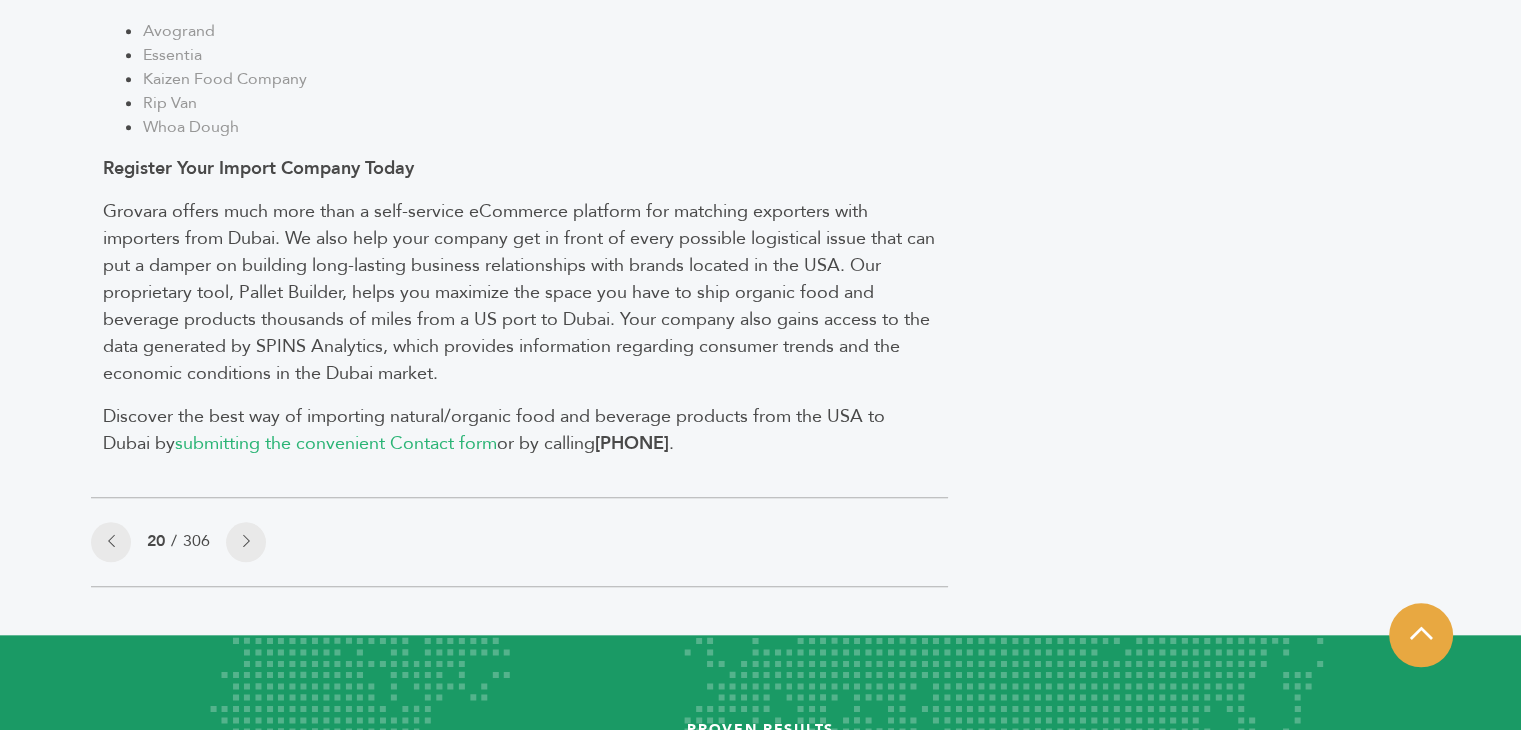 scroll, scrollTop: 1864, scrollLeft: 0, axis: vertical 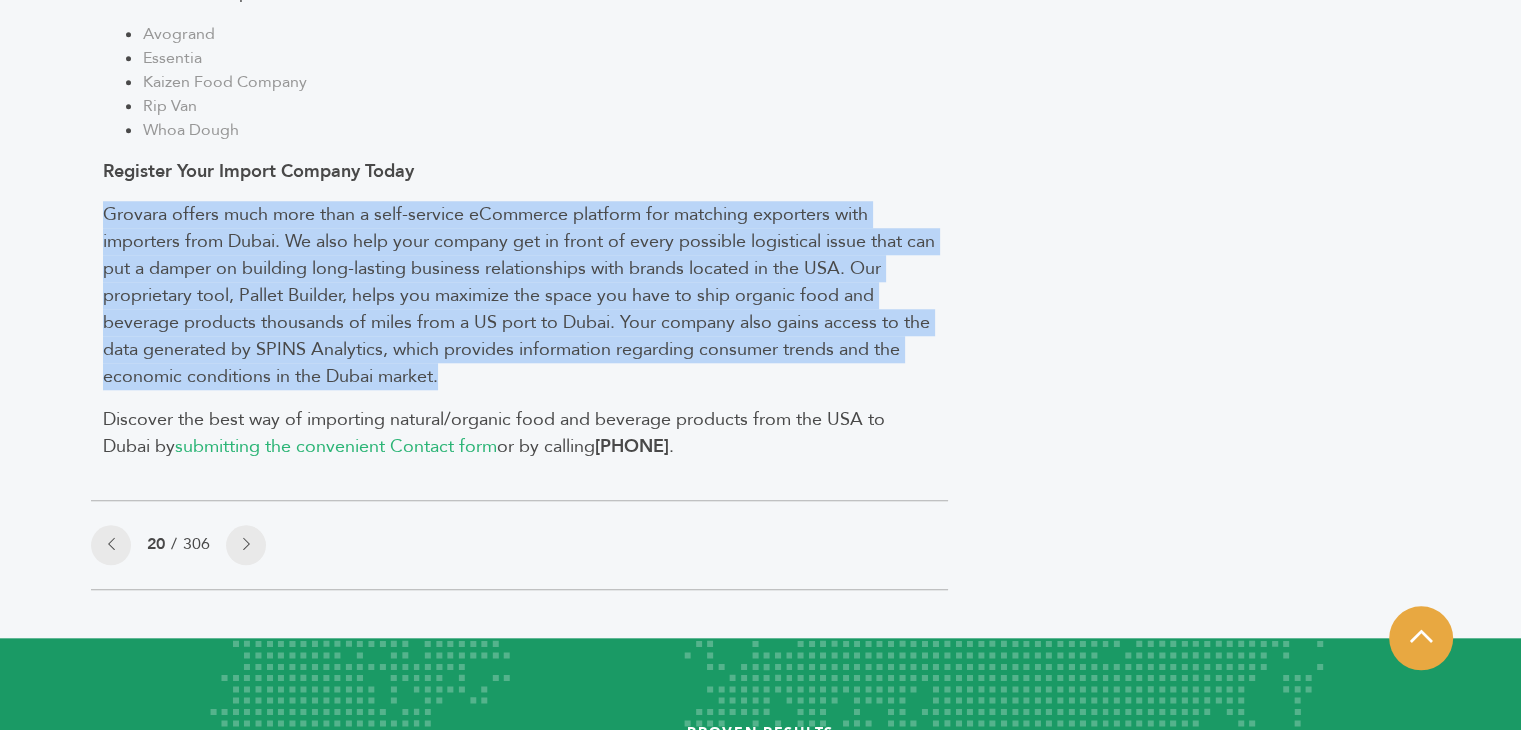 drag, startPoint x: 198, startPoint y: 272, endPoint x: 460, endPoint y: 375, distance: 281.5191 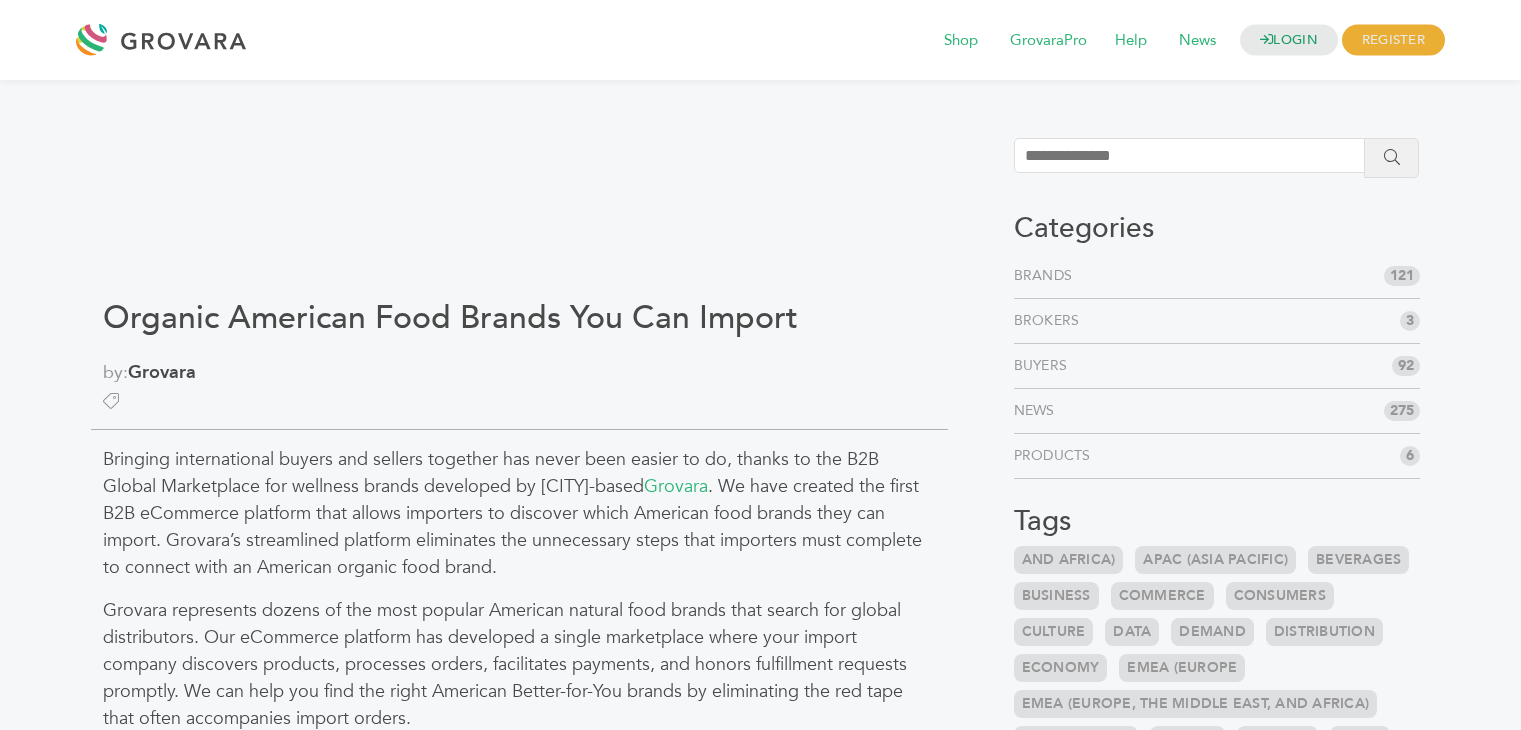 scroll, scrollTop: 0, scrollLeft: 0, axis: both 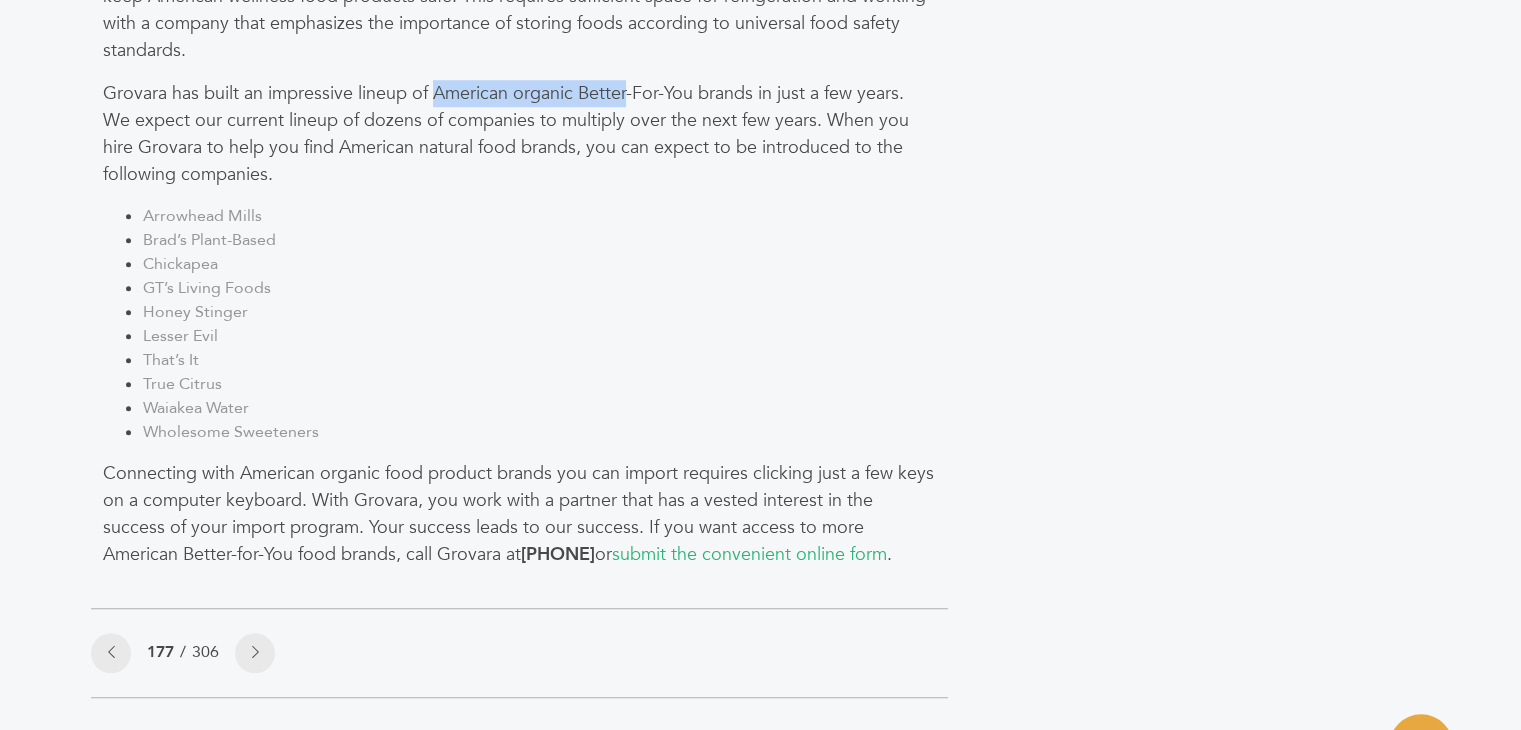 drag, startPoint x: 626, startPoint y: 93, endPoint x: 432, endPoint y: 96, distance: 194.0232 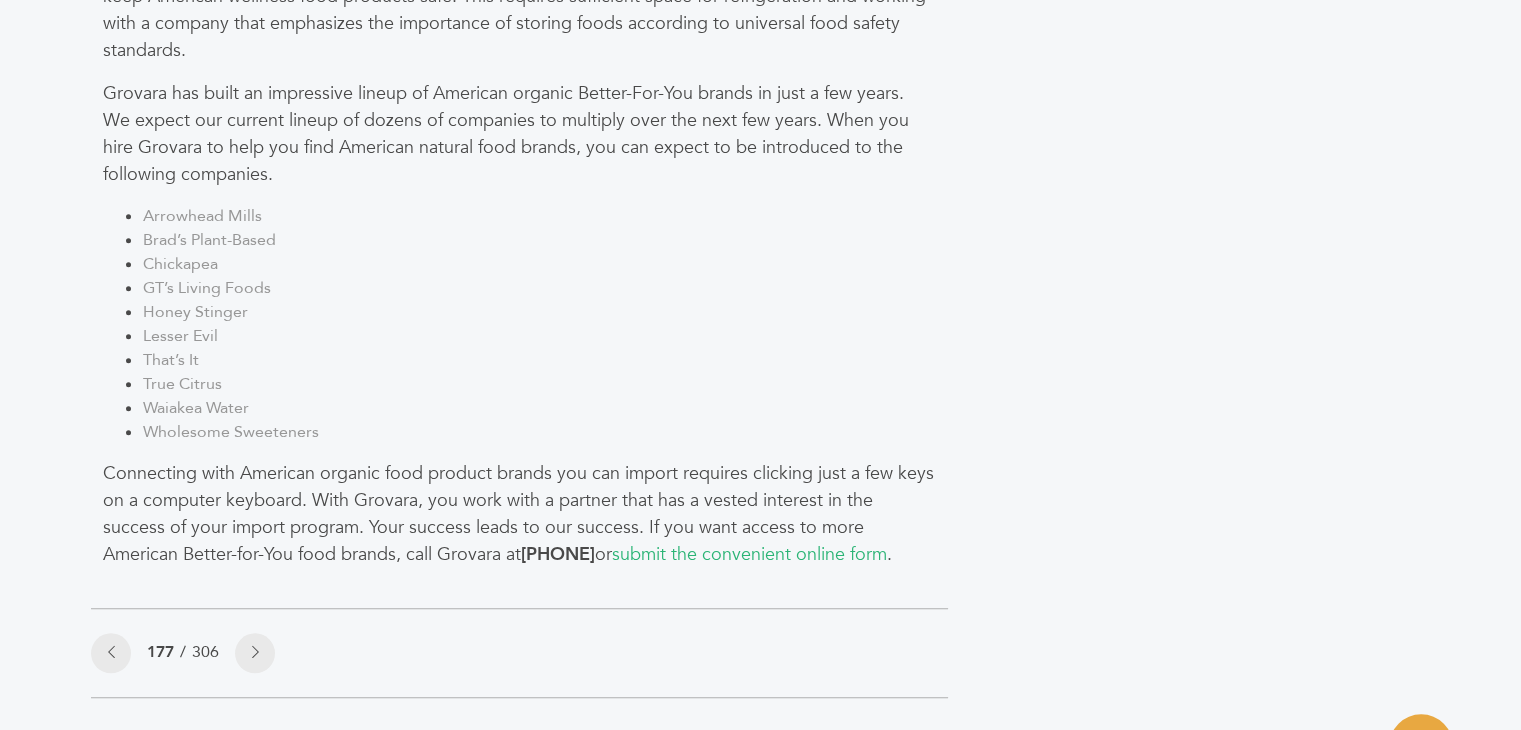 click on "Grovara has built an impressive lineup of American organic Better-For-You brands in just a few years. We expect our current lineup of dozens of companies to multiply over the next few years. When you hire Grovara to help you find American natural food brands, you can expect to be introduced to the following companies." at bounding box center [519, 134] 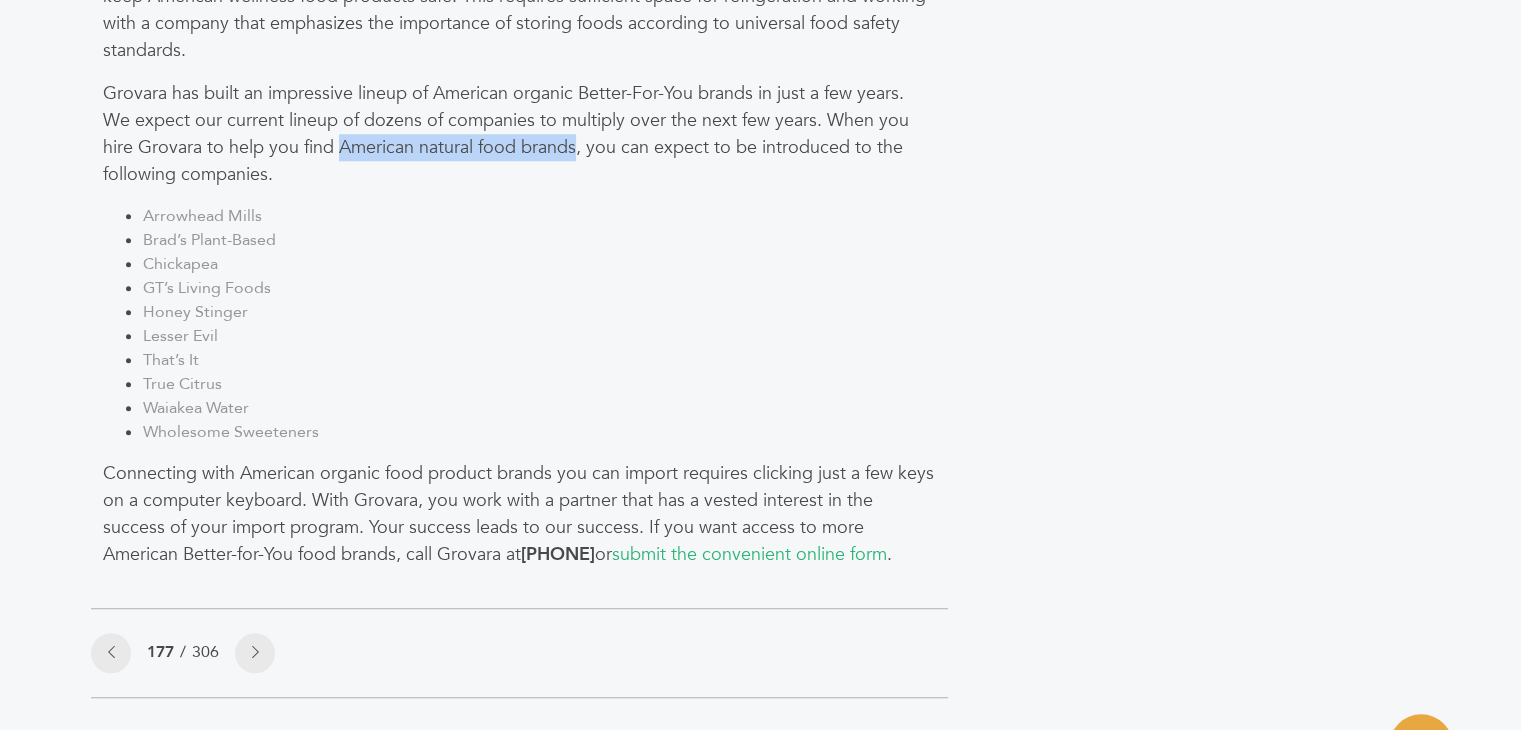 drag, startPoint x: 576, startPoint y: 145, endPoint x: 339, endPoint y: 142, distance: 237.01898 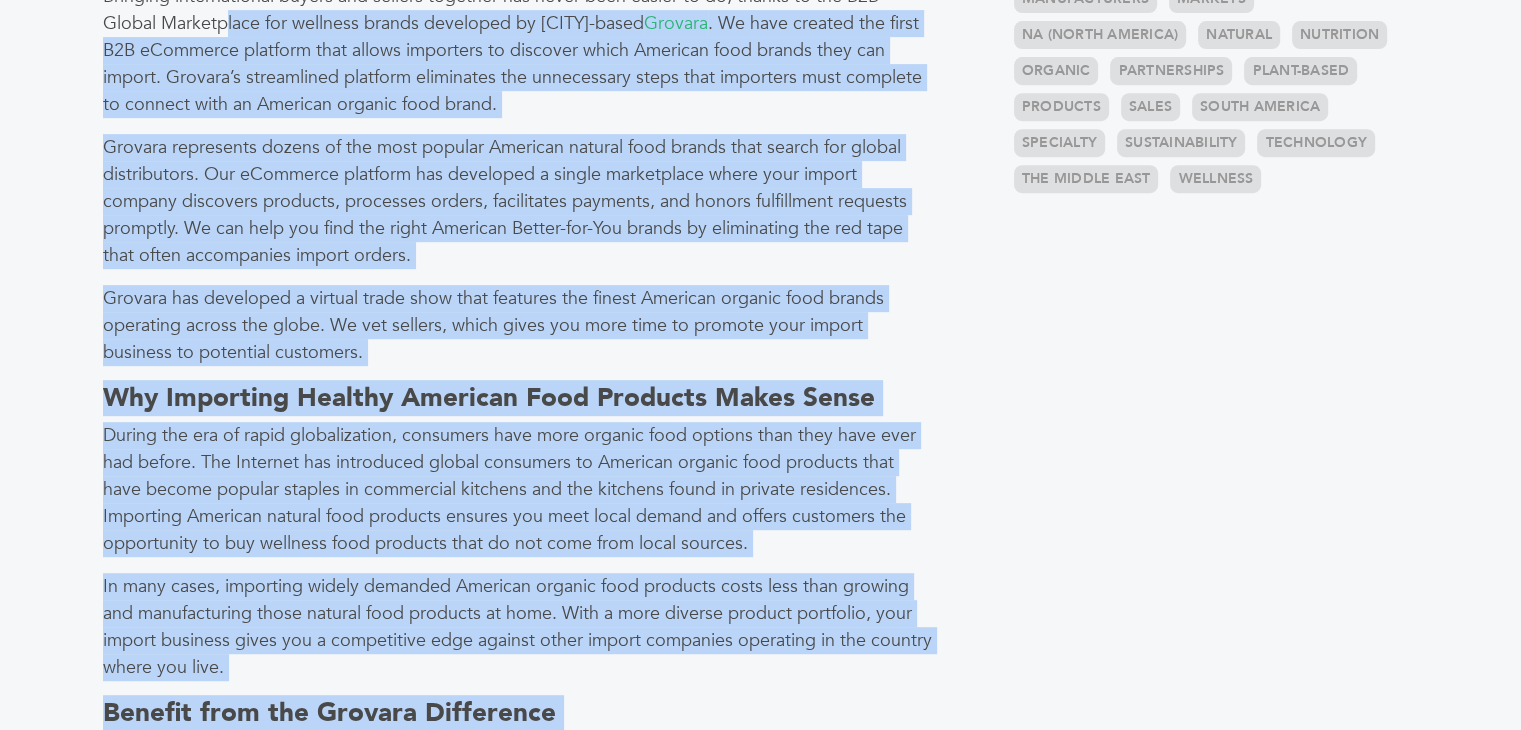 scroll, scrollTop: 530, scrollLeft: 0, axis: vertical 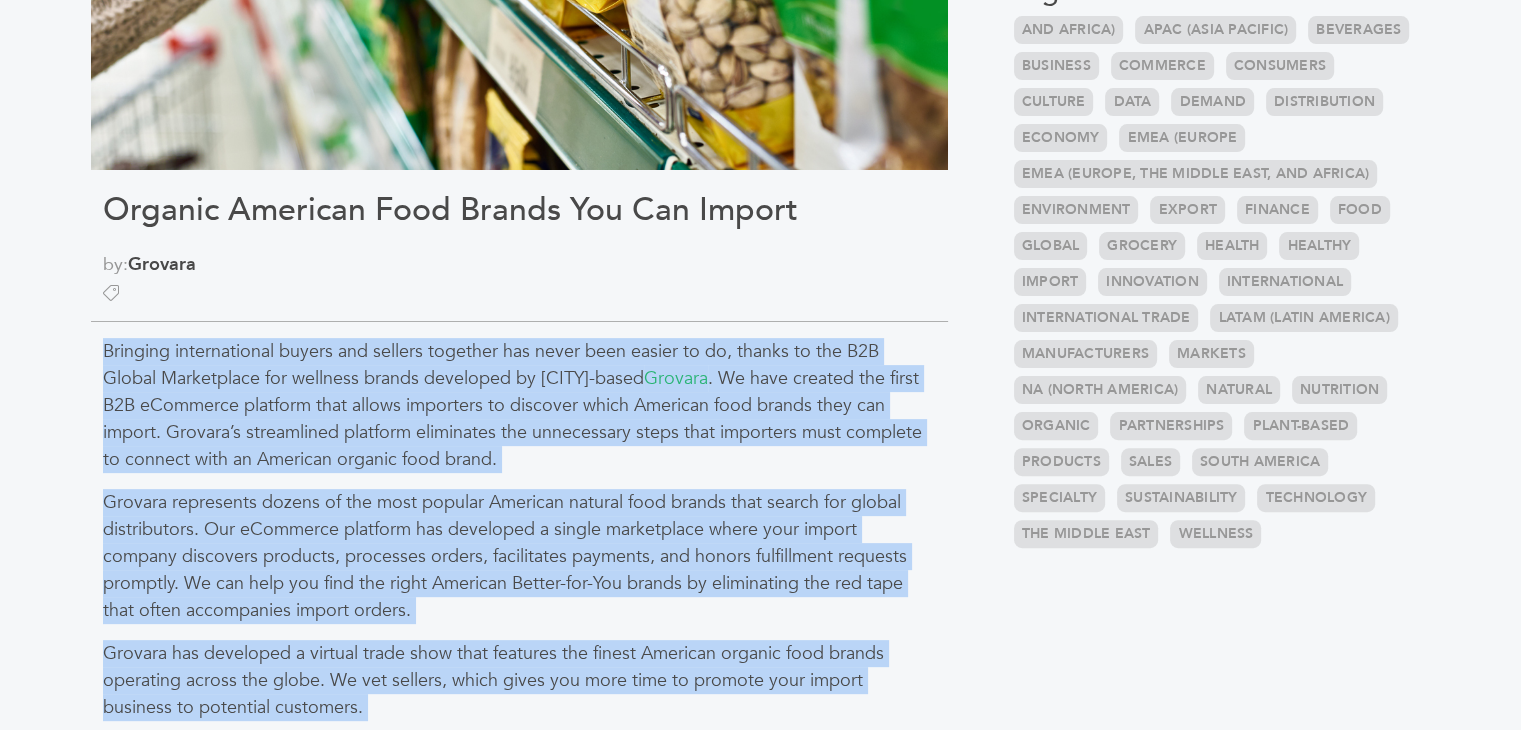 drag, startPoint x: 929, startPoint y: 553, endPoint x: 99, endPoint y: 348, distance: 854.9415 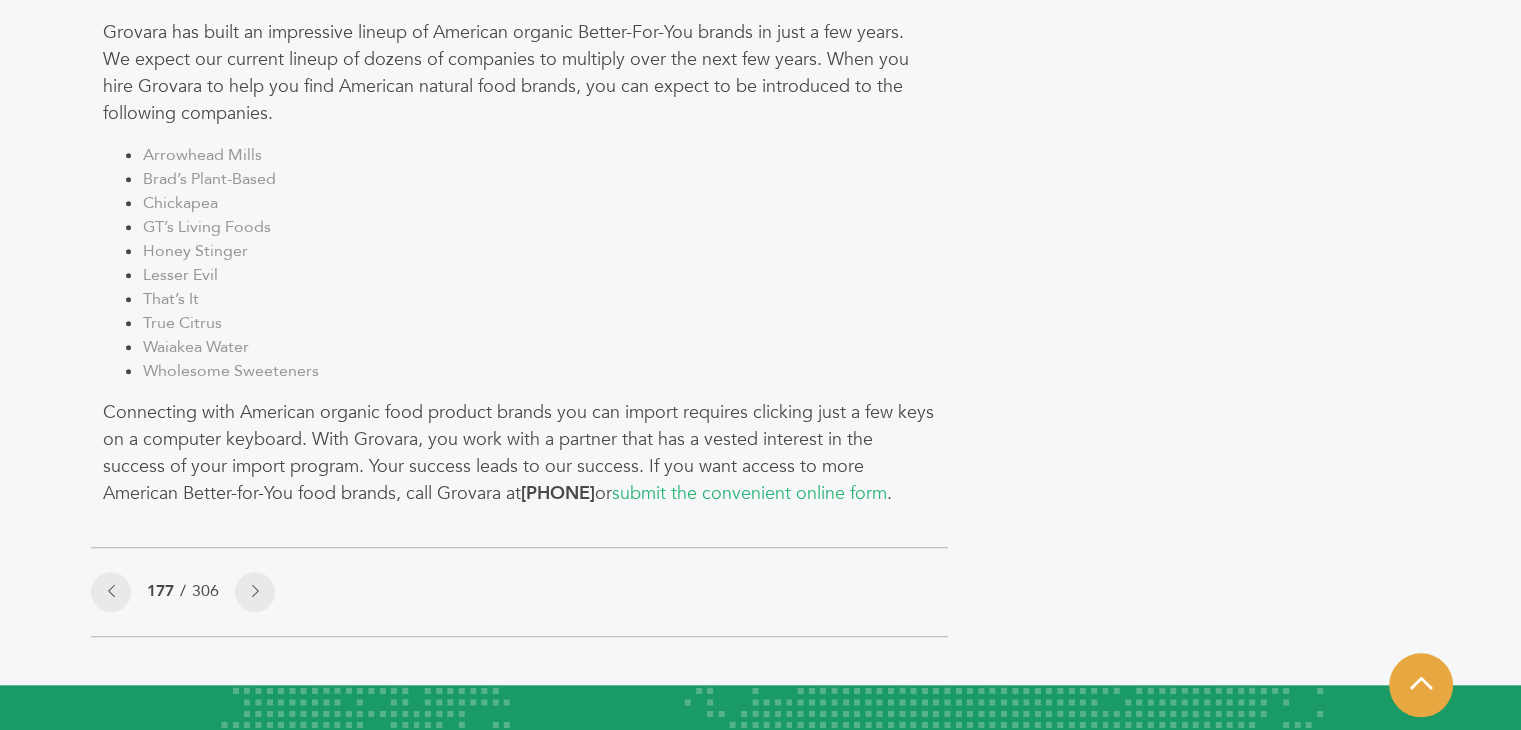 scroll, scrollTop: 1828, scrollLeft: 0, axis: vertical 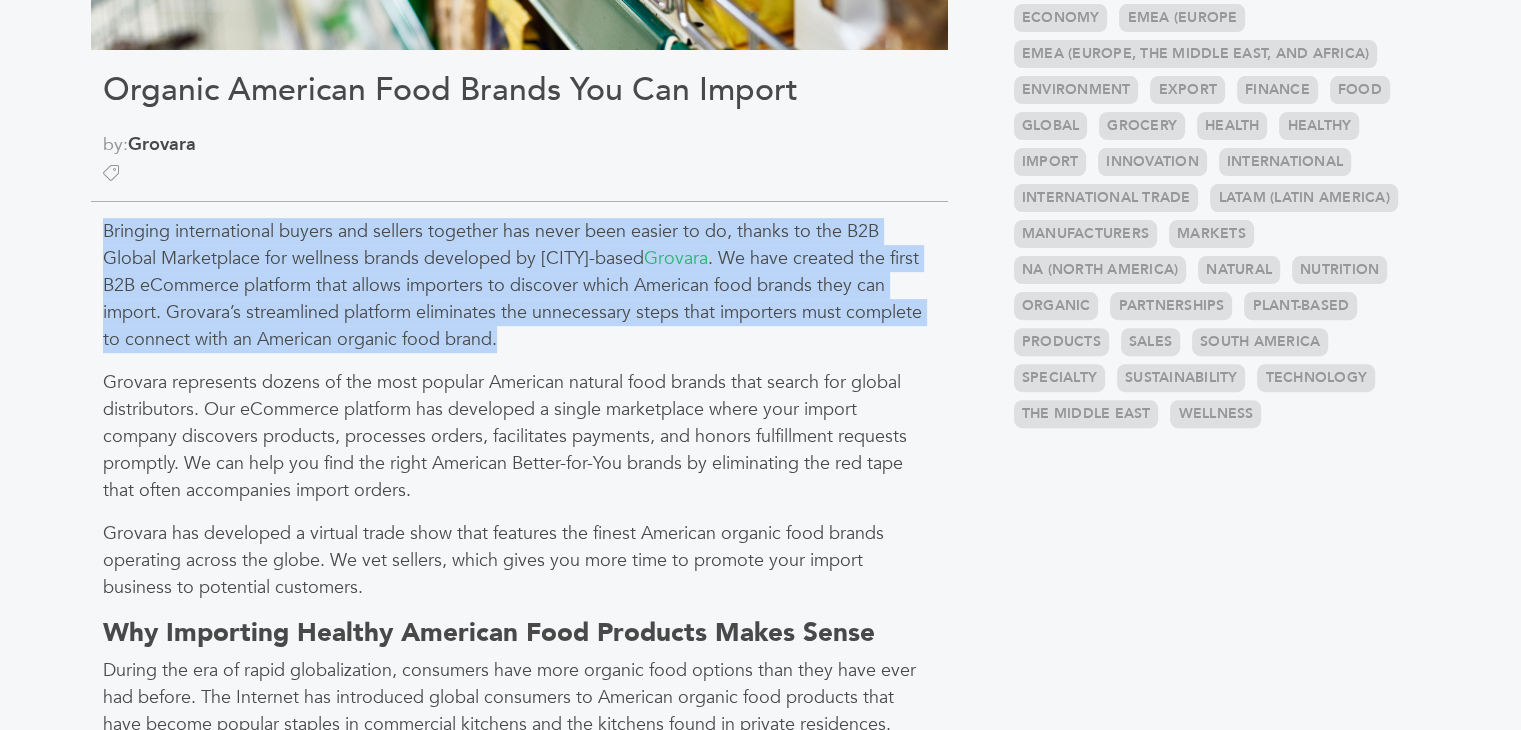 drag, startPoint x: 614, startPoint y: 340, endPoint x: 84, endPoint y: 232, distance: 540.89185 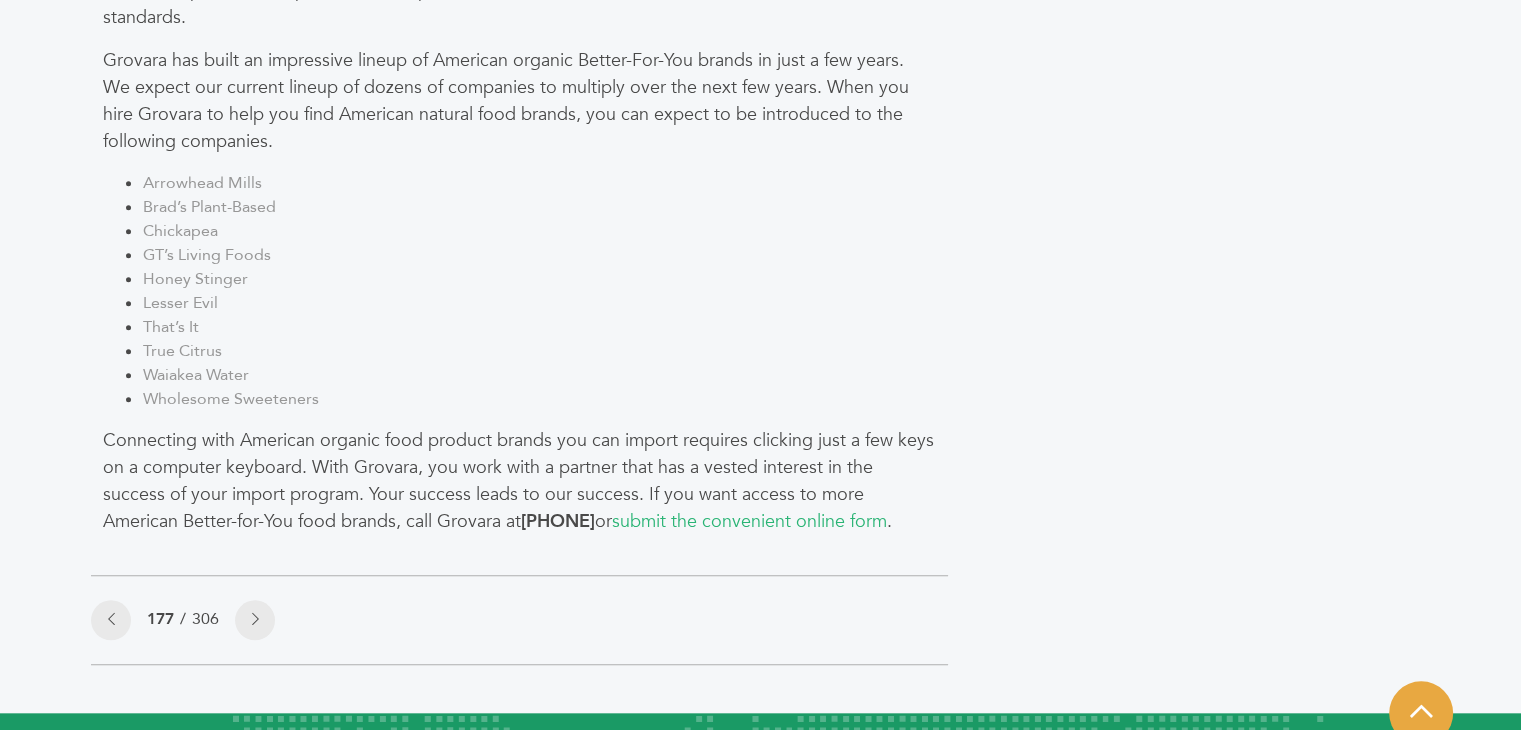 scroll, scrollTop: 1808, scrollLeft: 0, axis: vertical 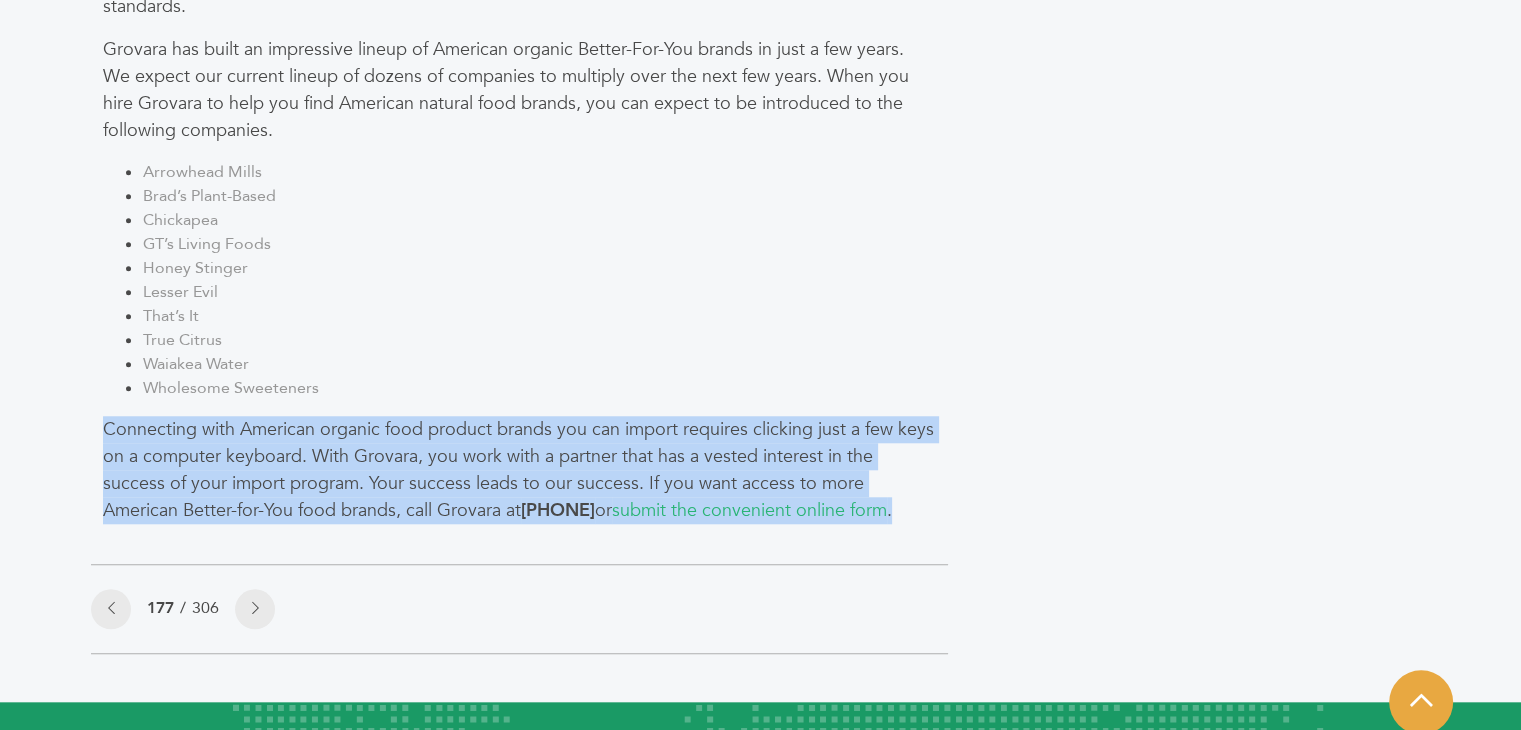 drag, startPoint x: 81, startPoint y: 421, endPoint x: 952, endPoint y: 544, distance: 879.64197 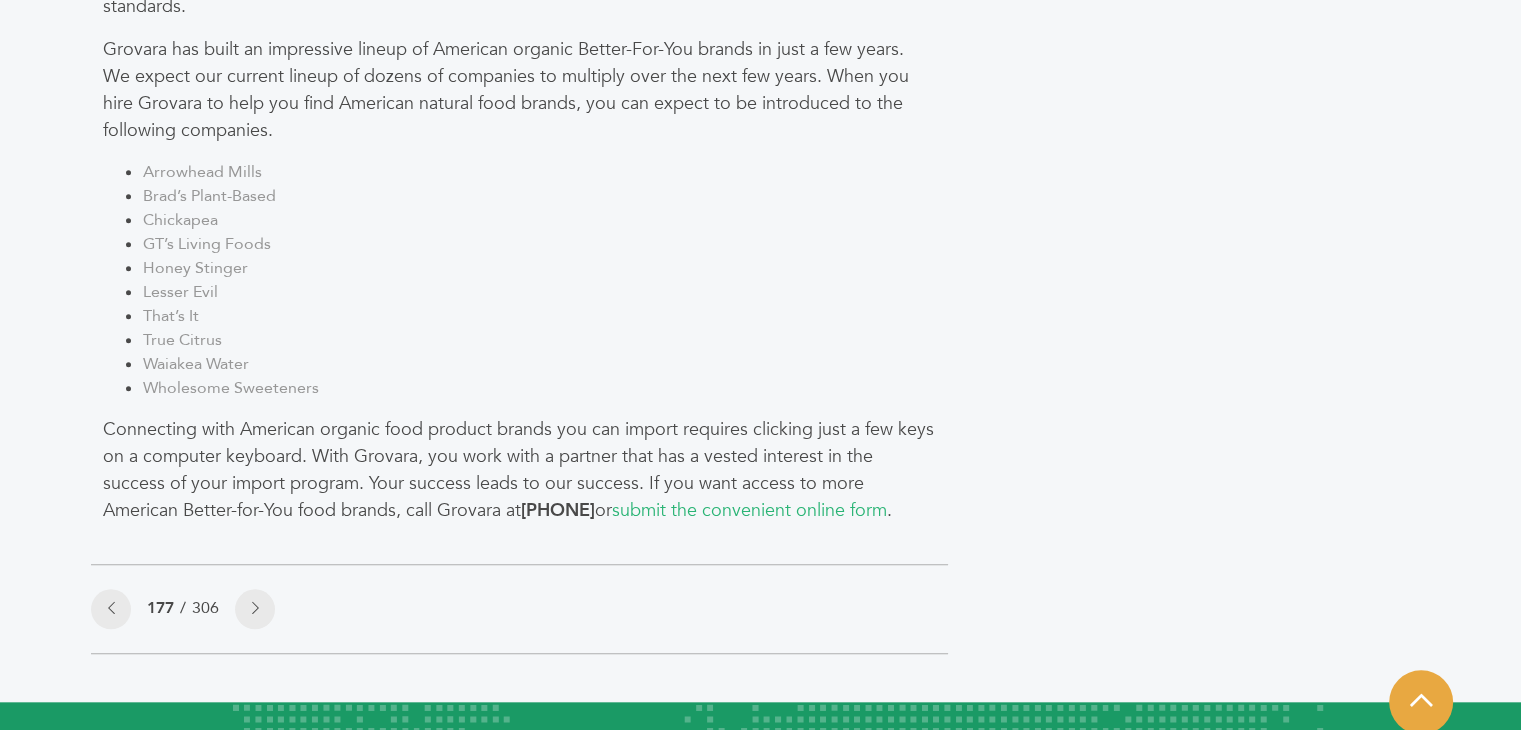 scroll, scrollTop: 1170, scrollLeft: 0, axis: vertical 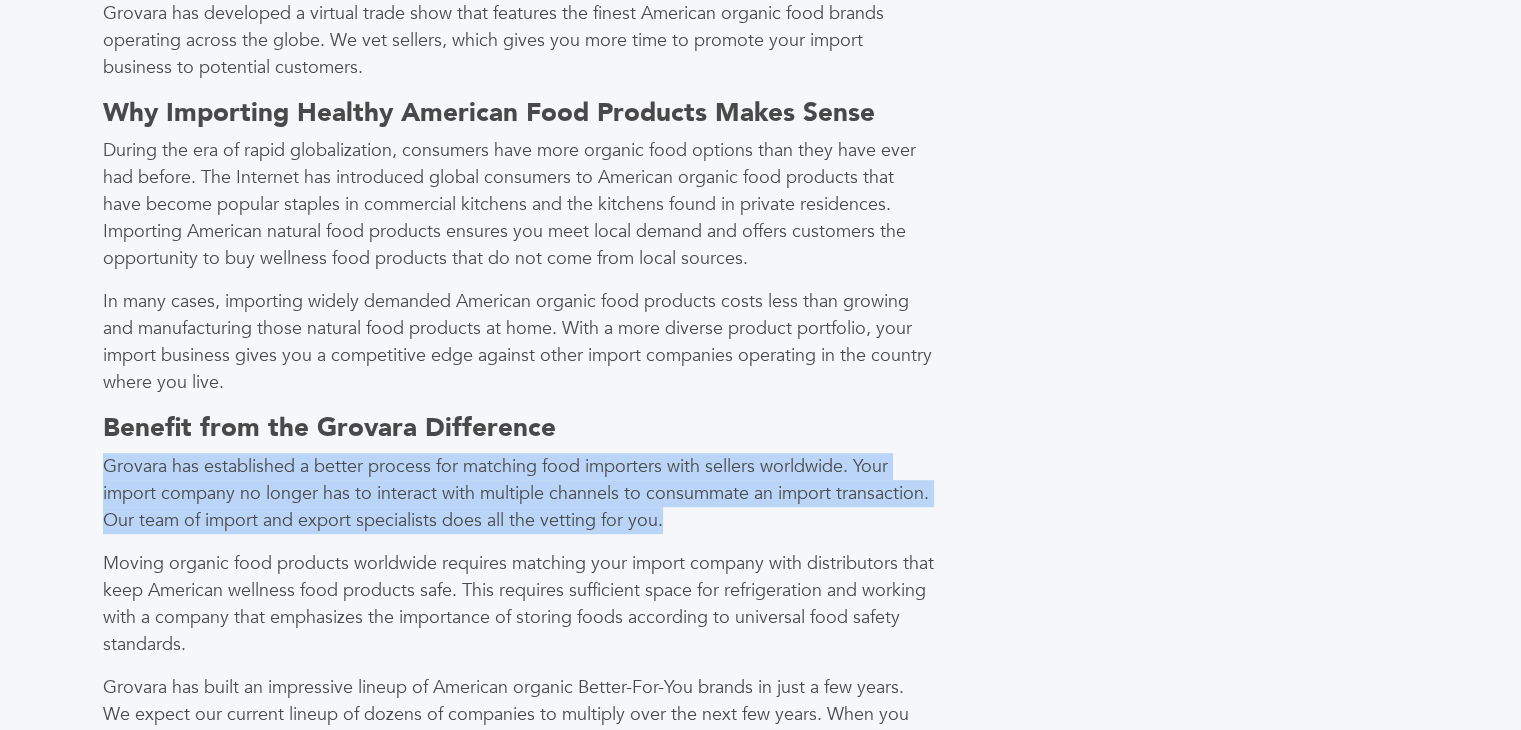 drag, startPoint x: 671, startPoint y: 529, endPoint x: 98, endPoint y: 467, distance: 576.34454 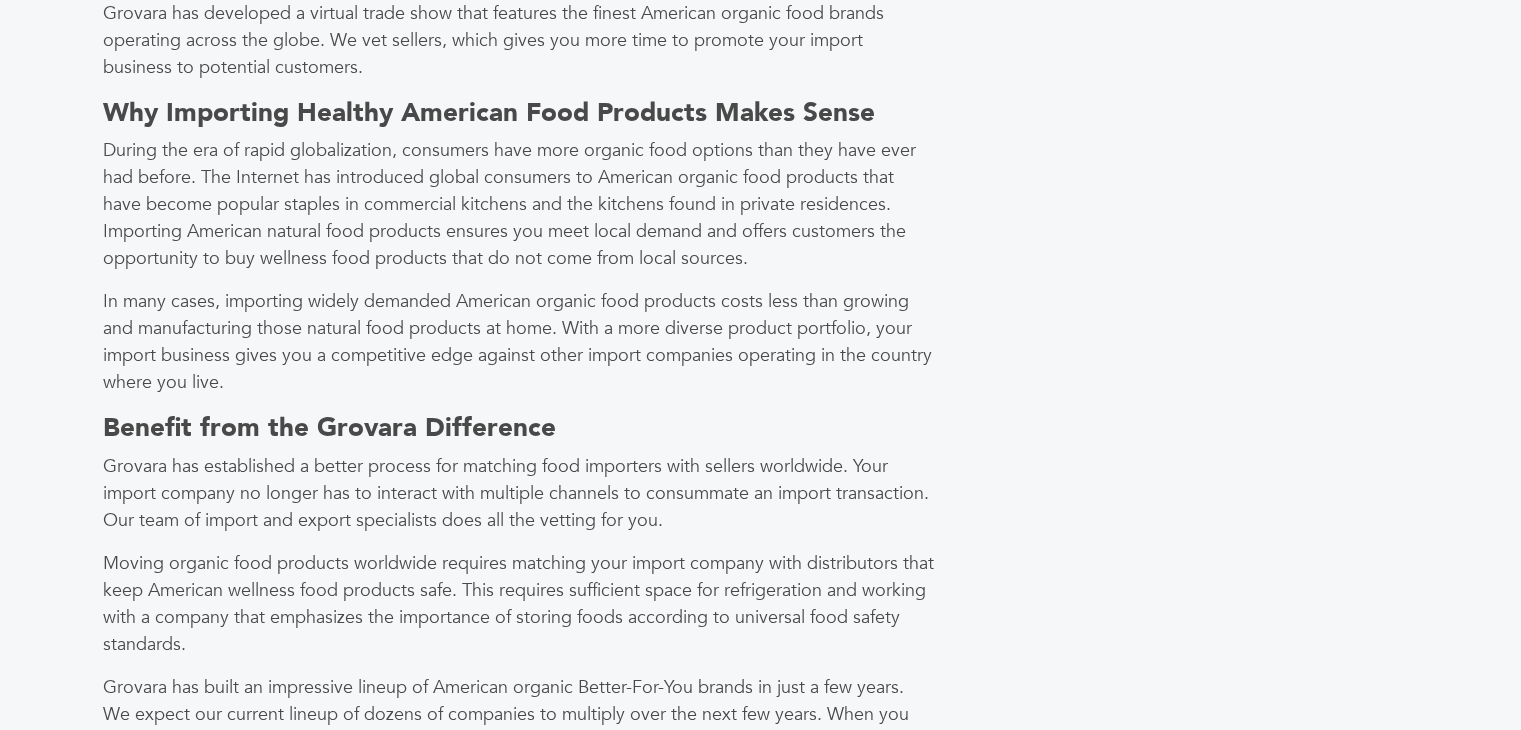 click on "Categories
Brands 121
Brokers 3
Buyers 92
News 275
6" at bounding box center (1217, 149) 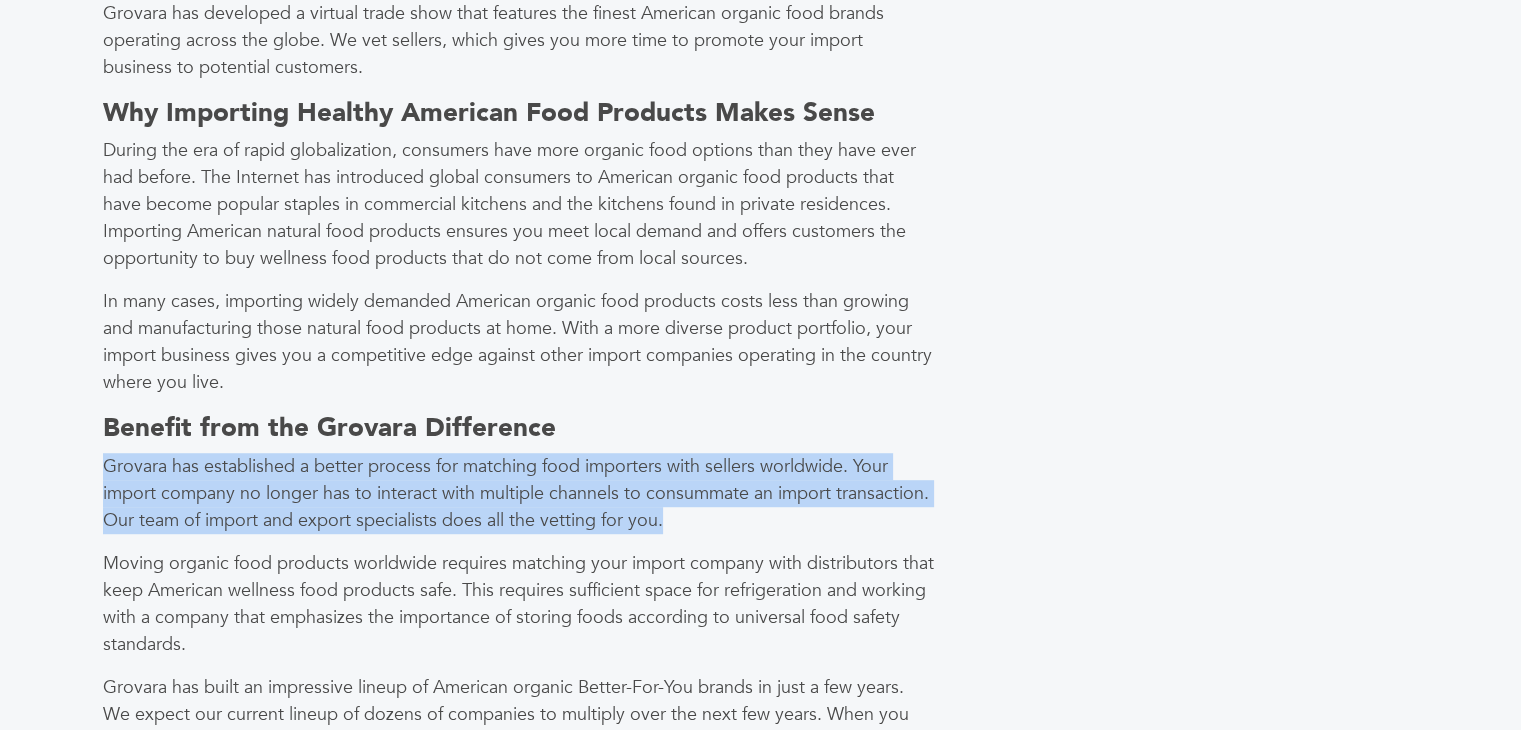 drag, startPoint x: 696, startPoint y: 518, endPoint x: 104, endPoint y: 468, distance: 594.1077 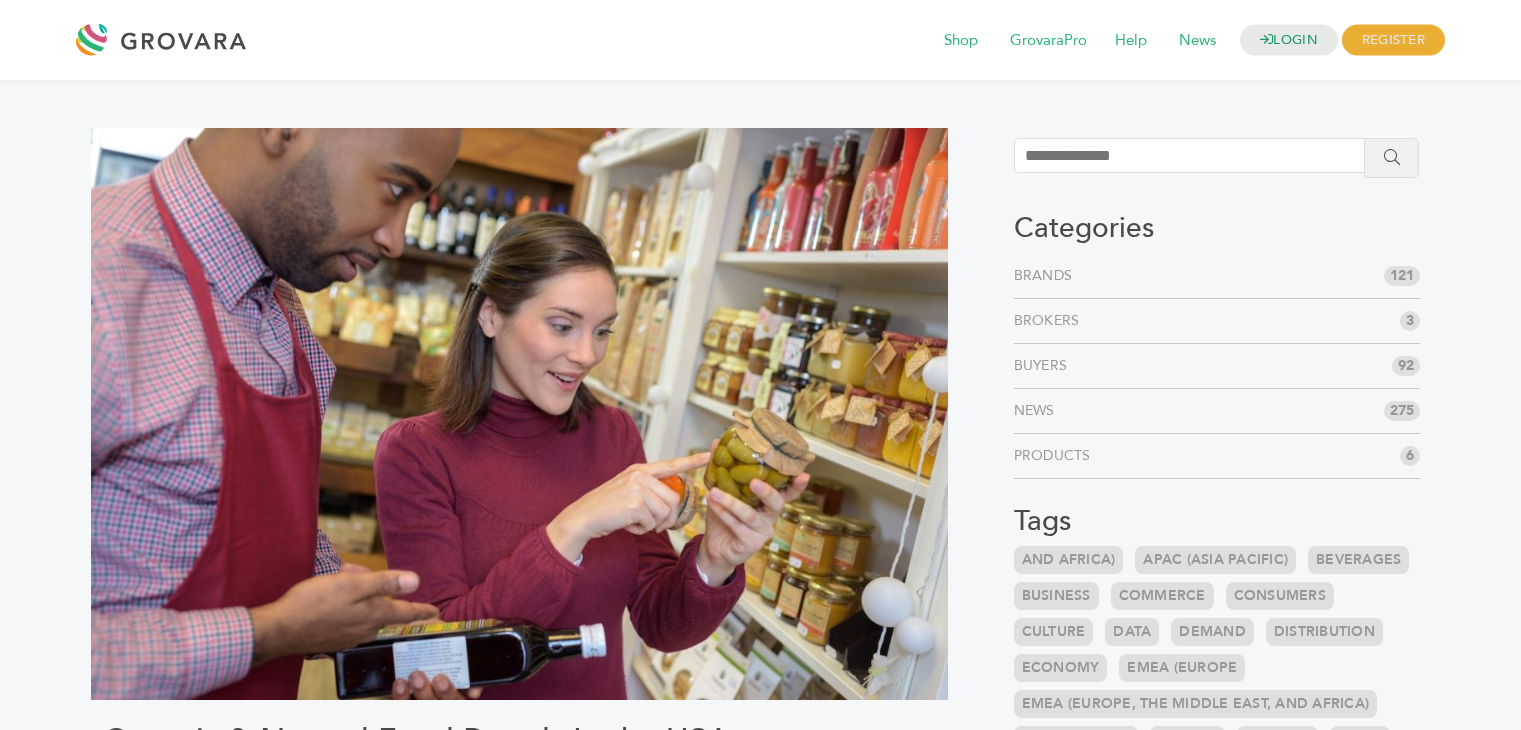 scroll, scrollTop: 0, scrollLeft: 0, axis: both 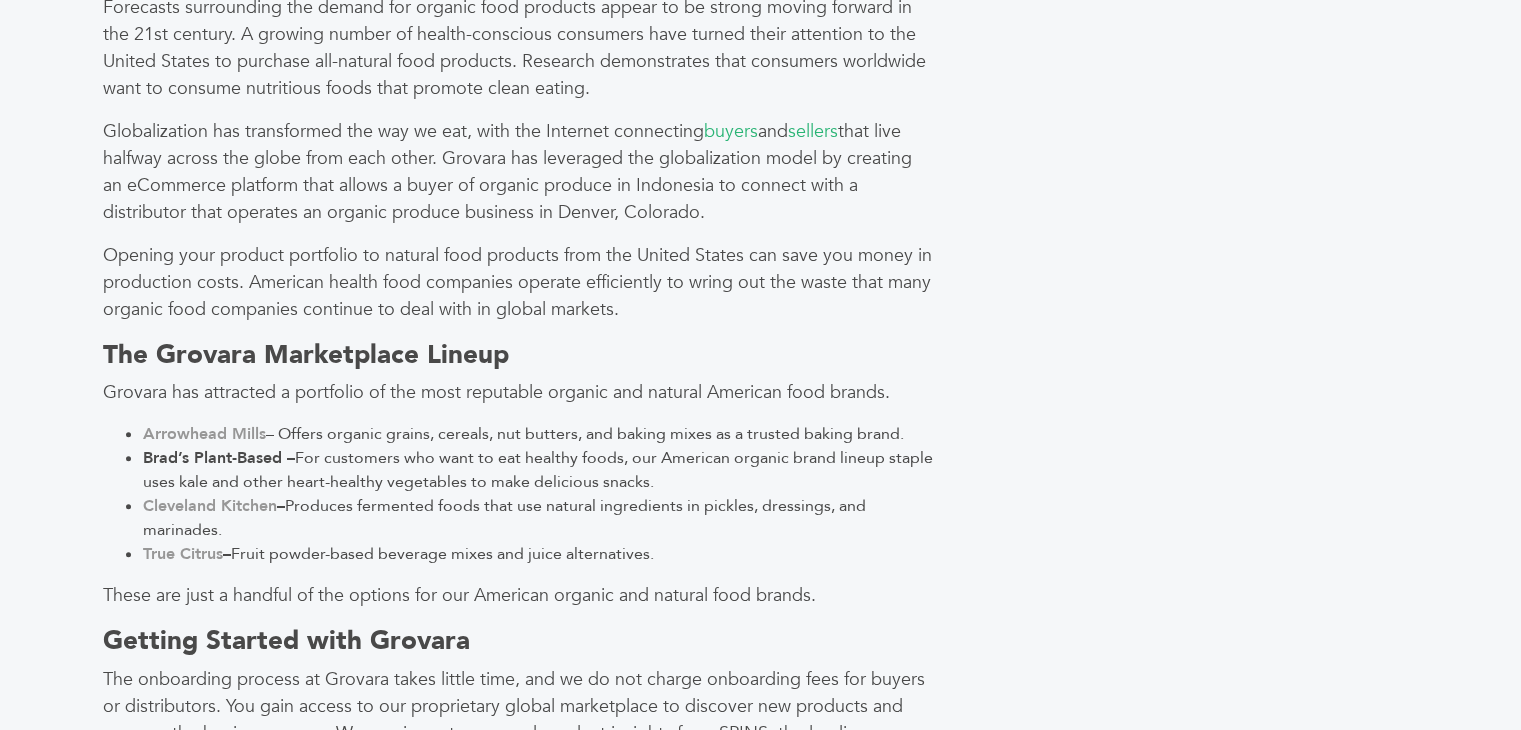 click on "Brad’s Plant-Based –  For customers who want to eat healthy foods, our American organic brand lineup staple uses kale and other heart-healthy vegetables to make delicious snacks." at bounding box center [539, 470] 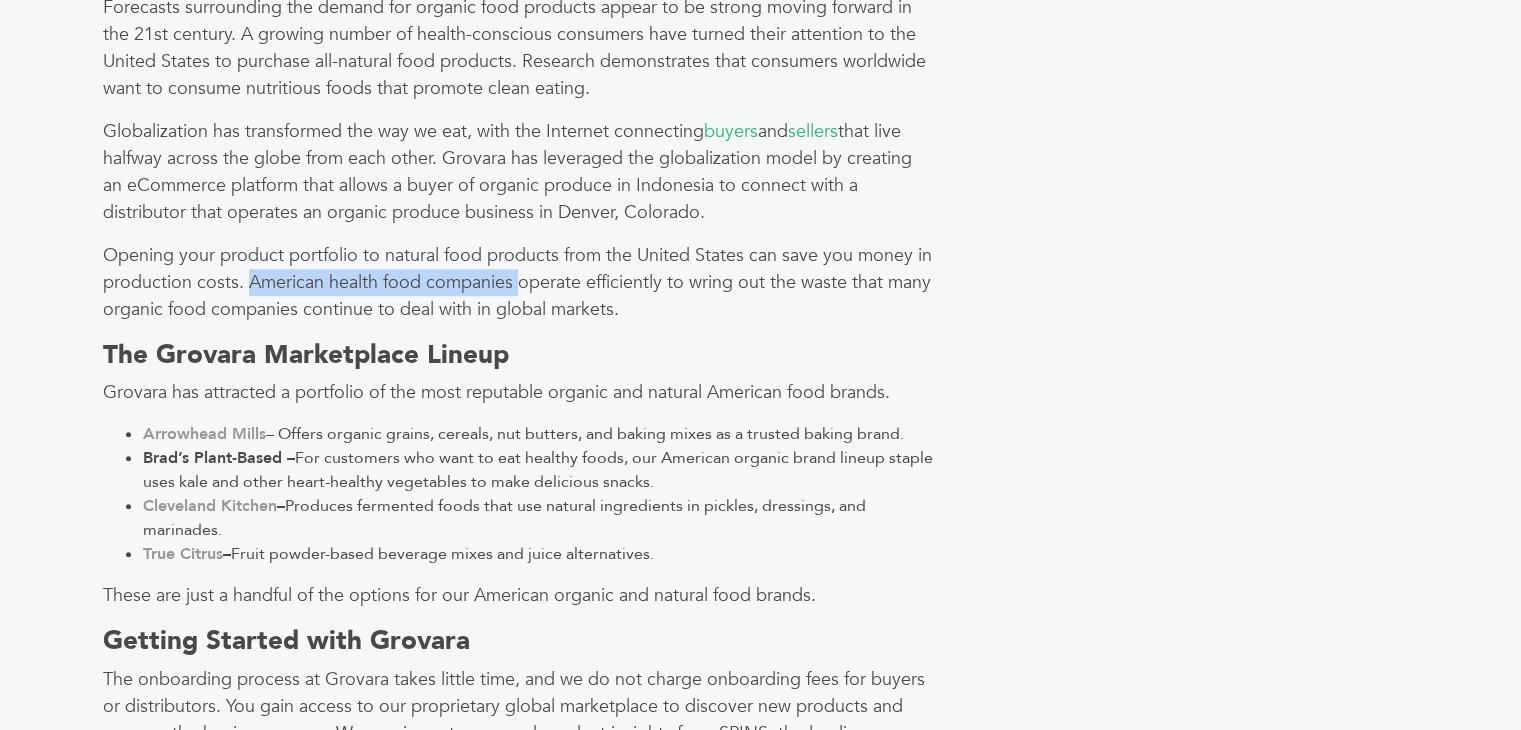 drag, startPoint x: 245, startPoint y: 277, endPoint x: 514, endPoint y: 280, distance: 269.01672 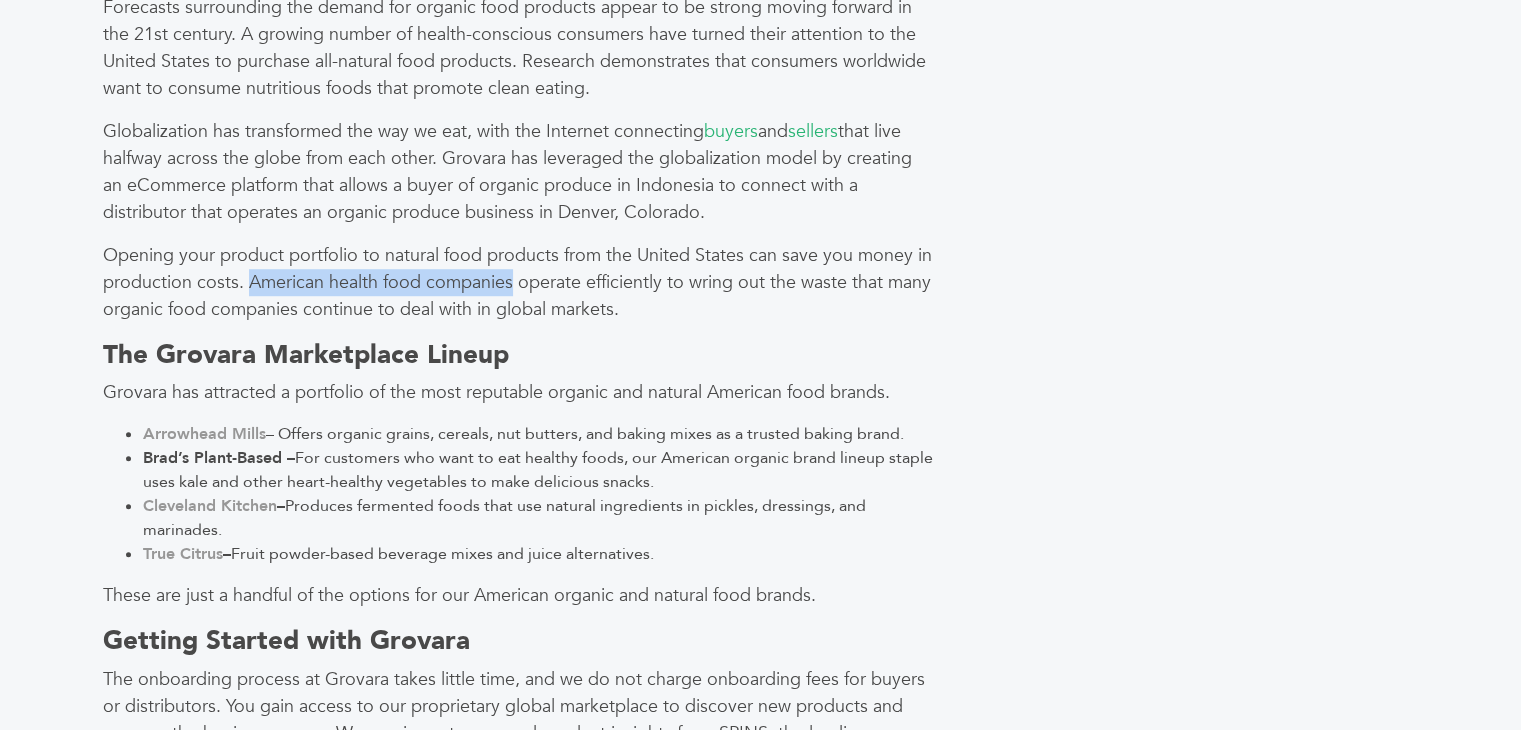 copy on "American health food companies" 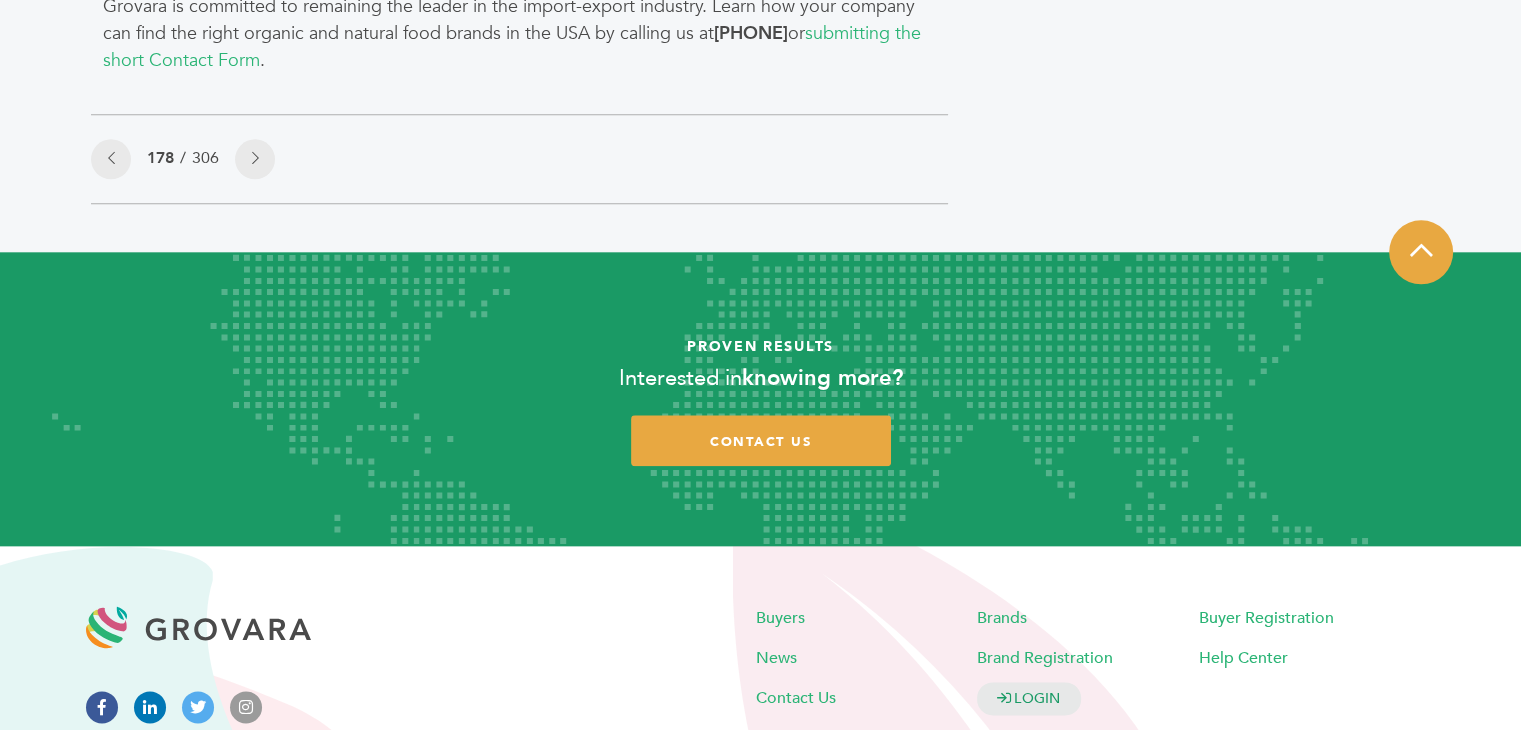 scroll, scrollTop: 2300, scrollLeft: 0, axis: vertical 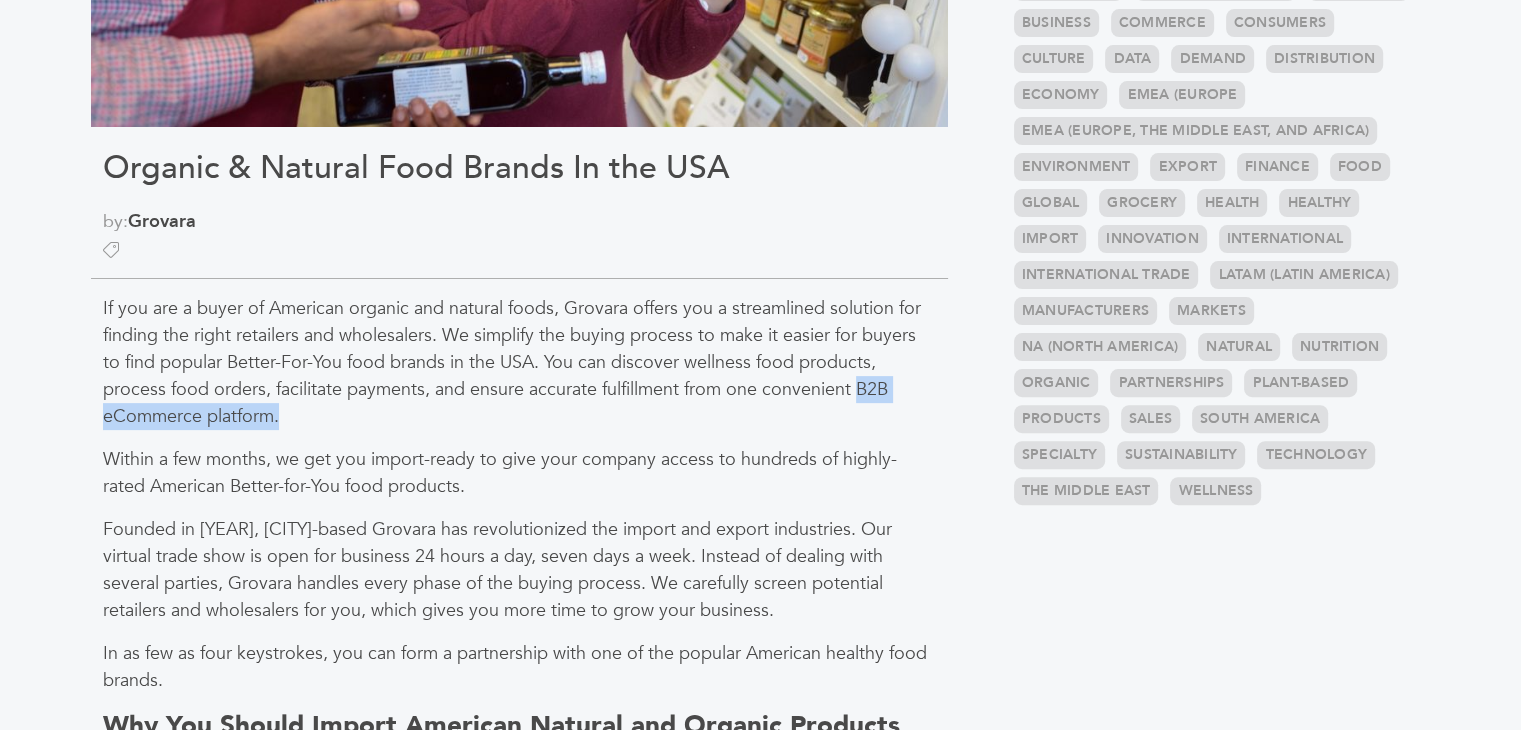 drag, startPoint x: 856, startPoint y: 385, endPoint x: 859, endPoint y: 413, distance: 28.160255 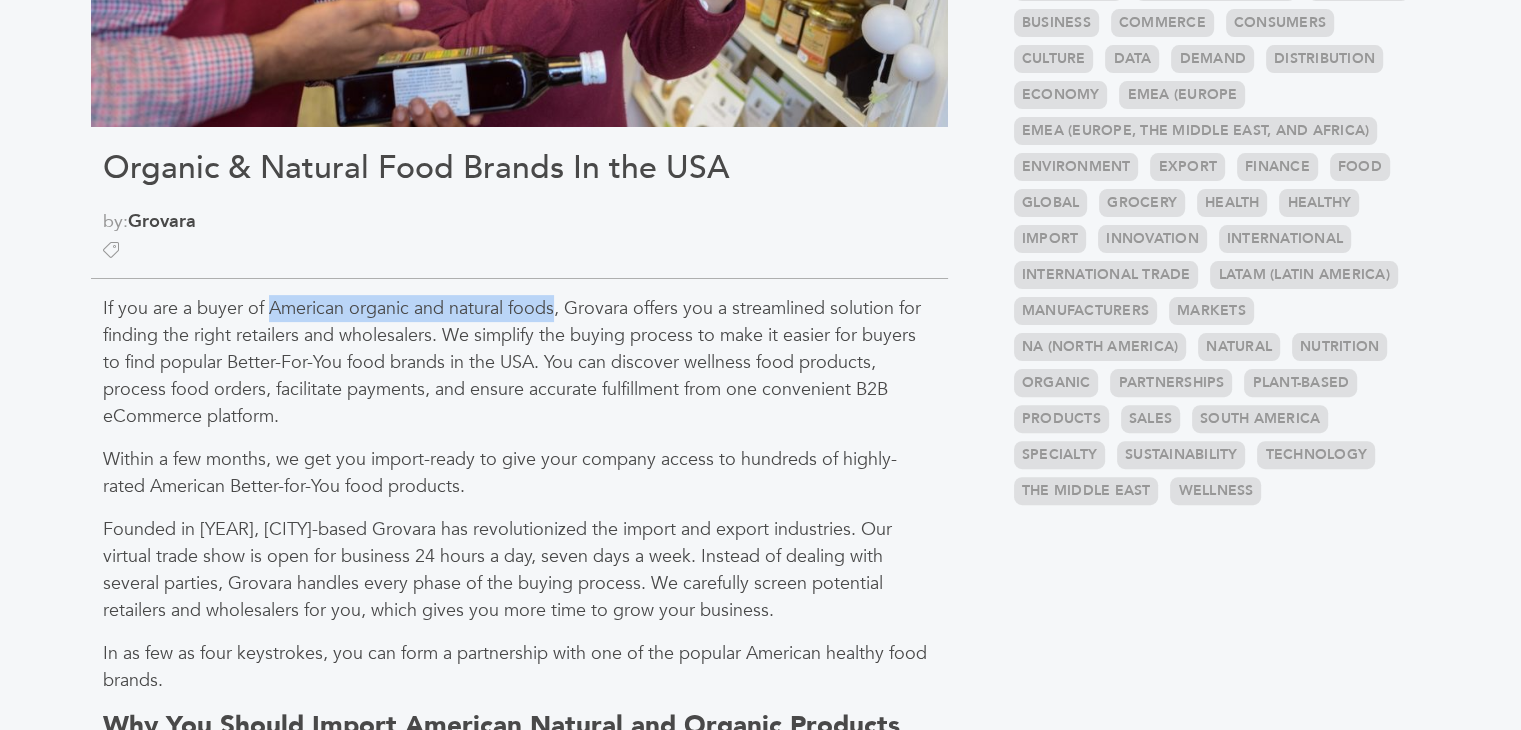 drag, startPoint x: 268, startPoint y: 303, endPoint x: 556, endPoint y: 311, distance: 288.11108 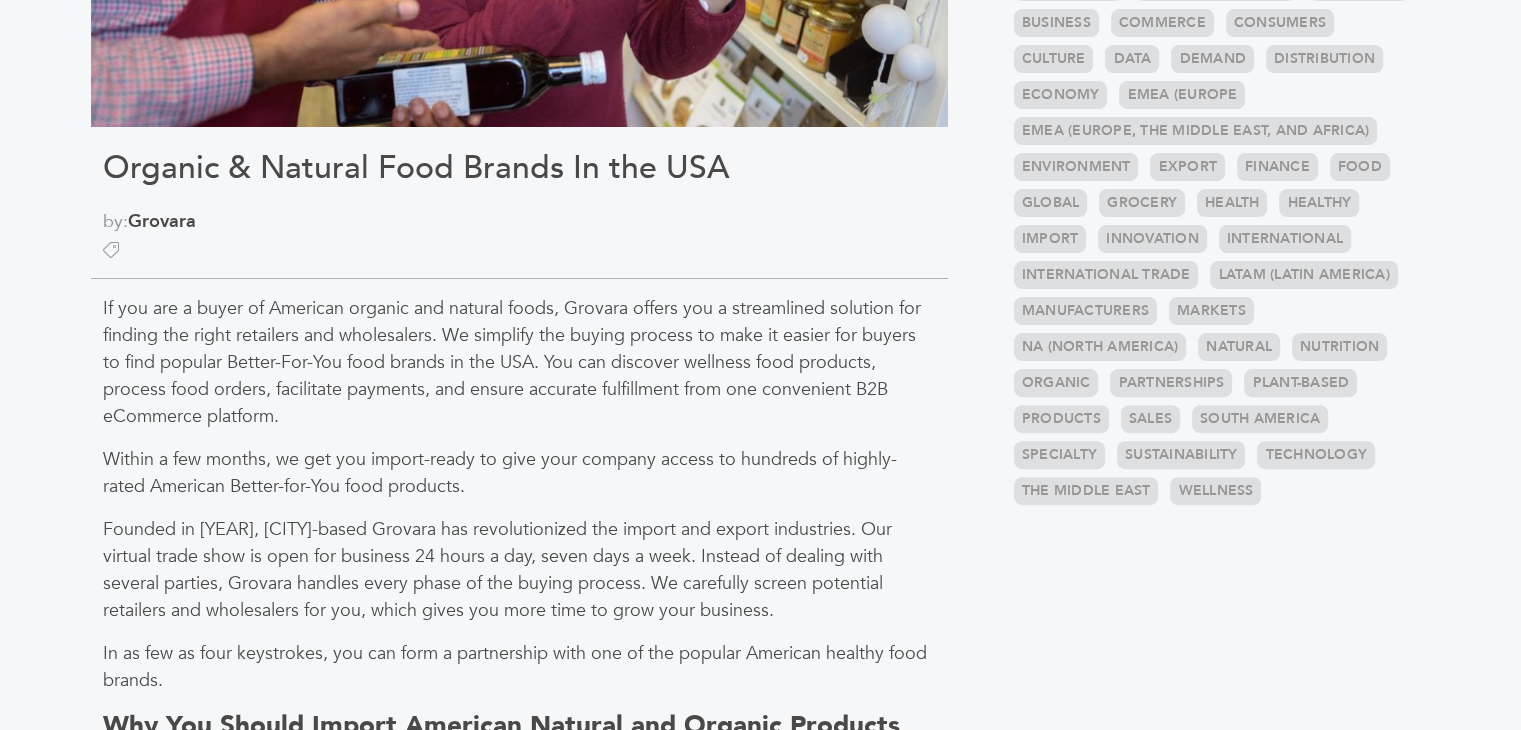 click on "Founded in 2010, Philadelphia-based Grovara has revolutionized the import and export industries. Our virtual trade show is open for business 24 hours a day, seven days a week. Instead of dealing with several parties, Grovara handles every phase of the buying process. We carefully screen potential retailers and wholesalers for you, which gives you more time to grow your business." at bounding box center (519, 570) 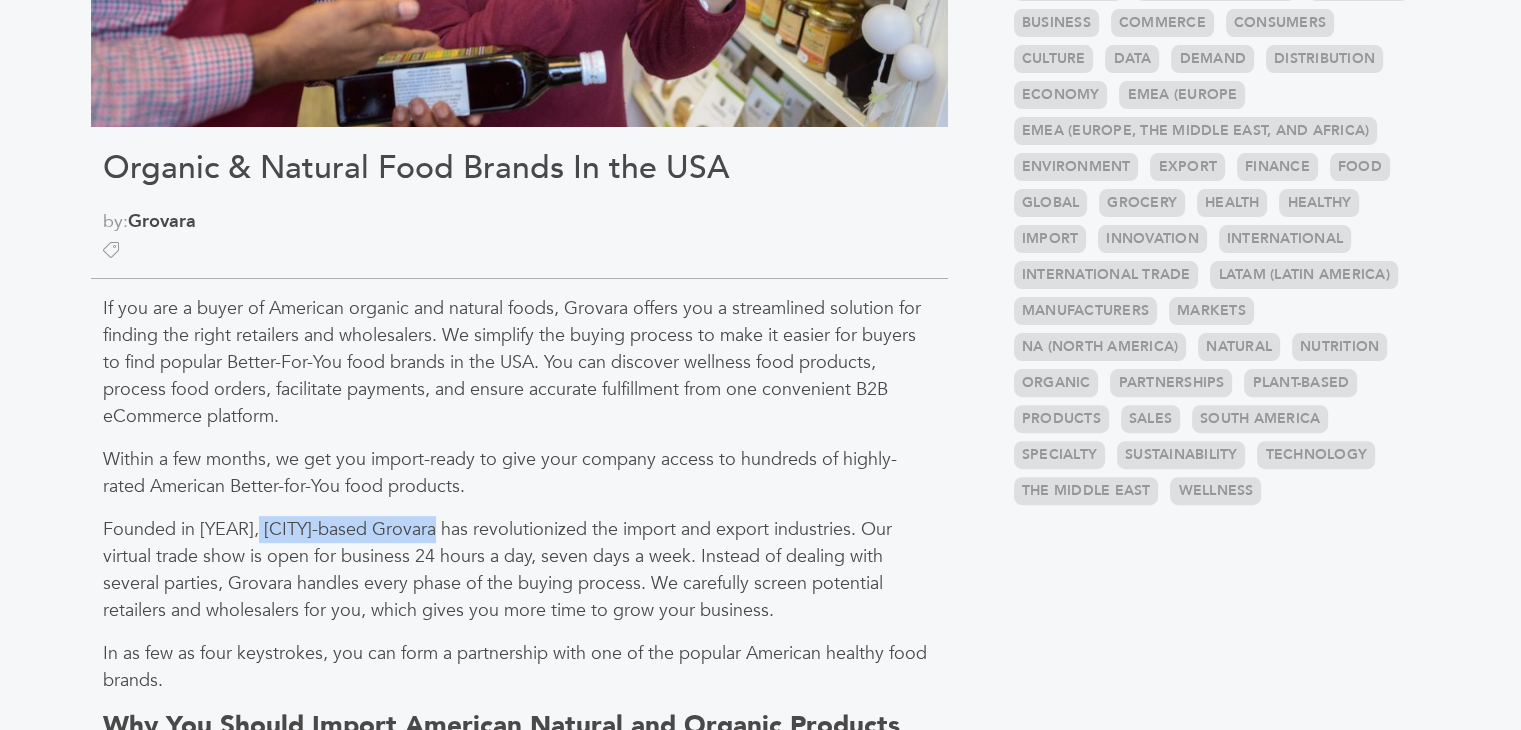 drag, startPoint x: 256, startPoint y: 523, endPoint x: 436, endPoint y: 530, distance: 180.13606 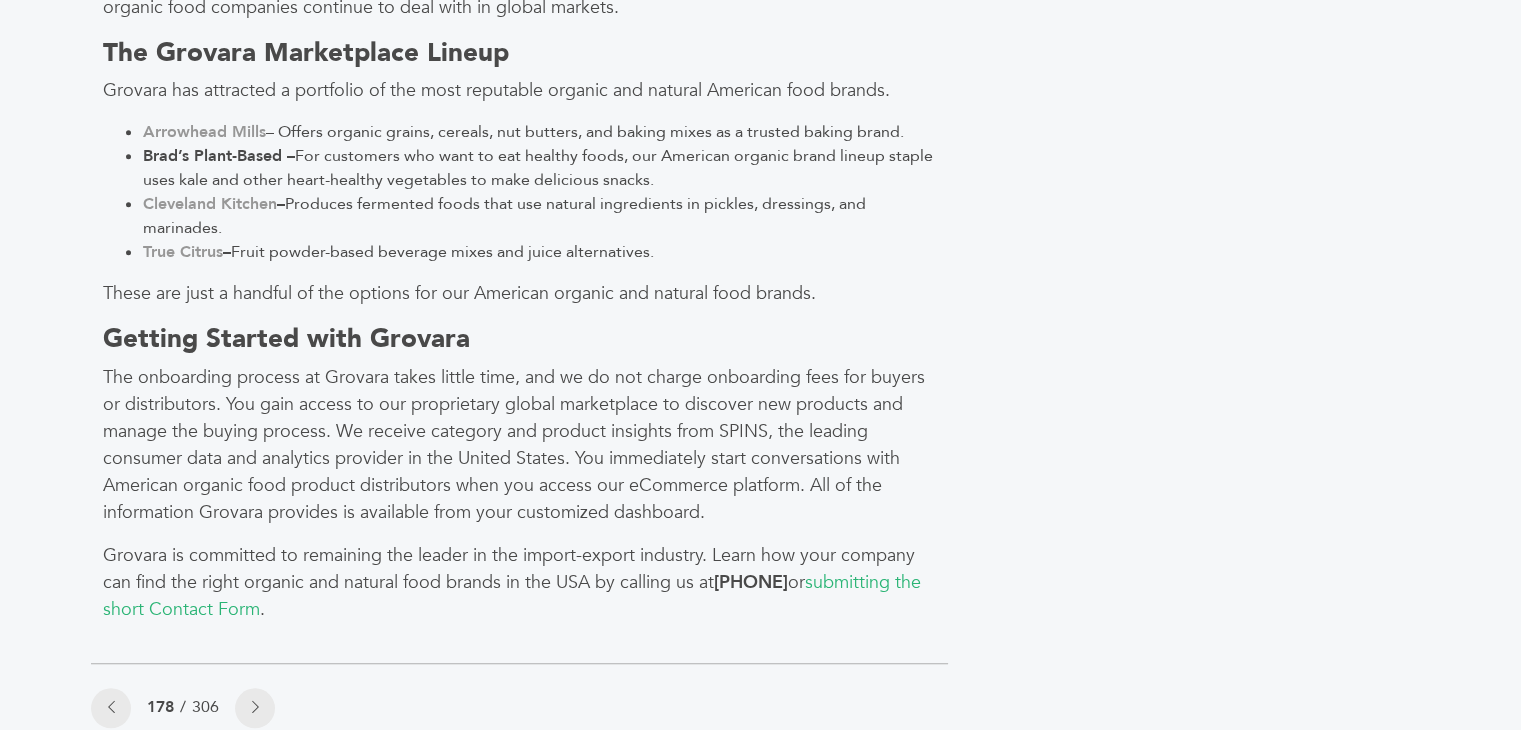 scroll, scrollTop: 1629, scrollLeft: 0, axis: vertical 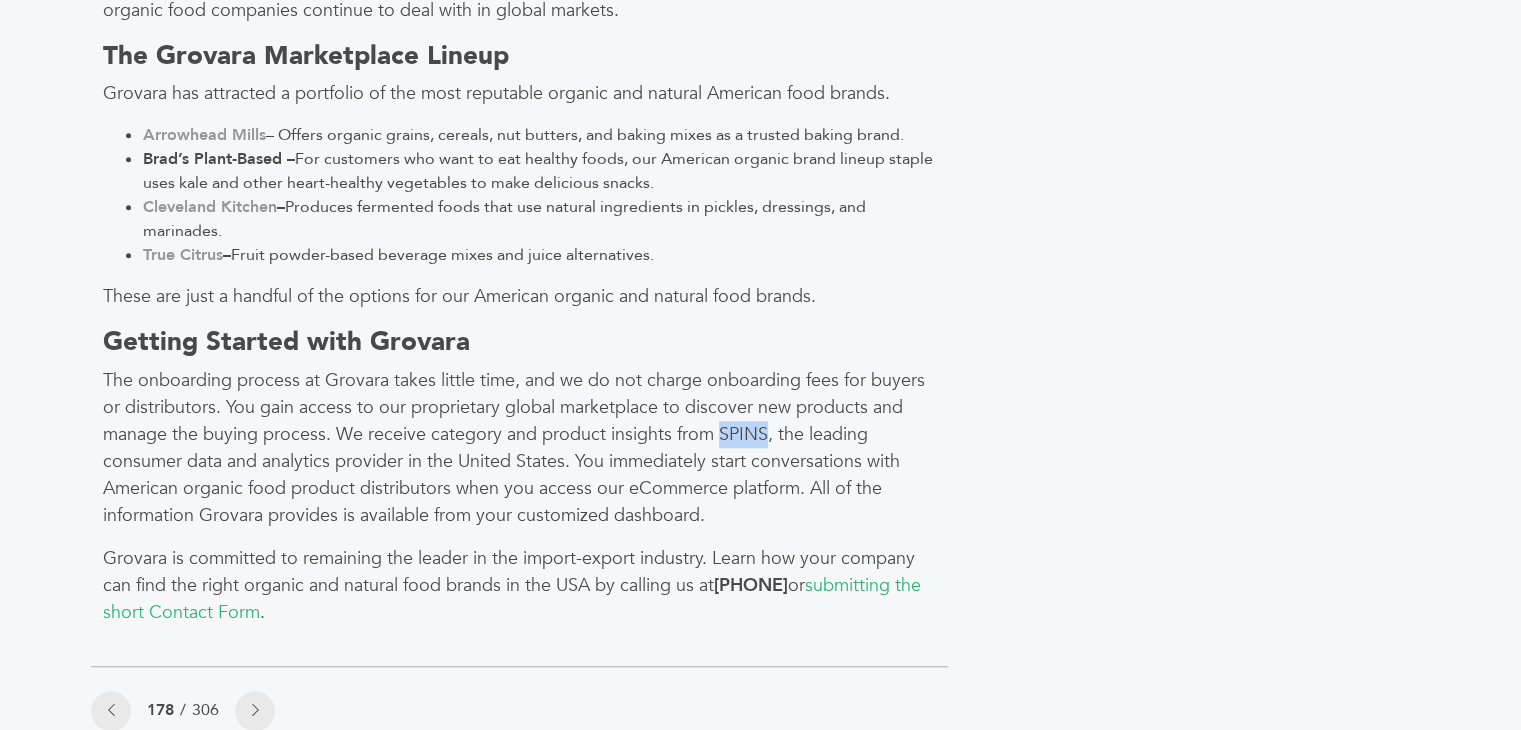 drag, startPoint x: 719, startPoint y: 432, endPoint x: 764, endPoint y: 431, distance: 45.01111 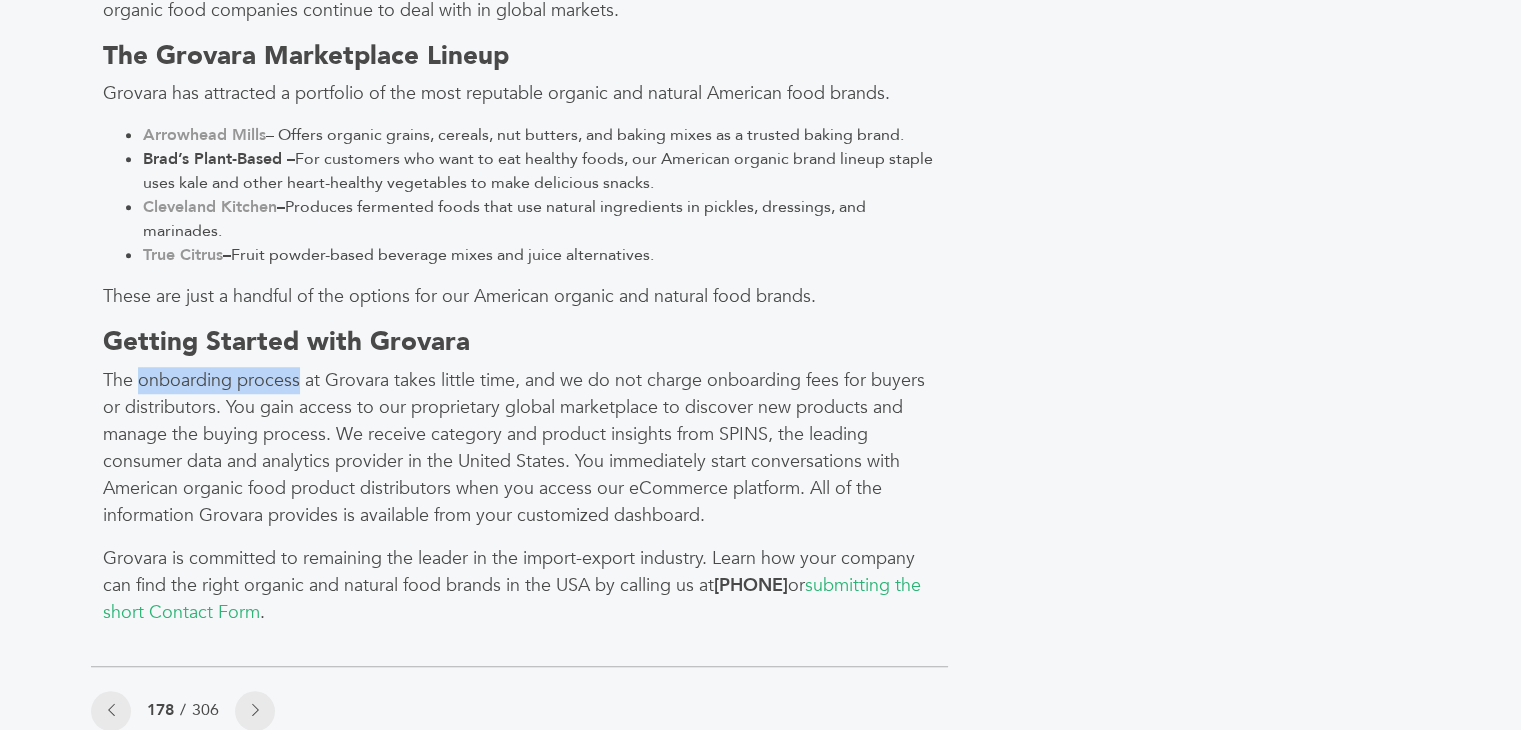 drag, startPoint x: 296, startPoint y: 378, endPoint x: 141, endPoint y: 385, distance: 155.15799 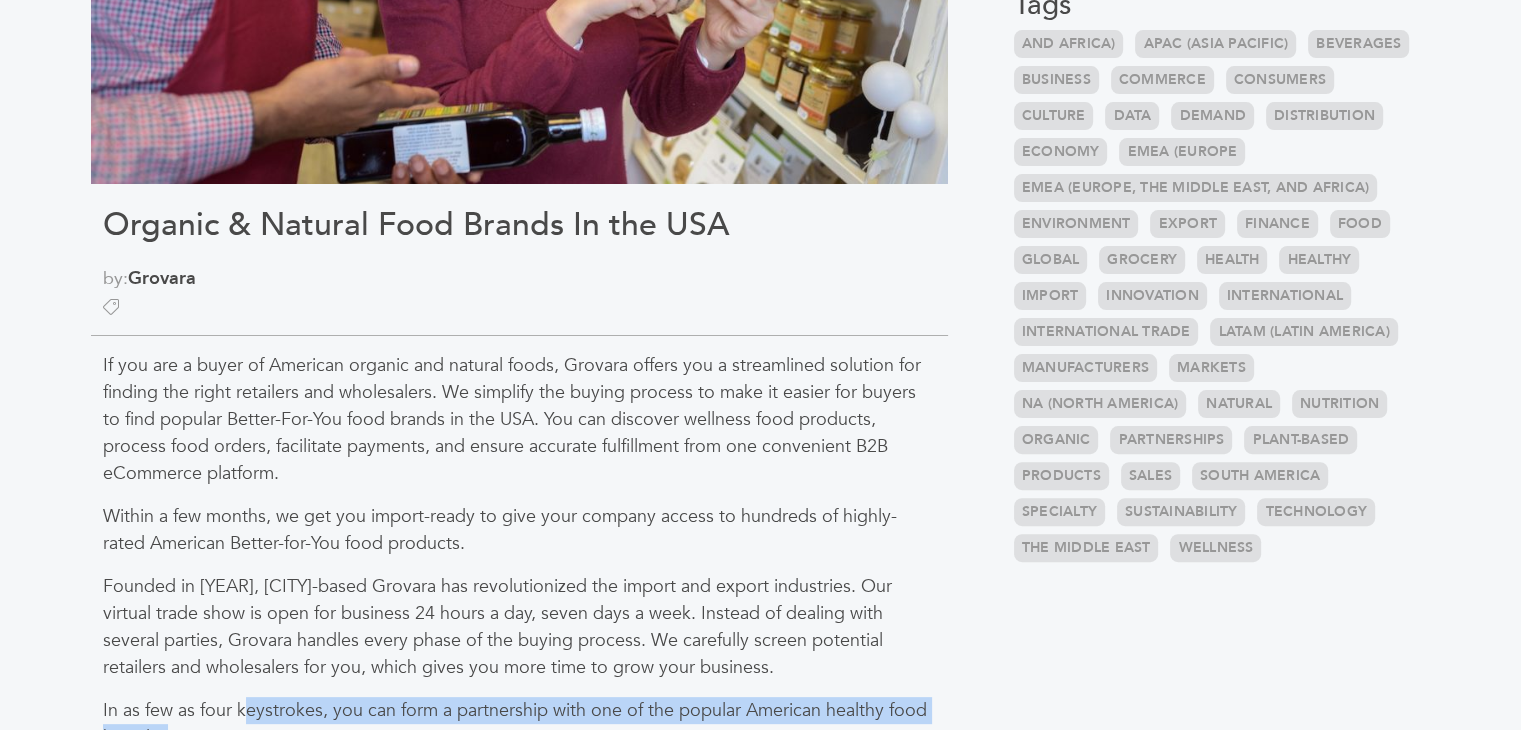 scroll, scrollTop: 632, scrollLeft: 0, axis: vertical 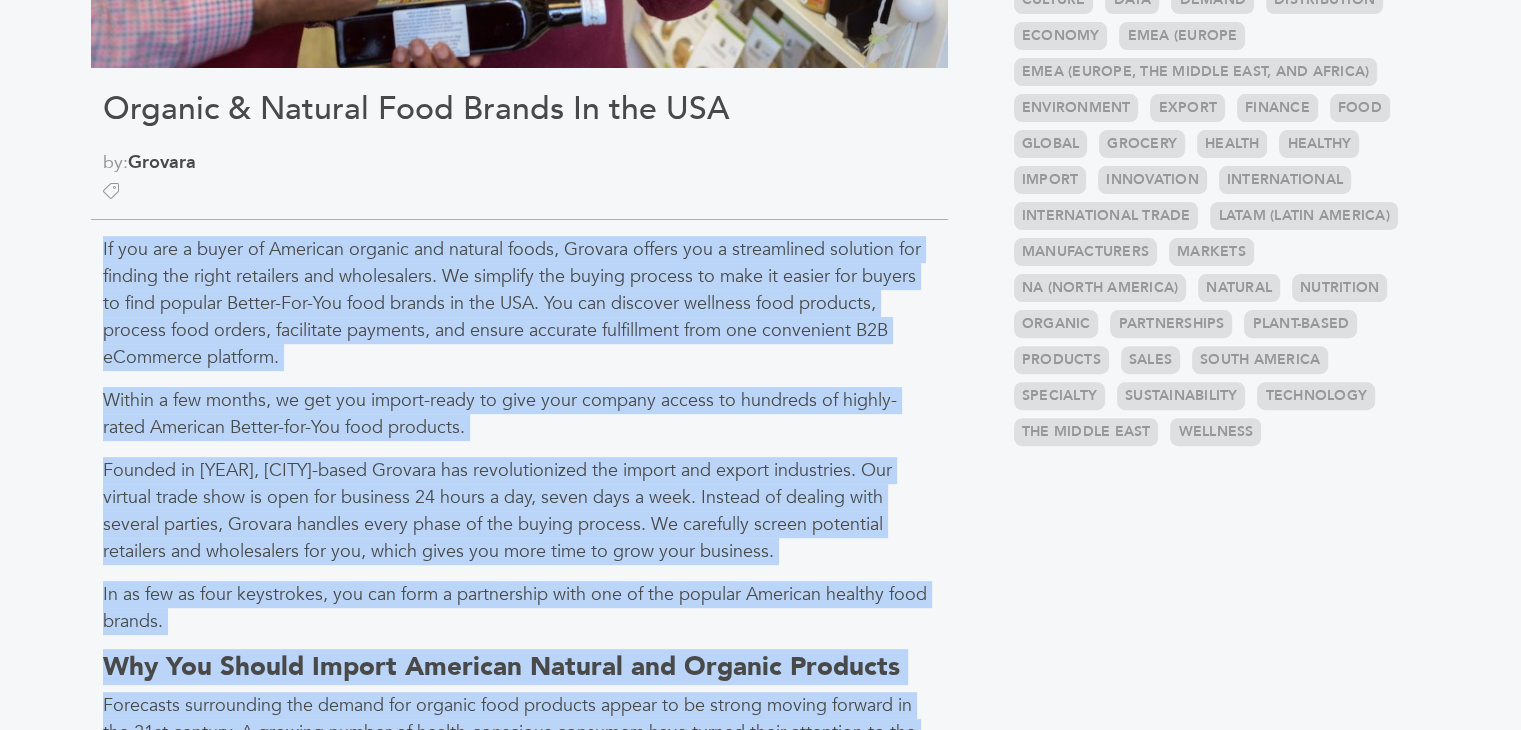 drag, startPoint x: 410, startPoint y: 609, endPoint x: 90, endPoint y: 257, distance: 475.7142 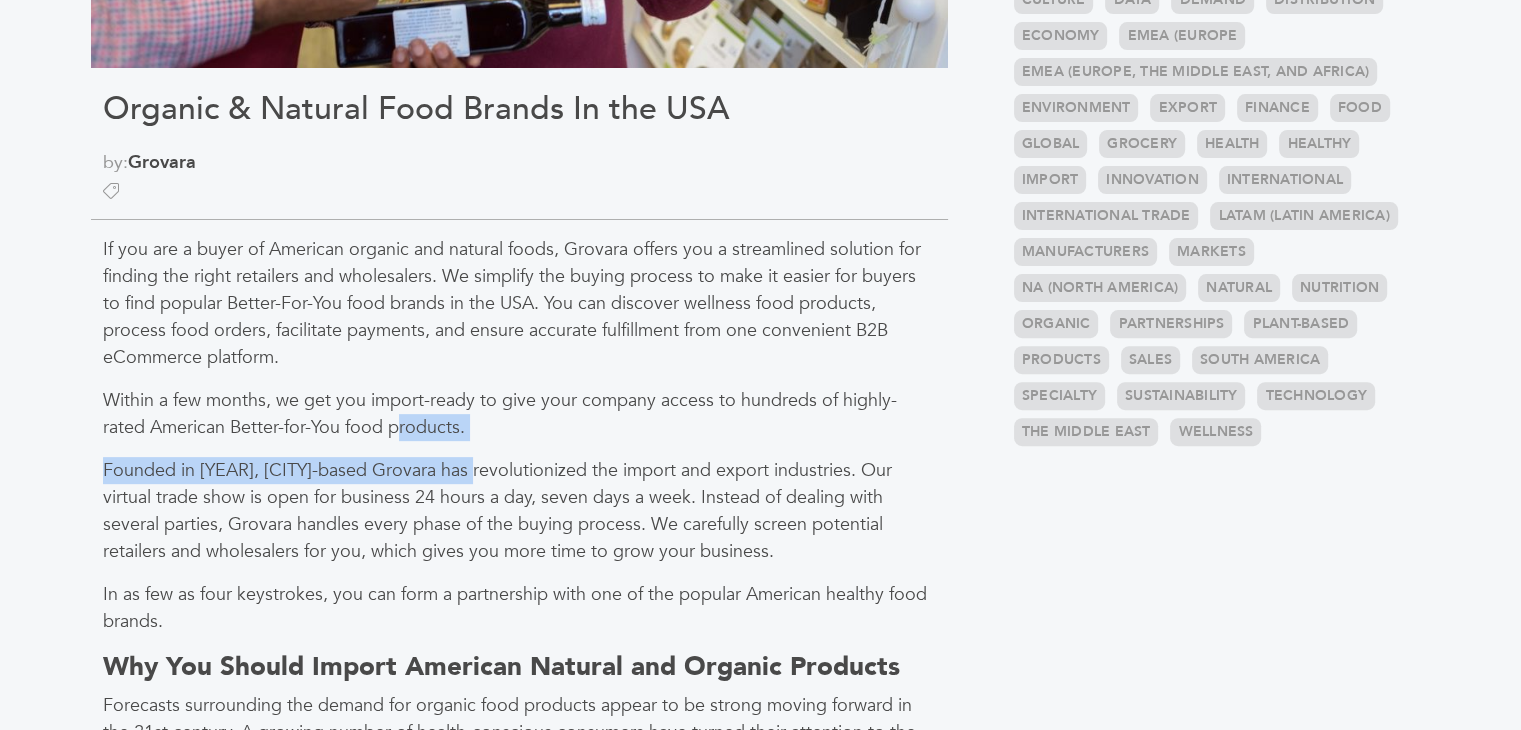 drag, startPoint x: 479, startPoint y: 442, endPoint x: 394, endPoint y: 413, distance: 89.81091 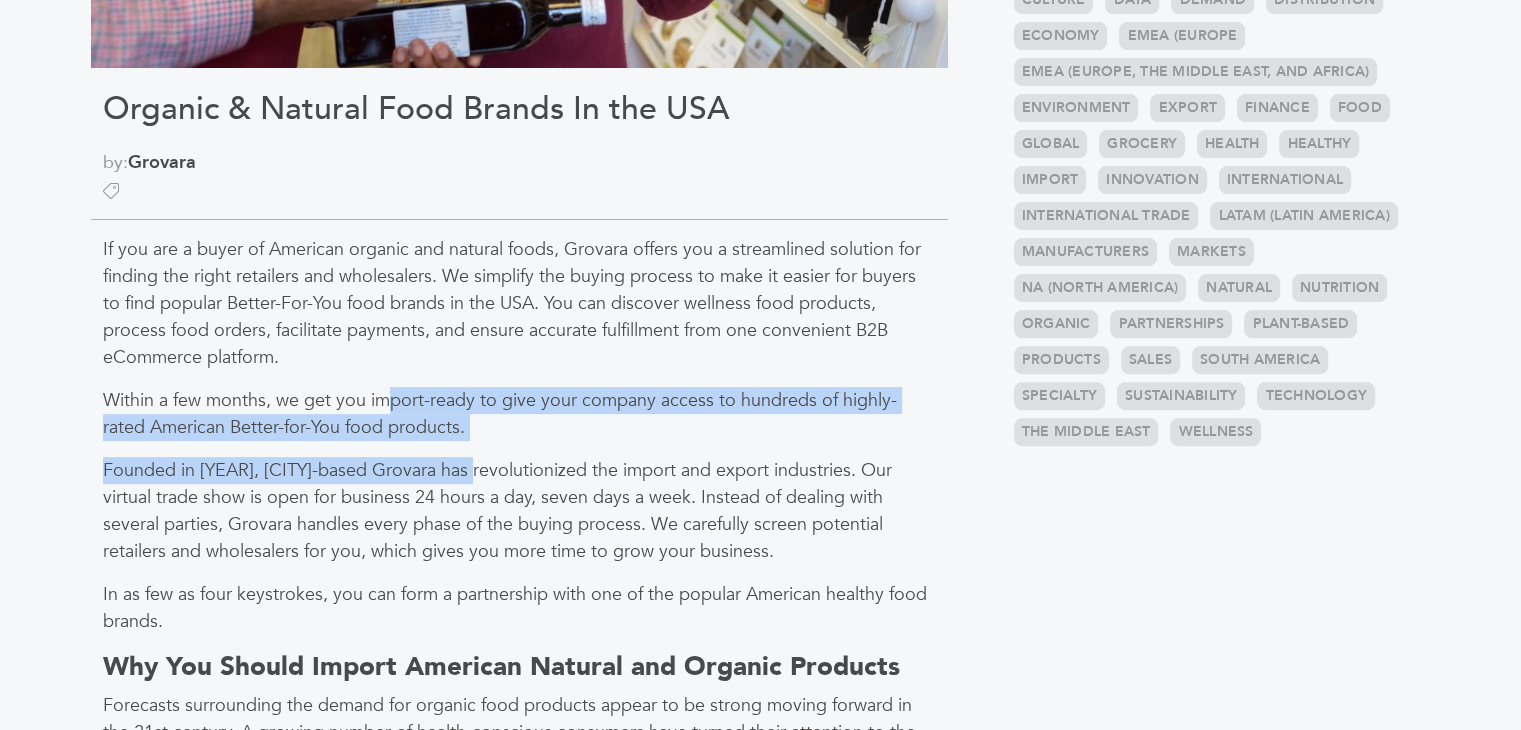click on "Within a few months, we get you import-ready to give your company access to hundreds of highly-rated American Better-for-You food products." at bounding box center [519, 414] 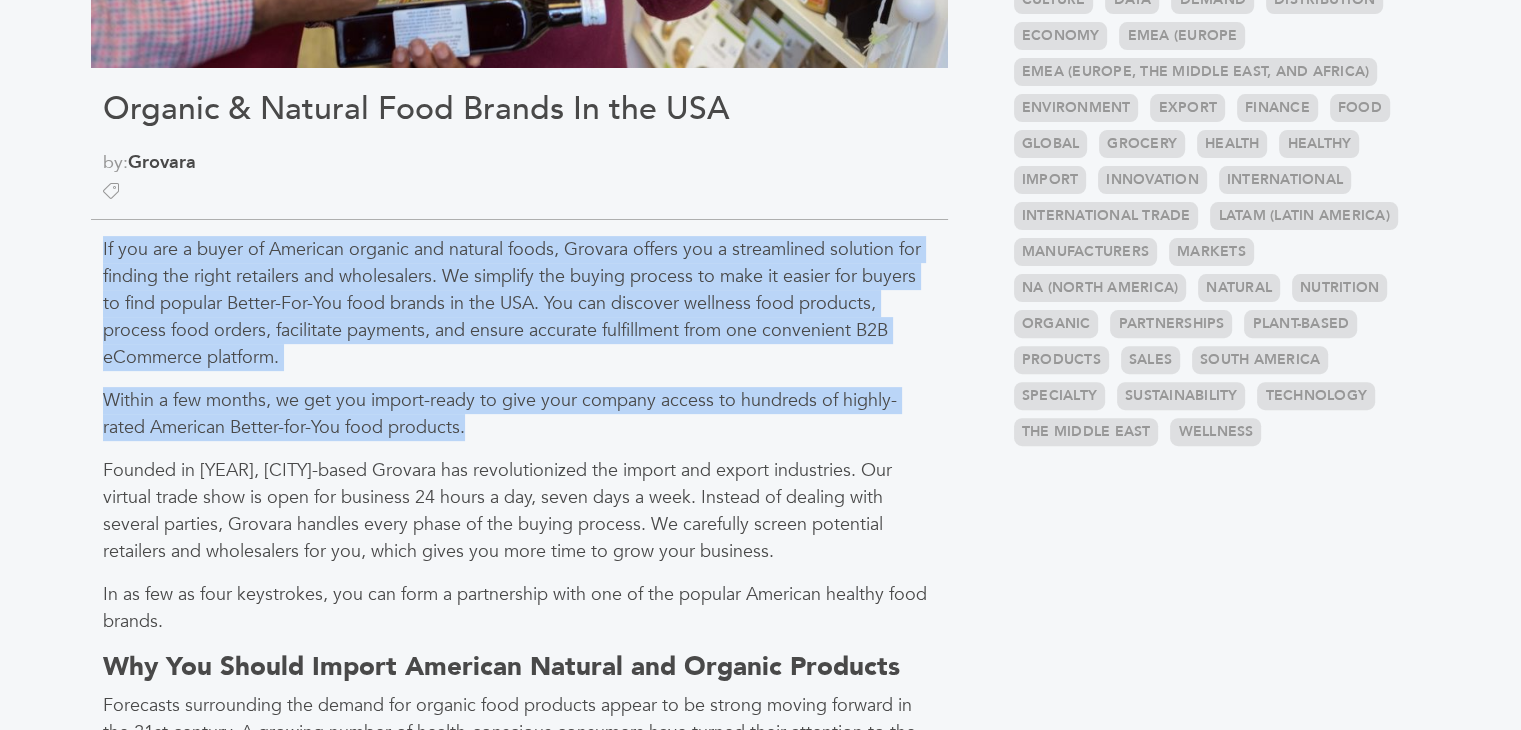 drag, startPoint x: 484, startPoint y: 421, endPoint x: 100, endPoint y: 257, distance: 417.55478 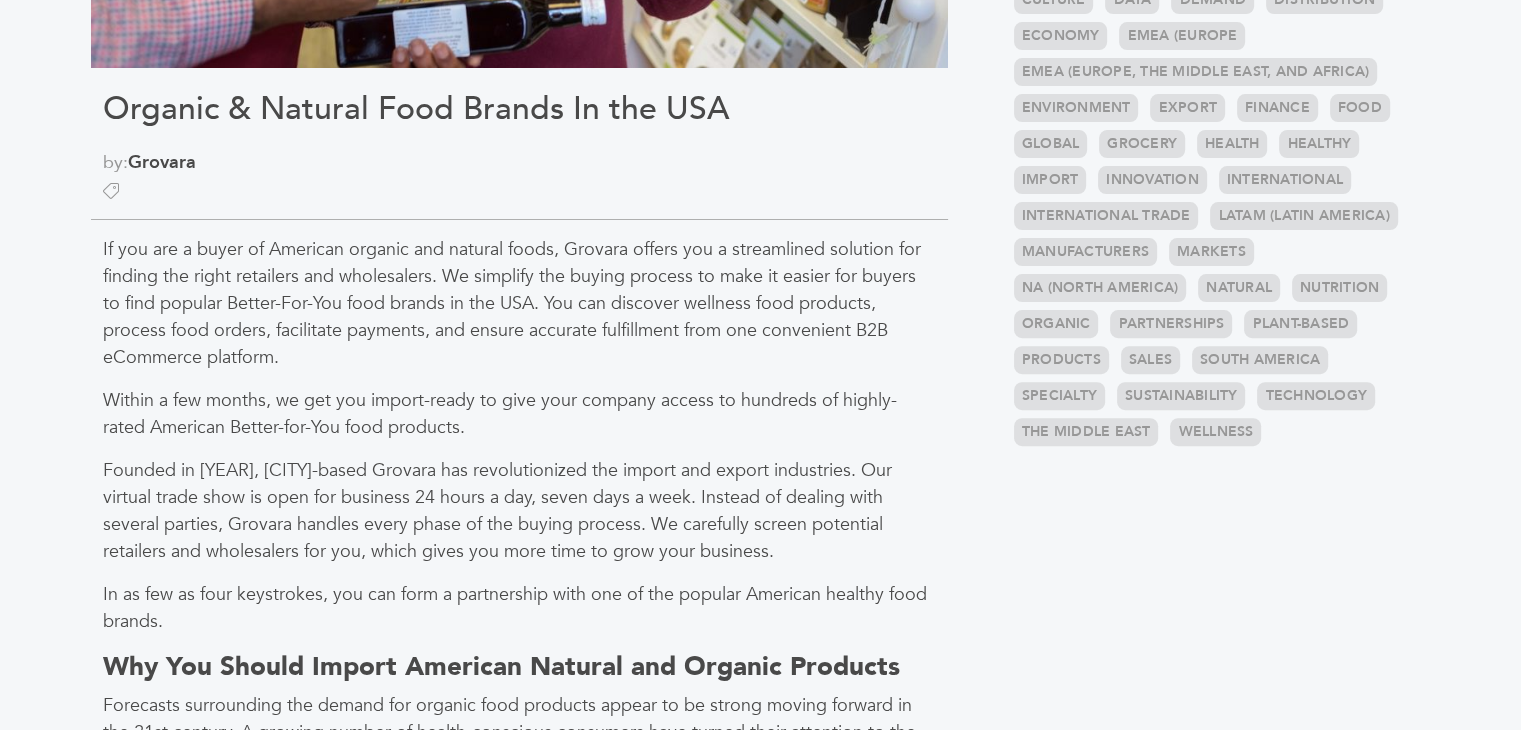 click on "Categories
Brands 121
Brokers 3
Buyers 92
News 275
6" at bounding box center [1217, 648] 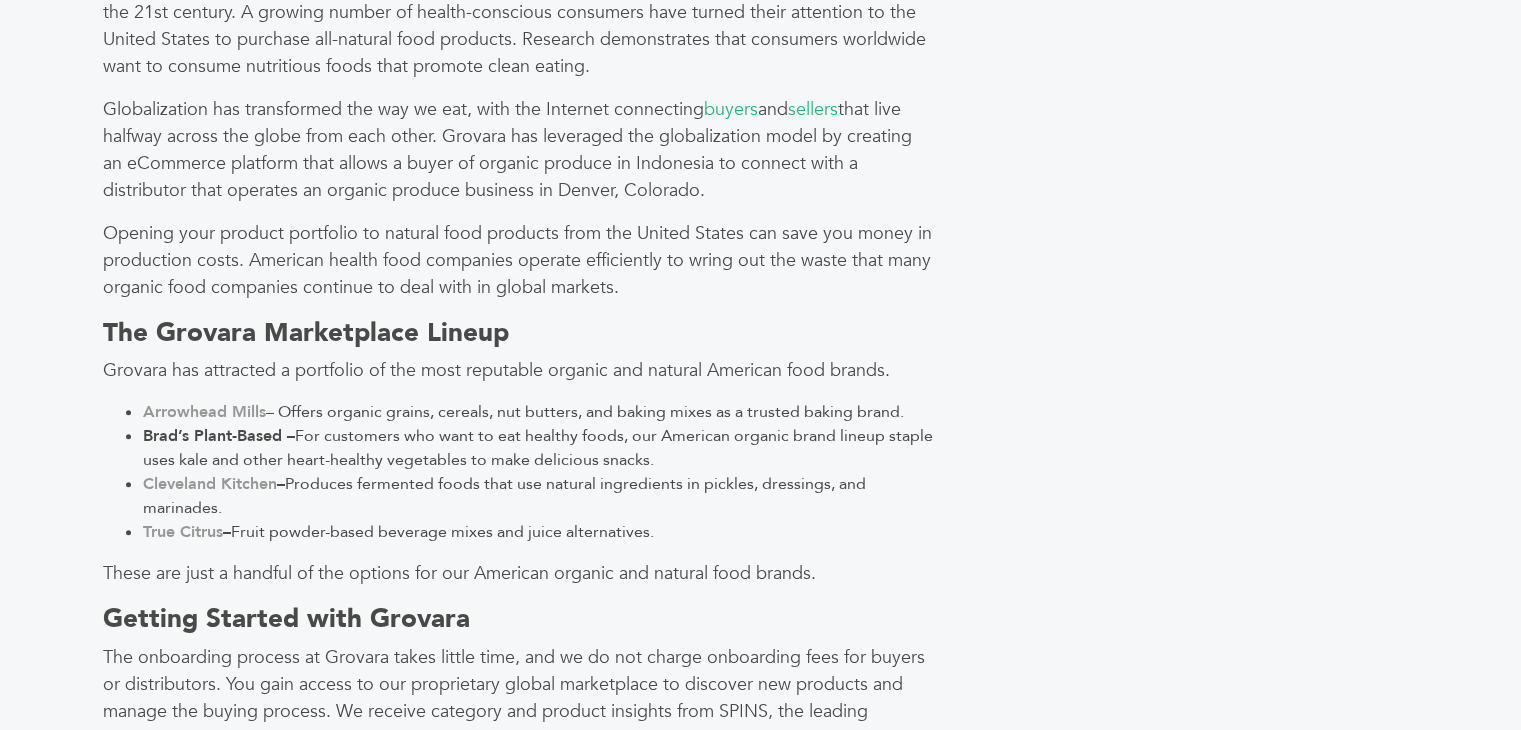 scroll, scrollTop: 1432, scrollLeft: 0, axis: vertical 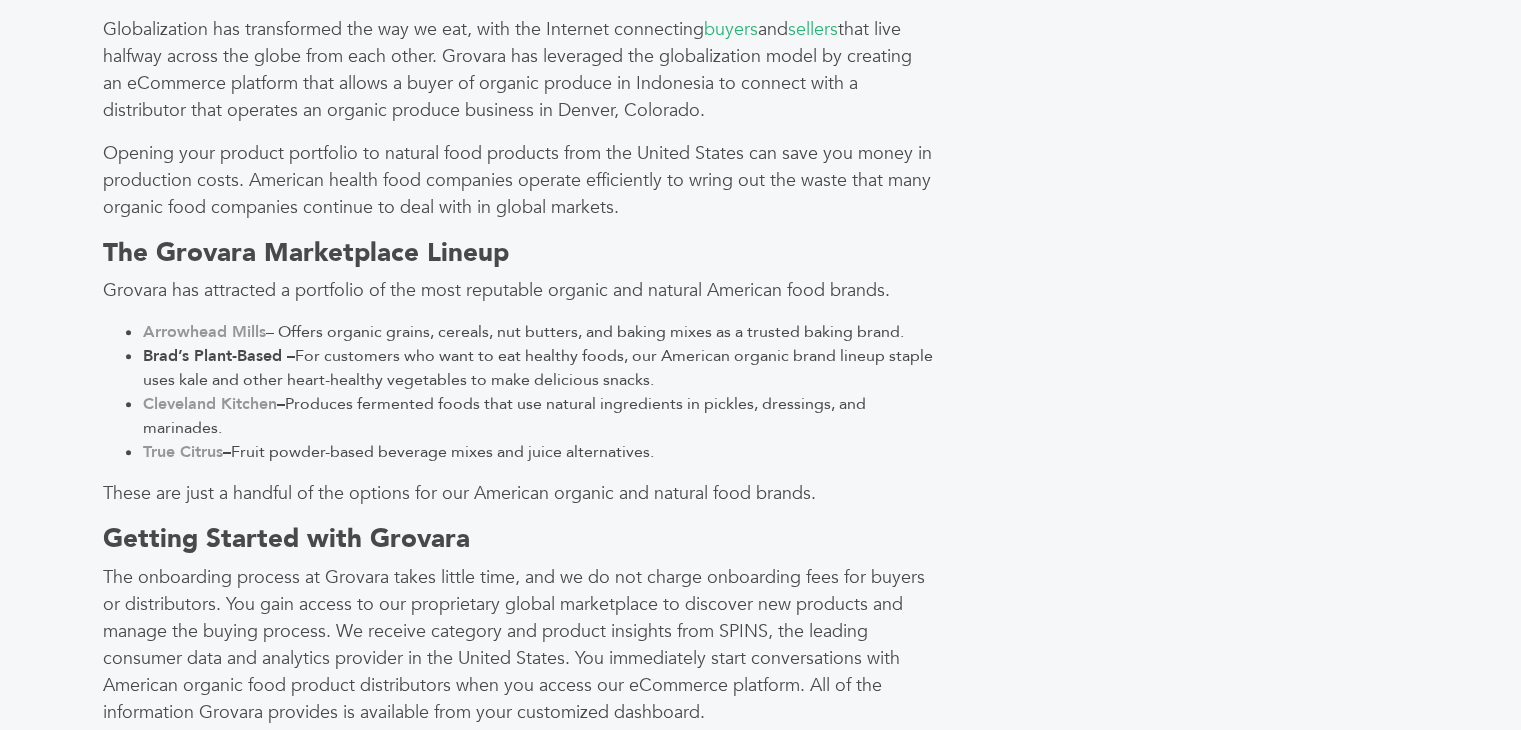 click on "Grovara has attracted a portfolio of the most reputable organic and natural American food brands." at bounding box center [519, 290] 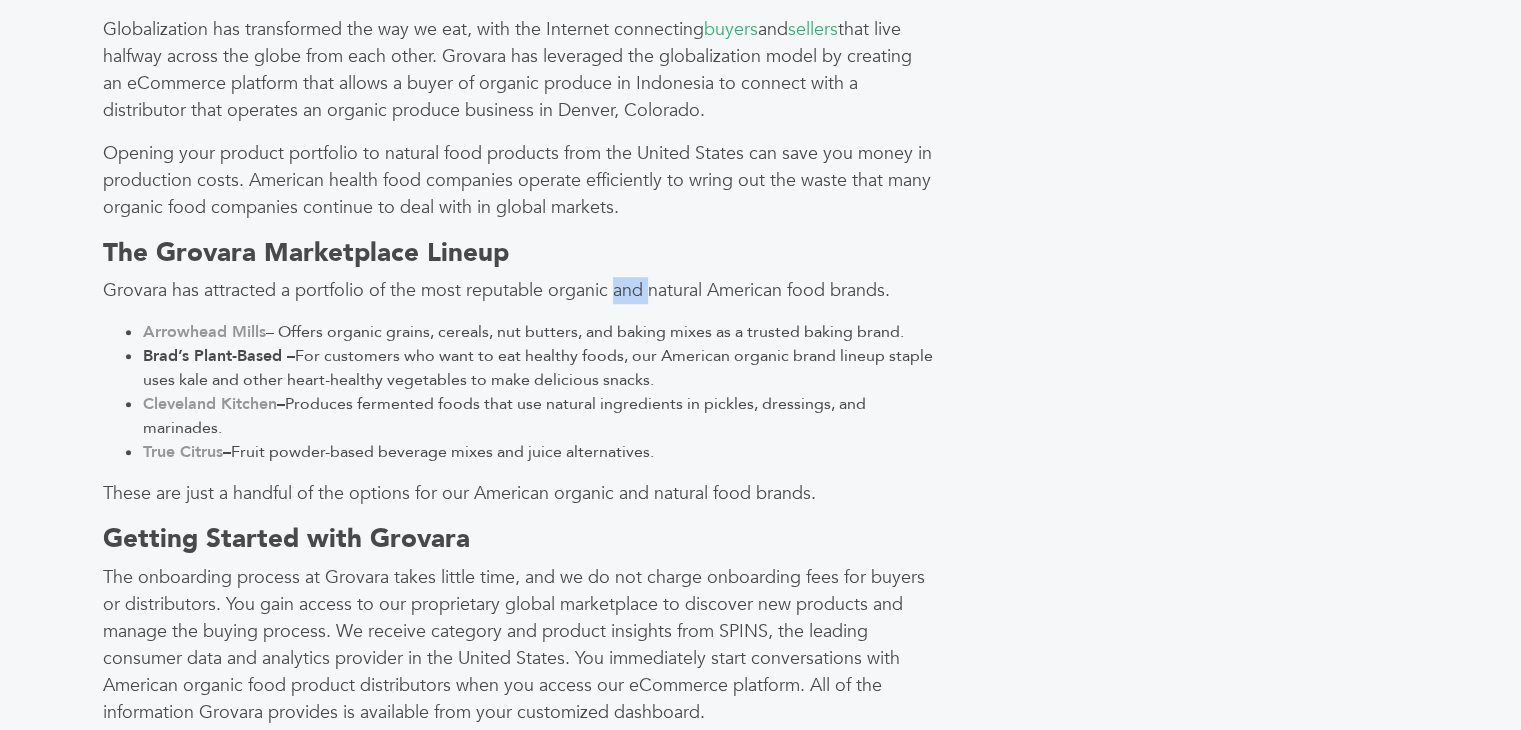 click on "Grovara has attracted a portfolio of the most reputable organic and natural American food brands." at bounding box center (519, 290) 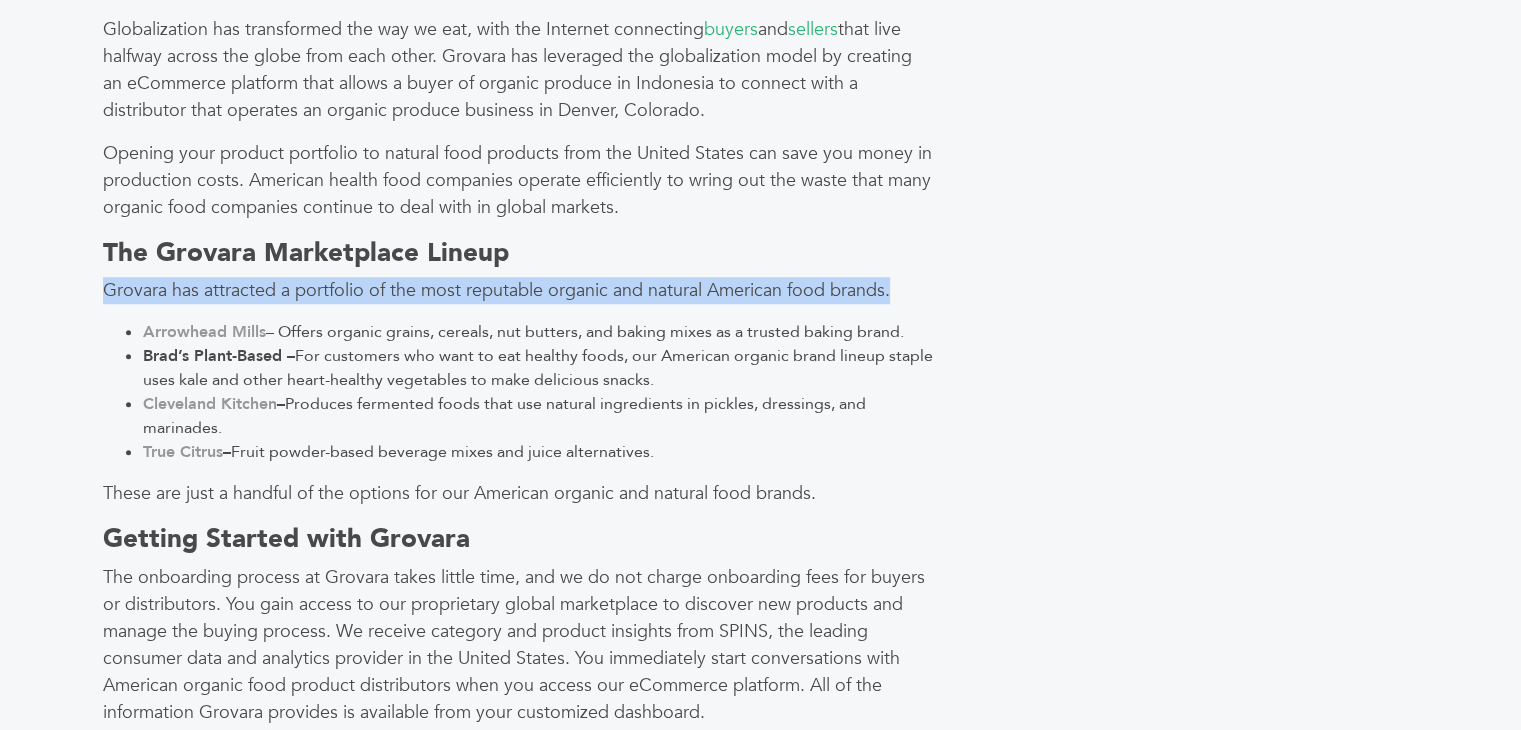 click on "Grovara has attracted a portfolio of the most reputable organic and natural American food brands." at bounding box center [519, 290] 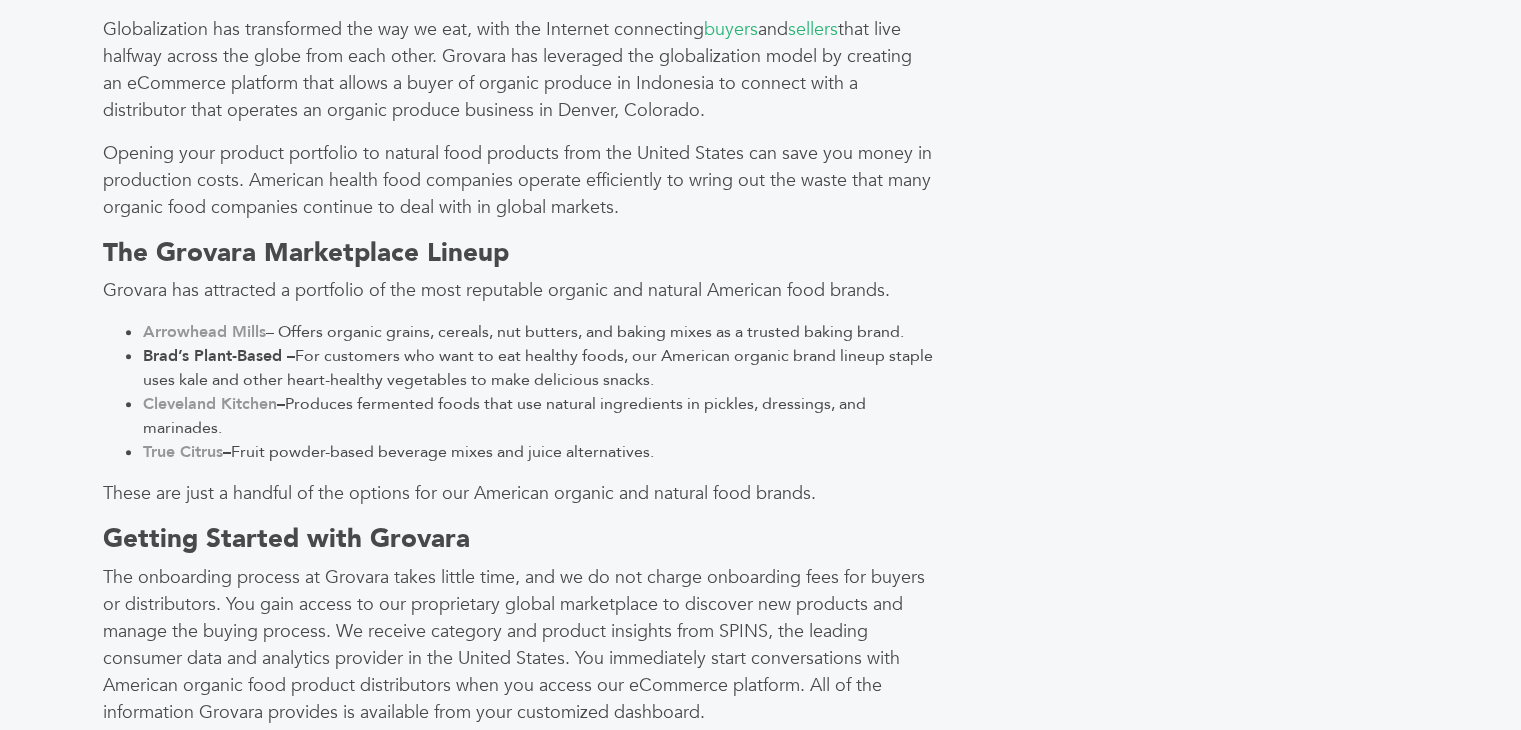 click on "Grovara has attracted a portfolio of the most reputable organic and natural American food brands." at bounding box center (519, 290) 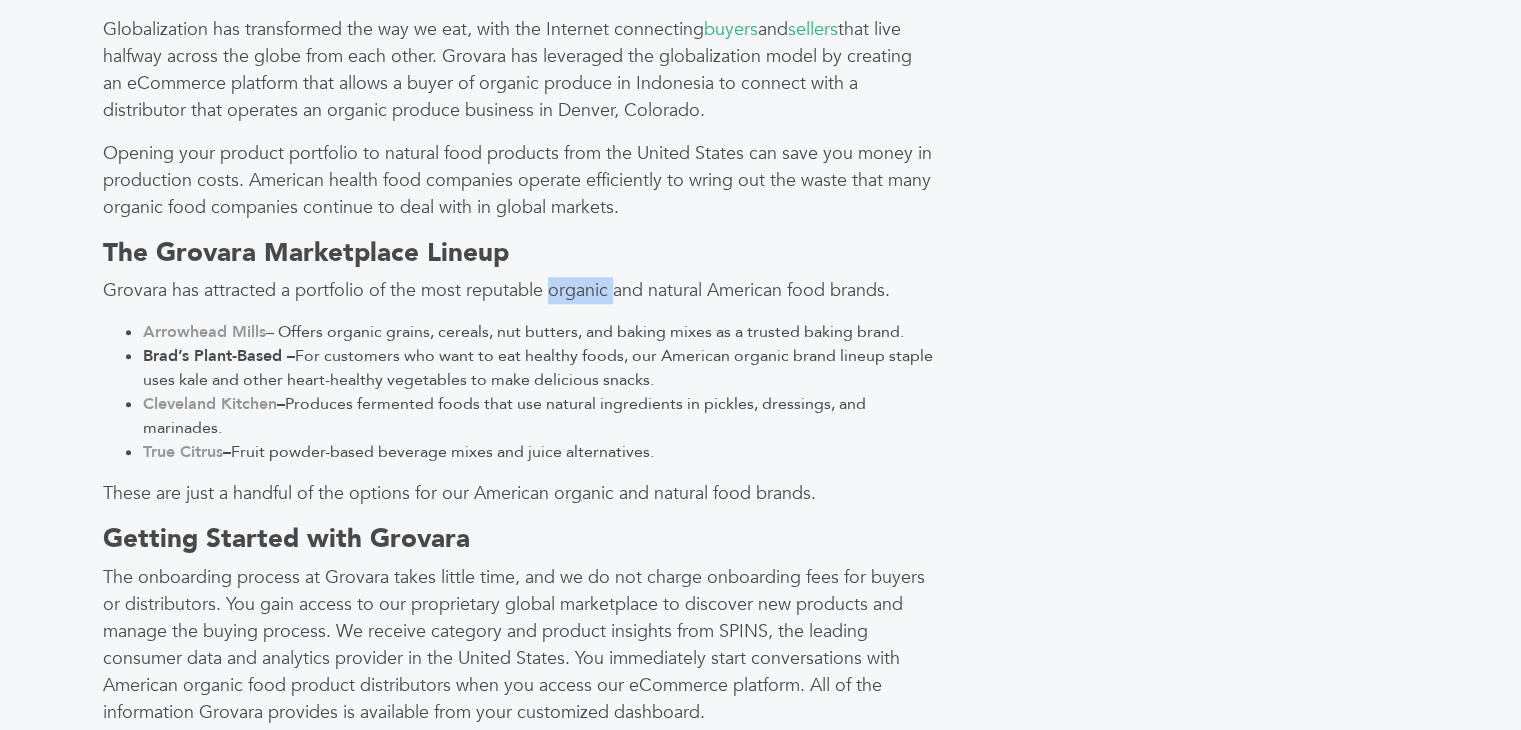 click on "Grovara has attracted a portfolio of the most reputable organic and natural American food brands." at bounding box center (519, 290) 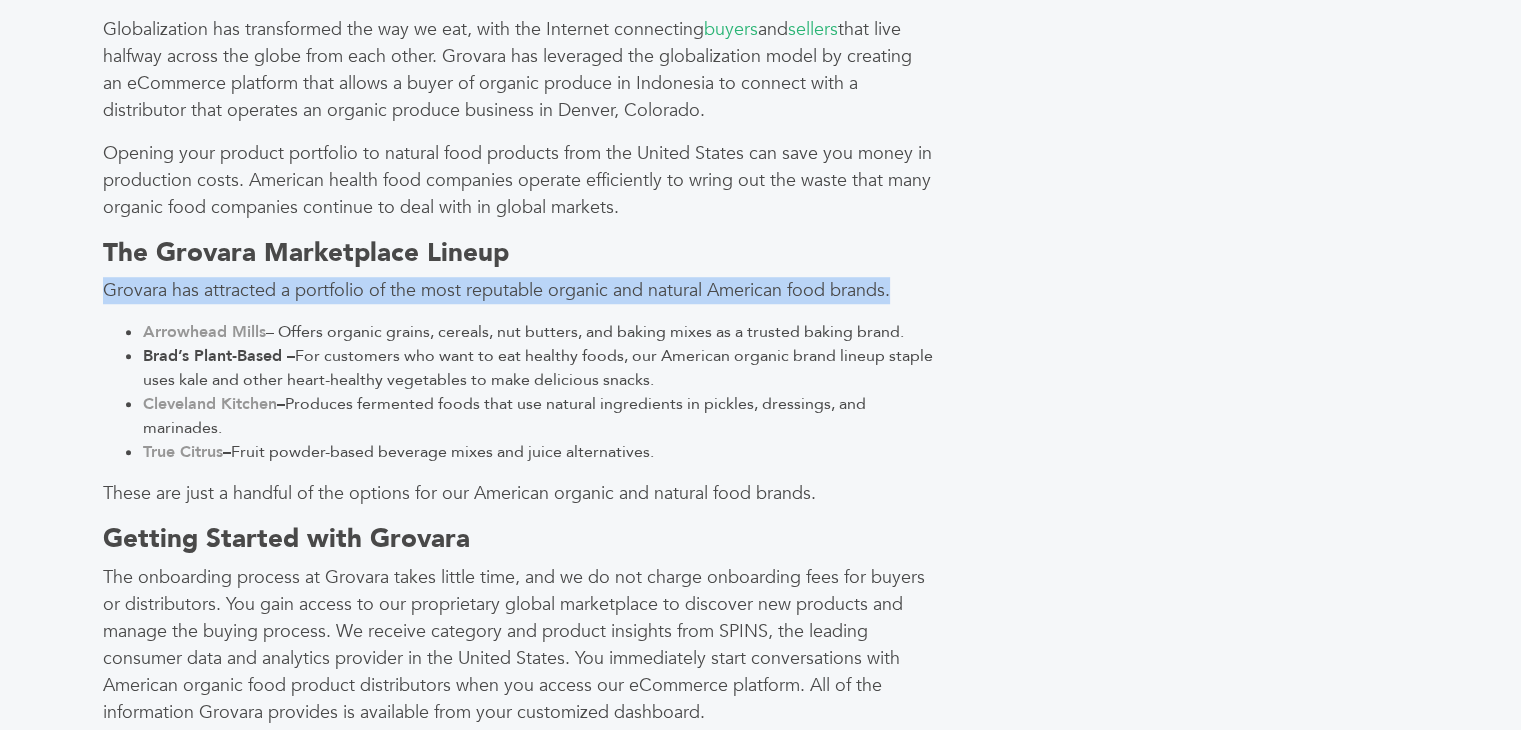 click on "Grovara has attracted a portfolio of the most reputable organic and natural American food brands." at bounding box center (519, 290) 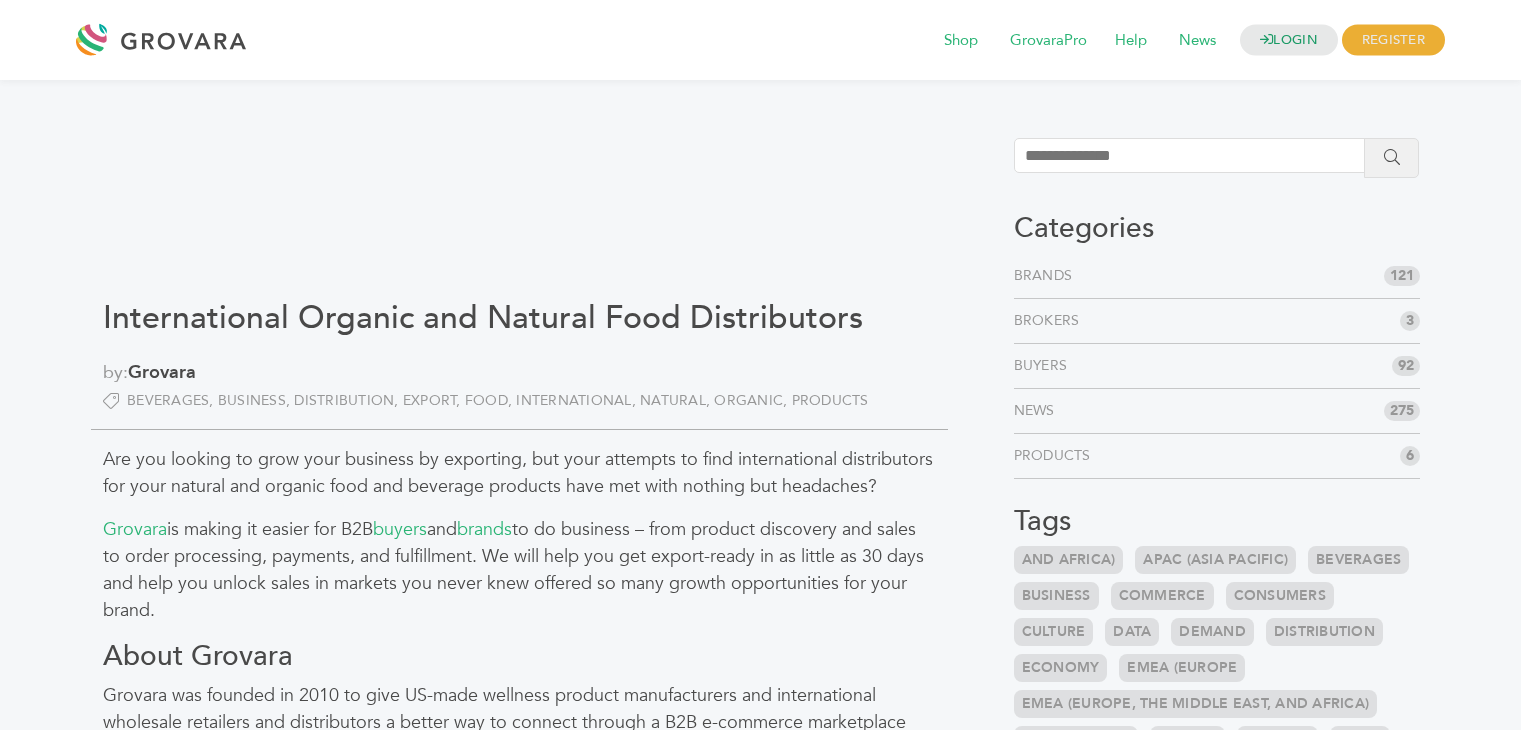 scroll, scrollTop: 0, scrollLeft: 0, axis: both 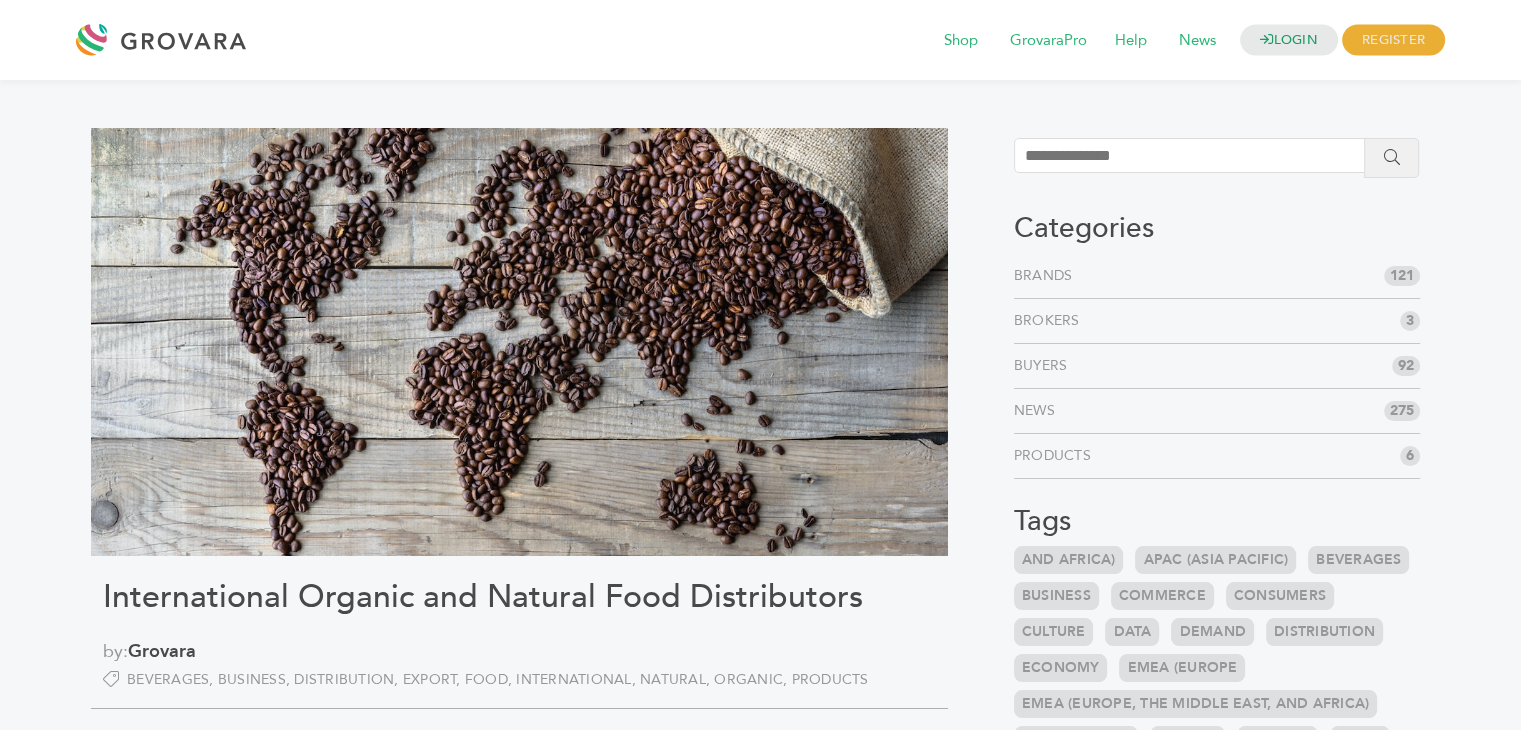 click on "LOGIN
REGISTER
I'm a  Buyer
I'm a  Brand
Shop
GrovaraPro
Help News" at bounding box center (760, 1400) 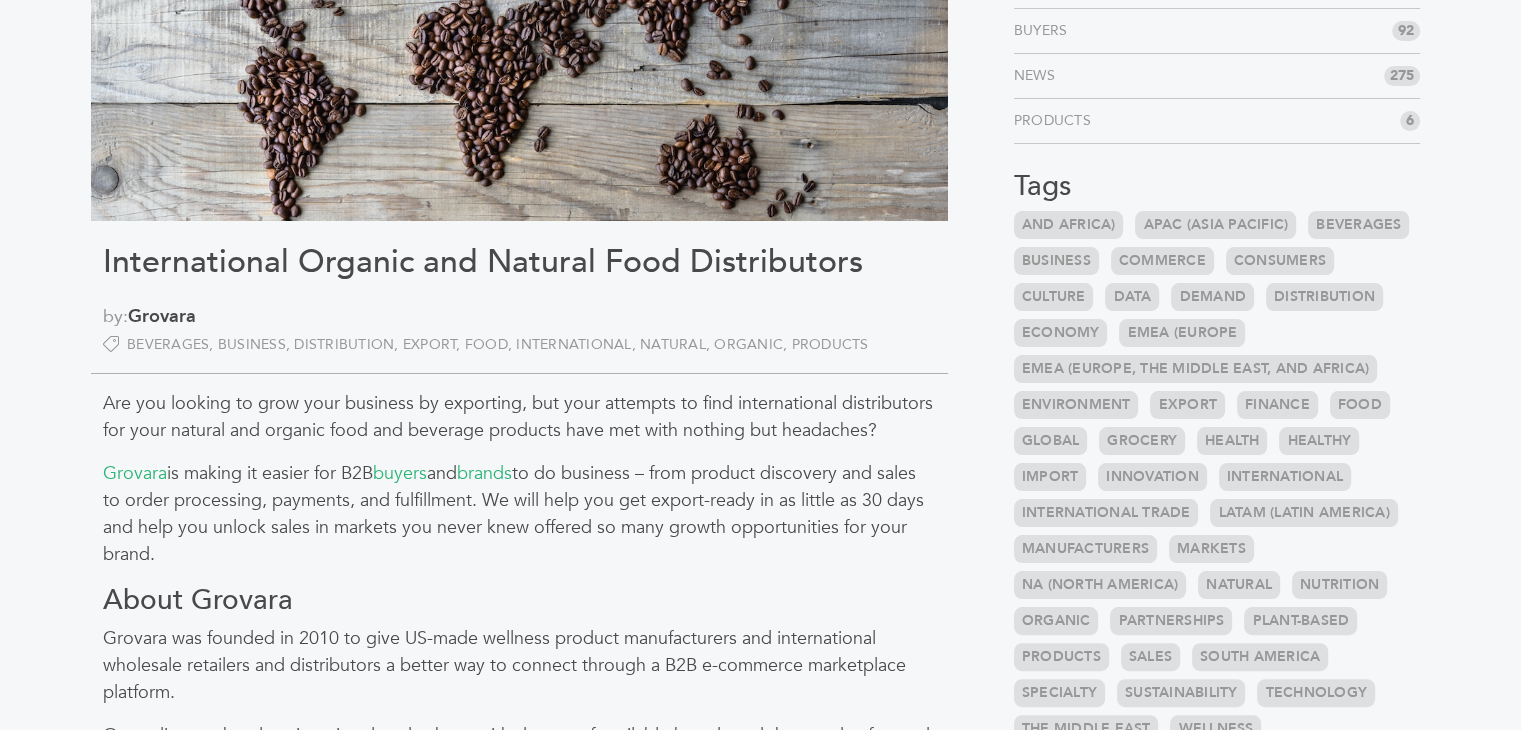 scroll, scrollTop: 412, scrollLeft: 0, axis: vertical 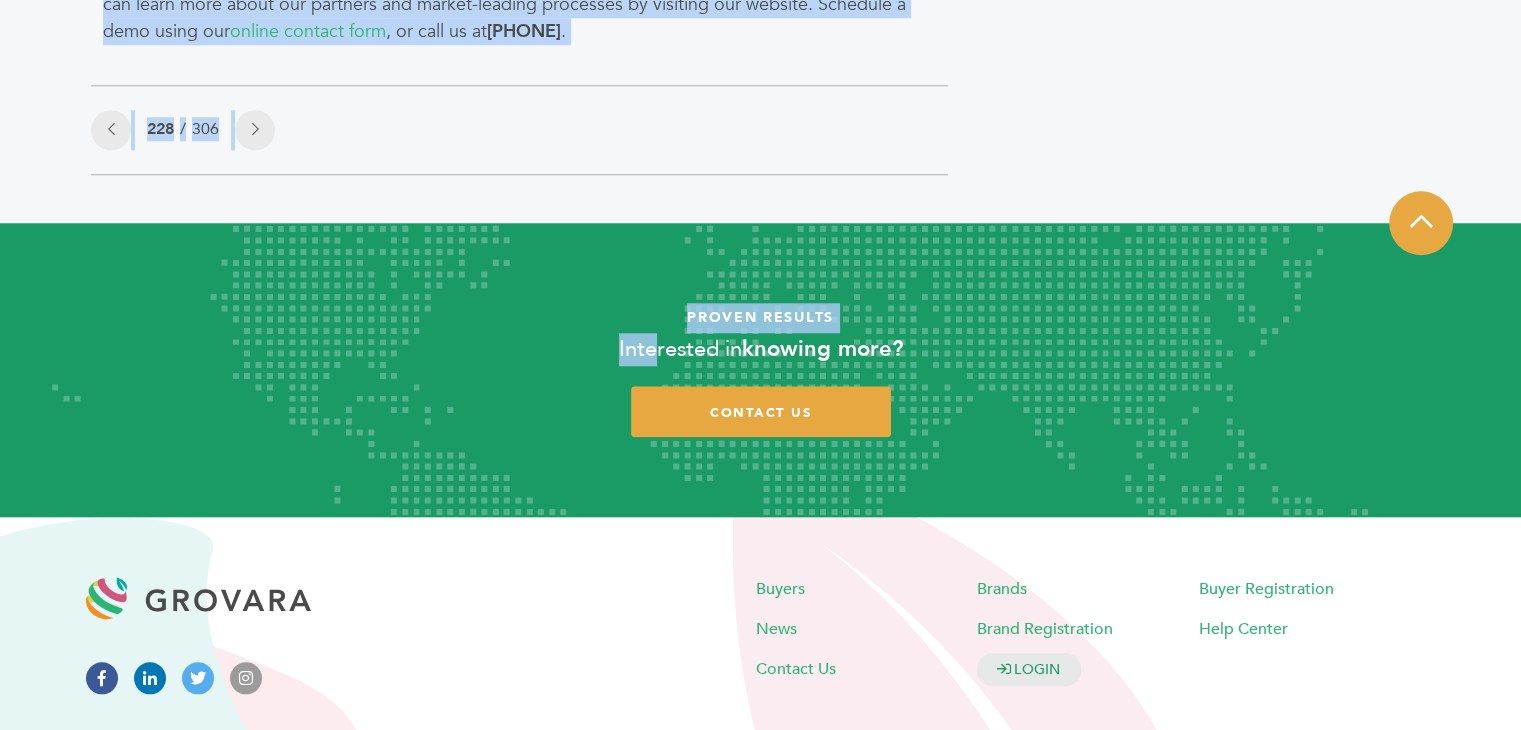 drag, startPoint x: 101, startPoint y: 321, endPoint x: 649, endPoint y: 348, distance: 548.66473 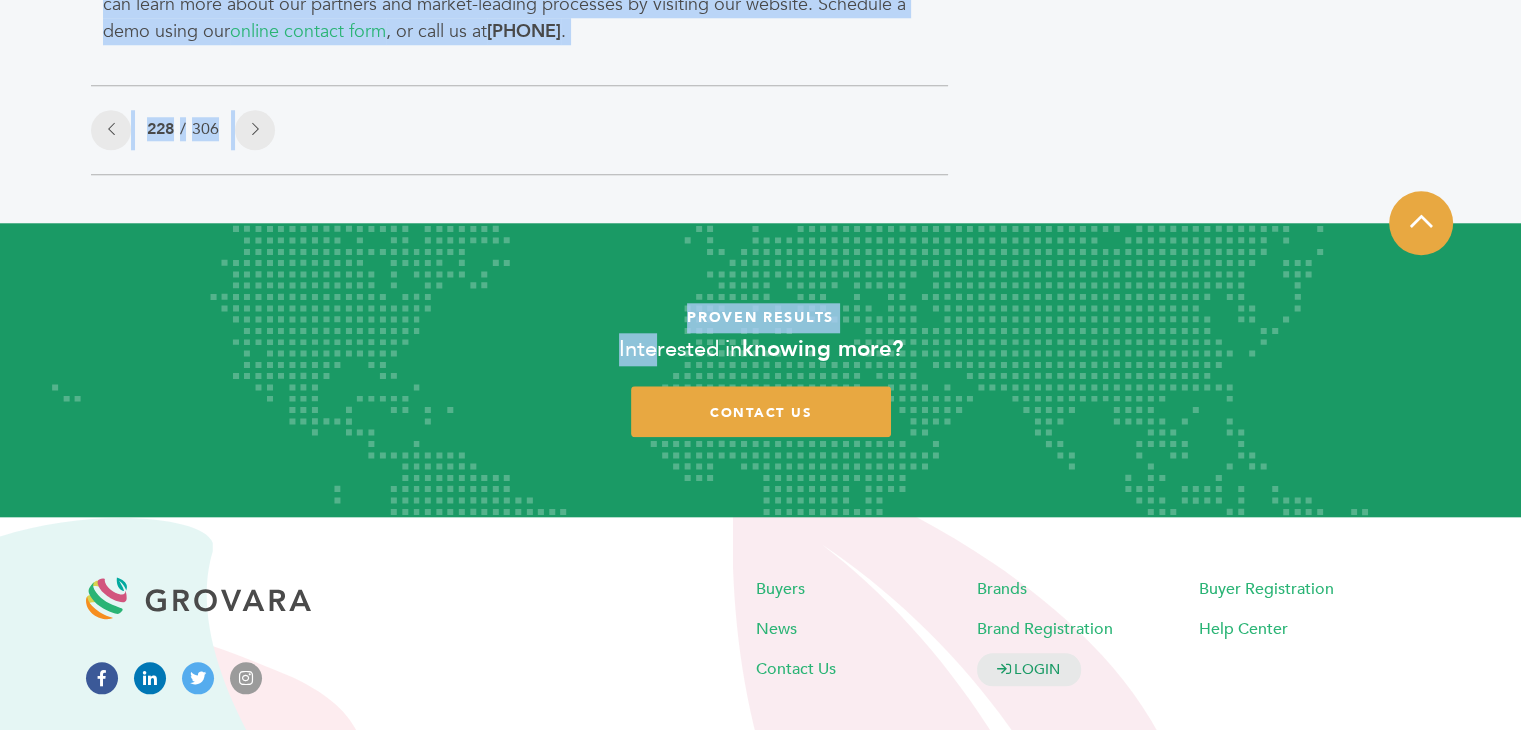 click on "Proven Results
Interested in  knowing more? contact us" at bounding box center (760, 370) 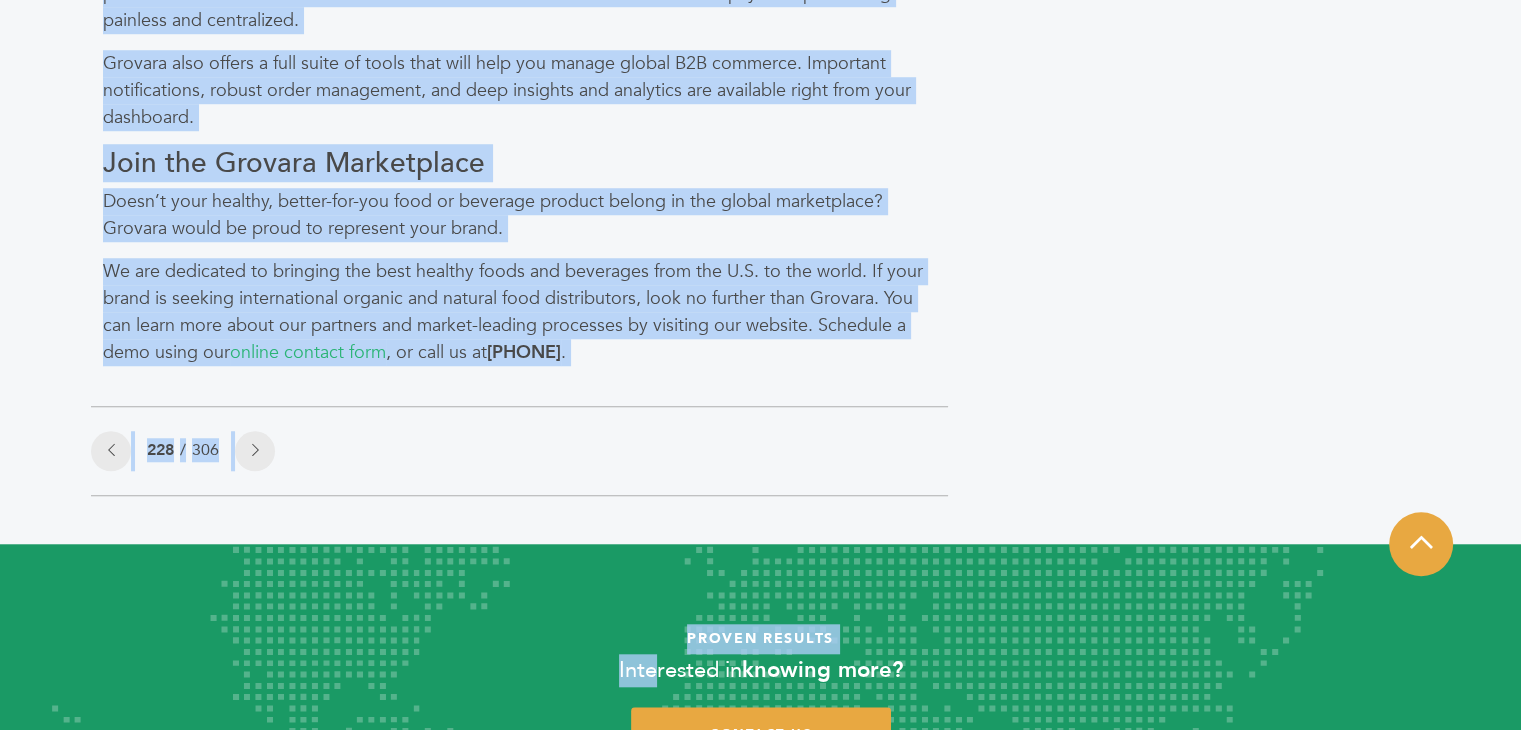 scroll, scrollTop: 1648, scrollLeft: 0, axis: vertical 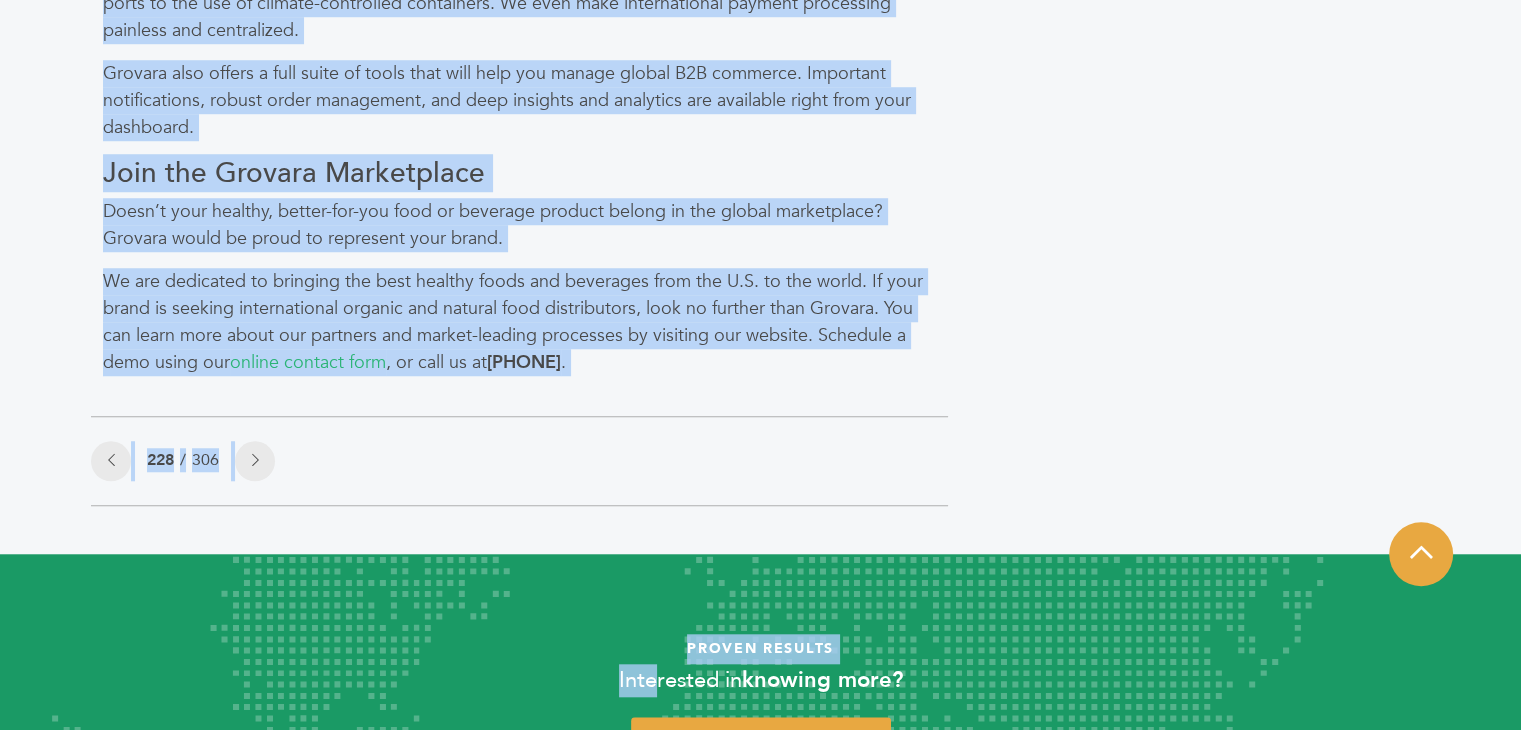 copy on "Are you looking to grow your business by exporting, but your attempts to find international distributors for your natural and organic food and beverage products have met with nothing but headaches?
Grovara  is making it easier for B2B  buyers  and  brands  to do business – from product discovery and sales to order processing, payments, and fulfillment. We will help you get export-ready in as little as 30 days and help you unlock sales in markets you never knew offered so many growth opportunities for your brand.
About Grovara
Grovara was founded in 2010 to give US-made wellness product manufacturers and international wholesale retailers and distributors a better way to connect through a B2B e-commerce marketplace platform.
Our online marketplace is a virtual trade show, with dozens of available brands and thousands of vetted buyers connecting daily to conduct business seamlessly and confidently.
Grovara has established trusted relationships with global buyers, creating a perfect fit for the expor..." 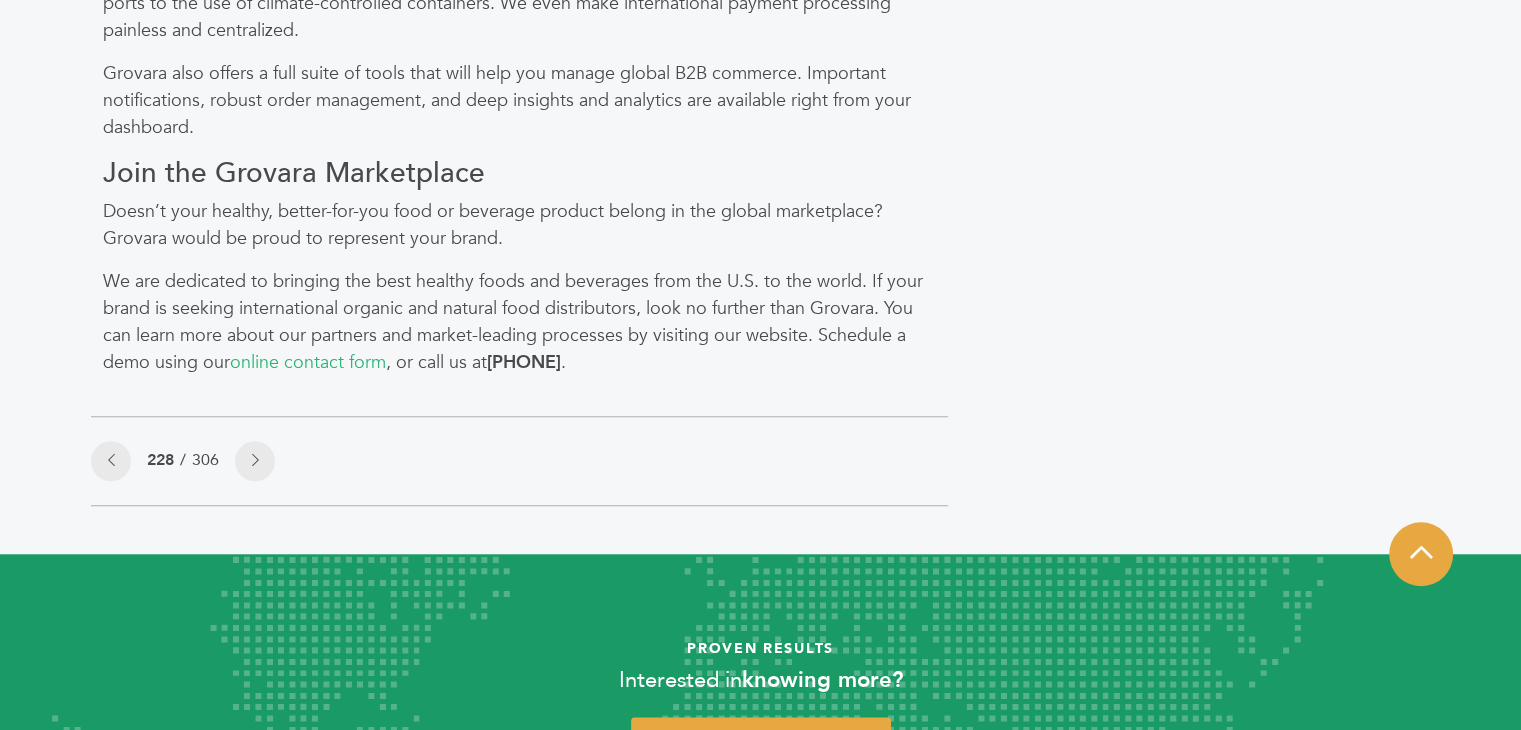 scroll, scrollTop: 0, scrollLeft: 0, axis: both 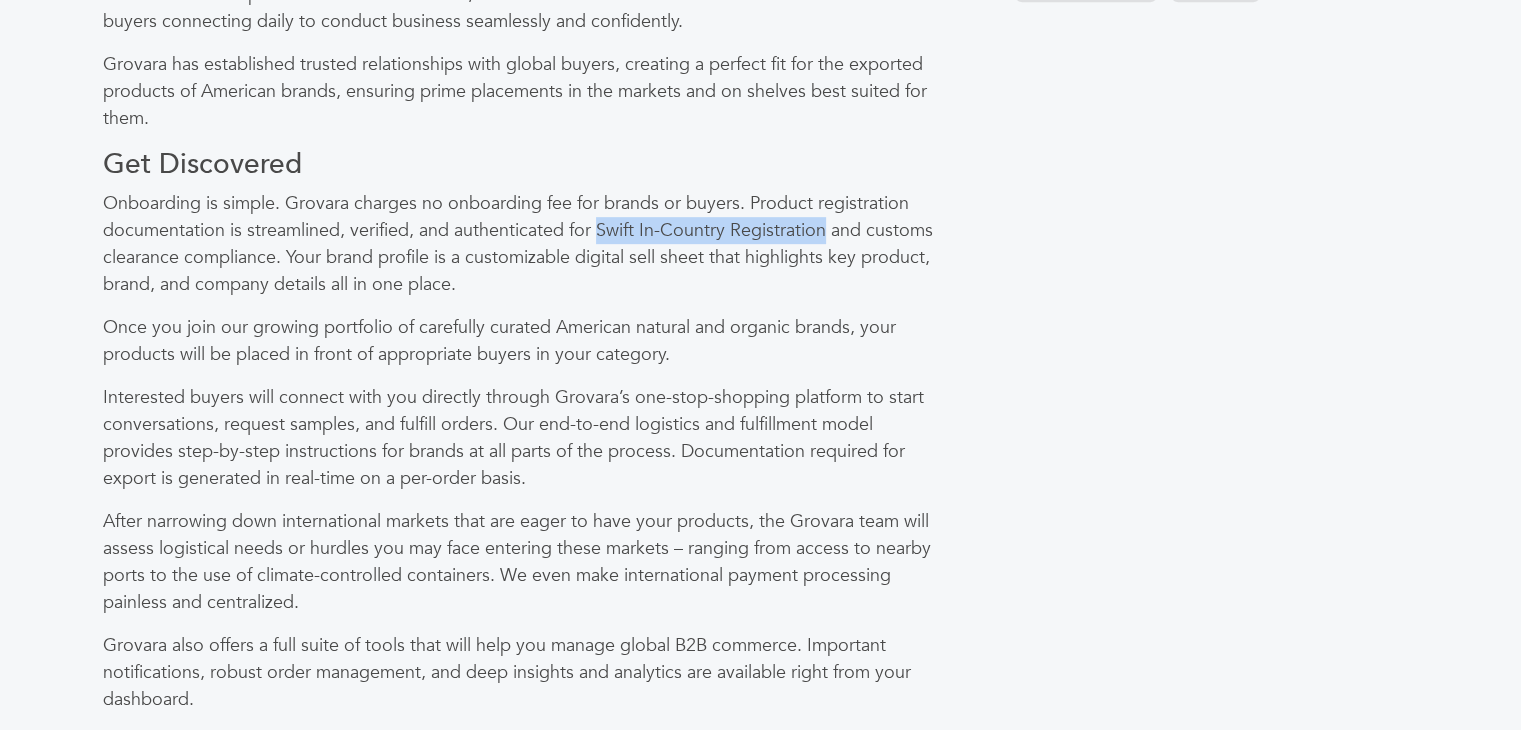 drag, startPoint x: 596, startPoint y: 224, endPoint x: 828, endPoint y: 228, distance: 232.03448 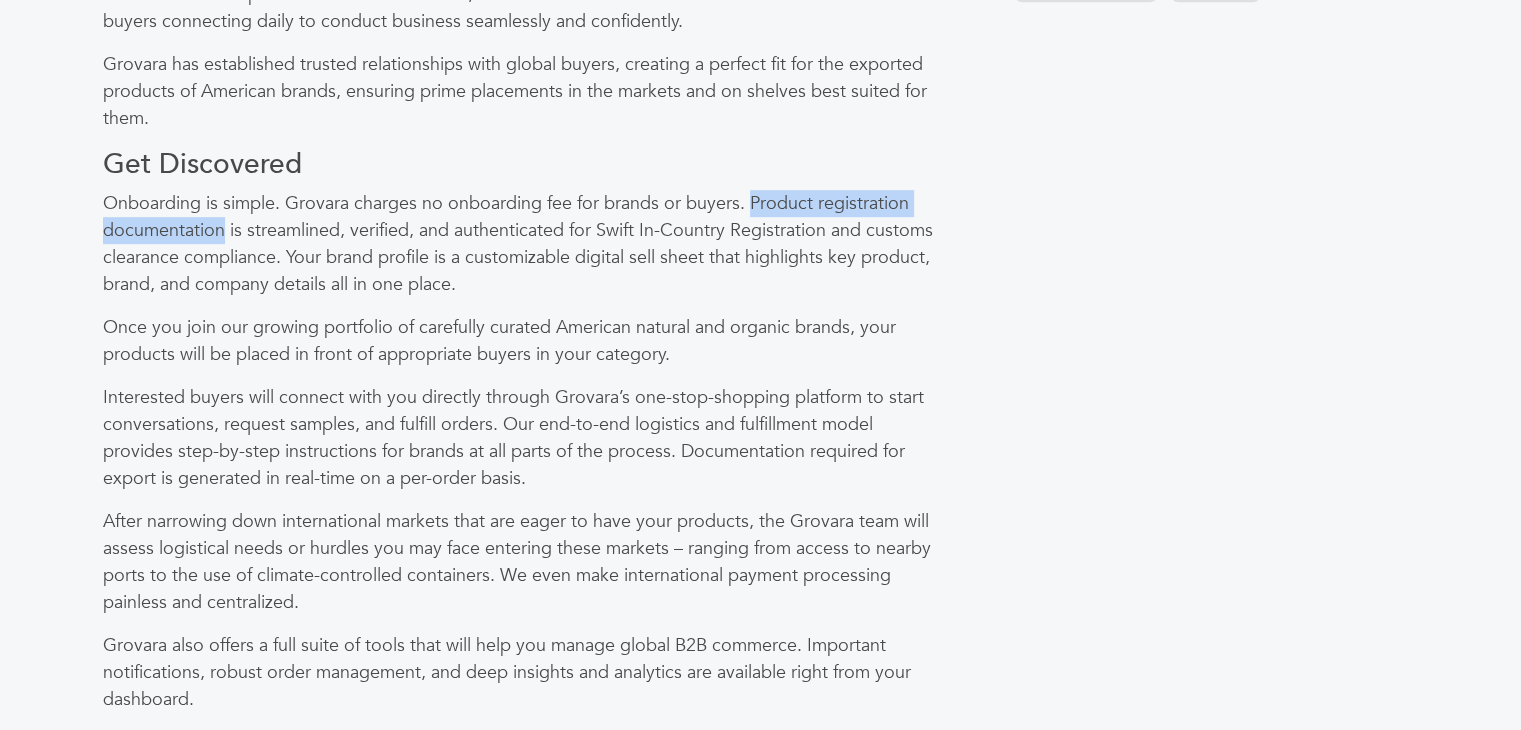 drag, startPoint x: 752, startPoint y: 199, endPoint x: 224, endPoint y: 225, distance: 528.6398 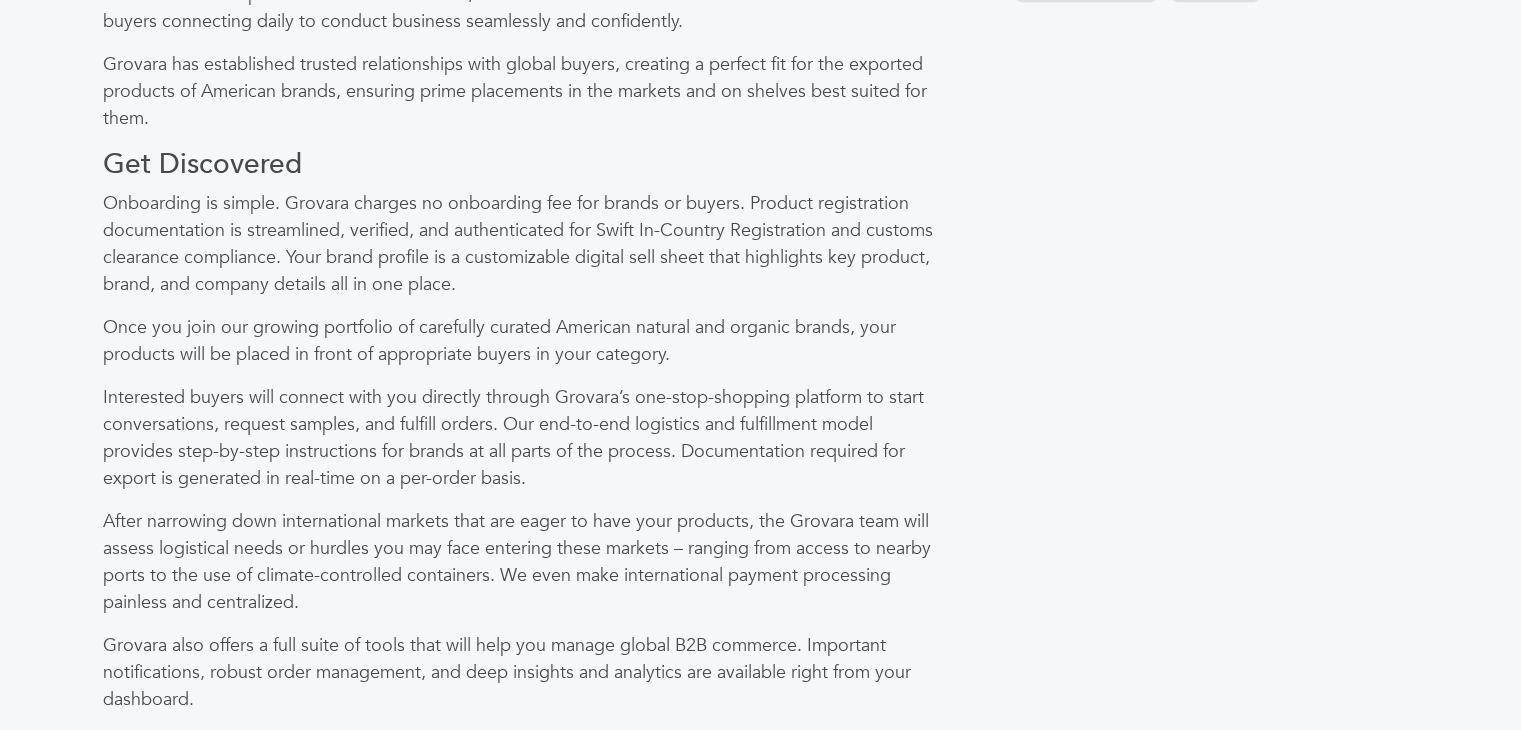 scroll, scrollTop: 1557, scrollLeft: 0, axis: vertical 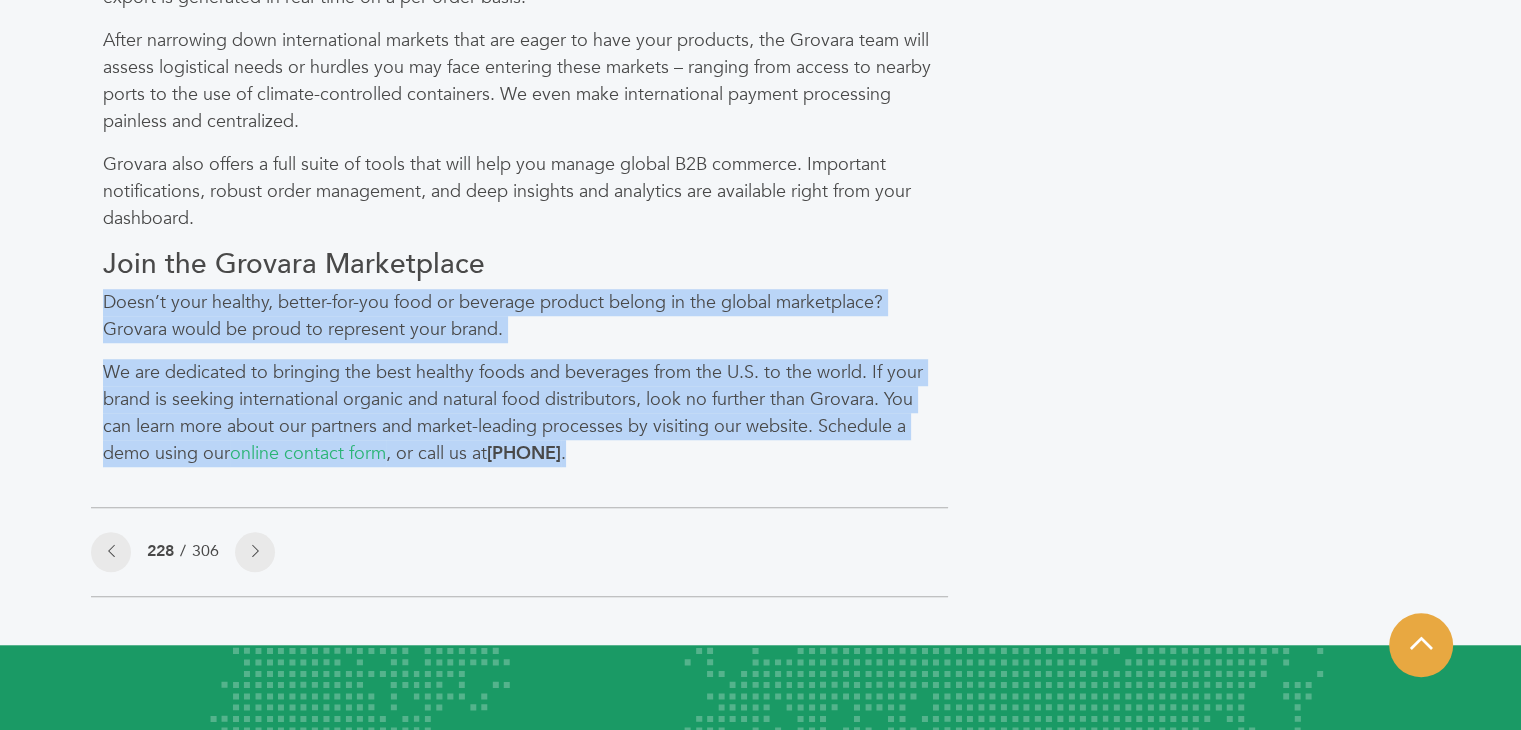drag, startPoint x: 629, startPoint y: 466, endPoint x: 82, endPoint y: 304, distance: 570.48486 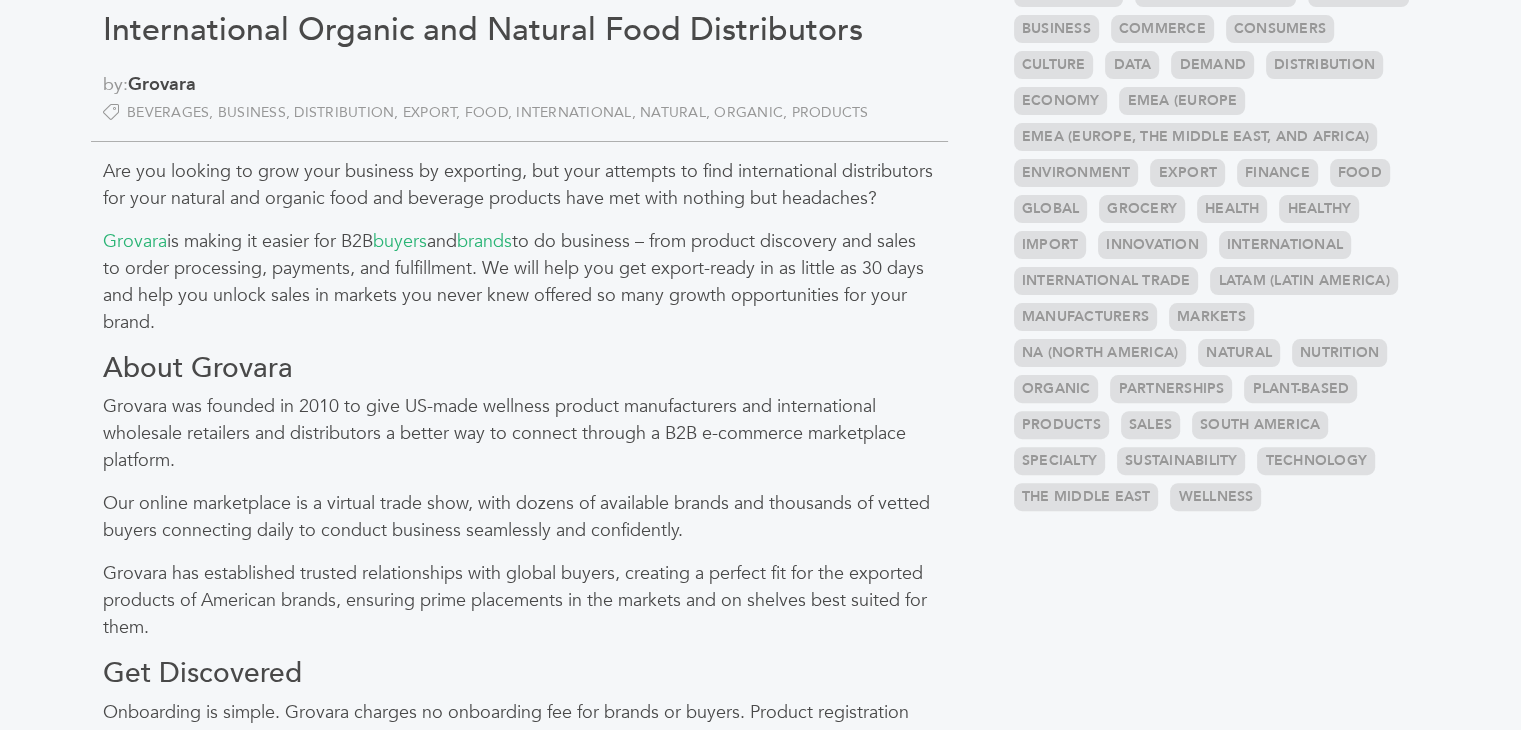 scroll, scrollTop: 480, scrollLeft: 0, axis: vertical 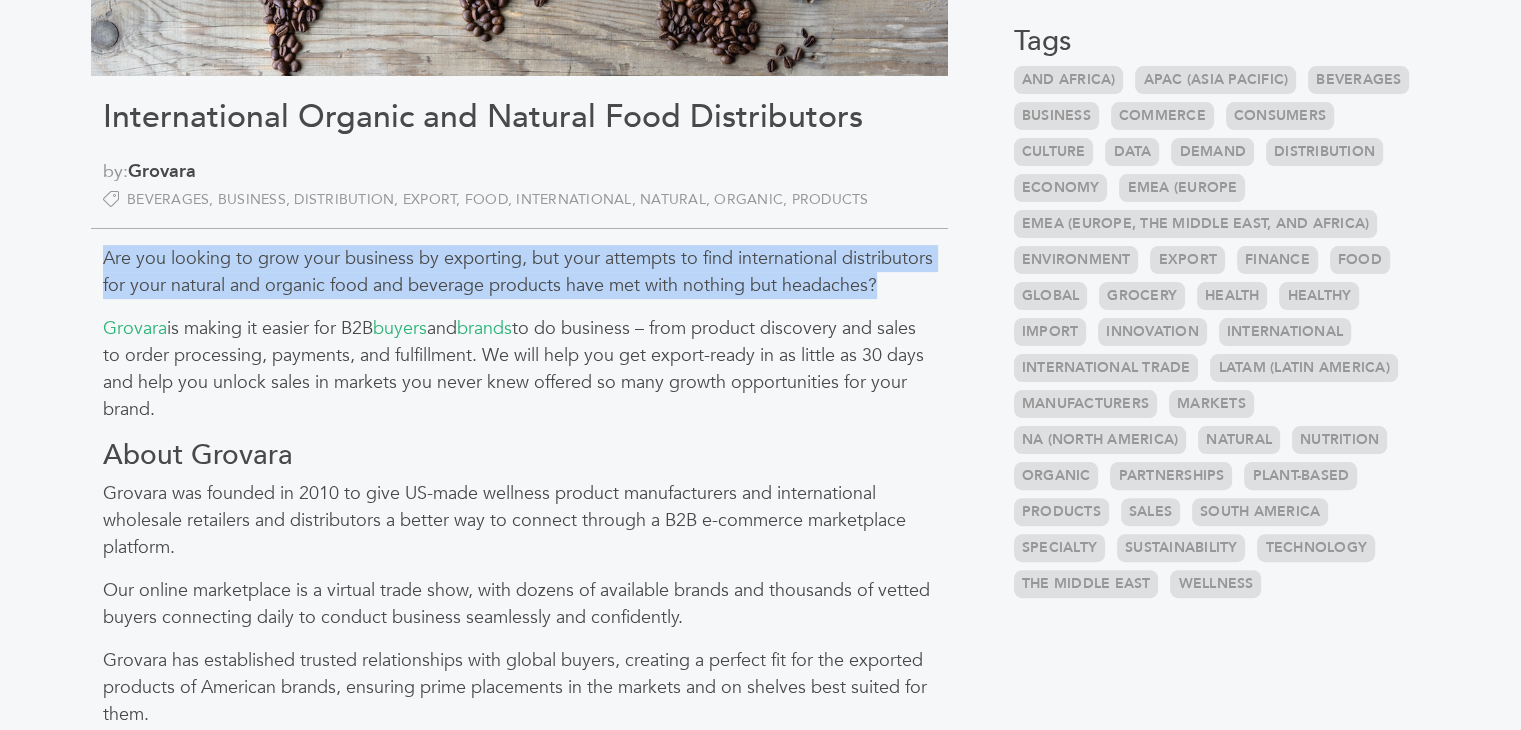 drag, startPoint x: 108, startPoint y: 253, endPoint x: 882, endPoint y: 282, distance: 774.5431 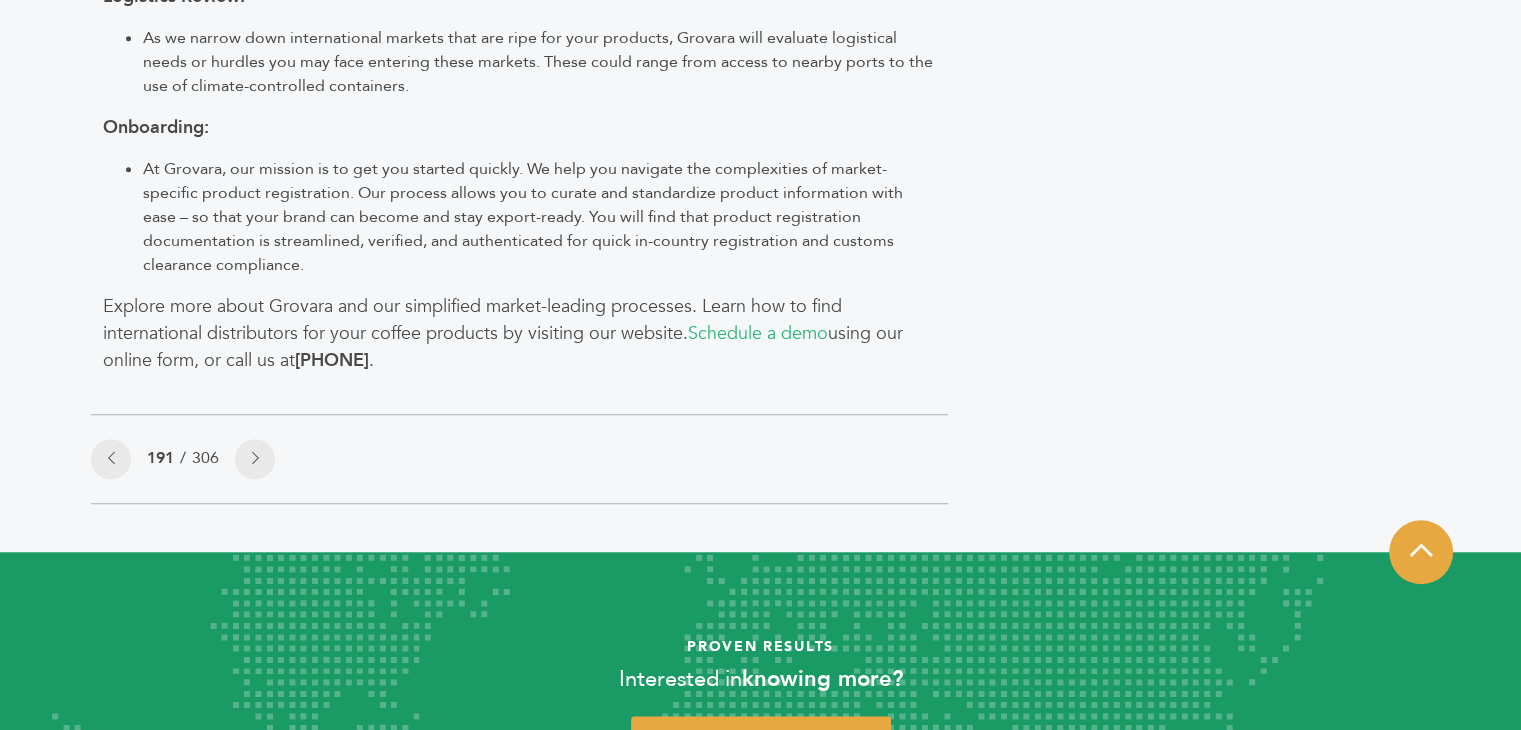 scroll, scrollTop: 1549, scrollLeft: 0, axis: vertical 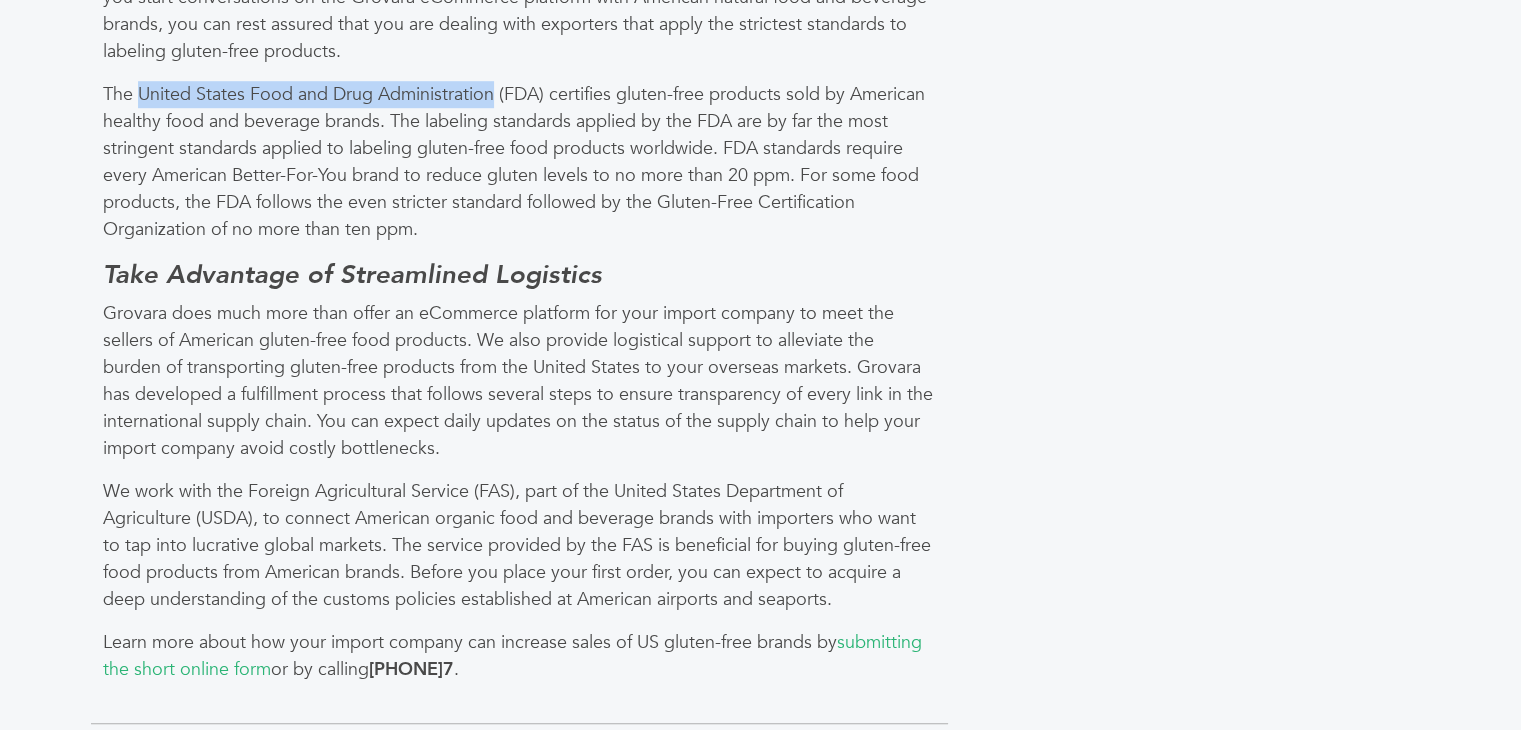 drag, startPoint x: 495, startPoint y: 87, endPoint x: 142, endPoint y: 92, distance: 353.0354 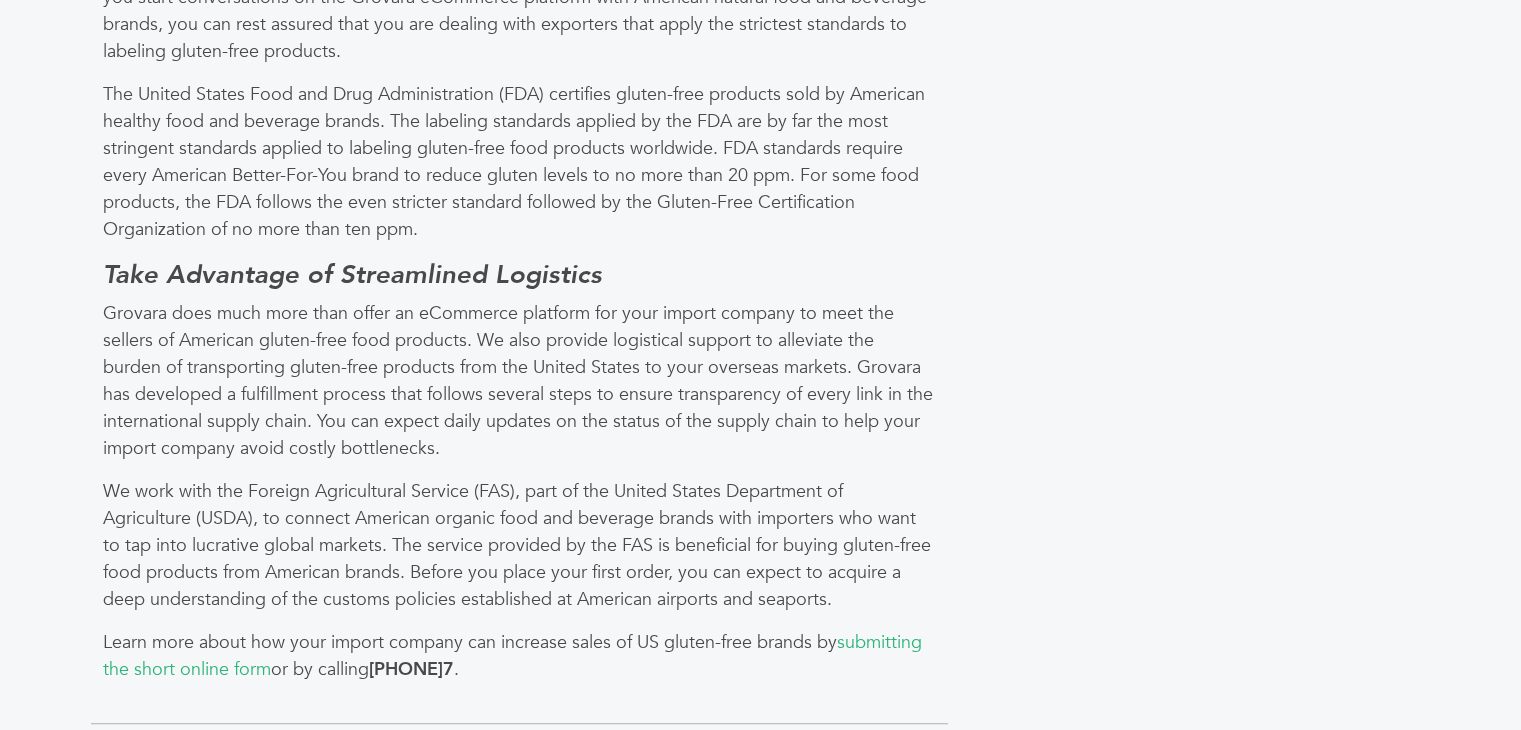 click on "Grovara does much more than offer an eCommerce platform for your import company to meet the sellers of American gluten-free food products. We also provide logistical support to alleviate the burden of transporting gluten-free products from the United States to your overseas markets. Grovara has developed a fulfillment process that follows several steps to ensure transparency of every link in the international supply chain. You can expect daily updates on the status of the supply chain to help your import company avoid costly bottlenecks." at bounding box center [519, 381] 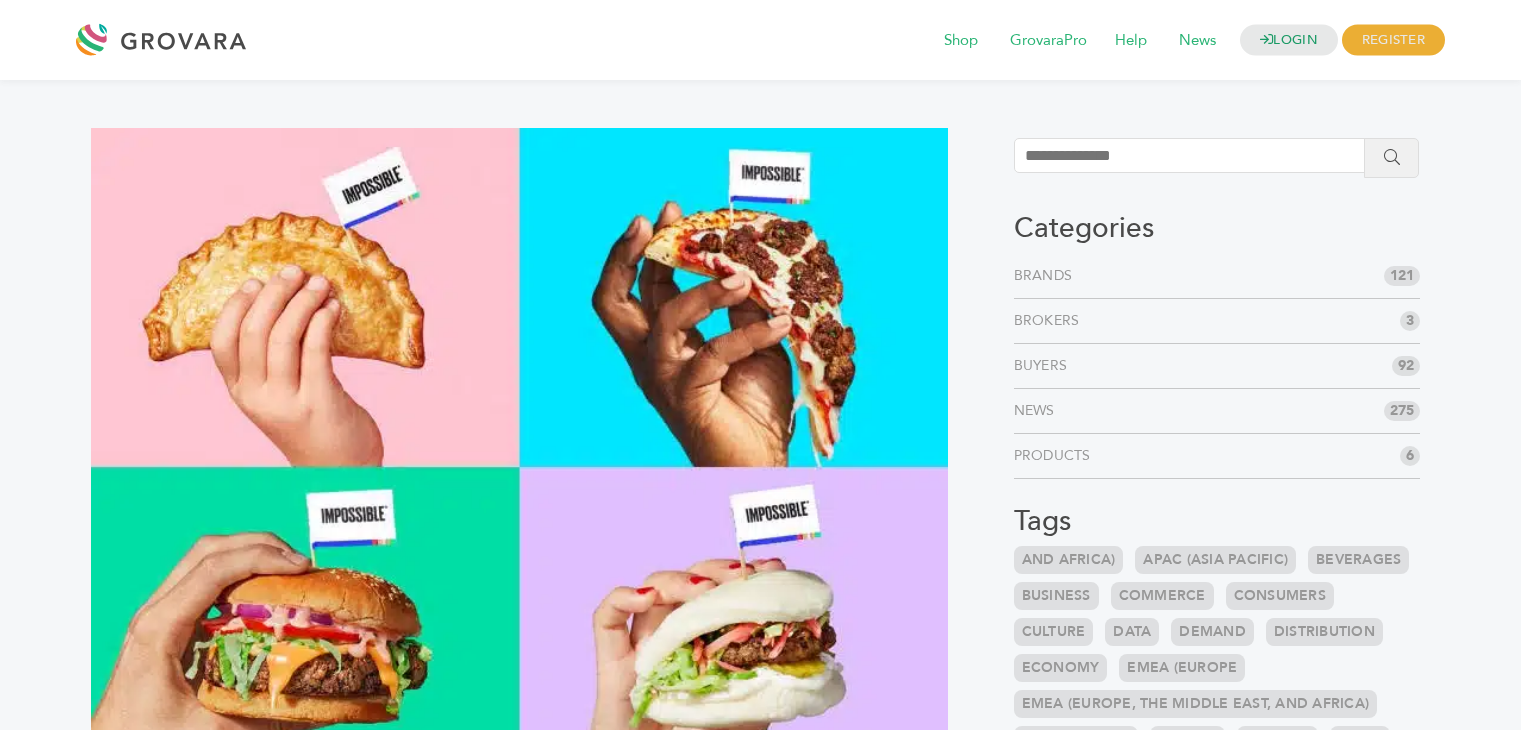 scroll, scrollTop: 0, scrollLeft: 0, axis: both 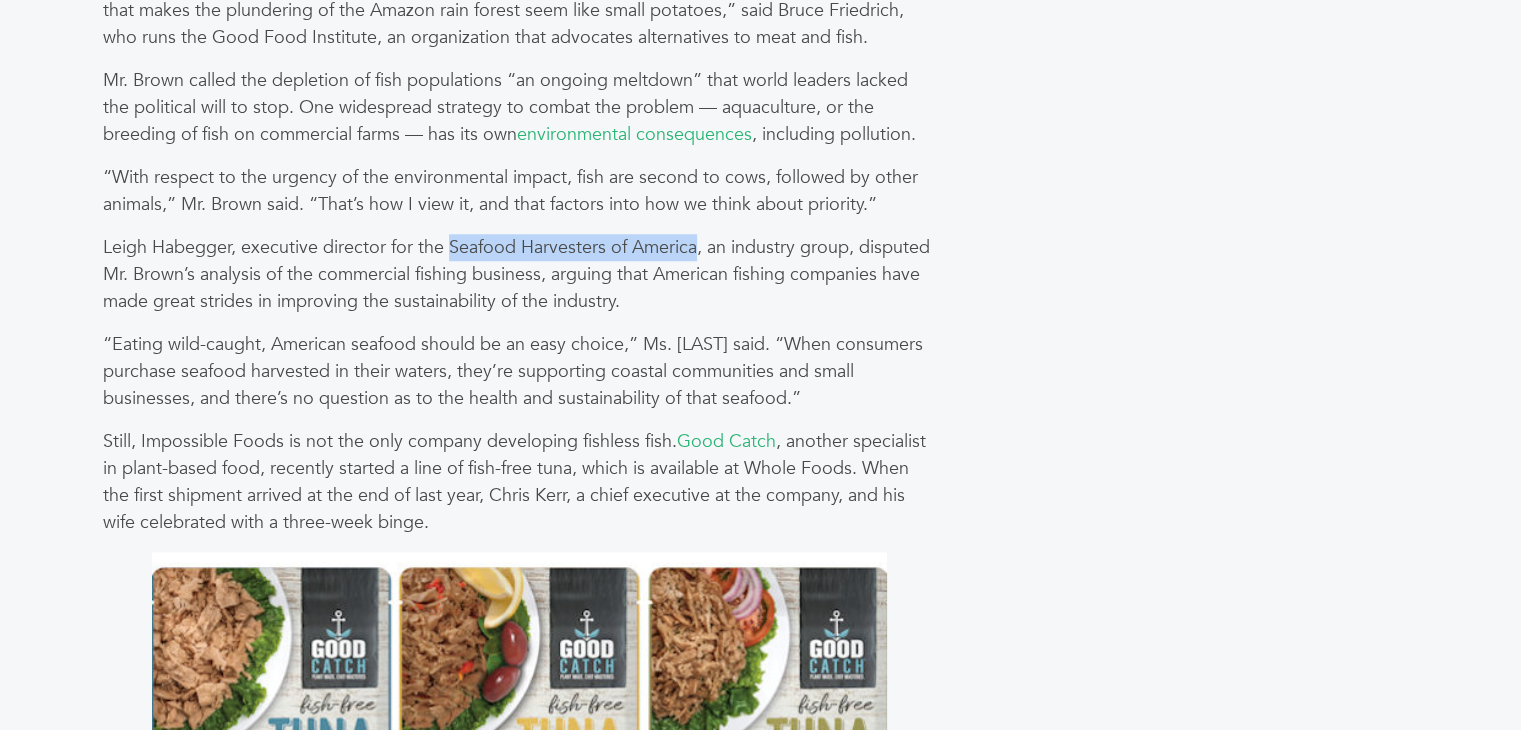 drag, startPoint x: 452, startPoint y: 245, endPoint x: 697, endPoint y: 245, distance: 245 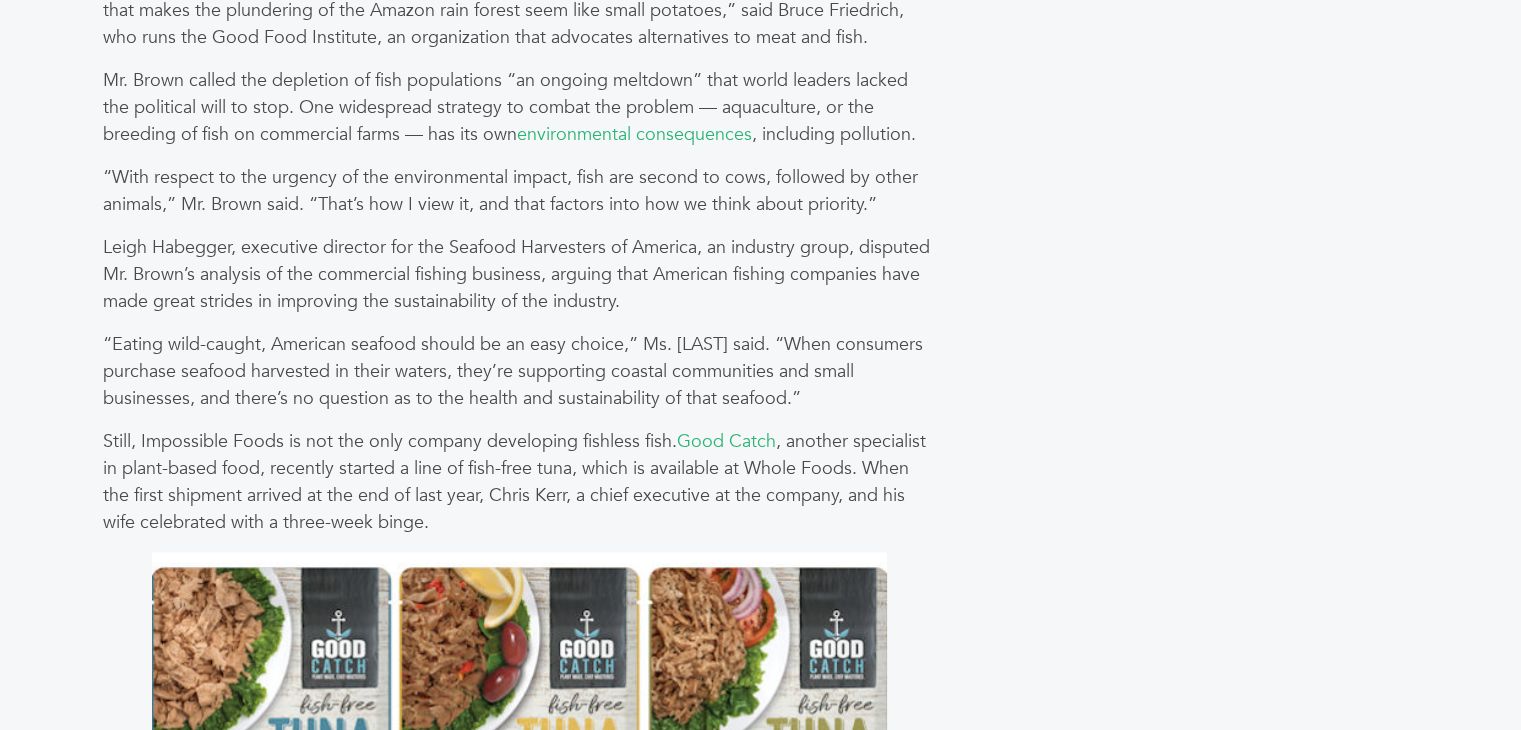 click on "Categories
Brands 121
Brokers 3
Buyers 92
News 275
6" at bounding box center [1217, 211] 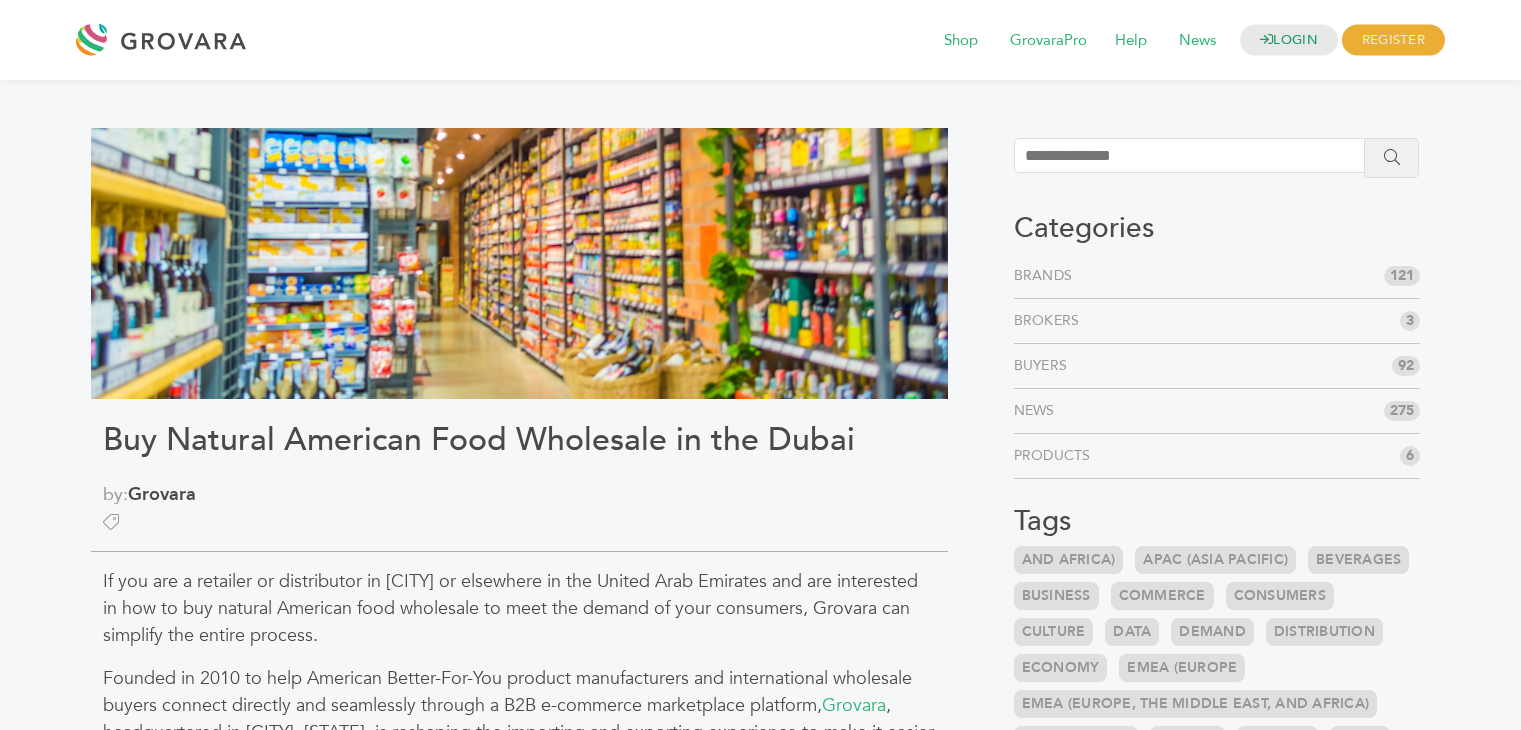 scroll, scrollTop: 0, scrollLeft: 0, axis: both 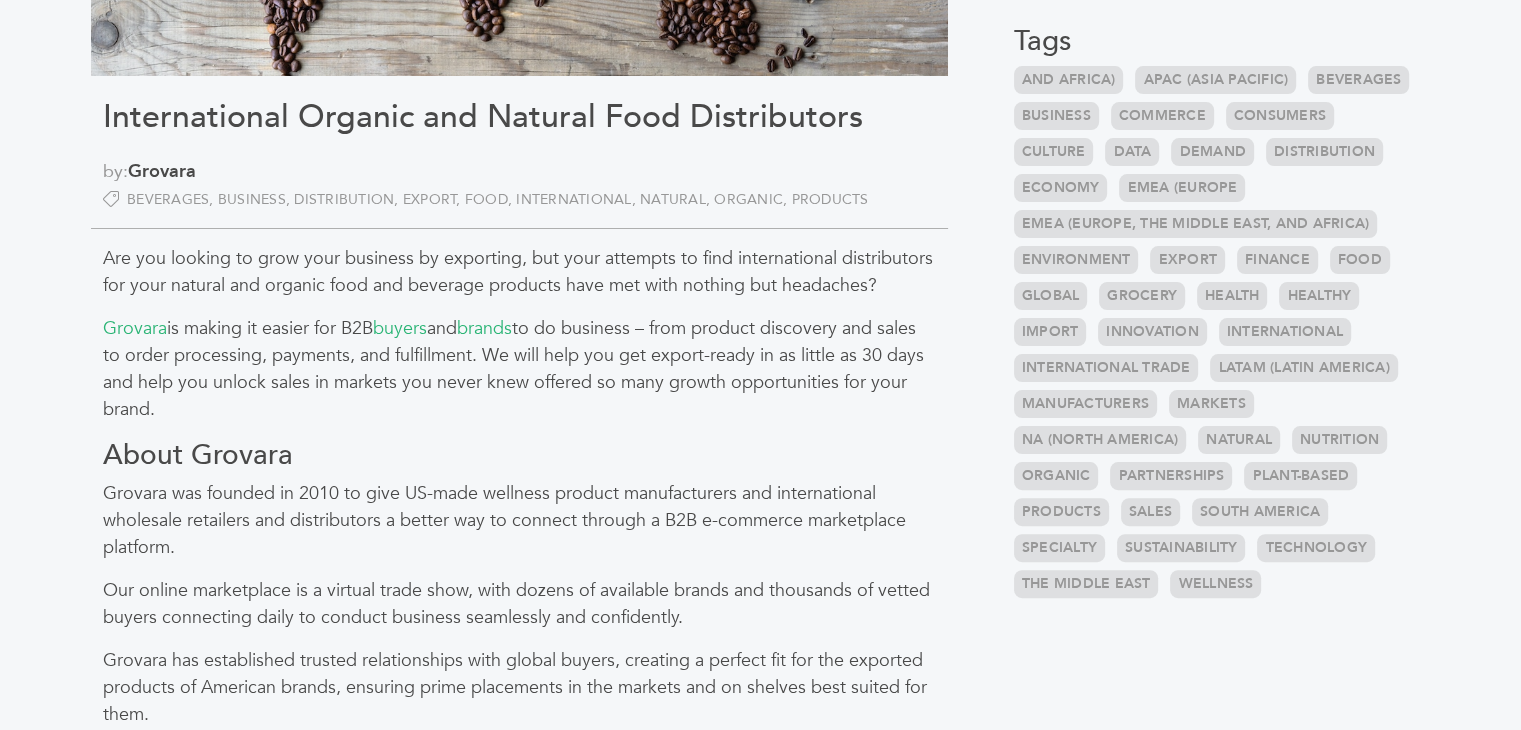 click on "International Organic and Natural Food Distributors" at bounding box center [519, 117] 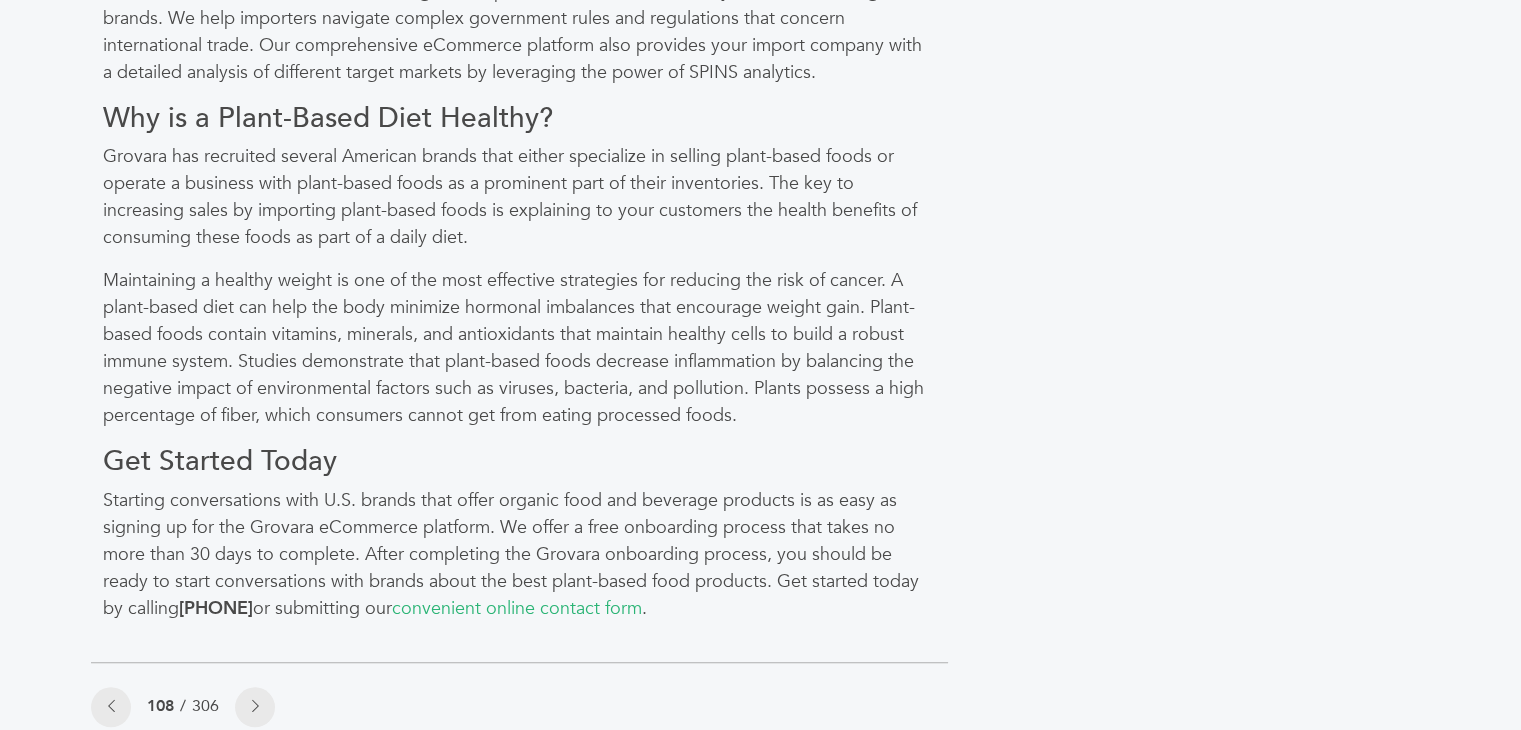 scroll, scrollTop: 1920, scrollLeft: 0, axis: vertical 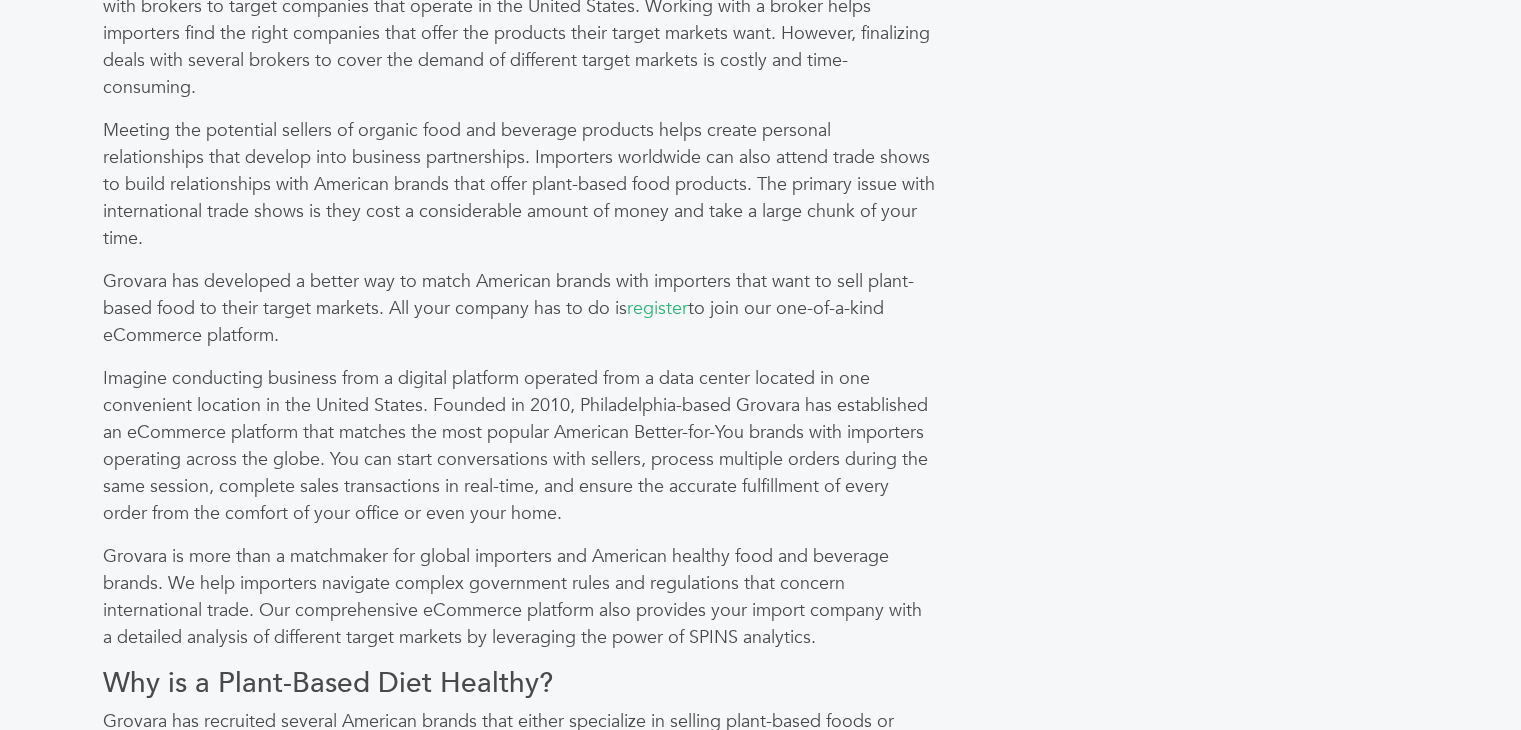 drag, startPoint x: 1535, startPoint y: 139, endPoint x: 1505, endPoint y: 385, distance: 247.82251 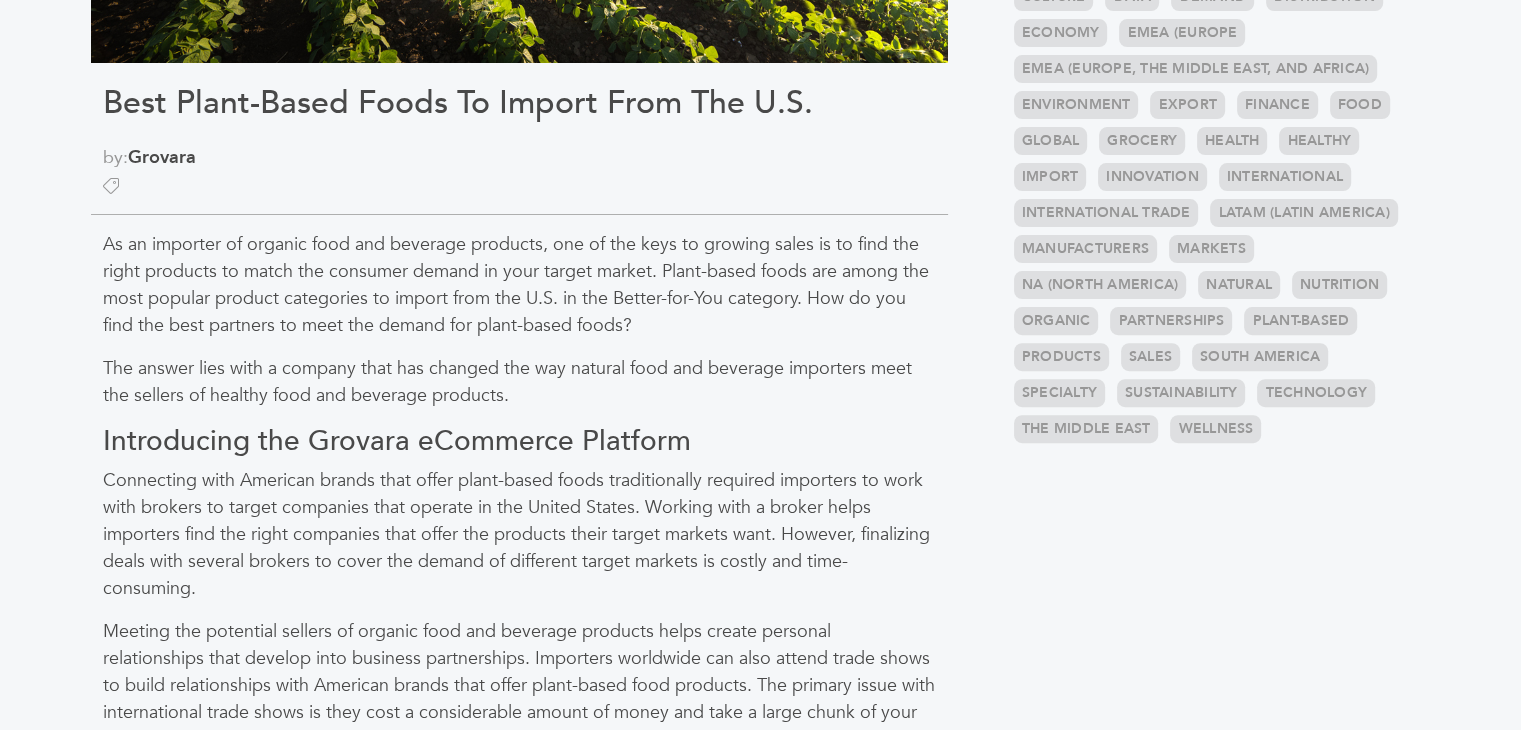 scroll, scrollTop: 1035, scrollLeft: 0, axis: vertical 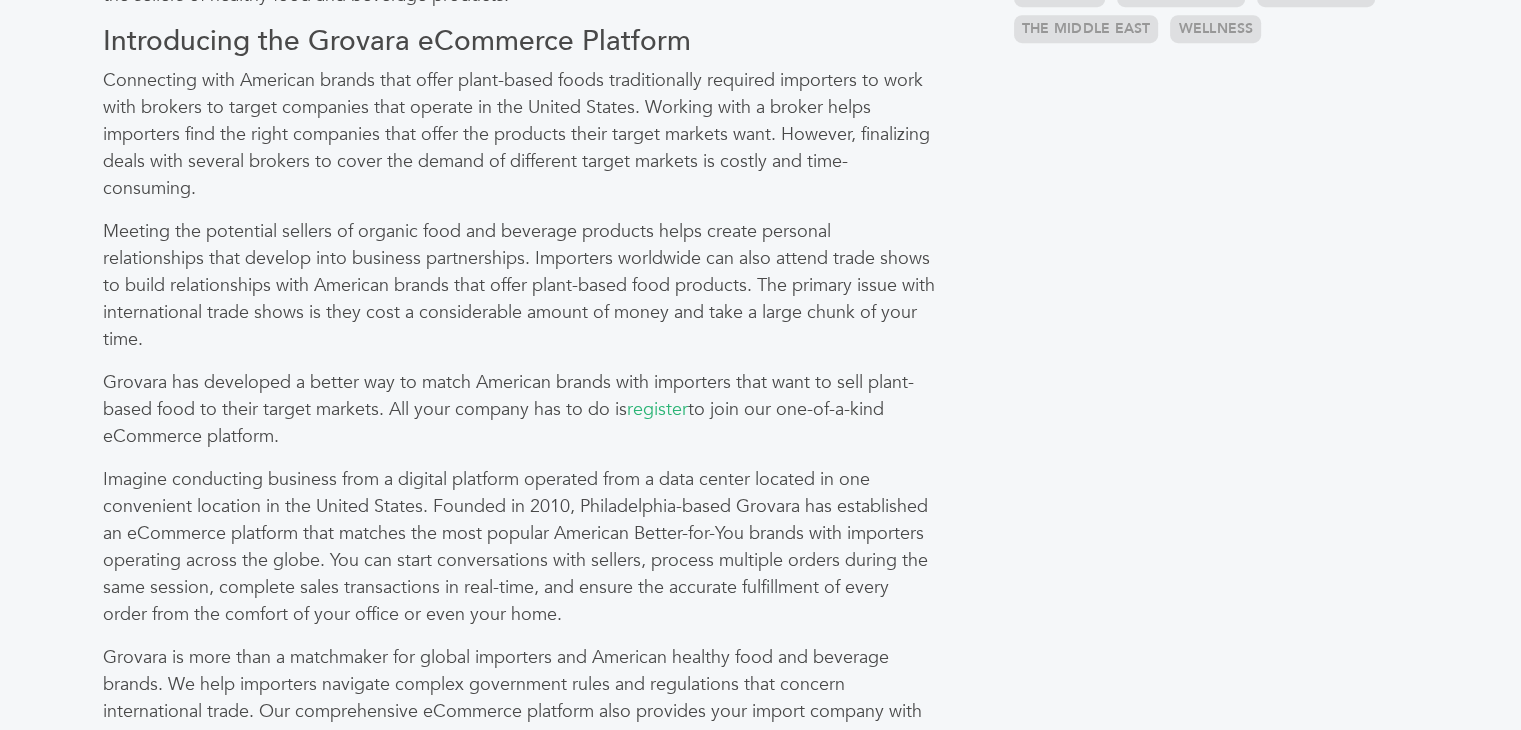 click on "Meeting the potential sellers of organic food and beverage products helps create personal relationships that develop into business partnerships. Importers worldwide can also attend trade shows to build relationships with American brands that offer plant-based food products. The primary issue with international trade shows is they cost a considerable amount of money and take a large chunk of your time." at bounding box center (519, 285) 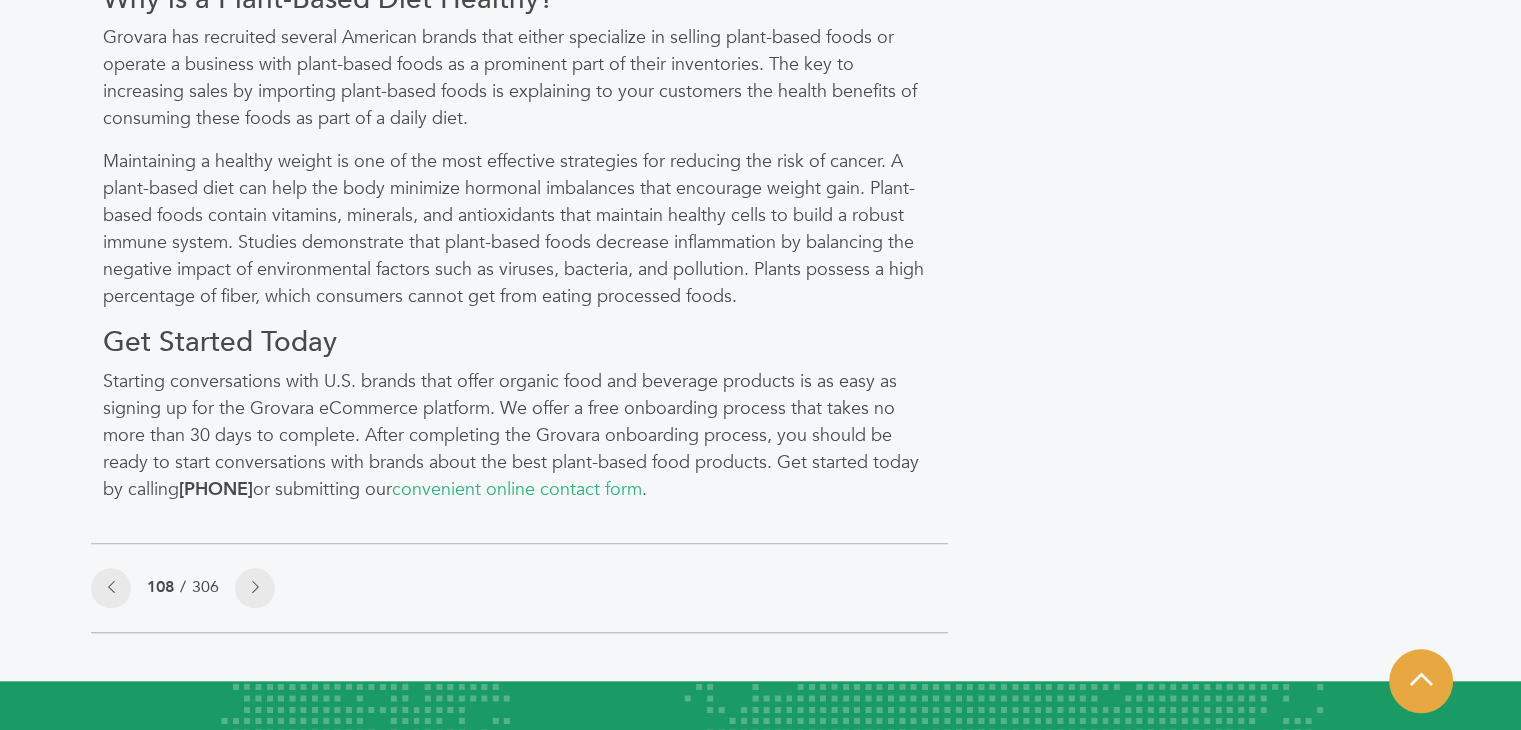 scroll, scrollTop: 1830, scrollLeft: 0, axis: vertical 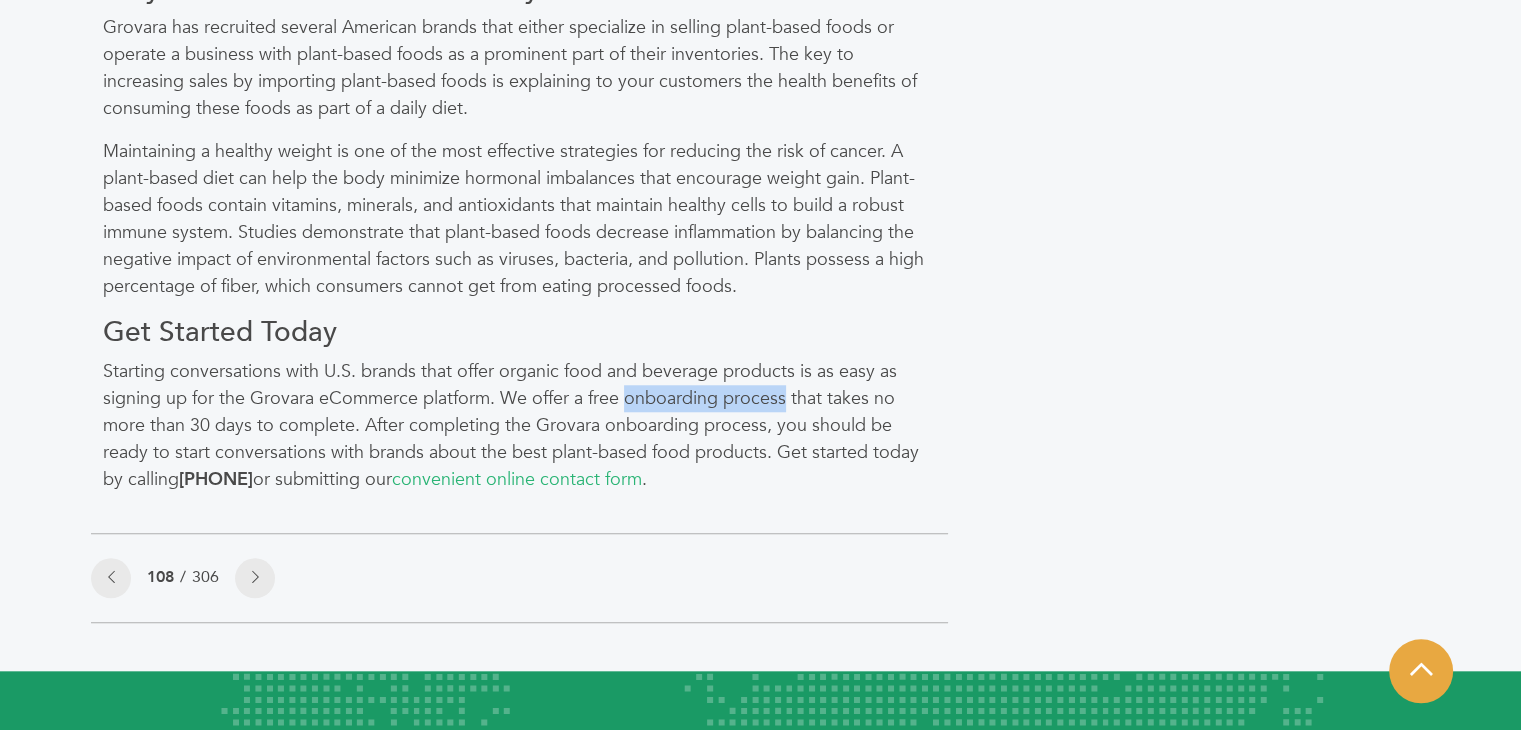 drag, startPoint x: 623, startPoint y: 396, endPoint x: 783, endPoint y: 405, distance: 160.25293 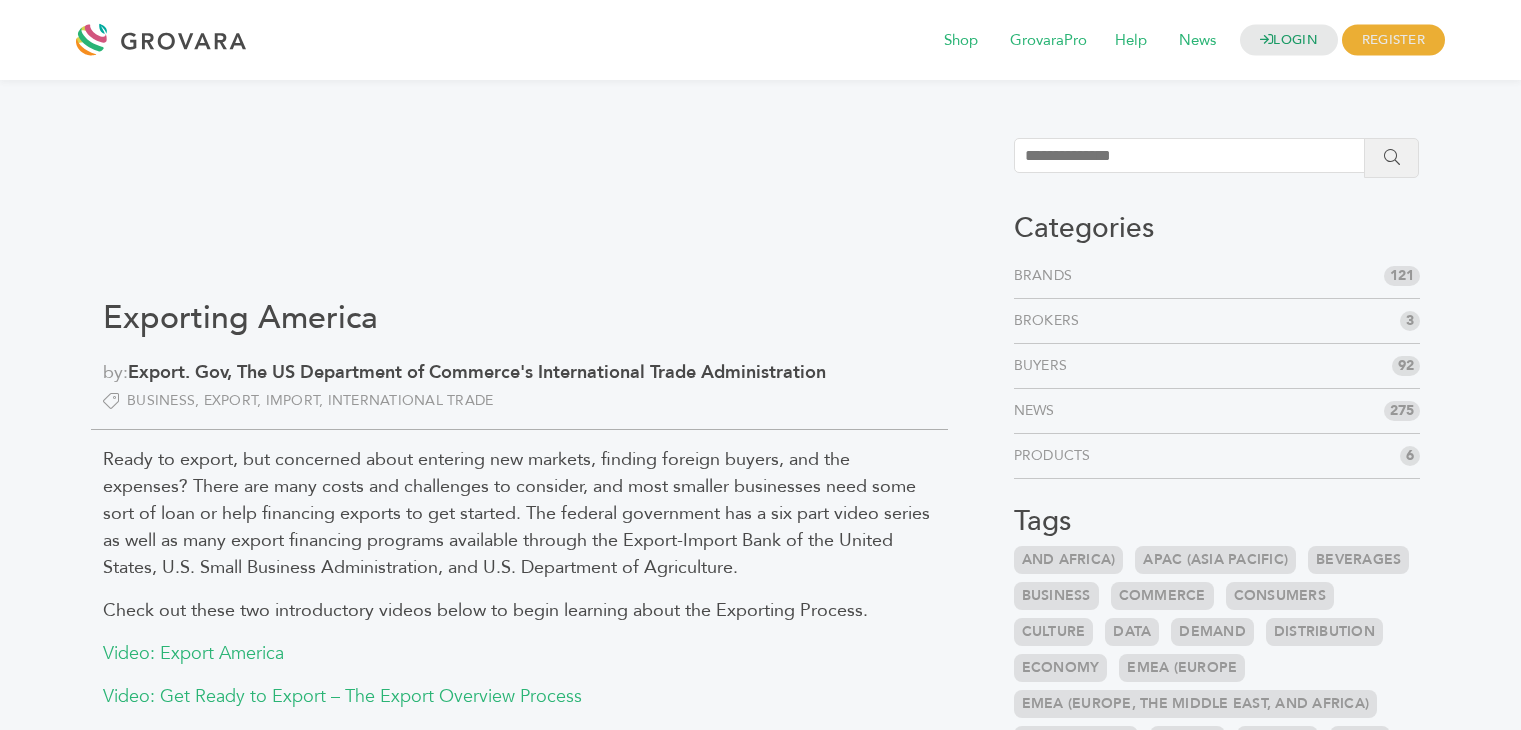 scroll, scrollTop: 0, scrollLeft: 0, axis: both 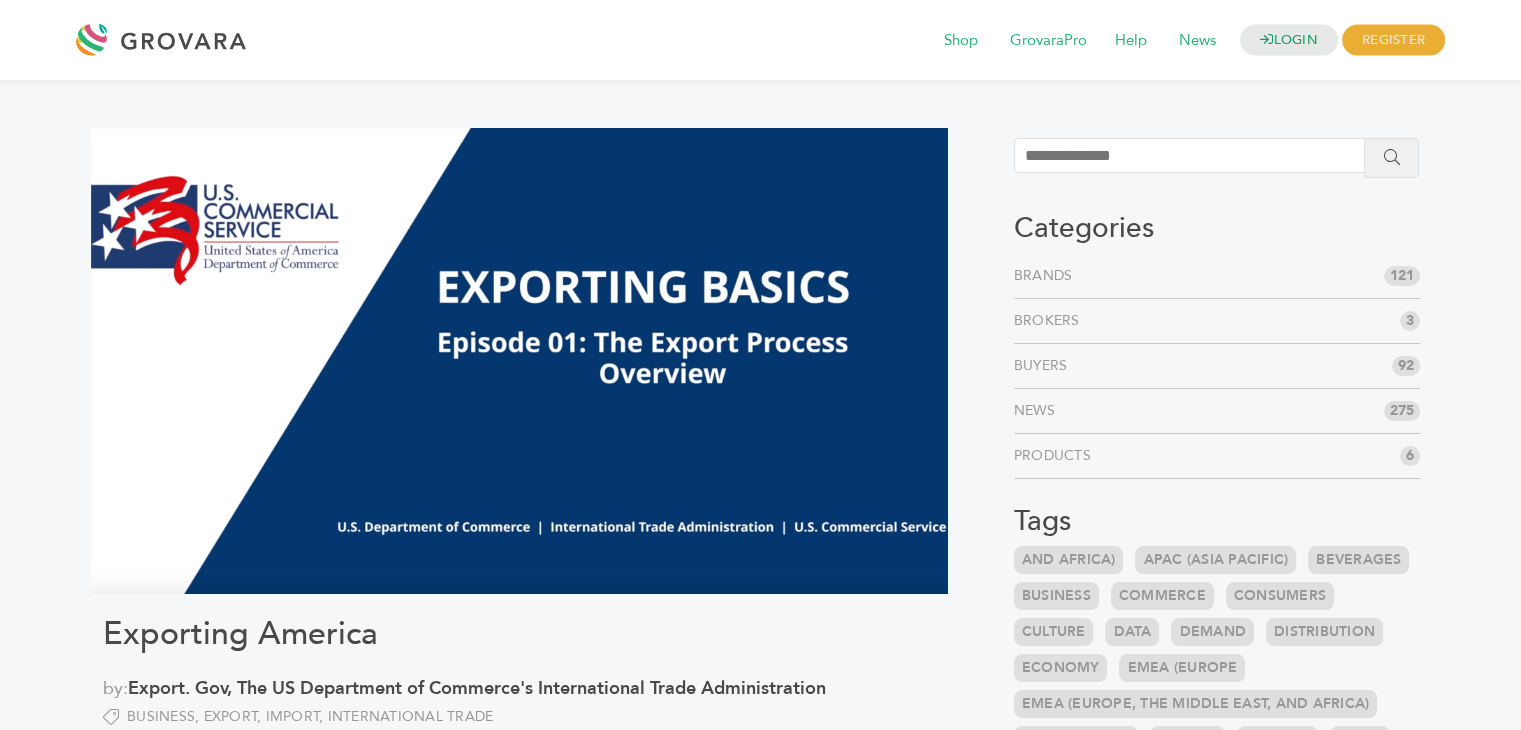click at bounding box center [519, 361] 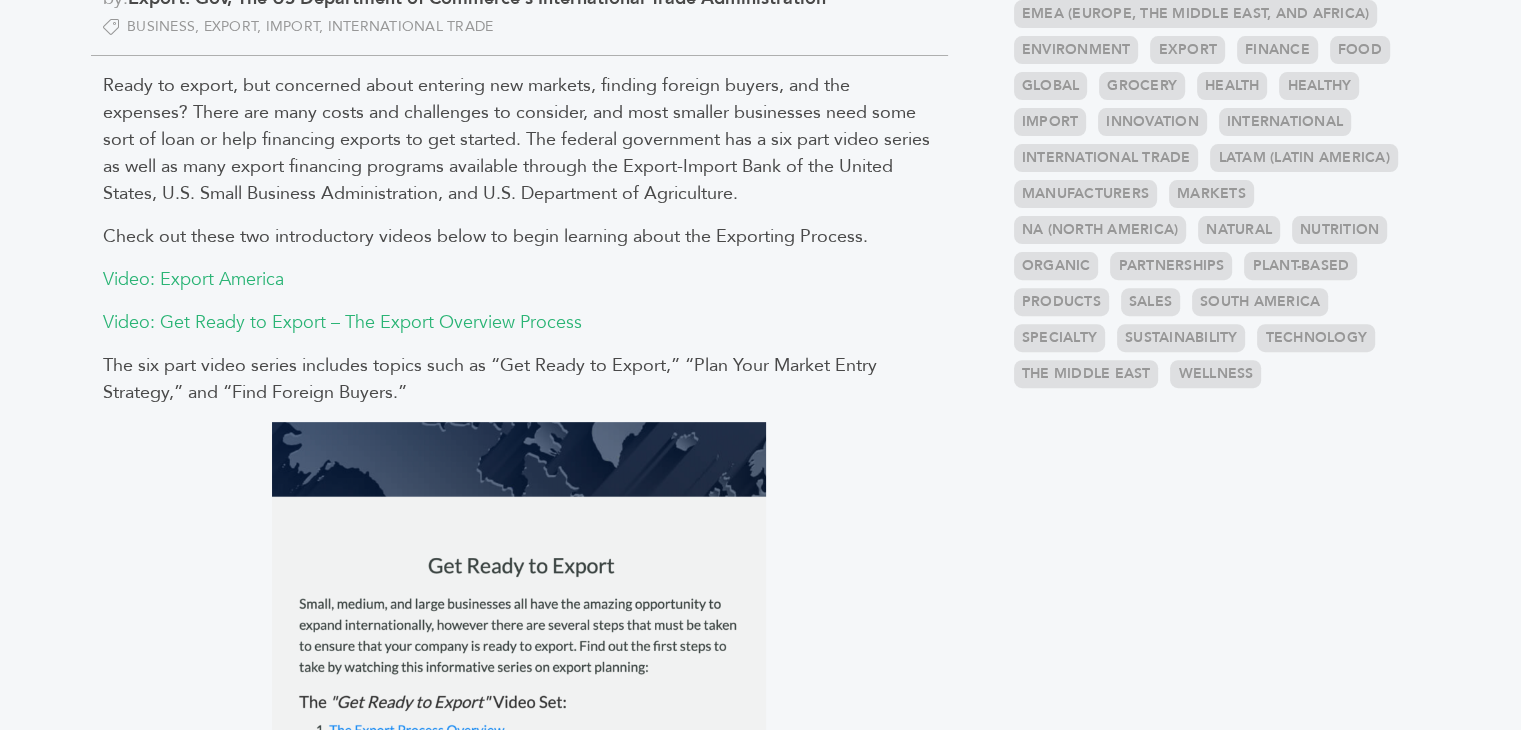 scroll, scrollTop: 230, scrollLeft: 0, axis: vertical 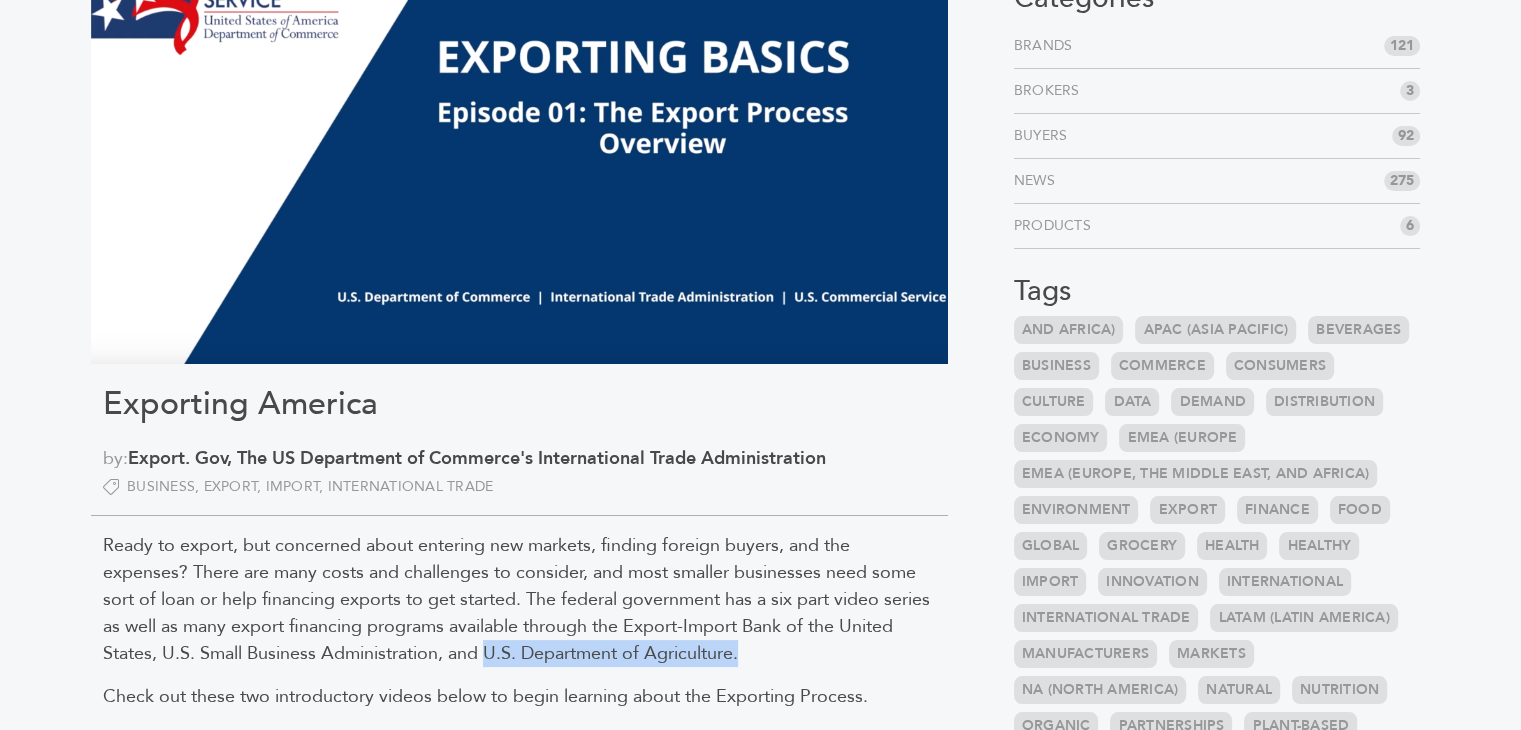 drag, startPoint x: 492, startPoint y: 649, endPoint x: 744, endPoint y: 657, distance: 252.12695 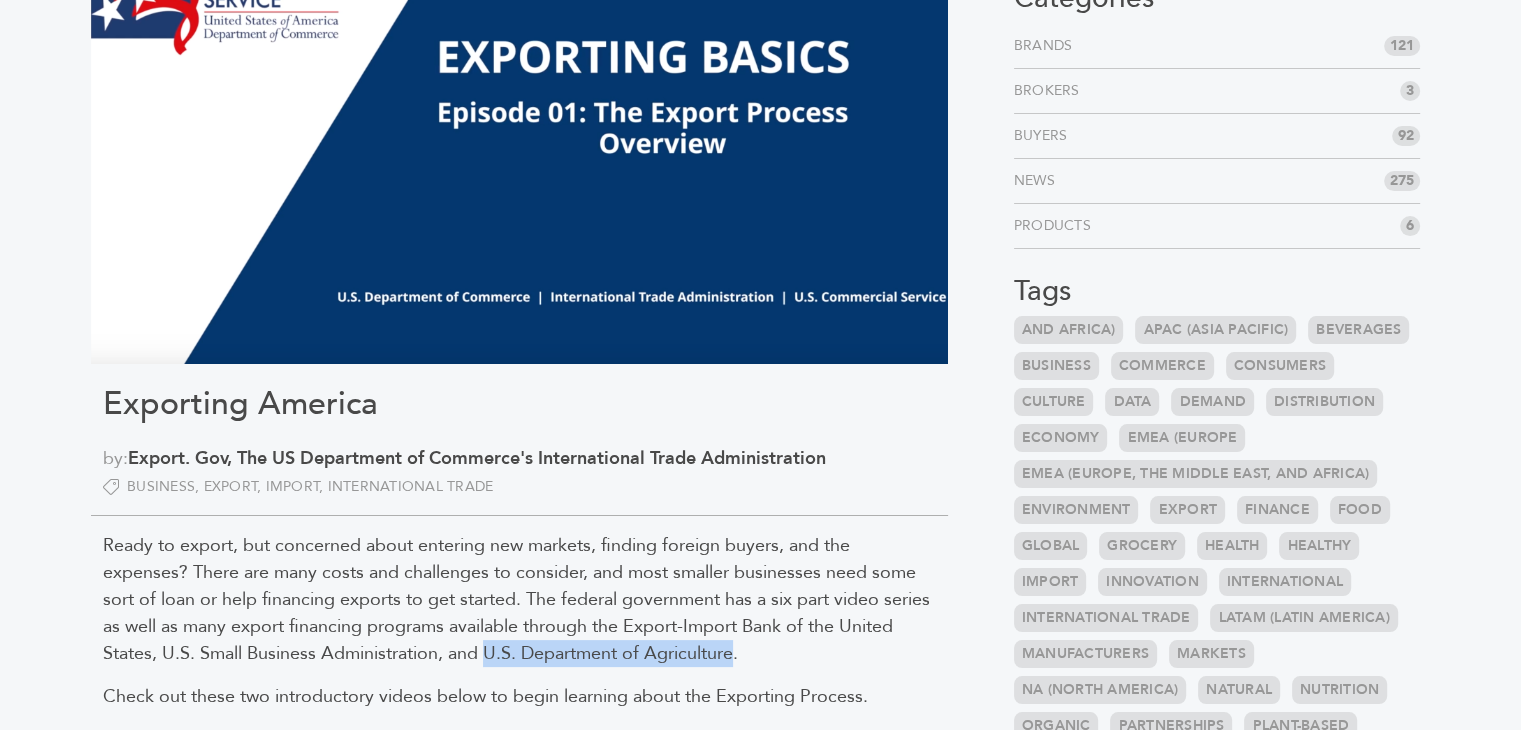drag, startPoint x: 485, startPoint y: 642, endPoint x: 736, endPoint y: 655, distance: 251.33643 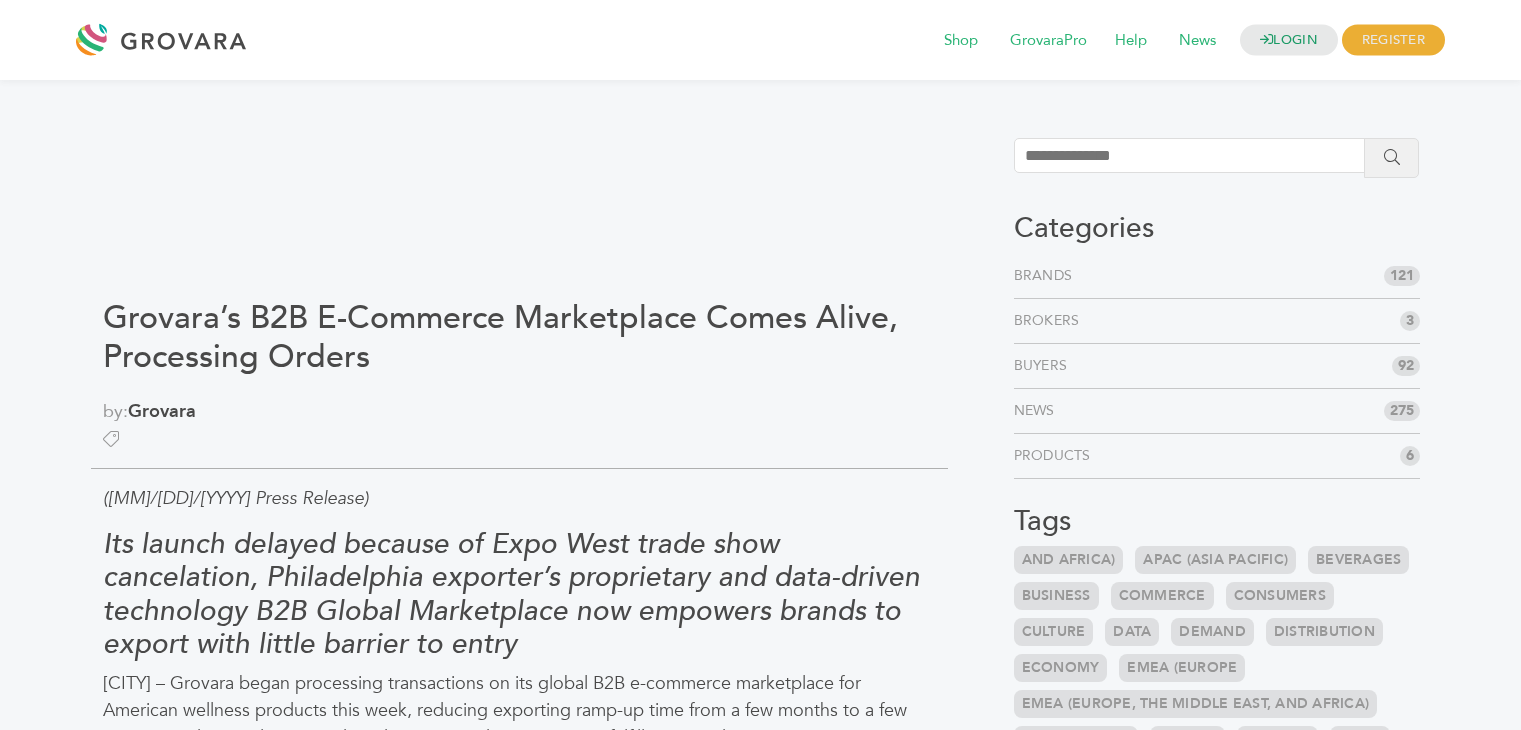 scroll, scrollTop: 0, scrollLeft: 0, axis: both 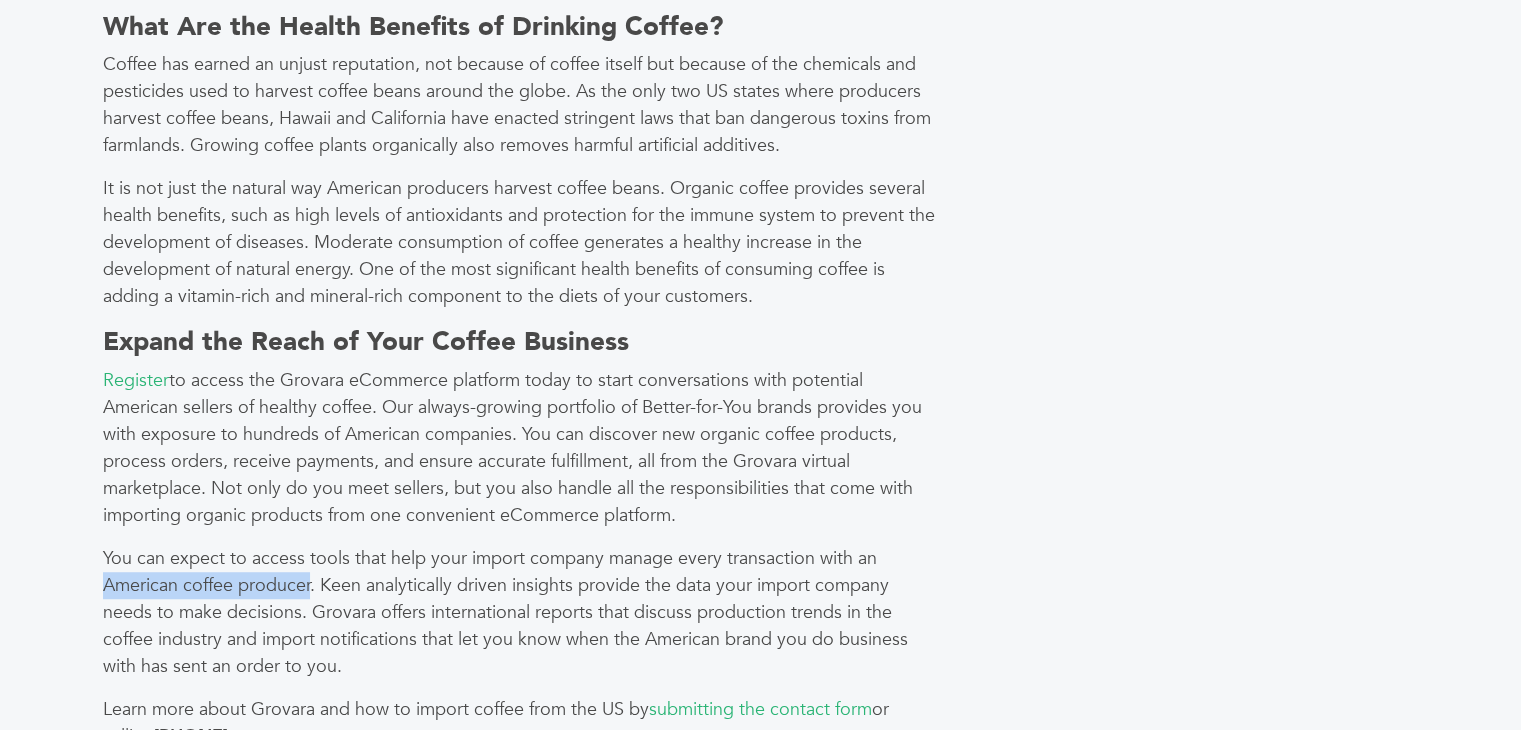 drag, startPoint x: 309, startPoint y: 585, endPoint x: 102, endPoint y: 591, distance: 207.08694 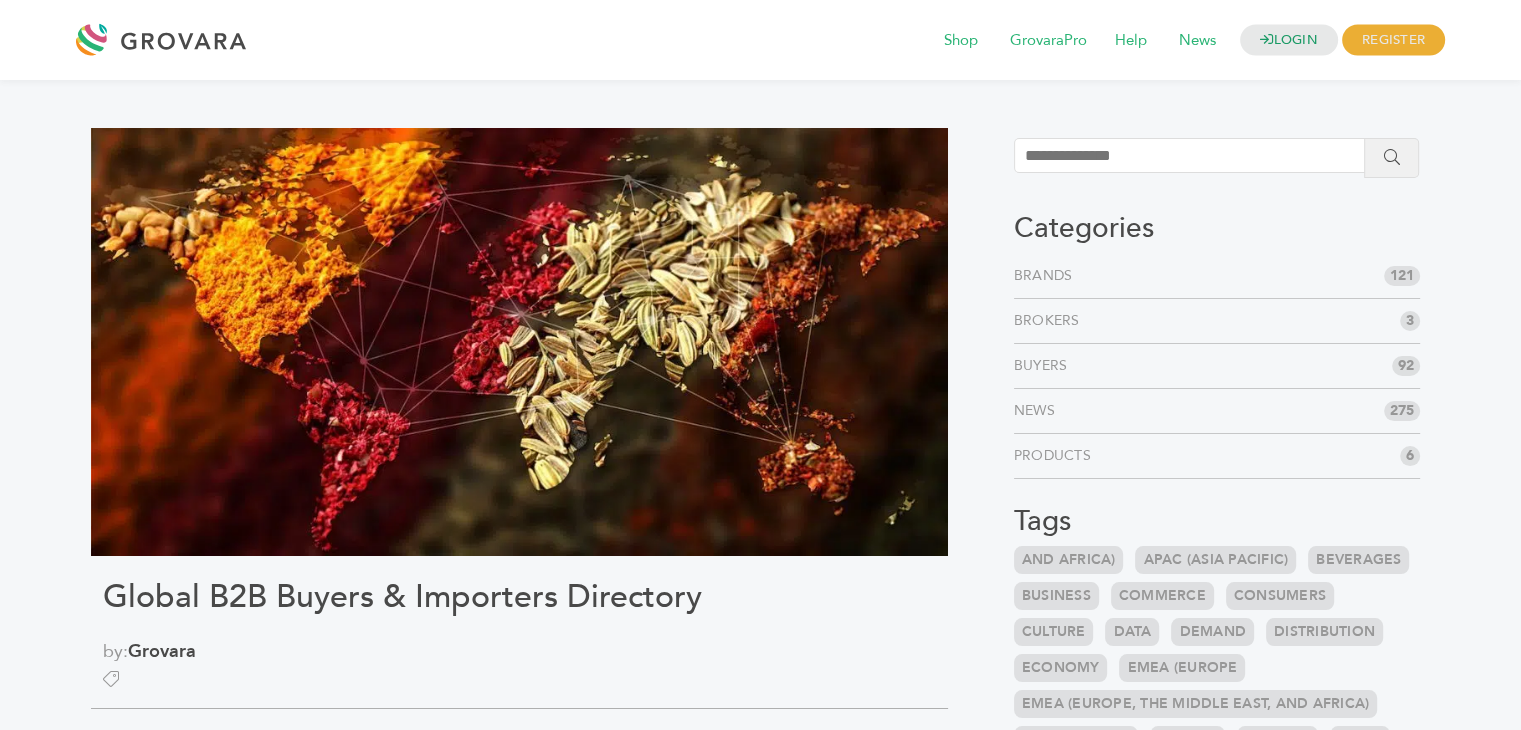 scroll, scrollTop: 686, scrollLeft: 0, axis: vertical 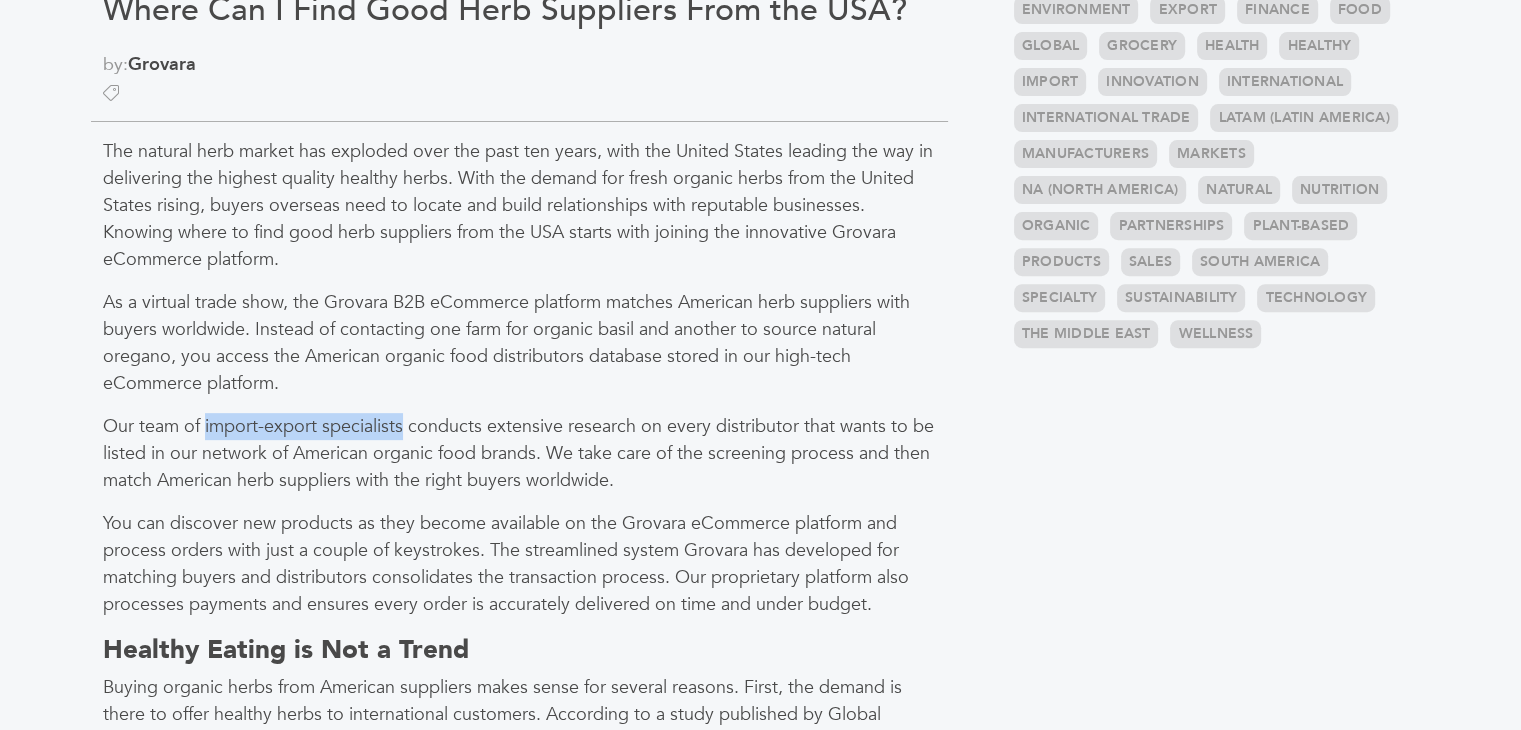 drag, startPoint x: 401, startPoint y: 424, endPoint x: 206, endPoint y: 421, distance: 195.02307 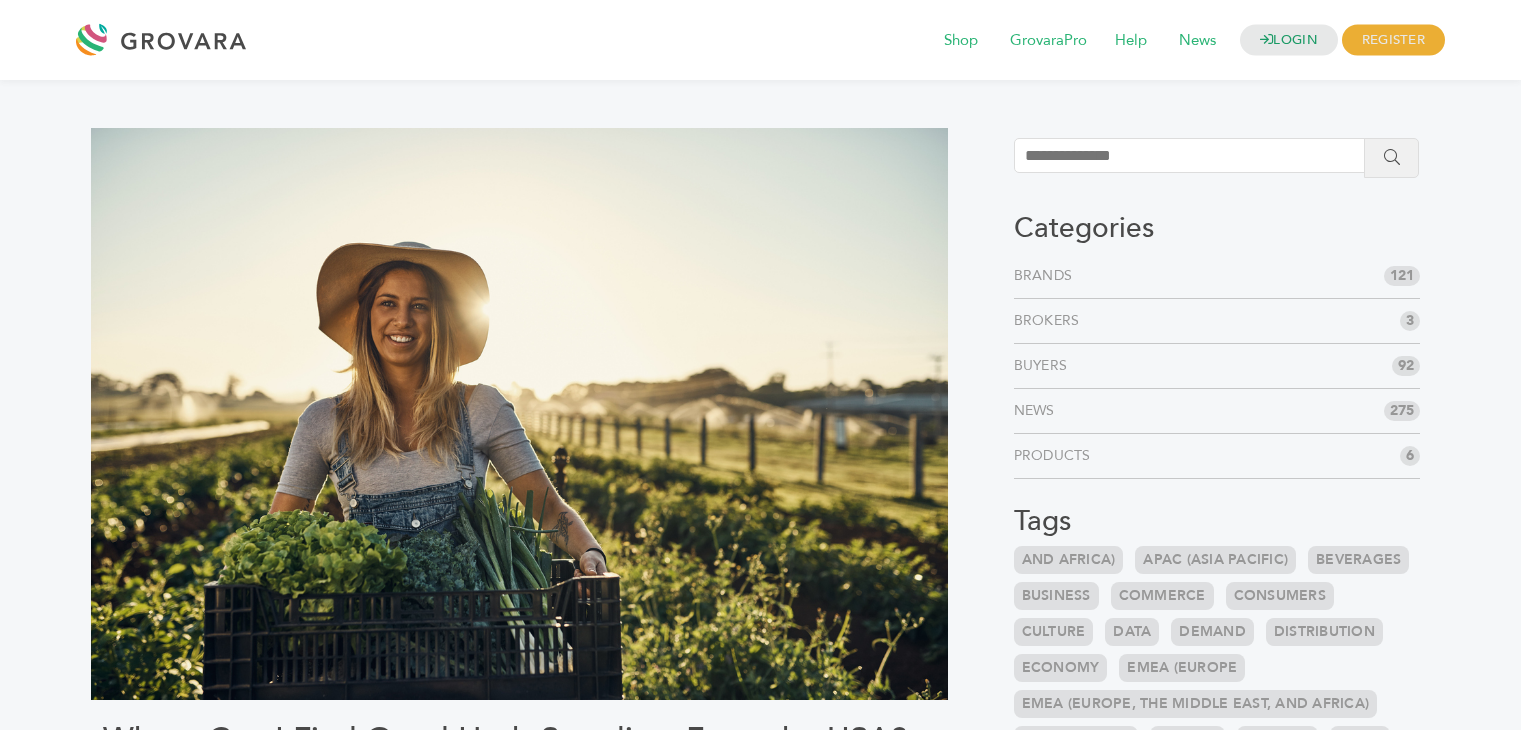 scroll, scrollTop: 764, scrollLeft: 0, axis: vertical 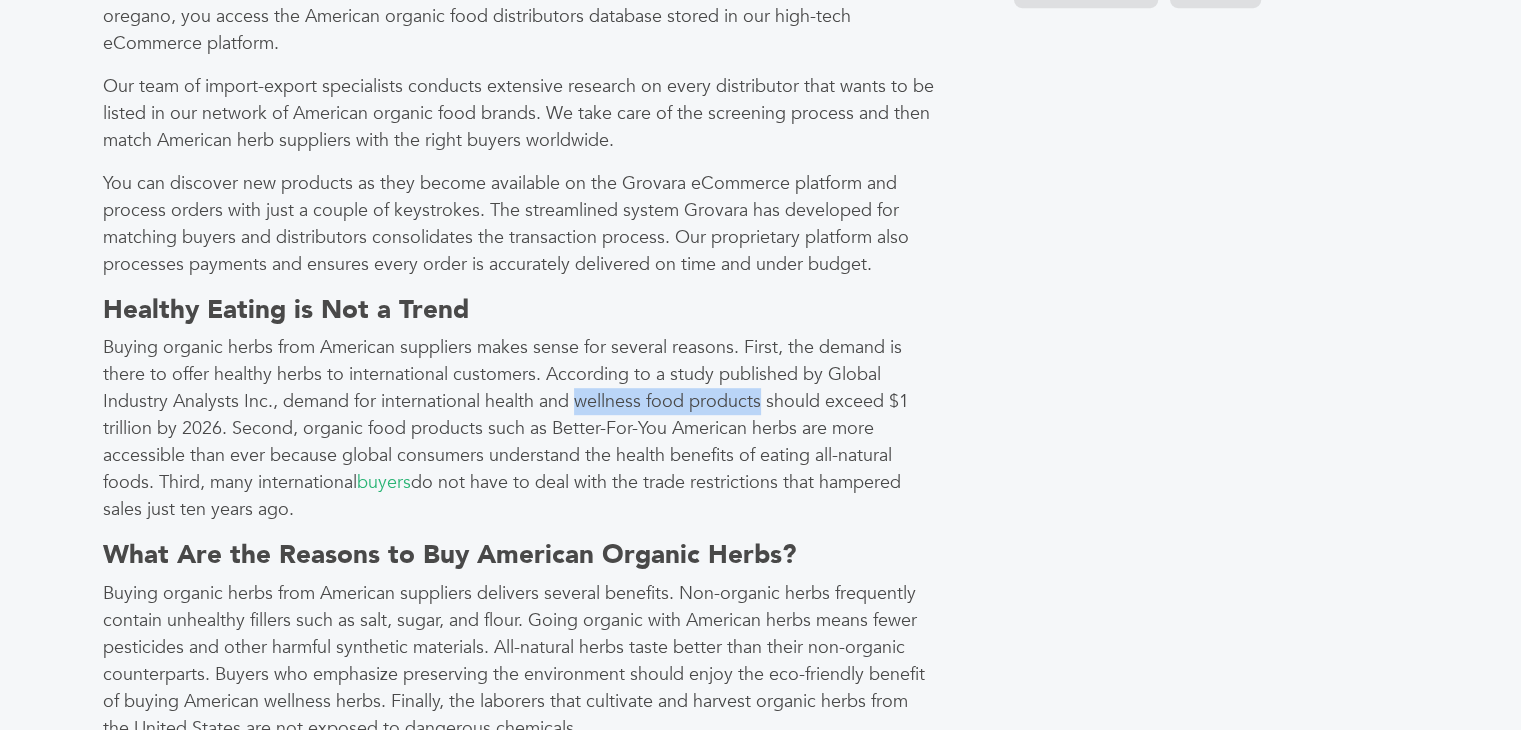 drag, startPoint x: 579, startPoint y: 398, endPoint x: 761, endPoint y: 401, distance: 182.02472 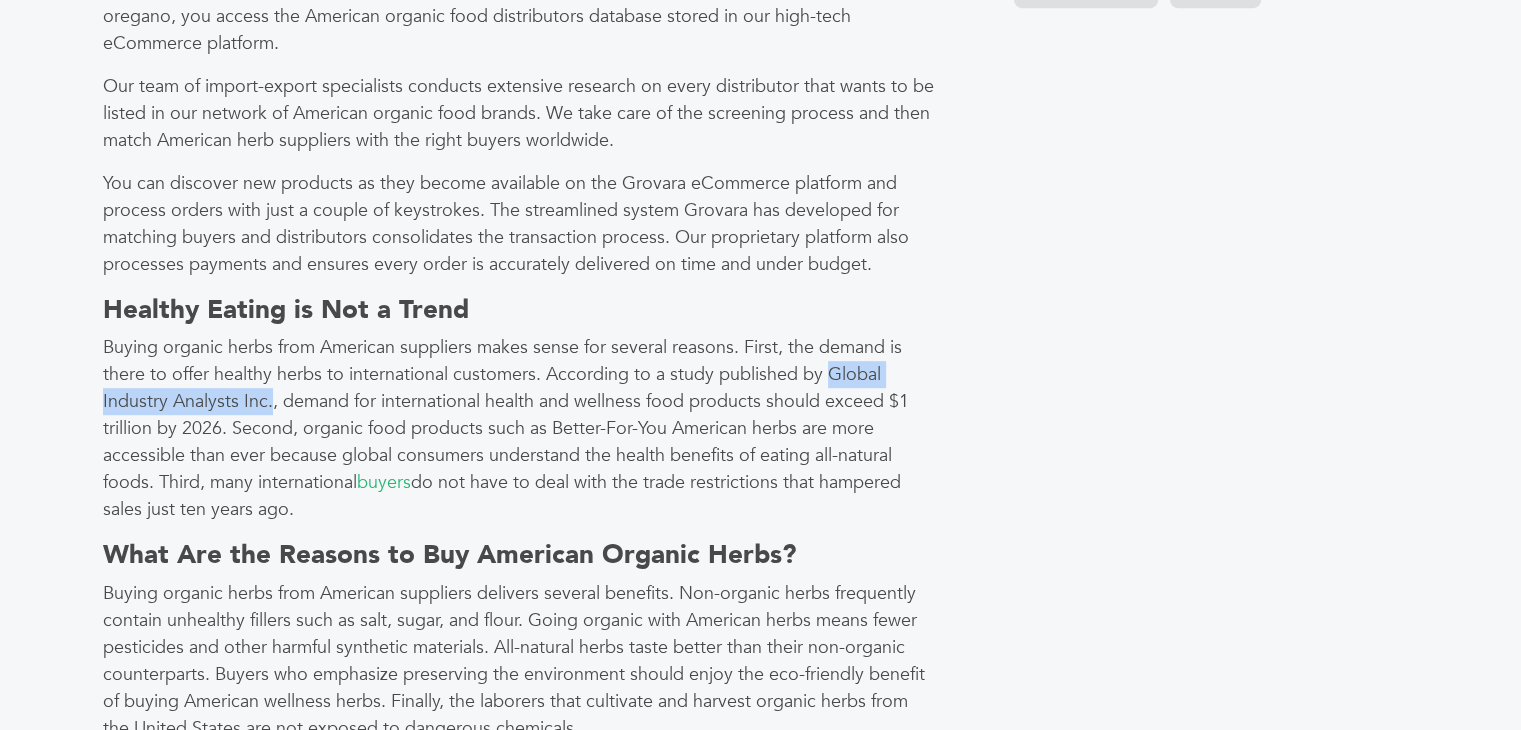 drag, startPoint x: 828, startPoint y: 372, endPoint x: 271, endPoint y: 404, distance: 557.91846 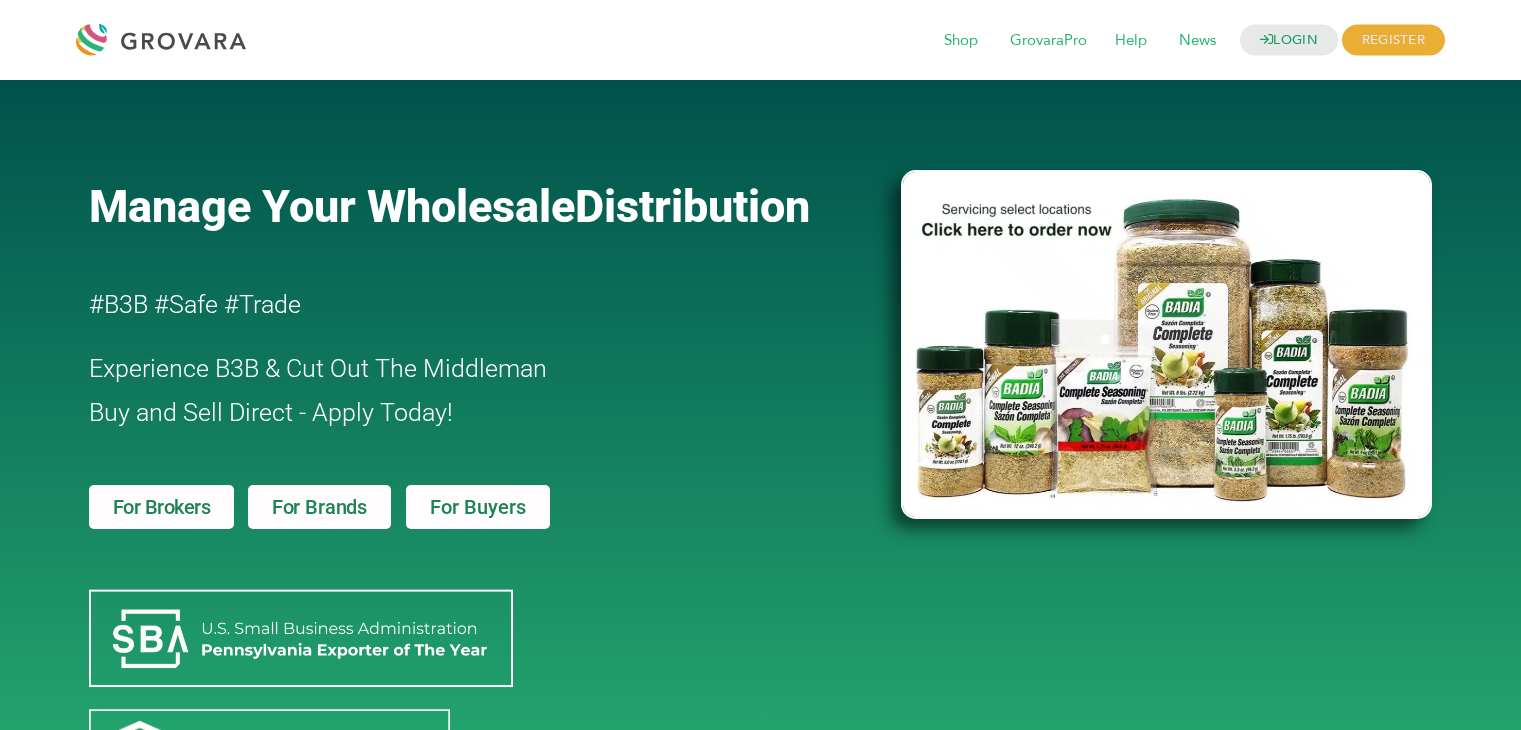 scroll, scrollTop: 0, scrollLeft: 0, axis: both 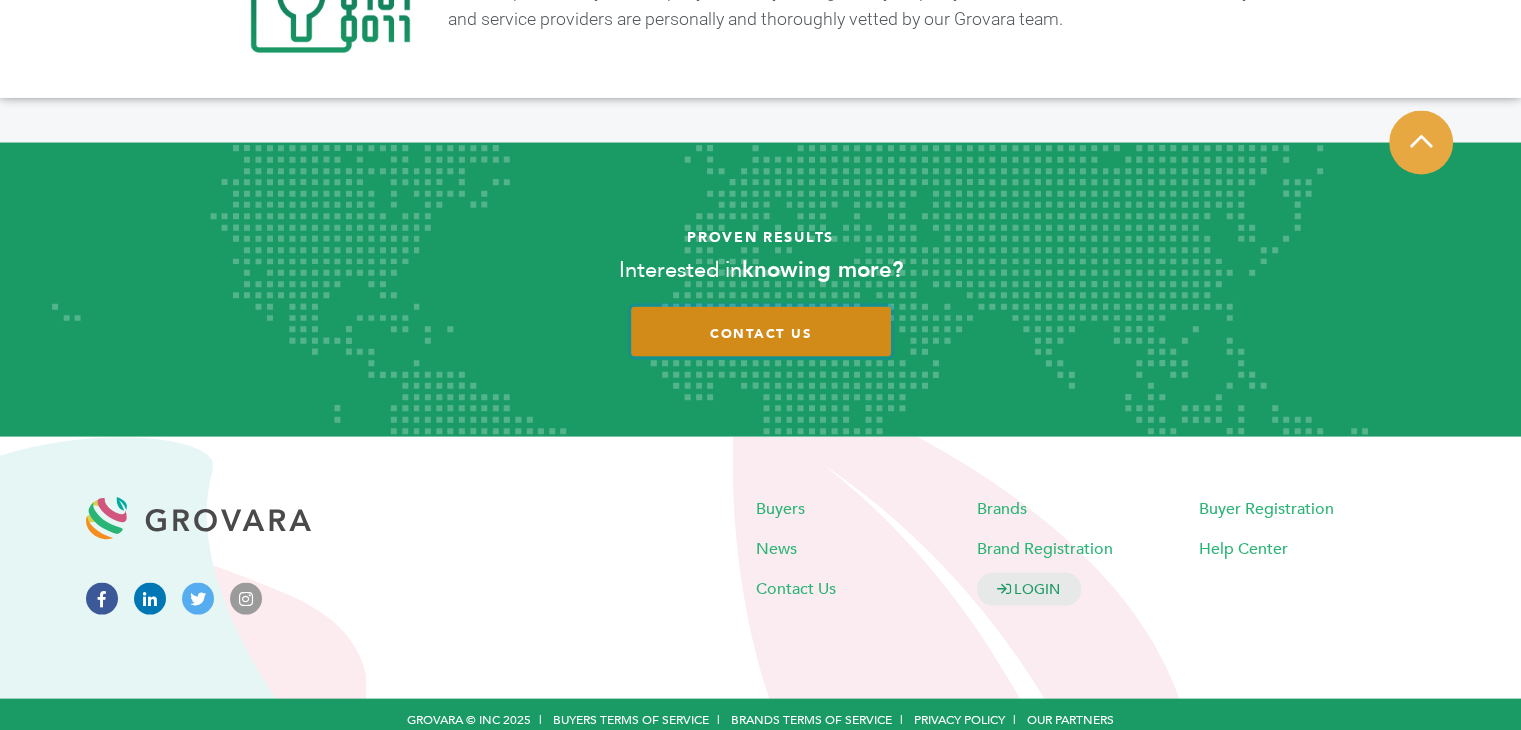 click on "contact us" at bounding box center [761, 332] 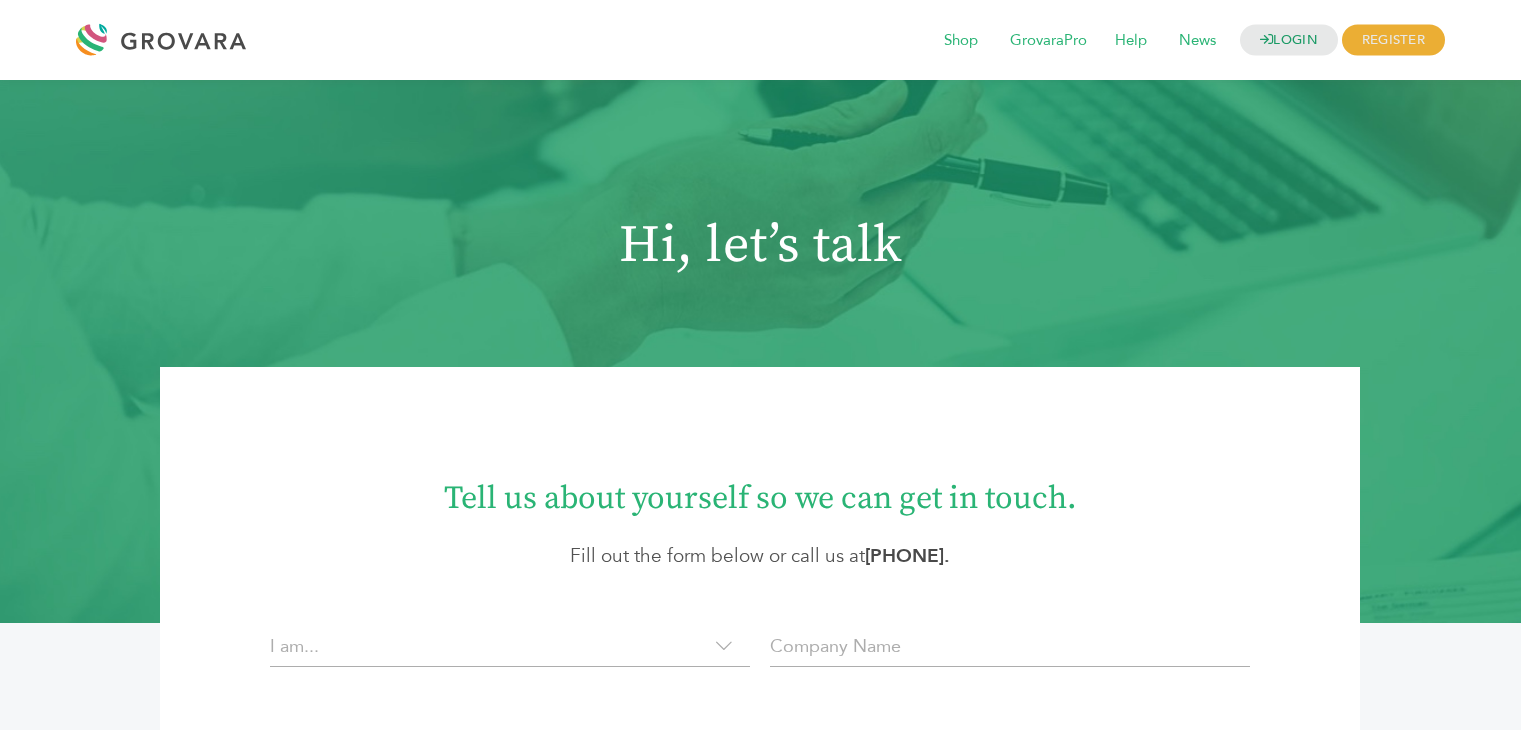 scroll, scrollTop: 0, scrollLeft: 0, axis: both 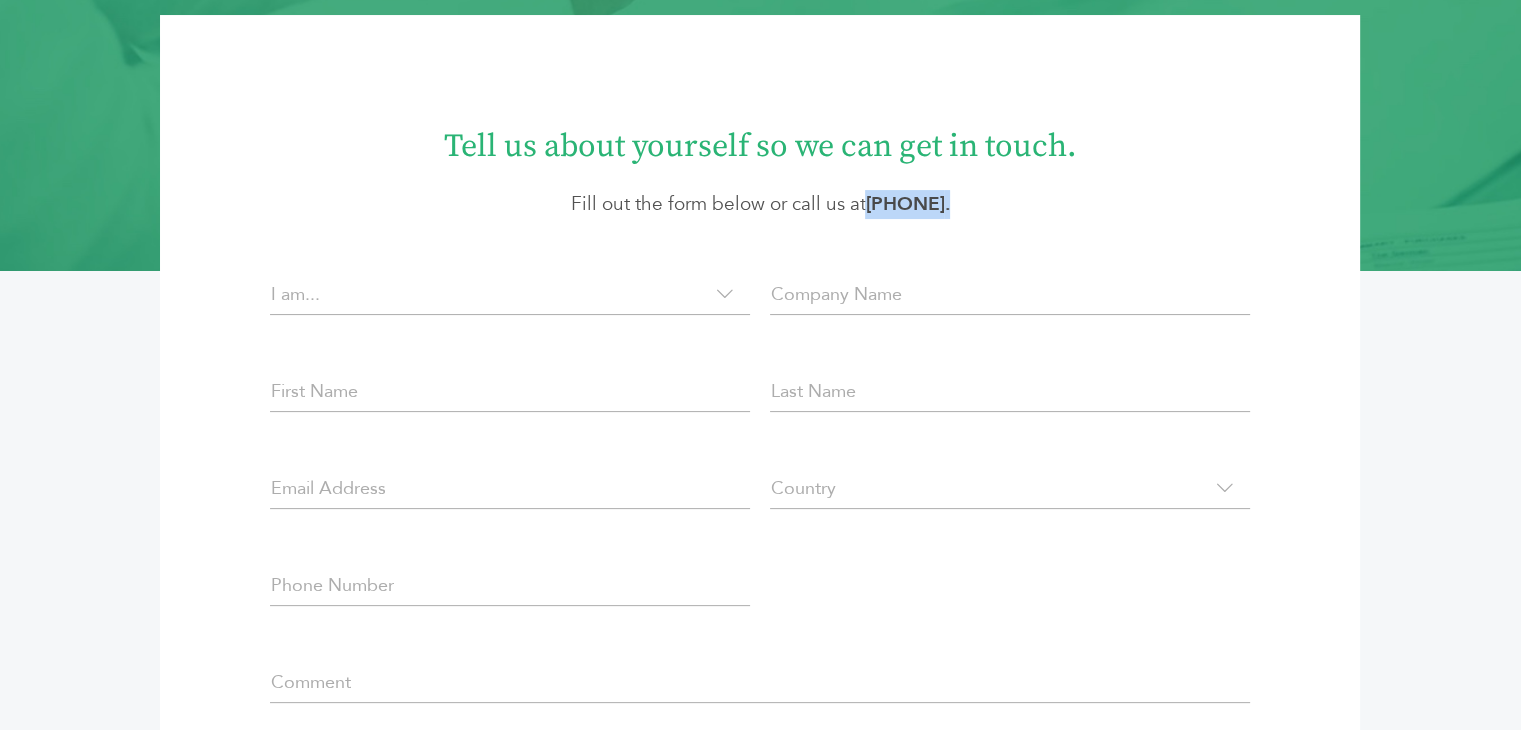 drag, startPoint x: 1016, startPoint y: 223, endPoint x: 836, endPoint y: 201, distance: 181.33946 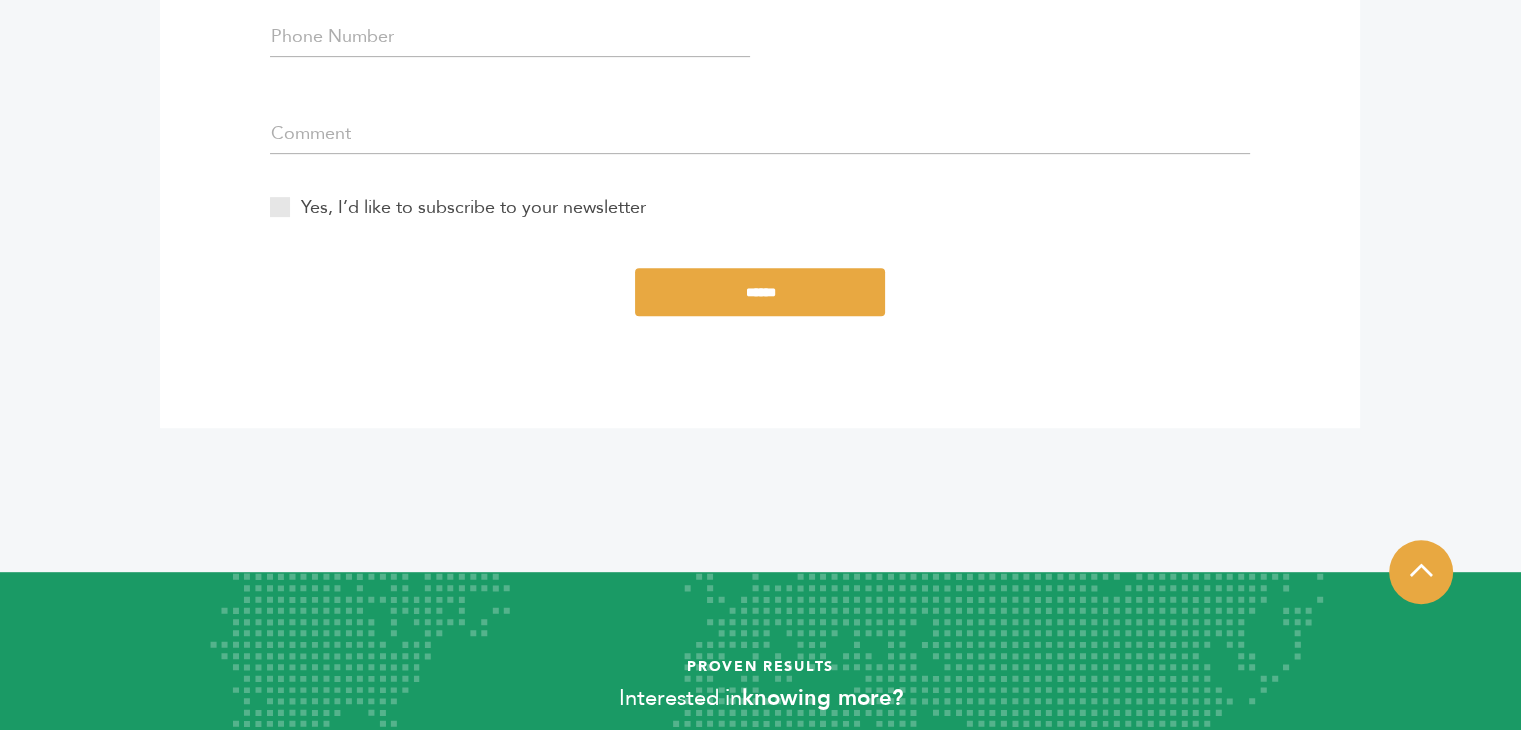 scroll, scrollTop: 1319, scrollLeft: 0, axis: vertical 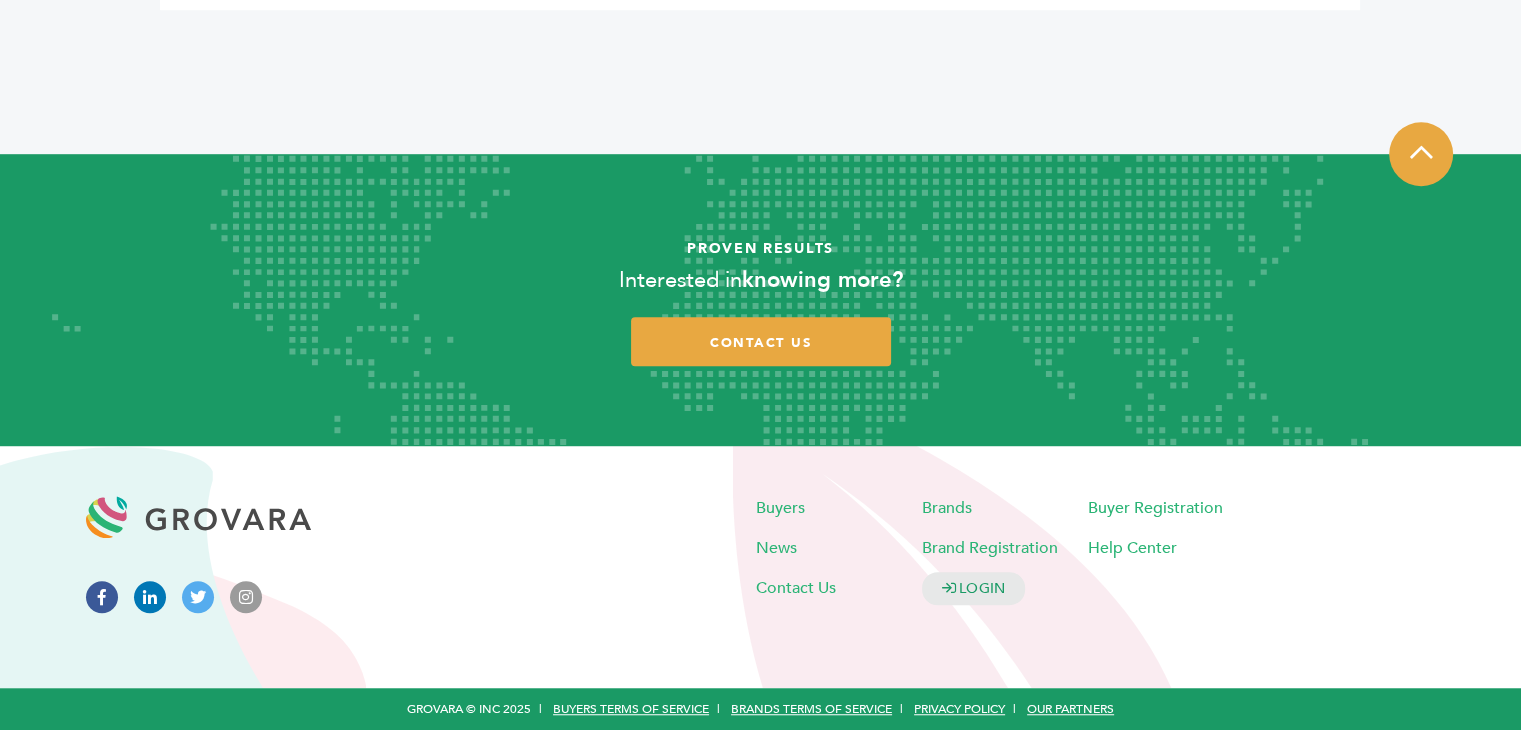 click on "Buyers
Brands
Buyer Registration
News
Brand Registration
Help Center
Contact Us
Buyer Registration
Brand Registration" at bounding box center (1102, 567) 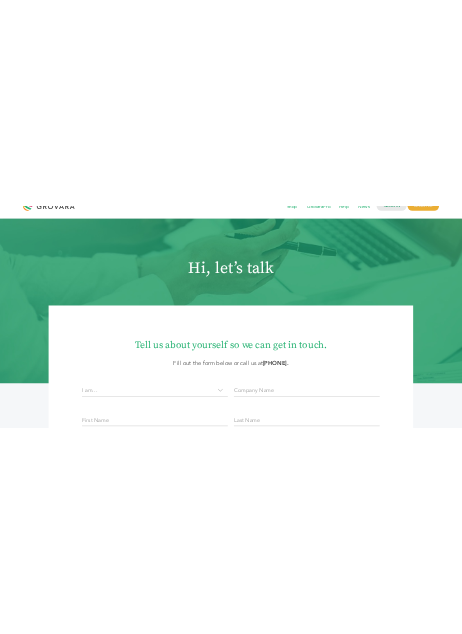 scroll, scrollTop: 0, scrollLeft: 0, axis: both 